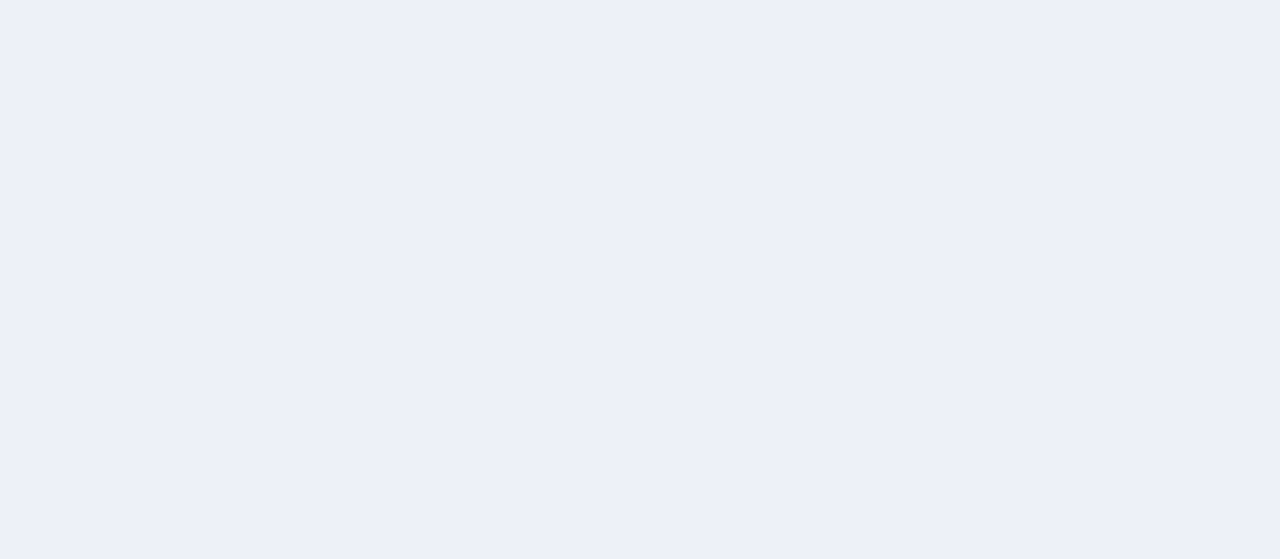 scroll, scrollTop: 0, scrollLeft: 0, axis: both 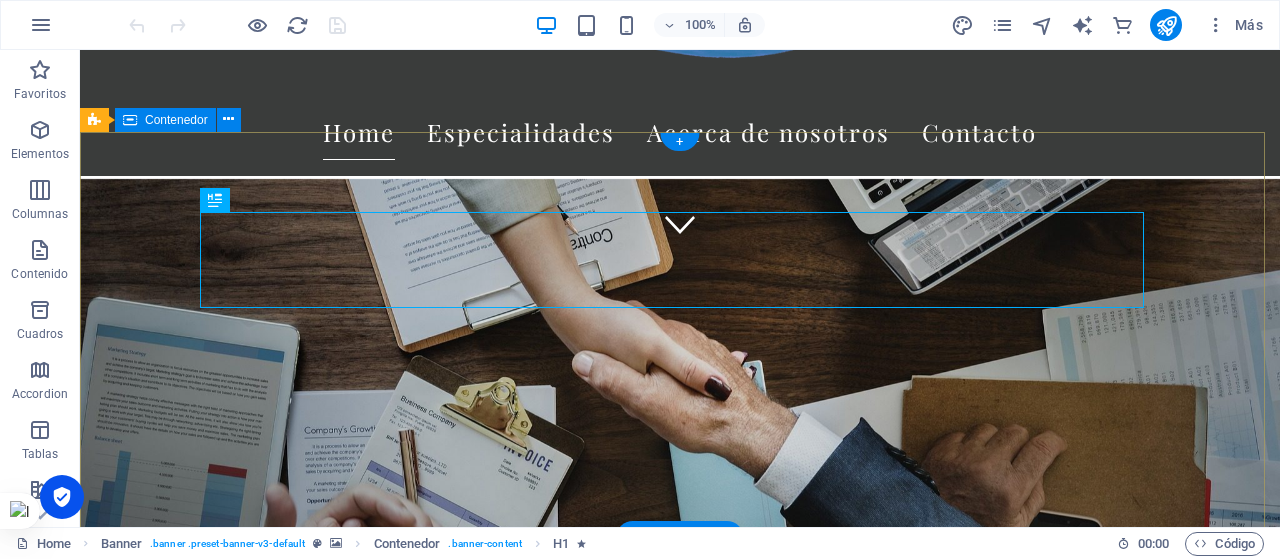 click on "Protegemos a tu empresa Solución proactiva y especializada que blinda su operación, mitiga riesgos y potencia sus decisiones estratégicas Más Información" at bounding box center (680, 788) 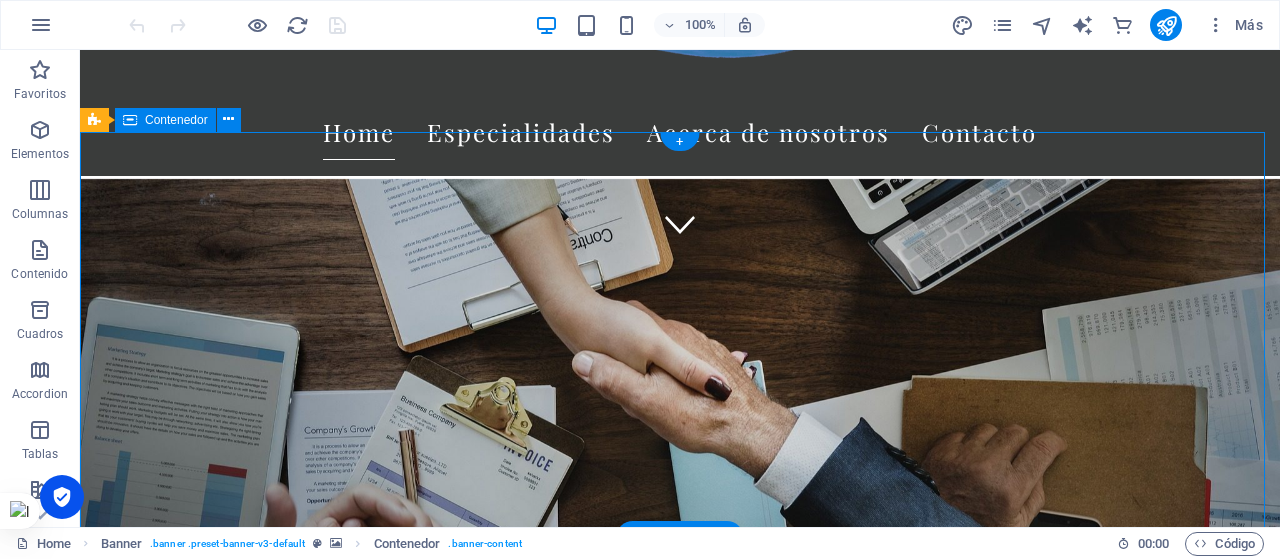 click on "Protegemos a tu empresa Solución proactiva y especializada que blinda su operación, mitiga riesgos y potencia sus decisiones estratégicas Más Información" at bounding box center (680, 788) 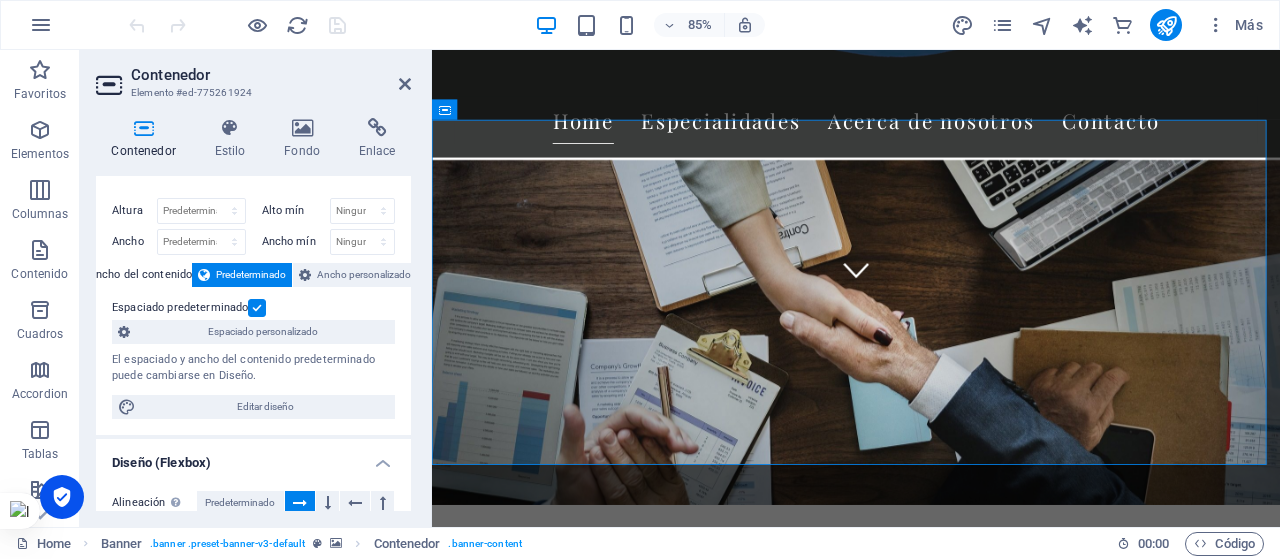 scroll, scrollTop: 0, scrollLeft: 0, axis: both 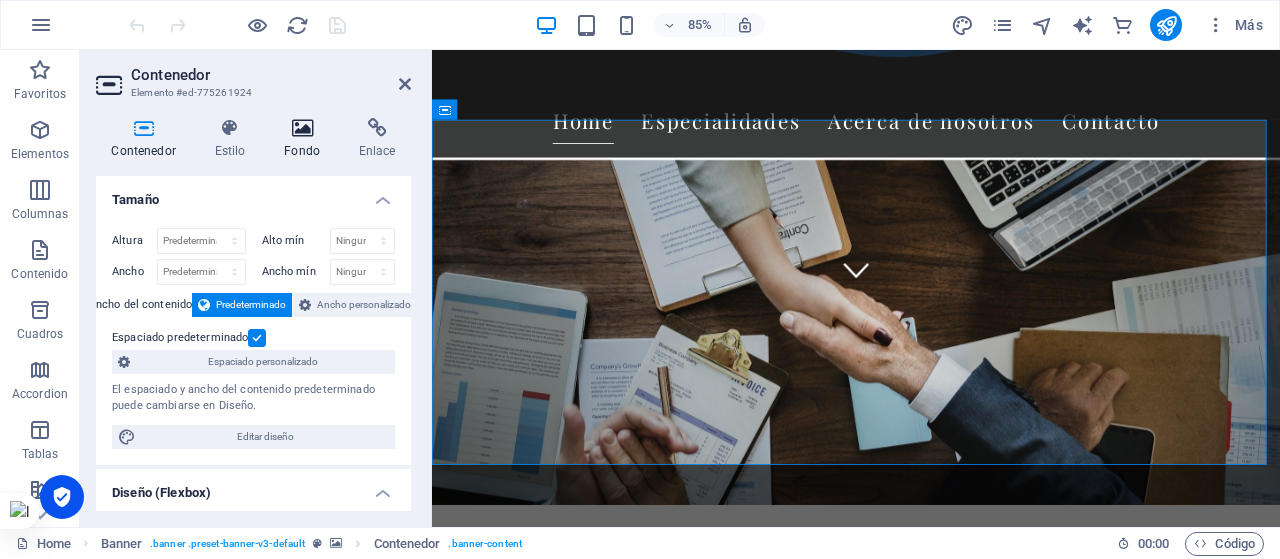 click at bounding box center [302, 128] 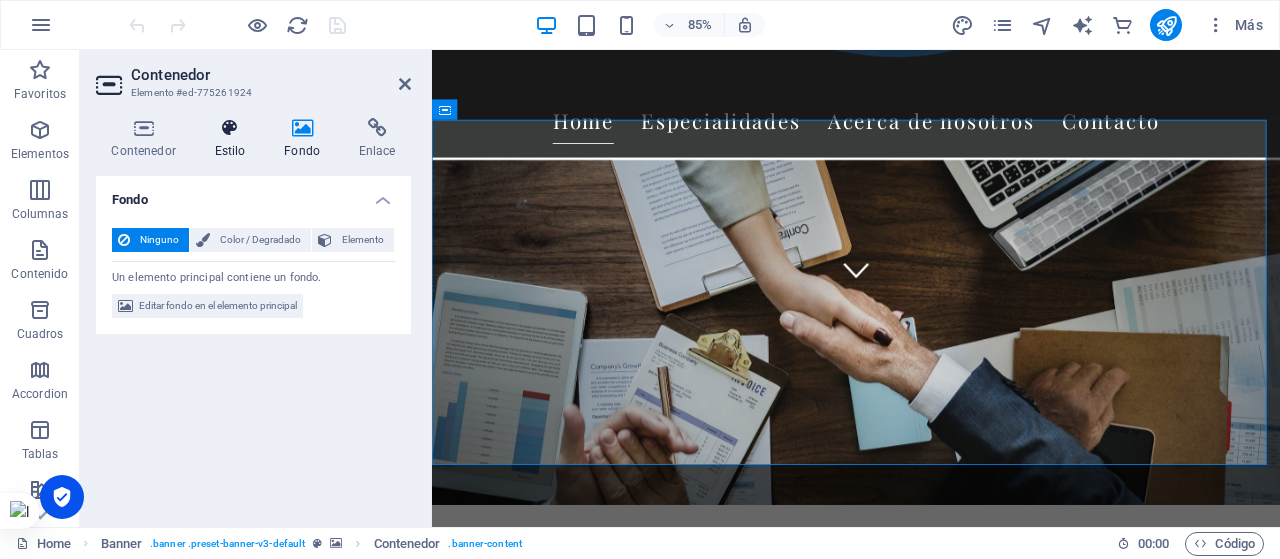 click on "Estilo" at bounding box center [234, 139] 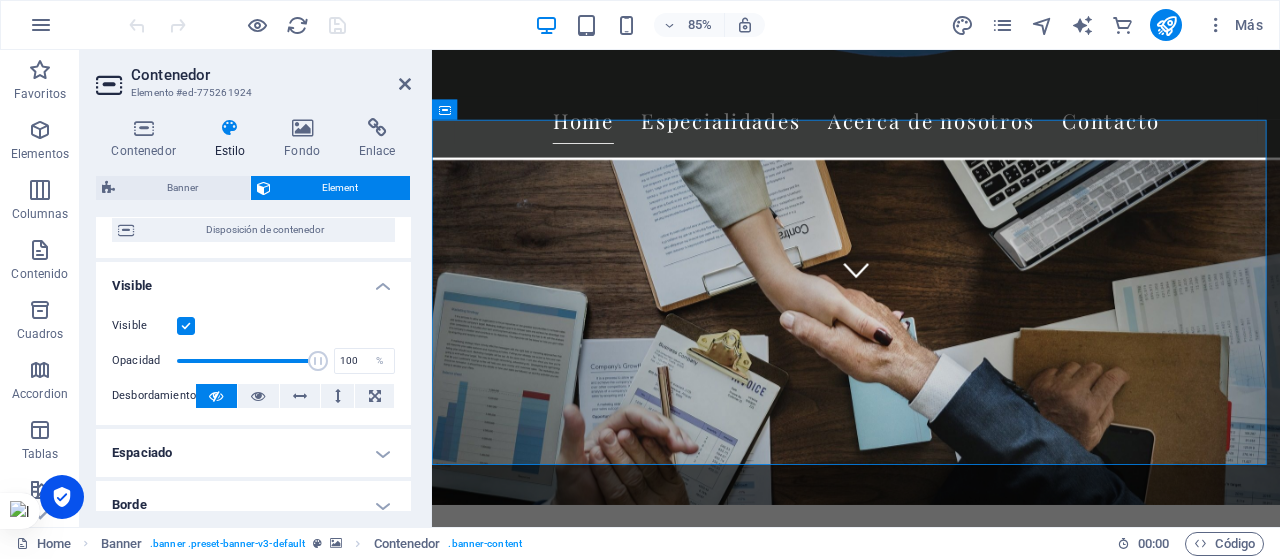 scroll, scrollTop: 187, scrollLeft: 0, axis: vertical 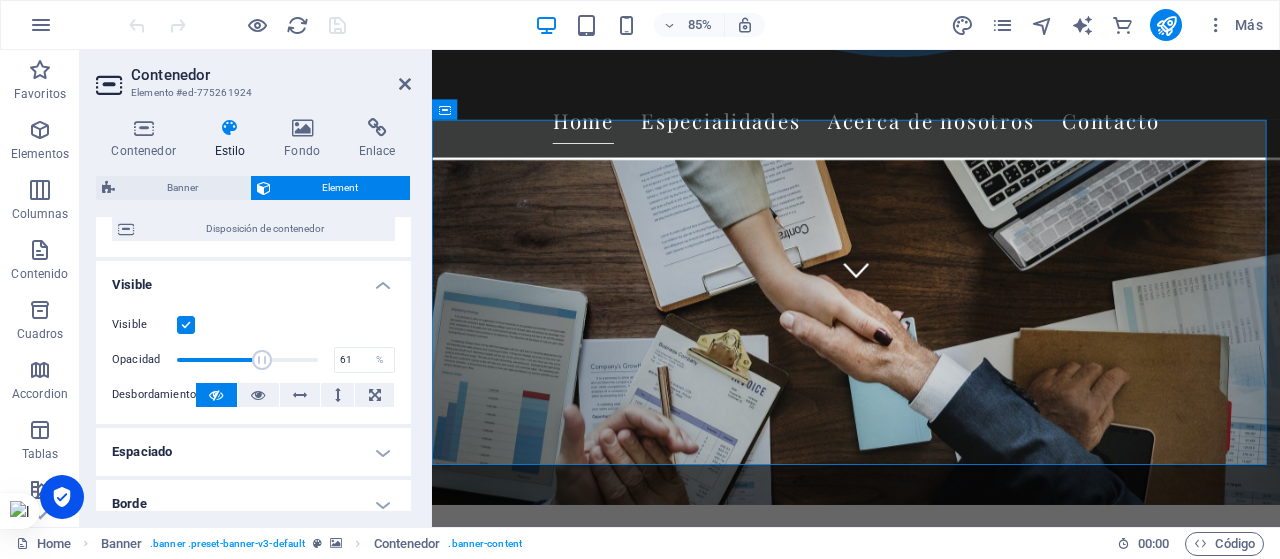 drag, startPoint x: 322, startPoint y: 357, endPoint x: 260, endPoint y: 357, distance: 62 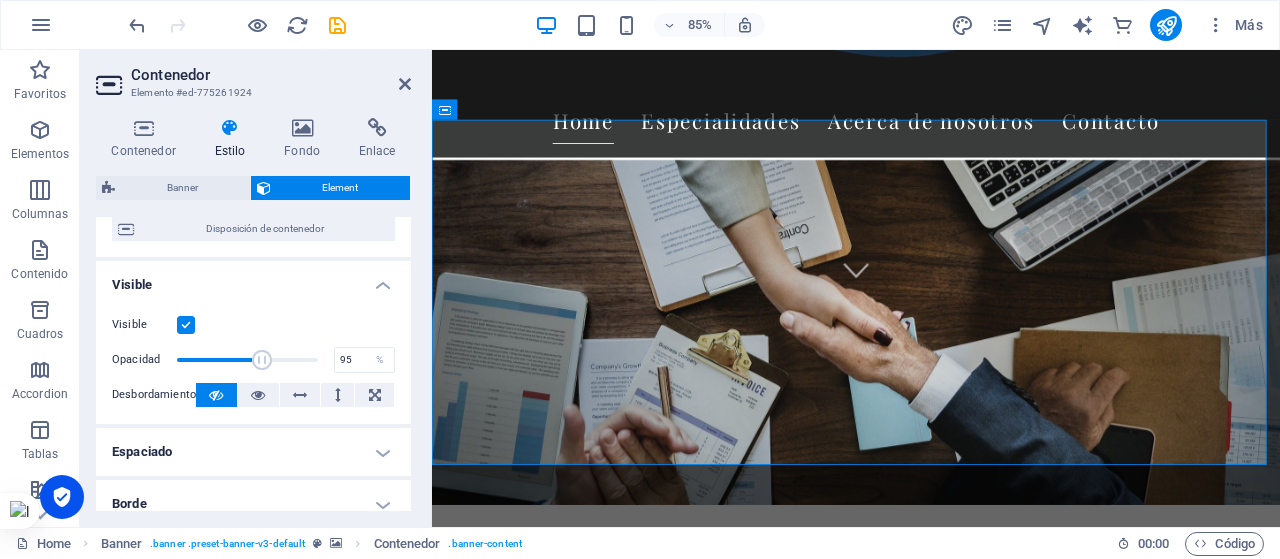 type on "100" 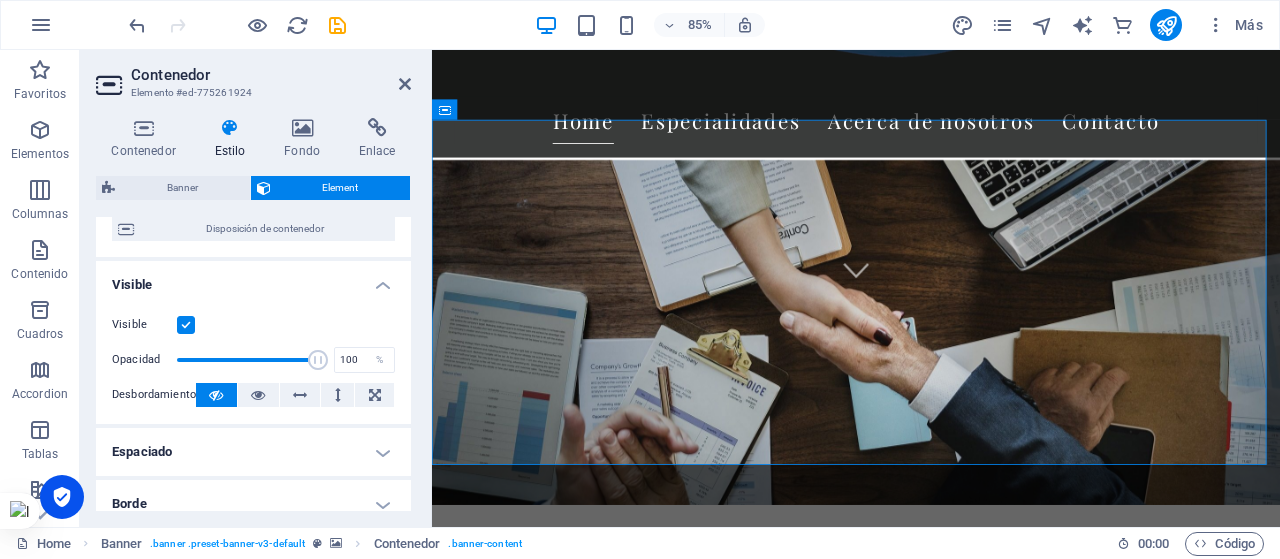 drag, startPoint x: 260, startPoint y: 357, endPoint x: 326, endPoint y: 358, distance: 66.007576 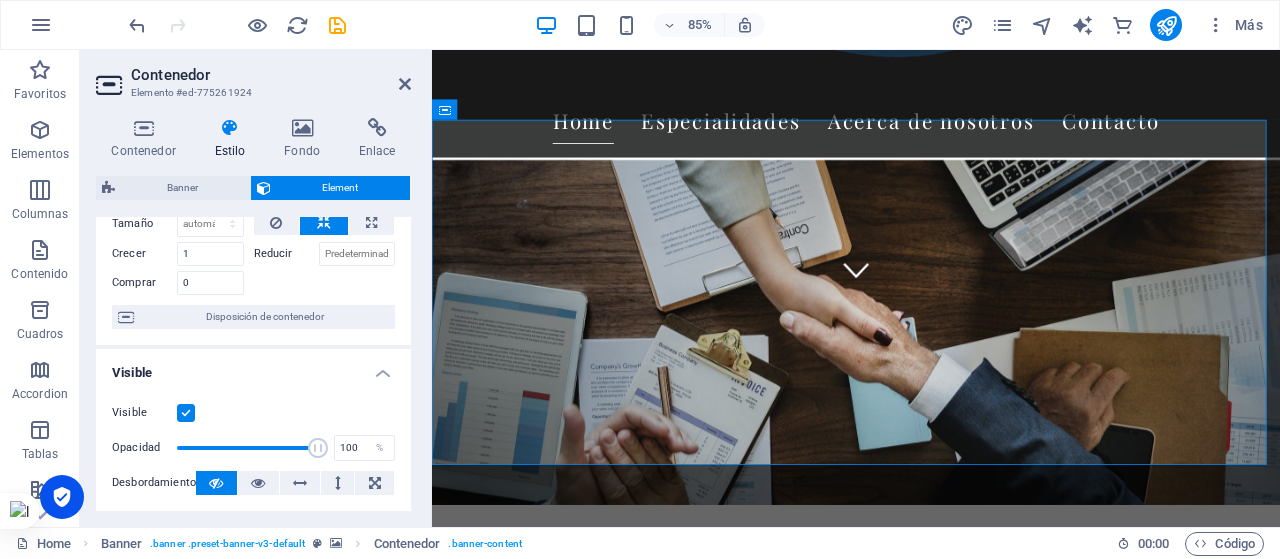 scroll, scrollTop: 87, scrollLeft: 0, axis: vertical 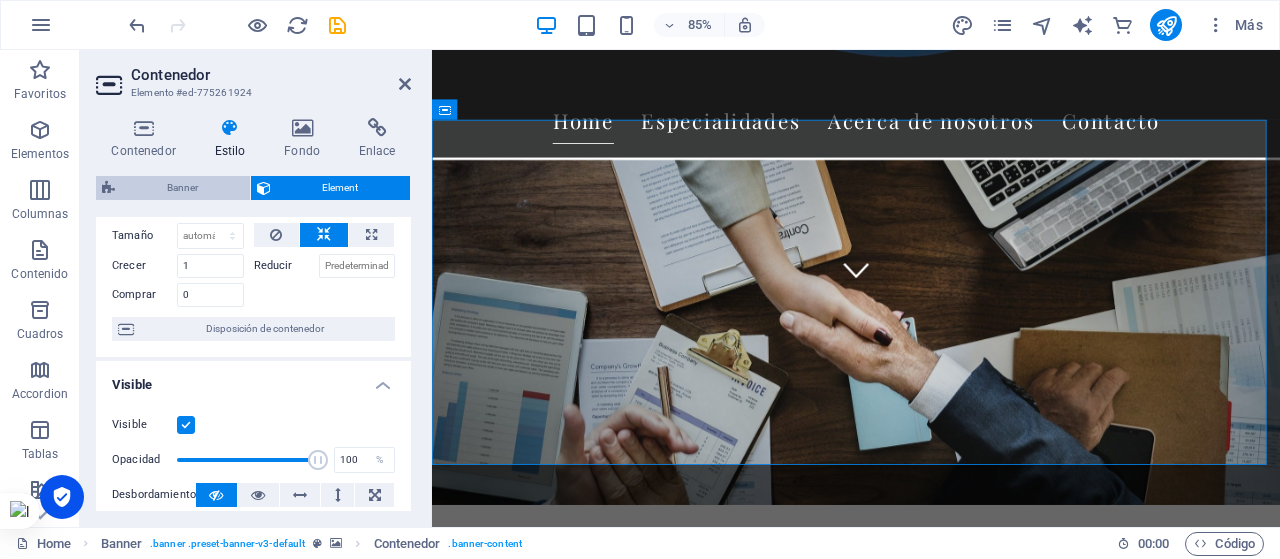click on "Banner" at bounding box center [182, 188] 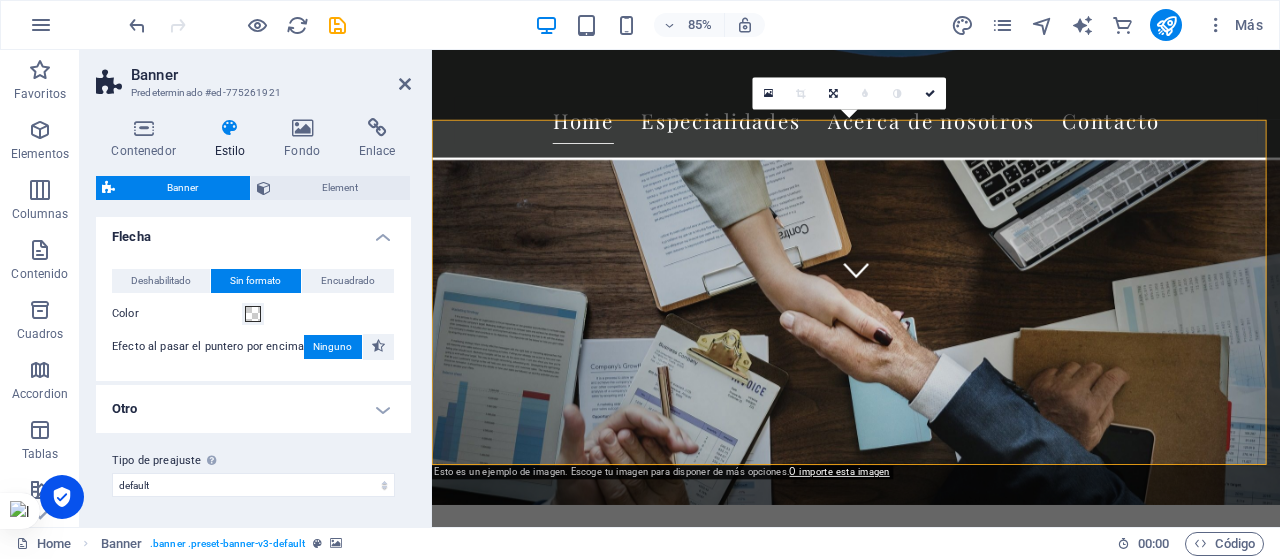 scroll, scrollTop: 0, scrollLeft: 0, axis: both 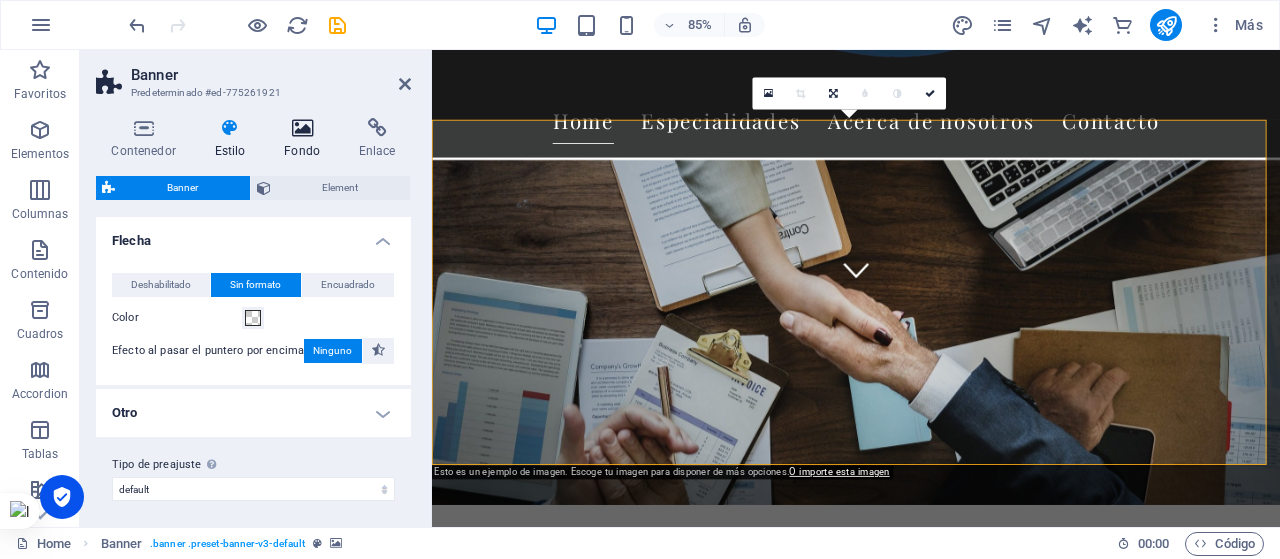 click on "Fondo" at bounding box center (306, 139) 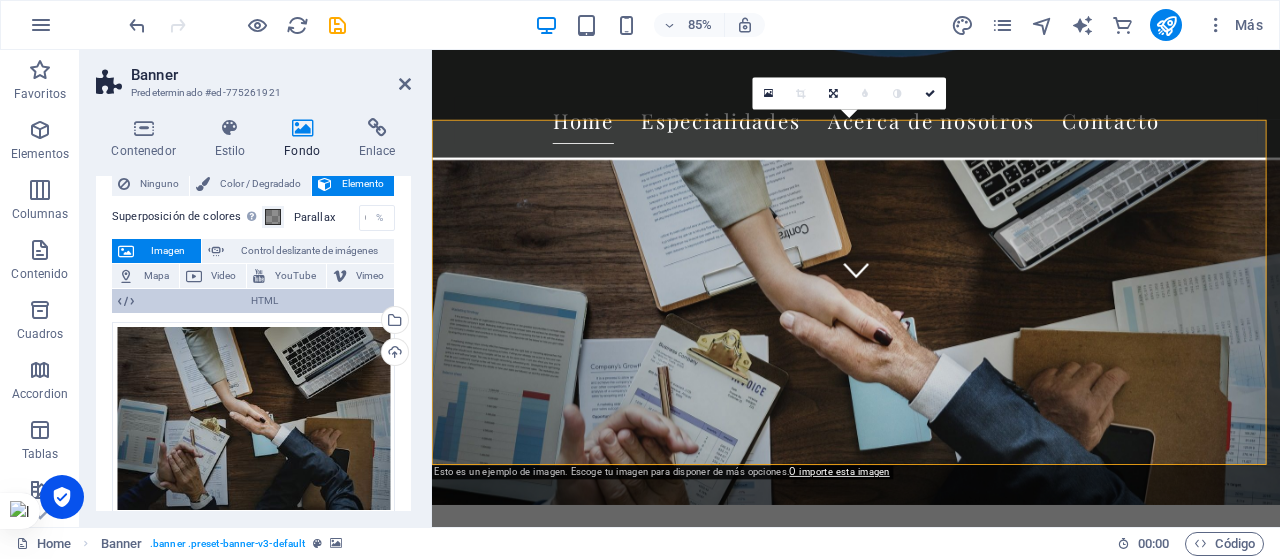scroll, scrollTop: 0, scrollLeft: 0, axis: both 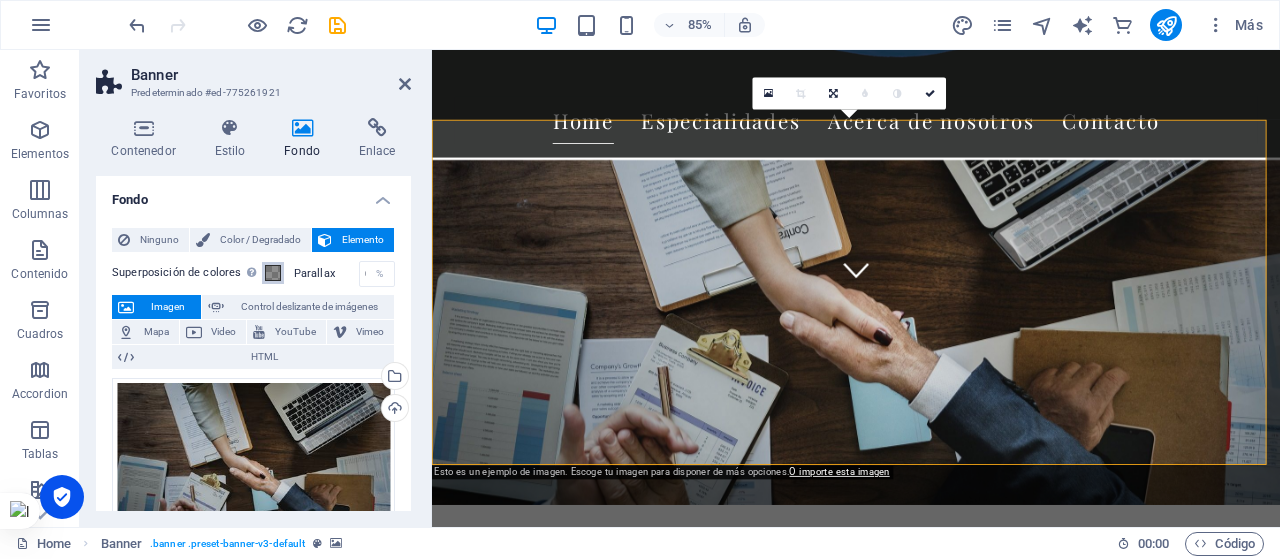 click at bounding box center (273, 273) 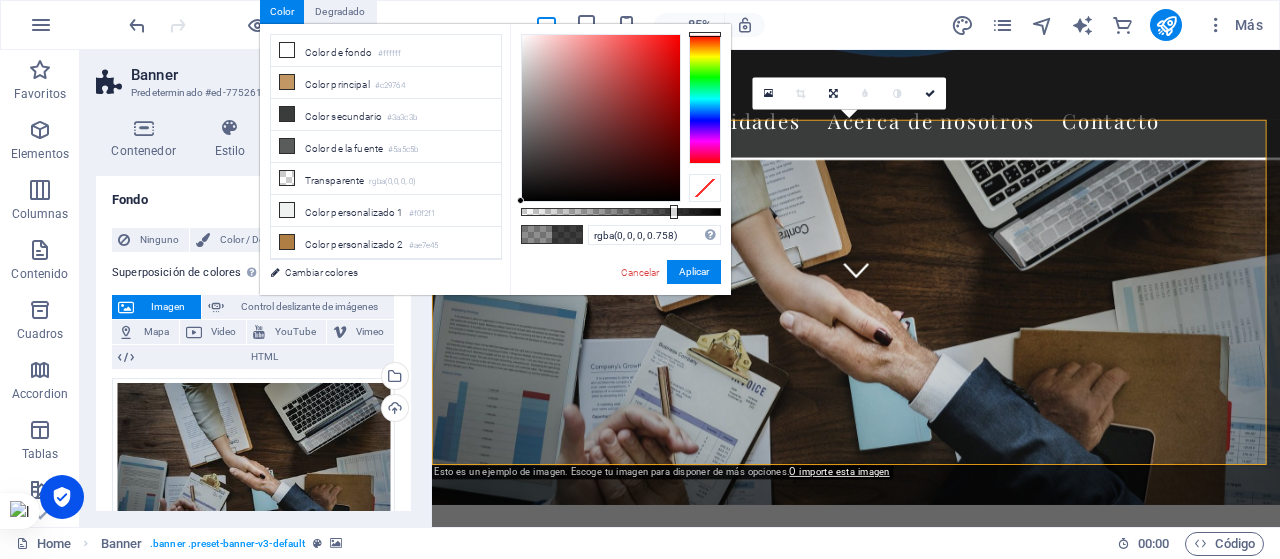 type on "rgba(0, 0, 0, 0.763)" 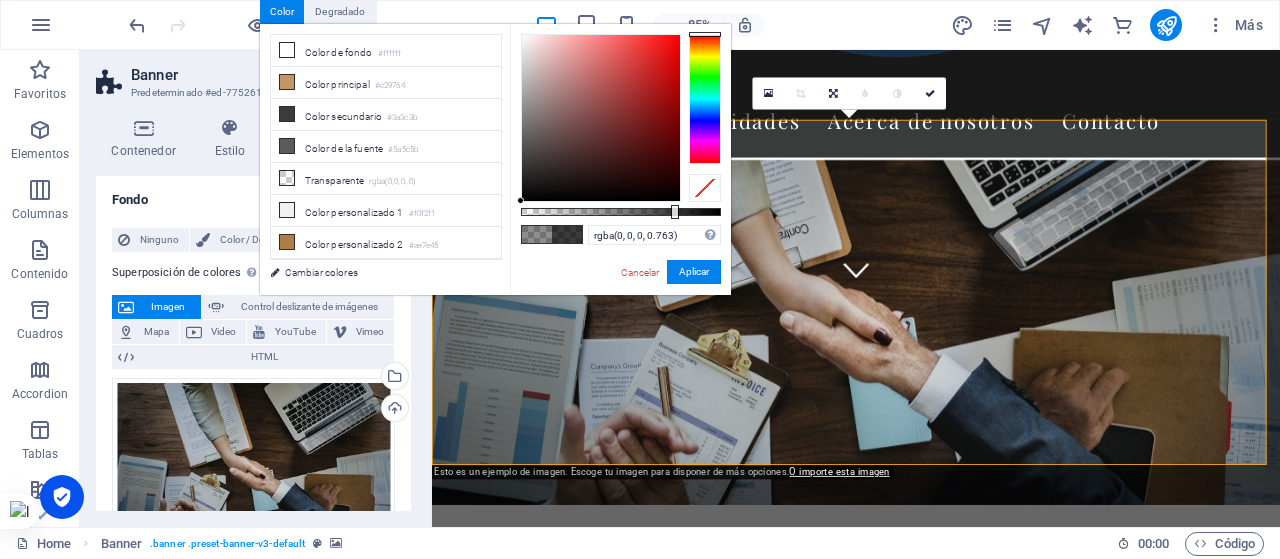 drag, startPoint x: 612, startPoint y: 213, endPoint x: 673, endPoint y: 204, distance: 61.66036 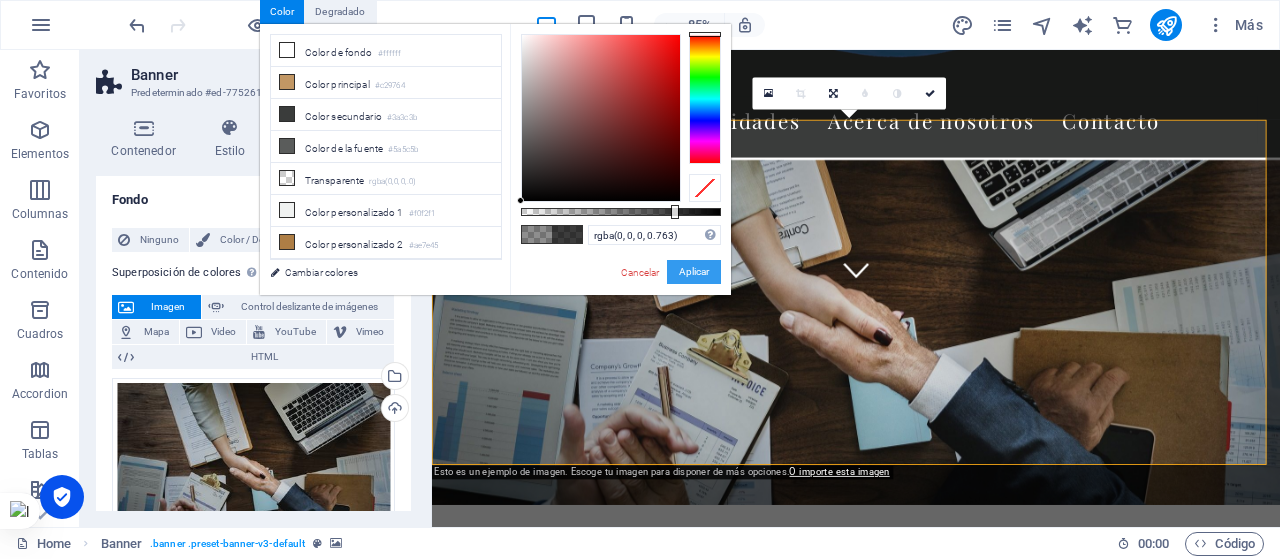 click on "Aplicar" at bounding box center (694, 272) 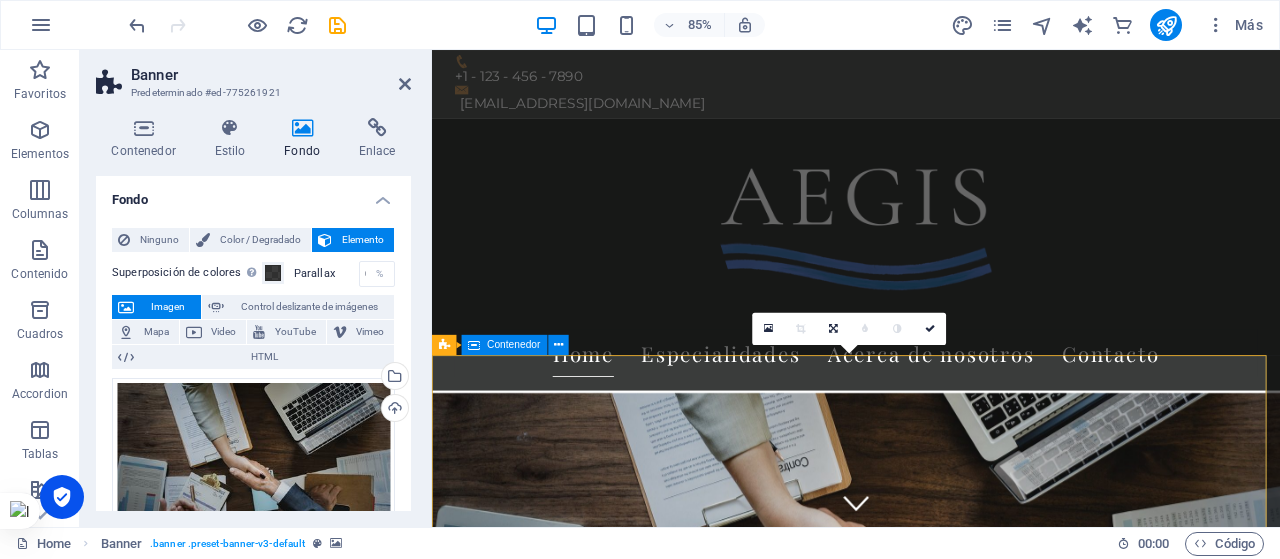 scroll, scrollTop: 0, scrollLeft: 0, axis: both 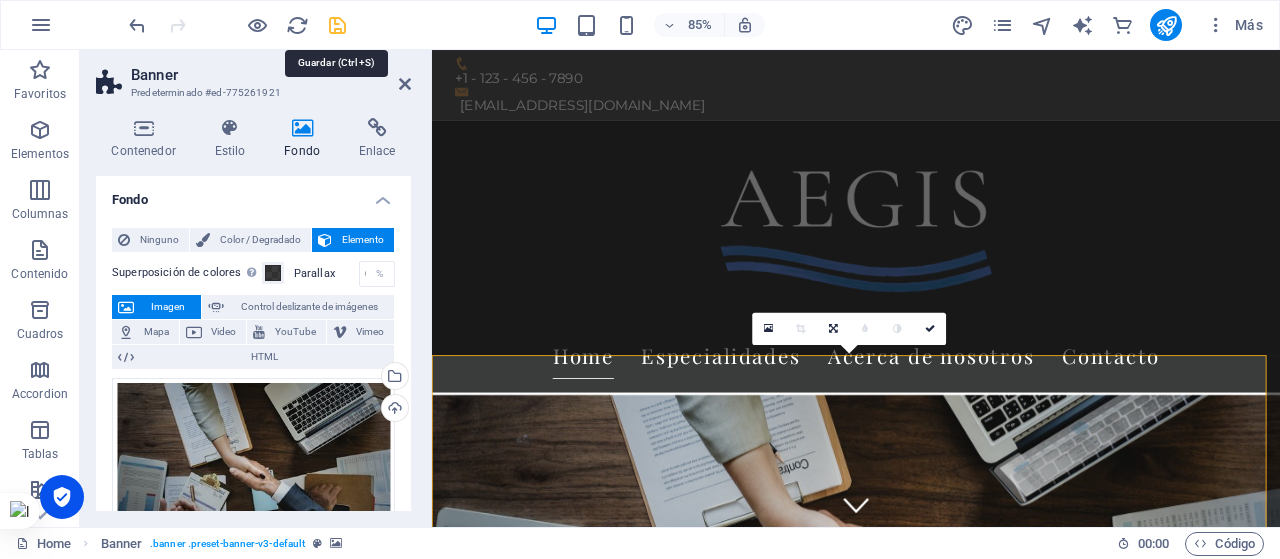 click at bounding box center [337, 25] 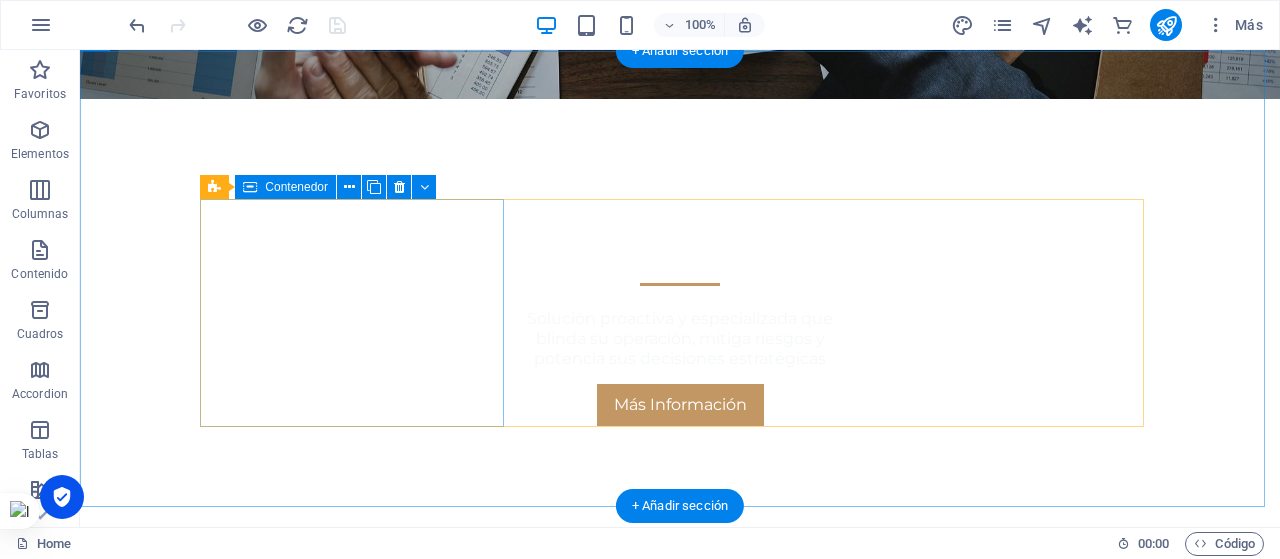 scroll, scrollTop: 764, scrollLeft: 0, axis: vertical 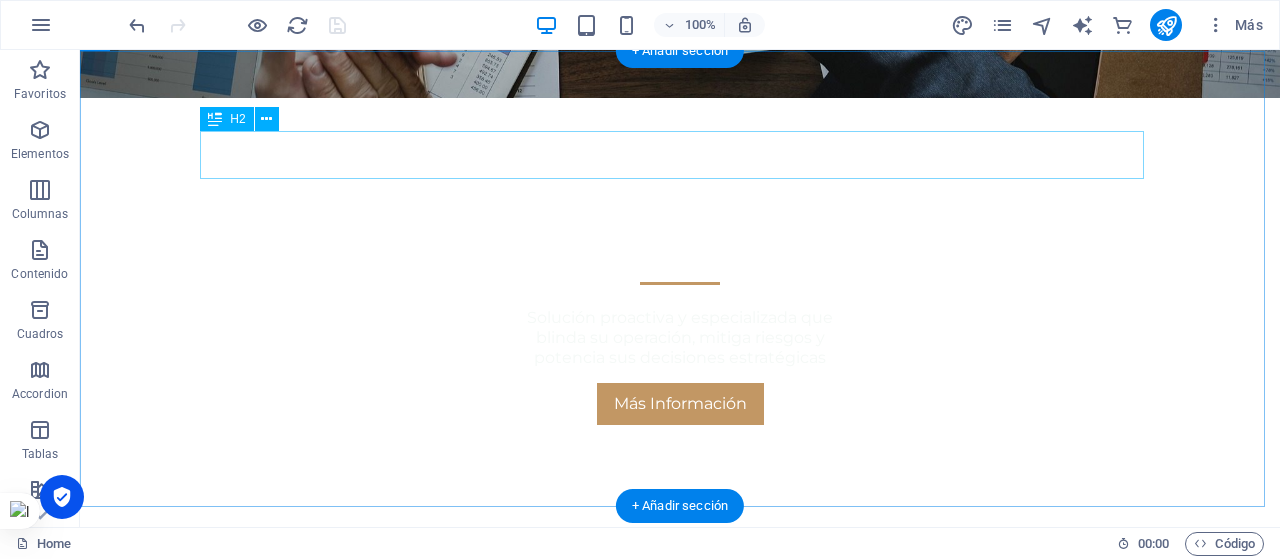 click on "Nuestros servicios" at bounding box center (680, 609) 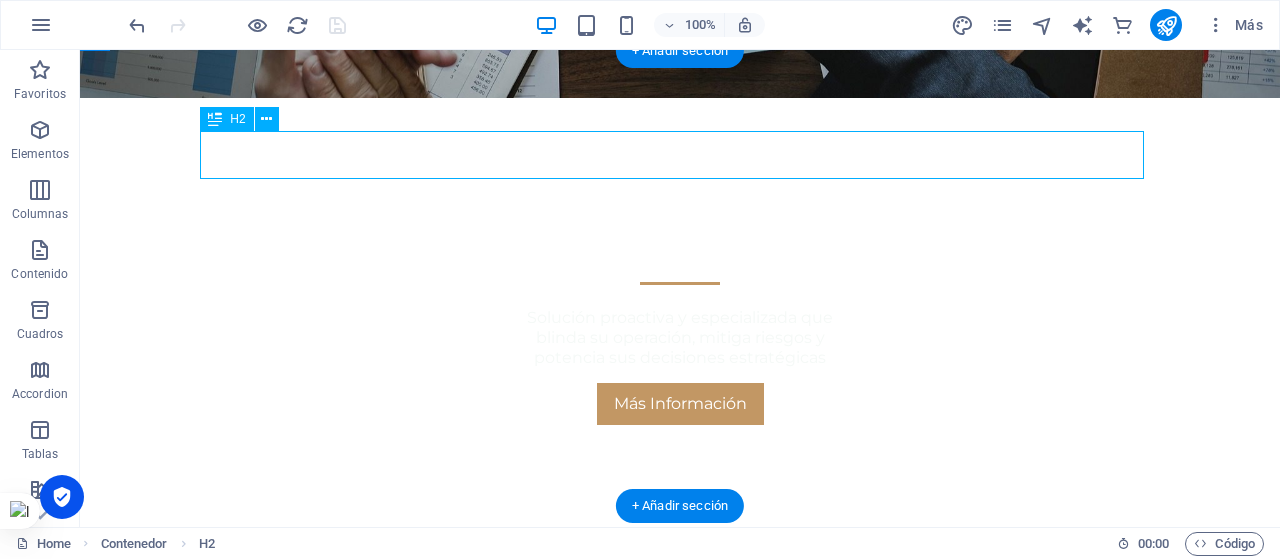 click on "Nuestros servicios" at bounding box center [680, 609] 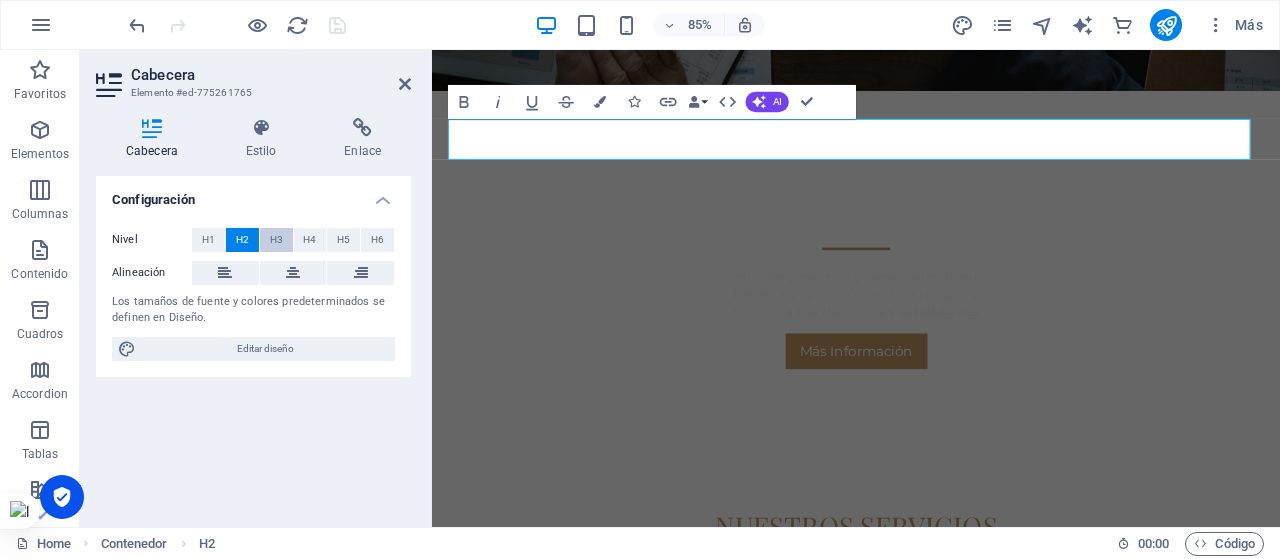 click on "H3" at bounding box center (276, 240) 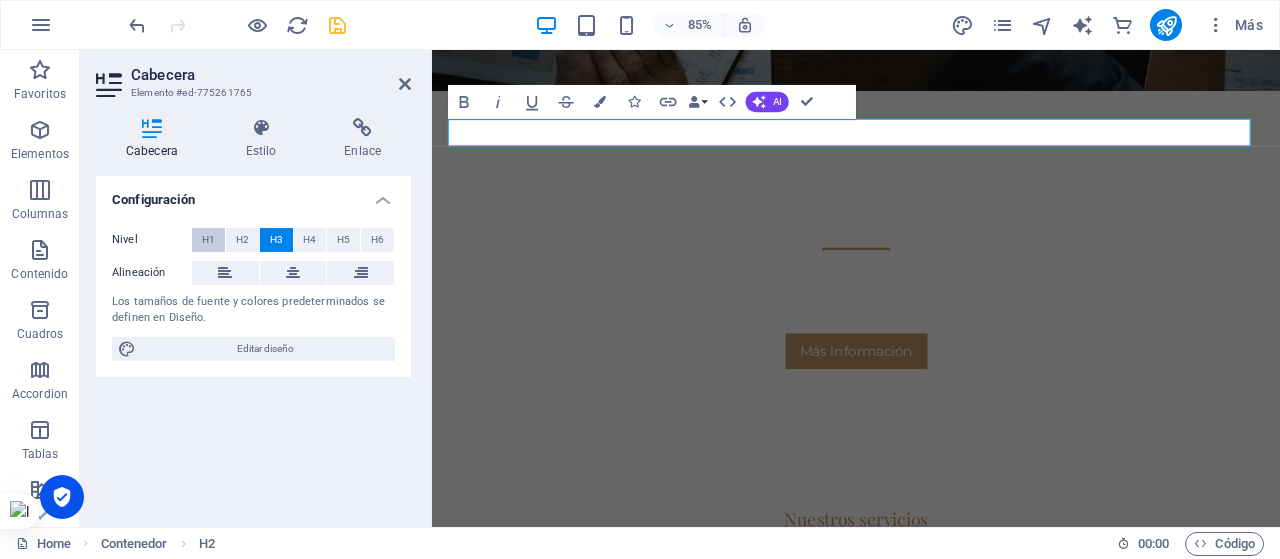 click on "H1" at bounding box center [208, 240] 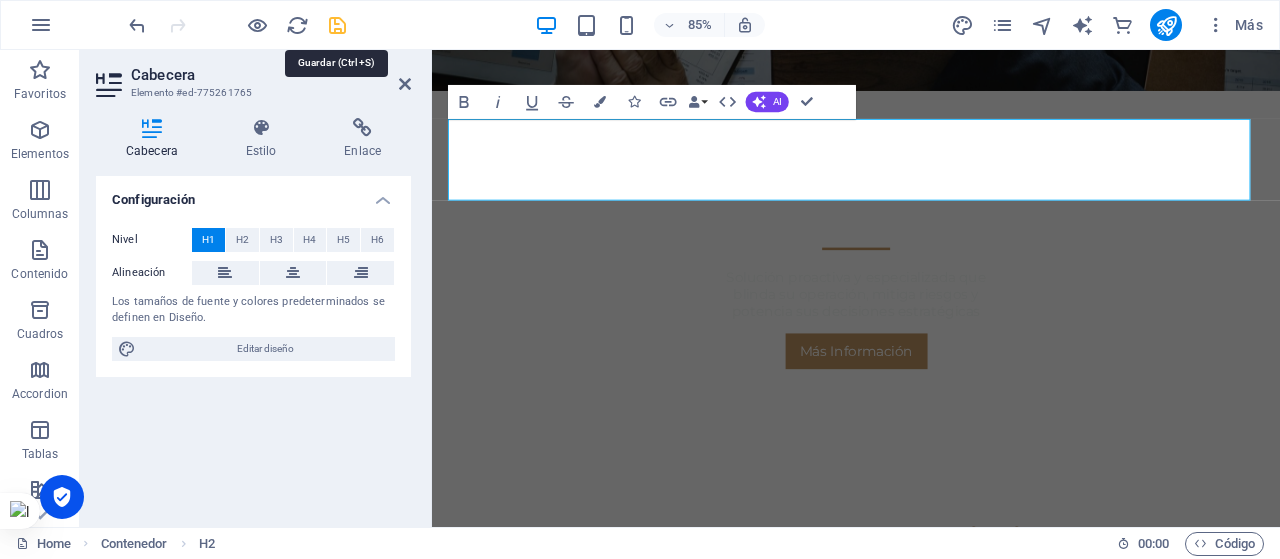 click at bounding box center (337, 25) 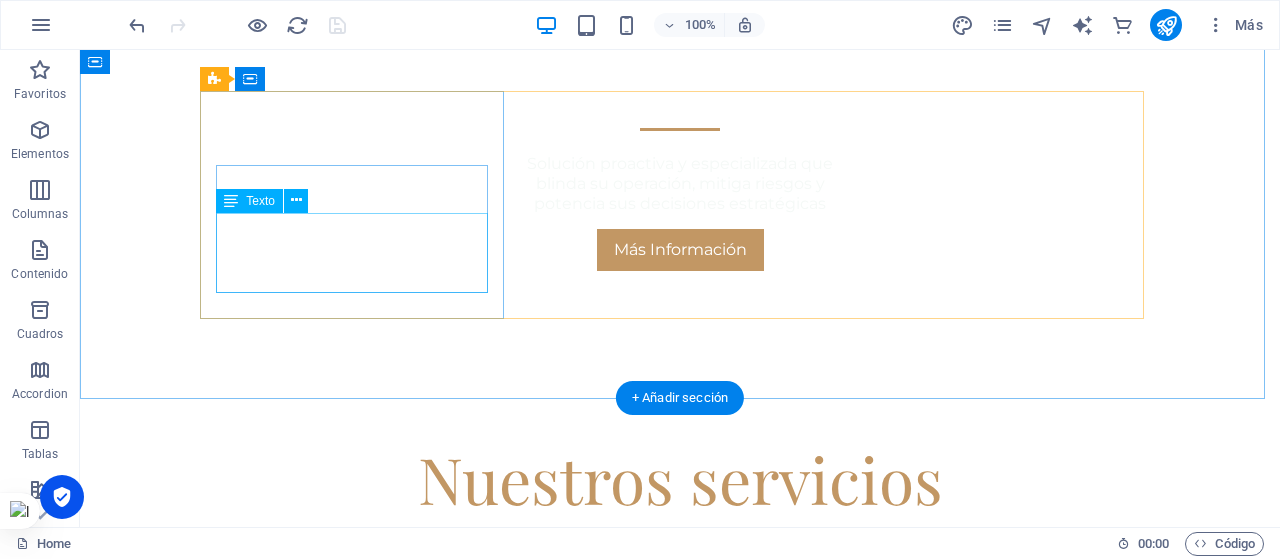 scroll, scrollTop: 922, scrollLeft: 0, axis: vertical 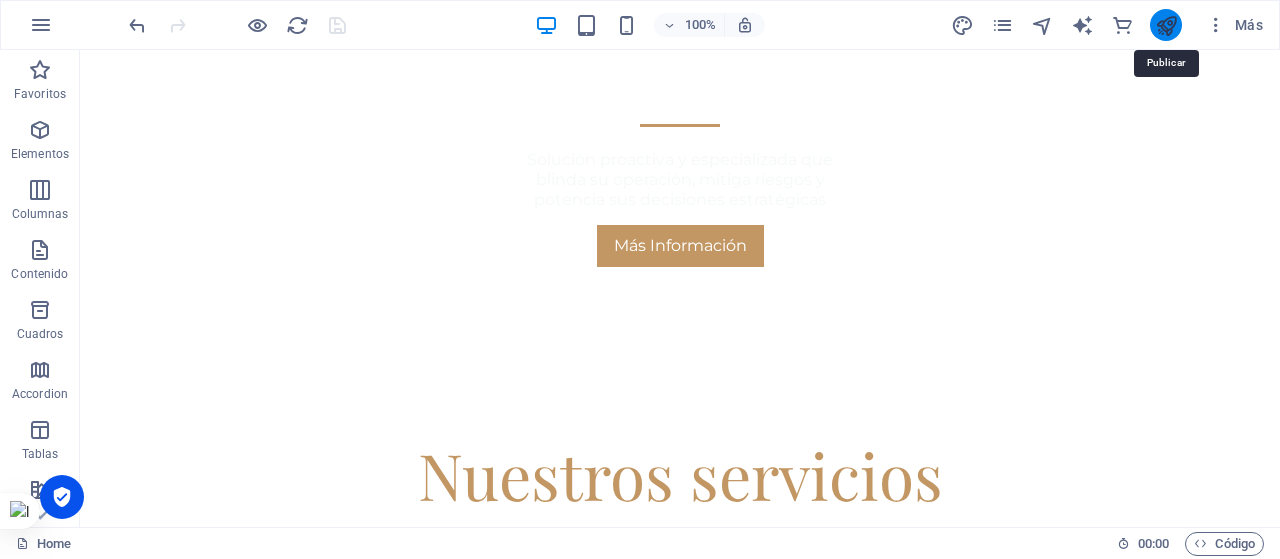 click at bounding box center [1166, 25] 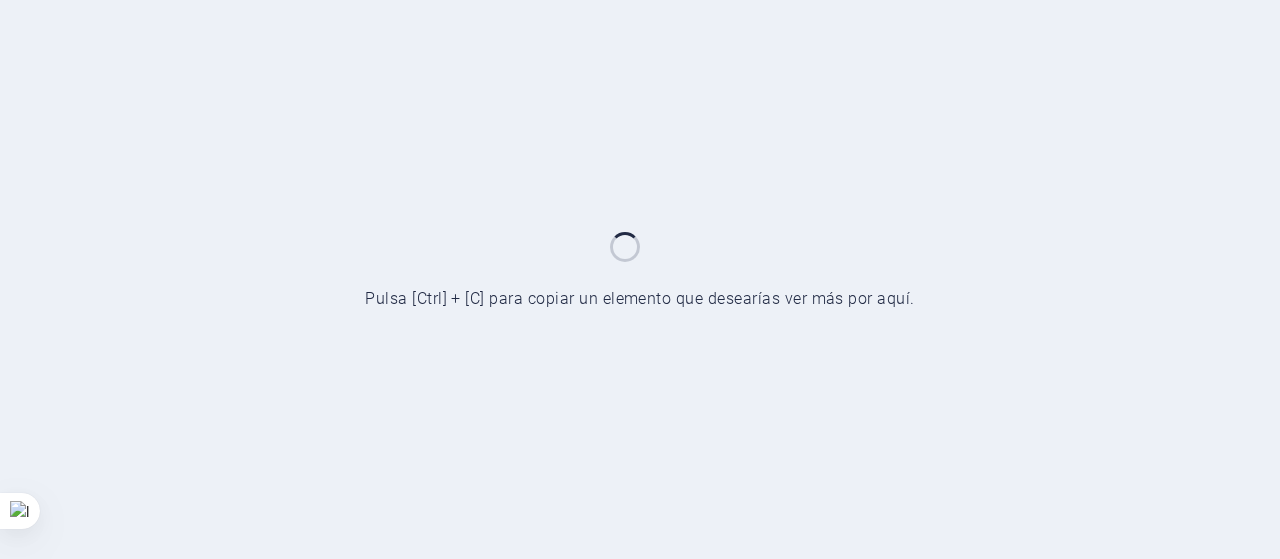 scroll, scrollTop: 0, scrollLeft: 0, axis: both 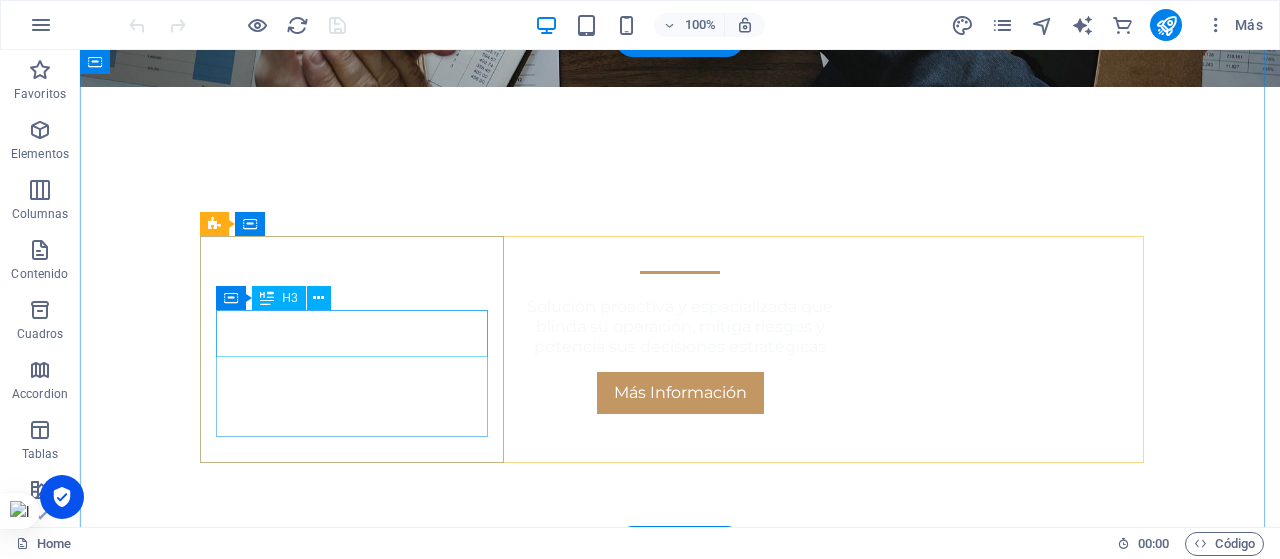 click on "Protección Integral" at bounding box center [680, 777] 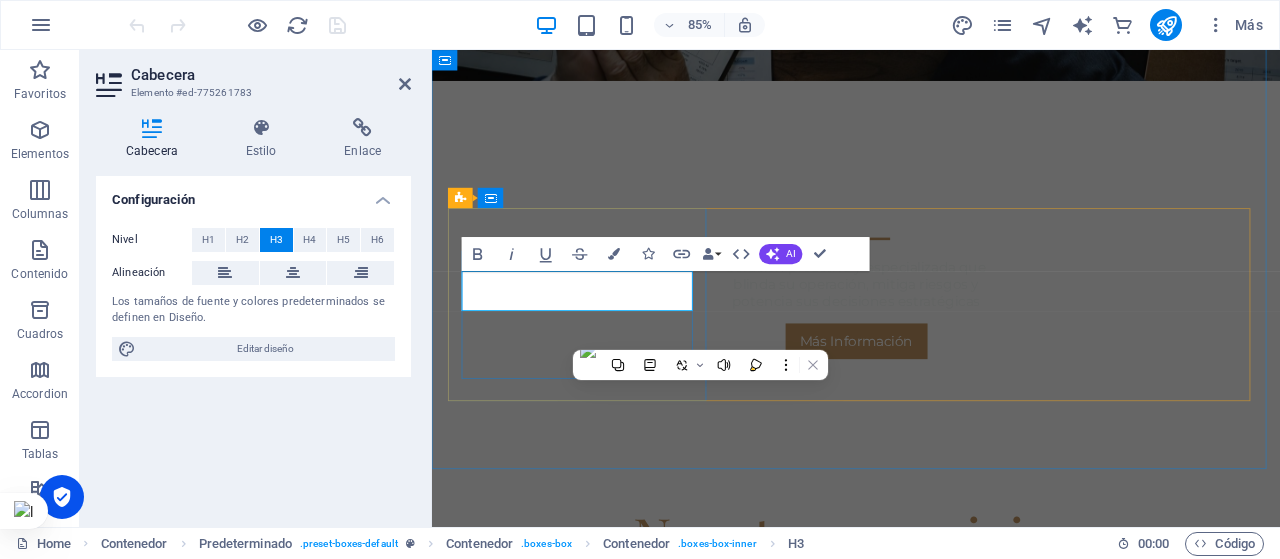 click on "Protección Integral" at bounding box center [931, 777] 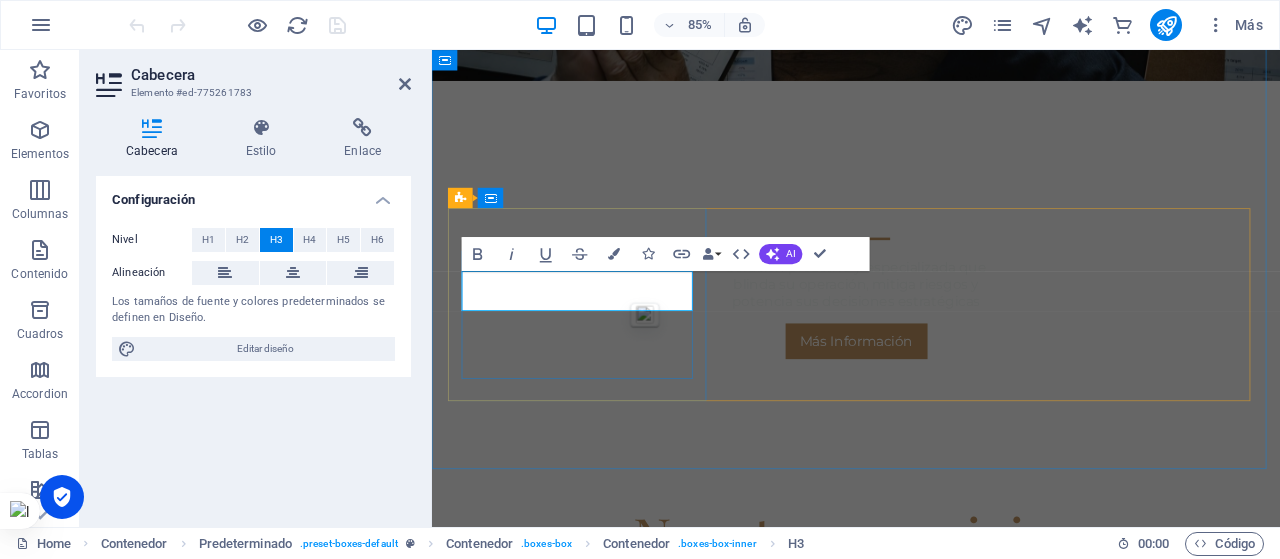 drag, startPoint x: 724, startPoint y: 346, endPoint x: 508, endPoint y: 343, distance: 216.02083 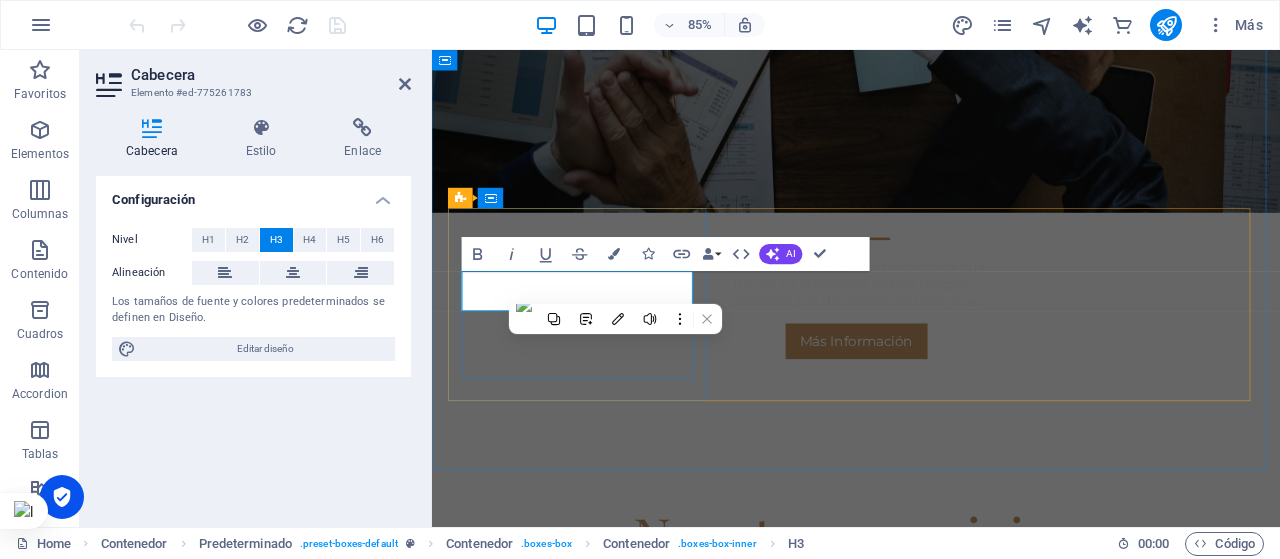 type 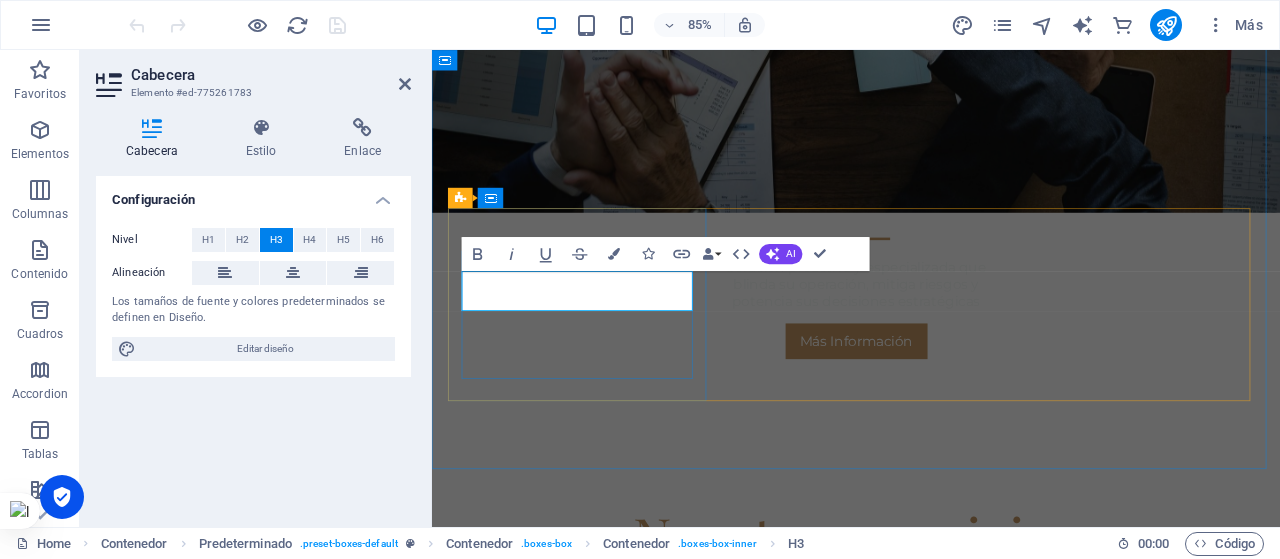scroll, scrollTop: 765, scrollLeft: 0, axis: vertical 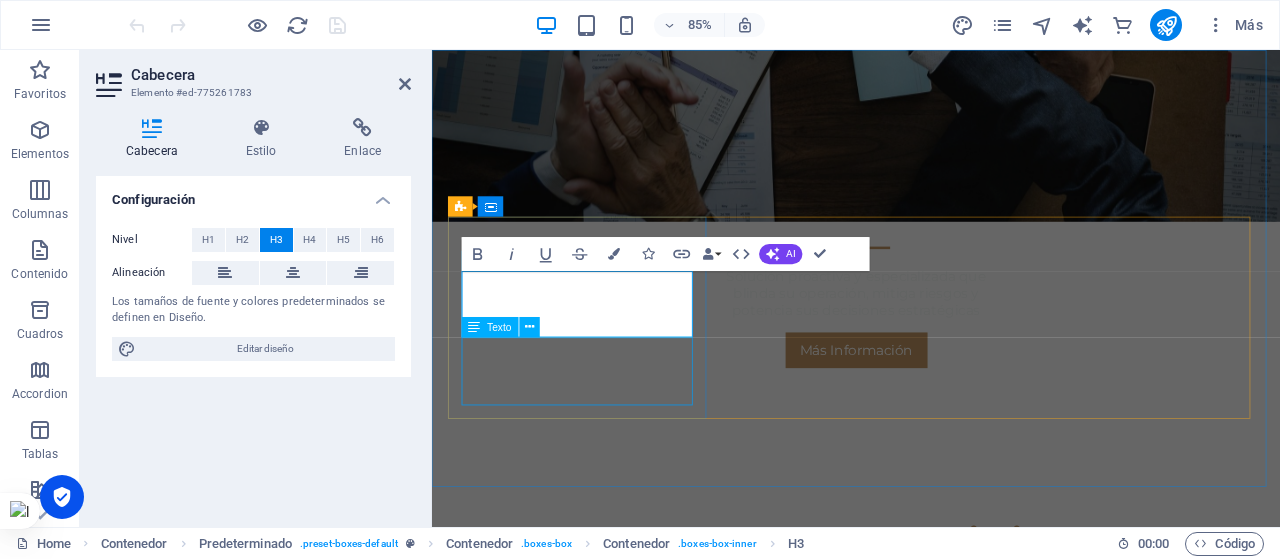 click on "Soluciones jurídicas y estratégicas para personas y empresas. Prevención, reacción y seguimiento en un solo lugar." at bounding box center (931, 821) 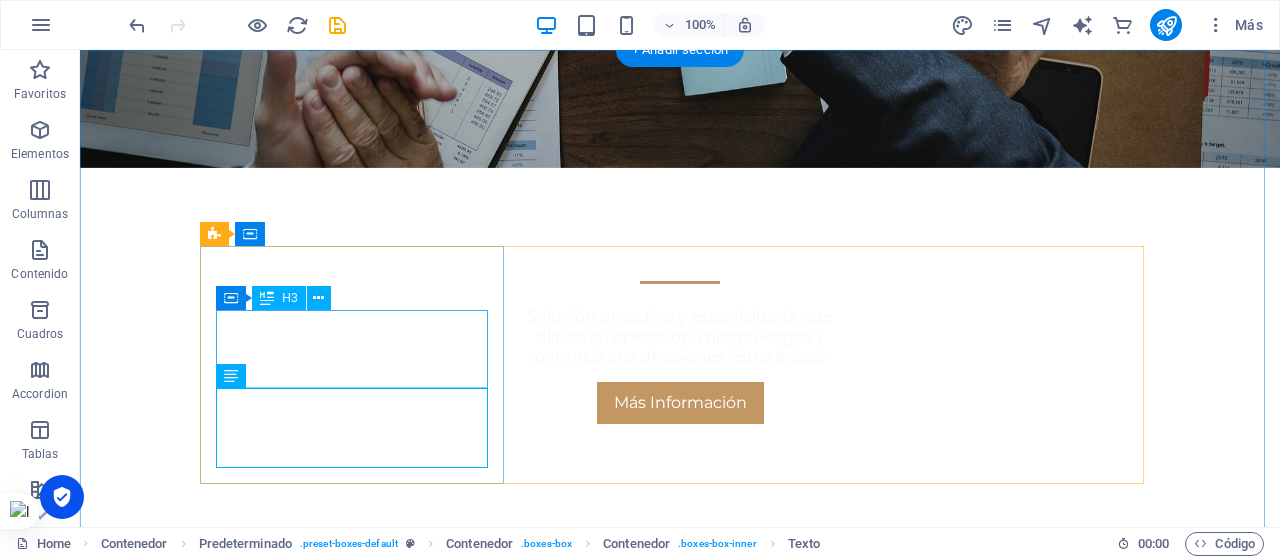 click on "REPRESENTACIÓN Y ASESORÍA LEGAL" at bounding box center [680, 787] 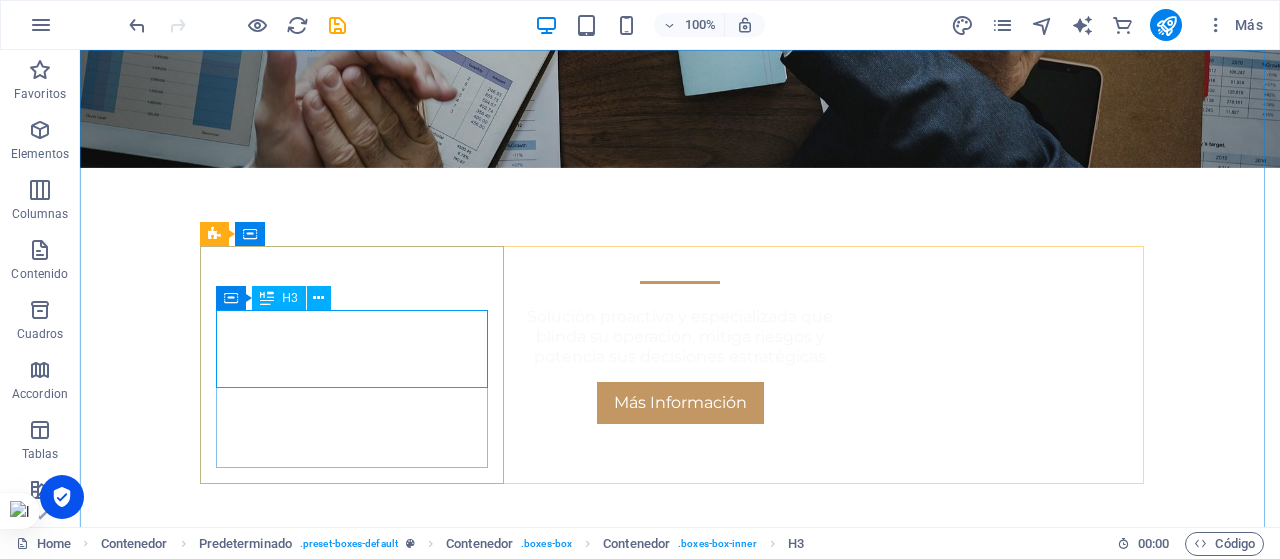 click on "H3" at bounding box center [289, 298] 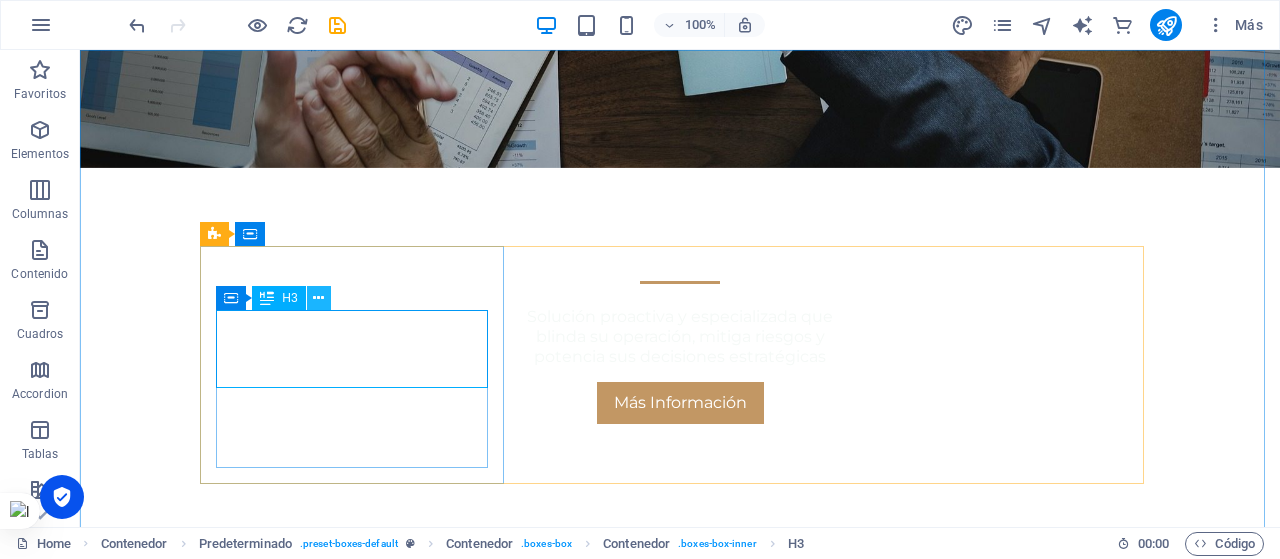 click at bounding box center (318, 298) 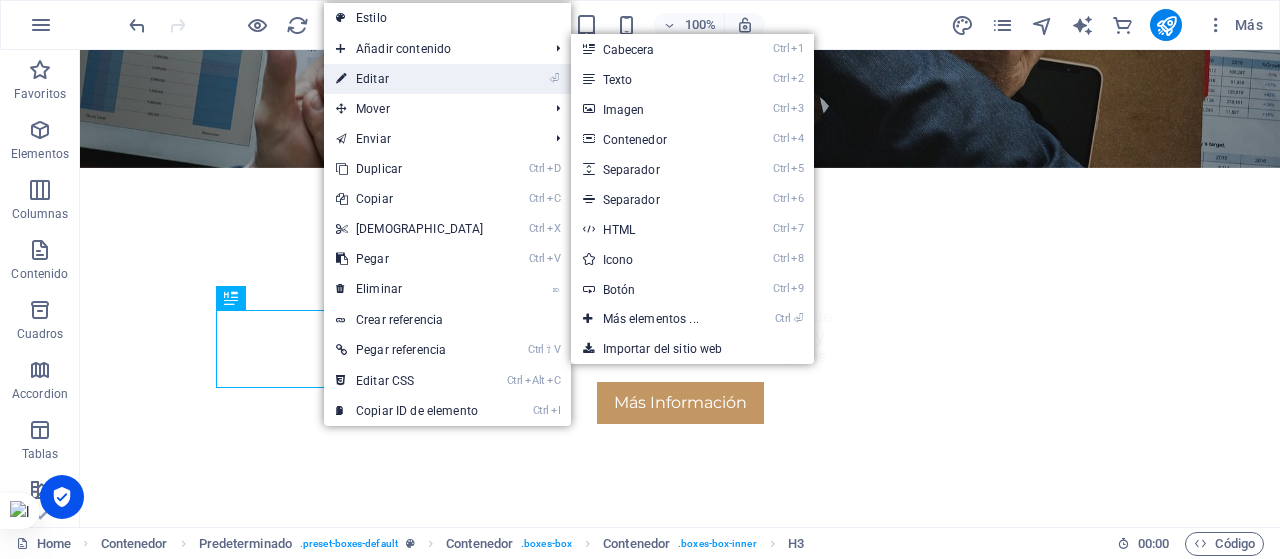 click on "⏎  Editar" at bounding box center [410, 79] 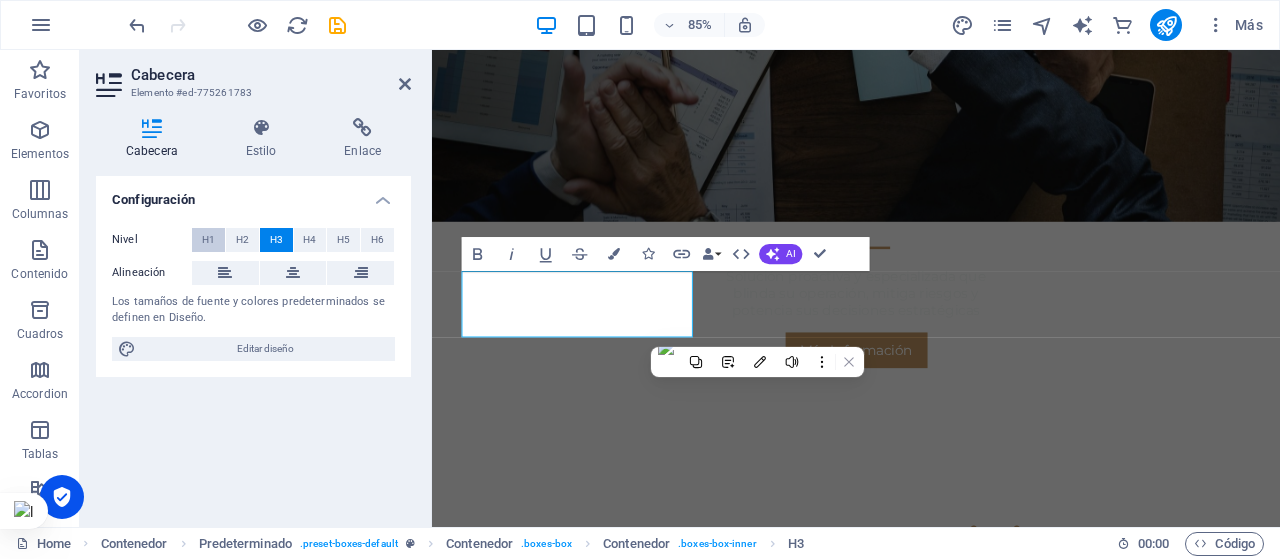 click on "H1" at bounding box center [208, 240] 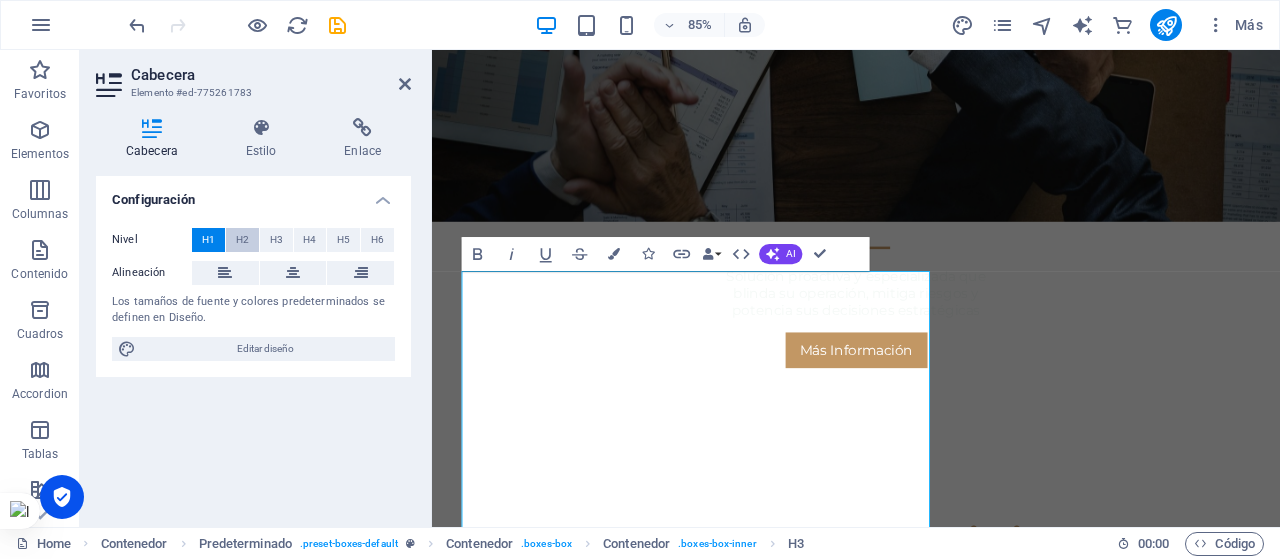 click on "H2" at bounding box center (242, 240) 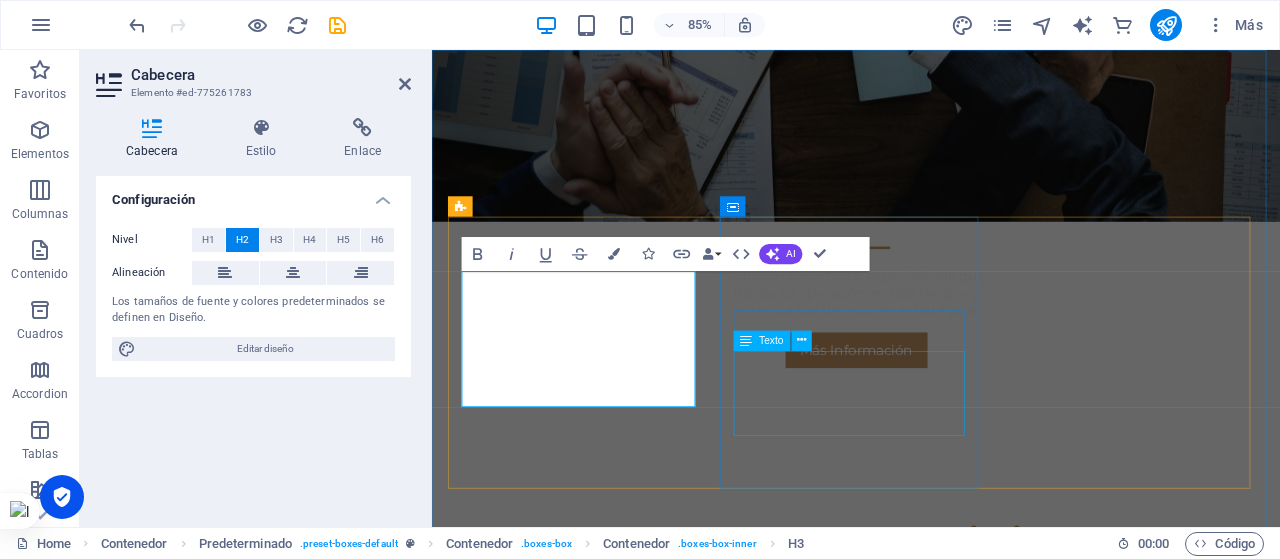 click on "Accede a inteligencia legal y comercial para tomar decisiones informadas. Filtramos, analizamos y presentamos lo que realmente importa." at bounding box center [931, 1003] 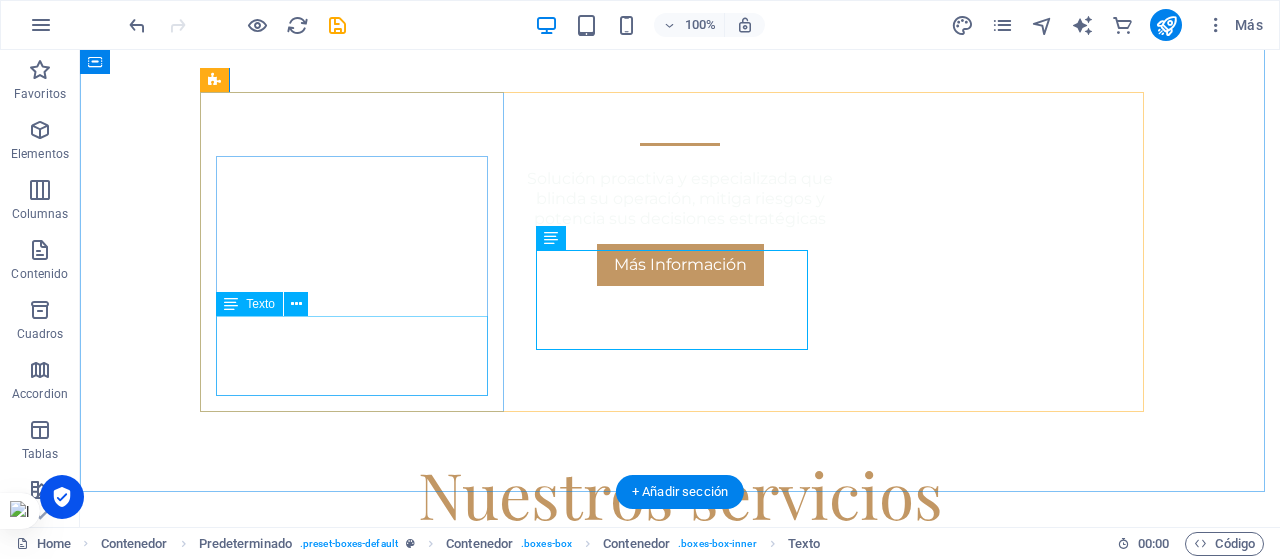 scroll, scrollTop: 920, scrollLeft: 0, axis: vertical 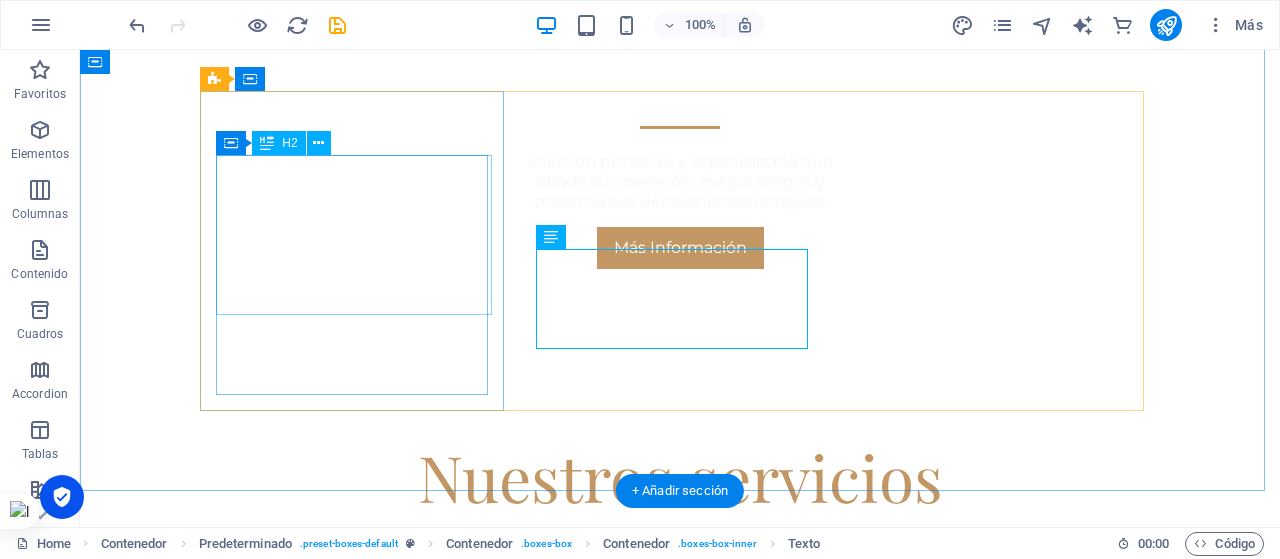 click on "REPRESENTACIÓN Y ASESORÍA LEGAL" at bounding box center [680, 641] 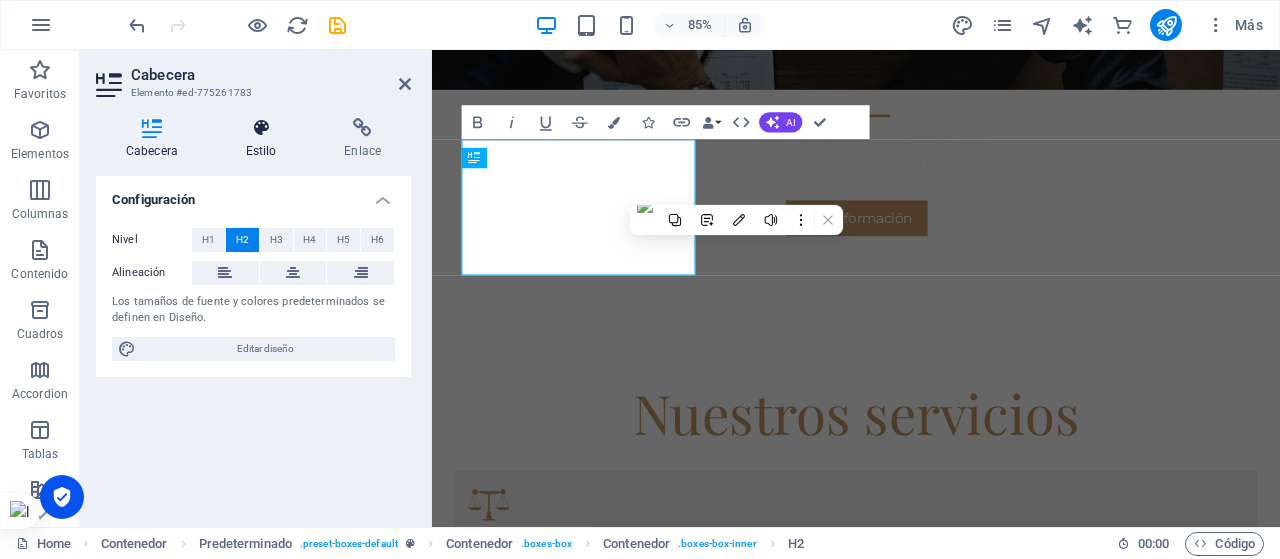 click at bounding box center [261, 128] 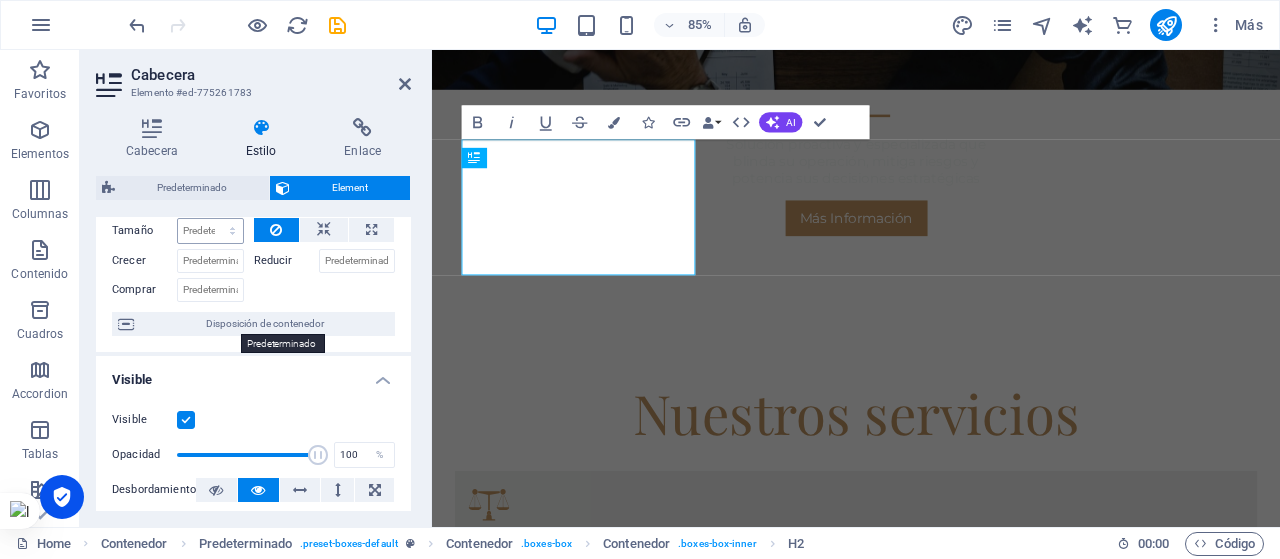 scroll, scrollTop: 90, scrollLeft: 0, axis: vertical 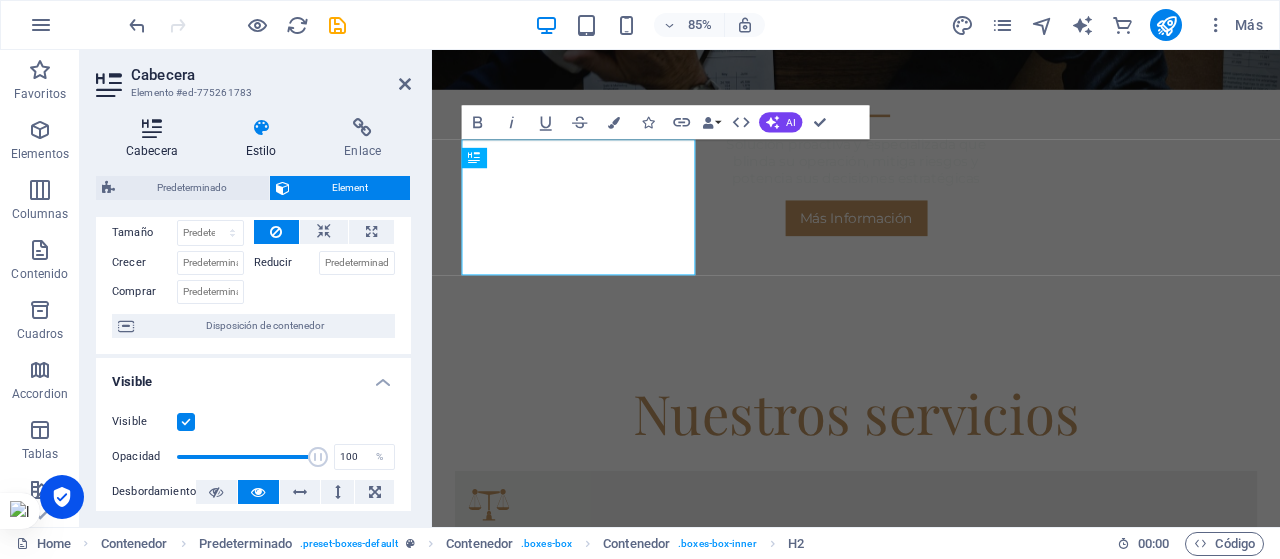 click on "Cabecera" at bounding box center (156, 139) 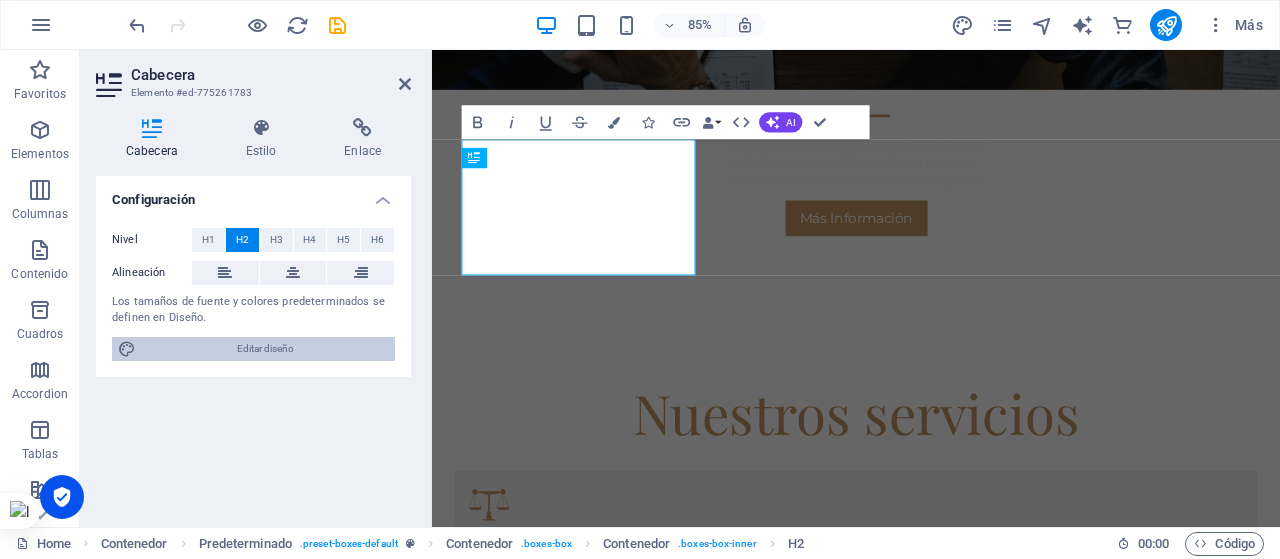 click on "Editar diseño" at bounding box center (265, 349) 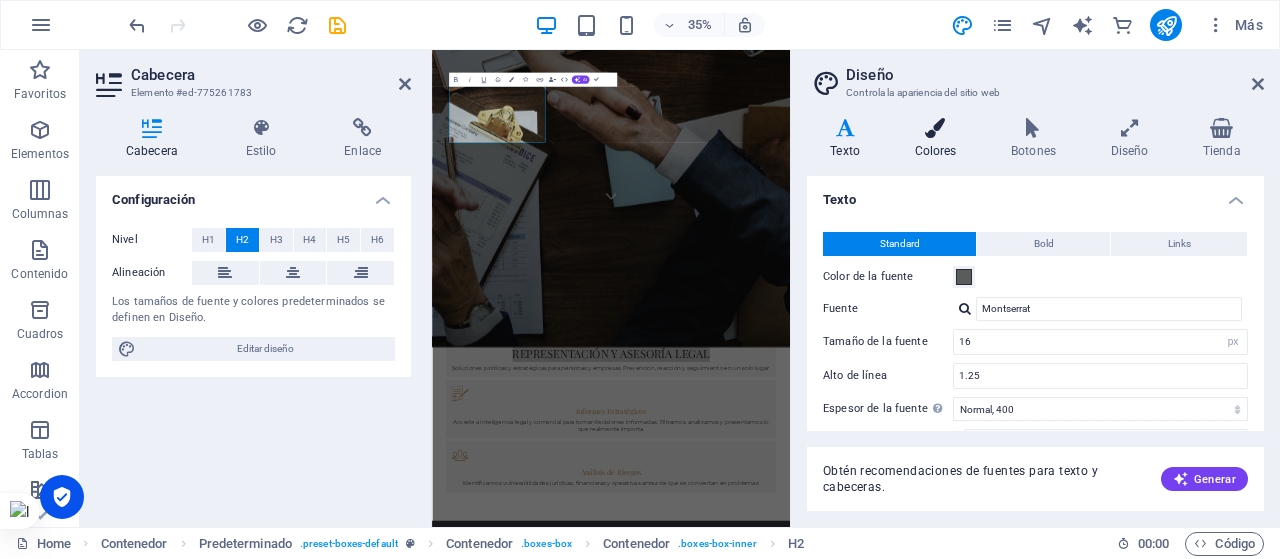 scroll, scrollTop: 1196, scrollLeft: 0, axis: vertical 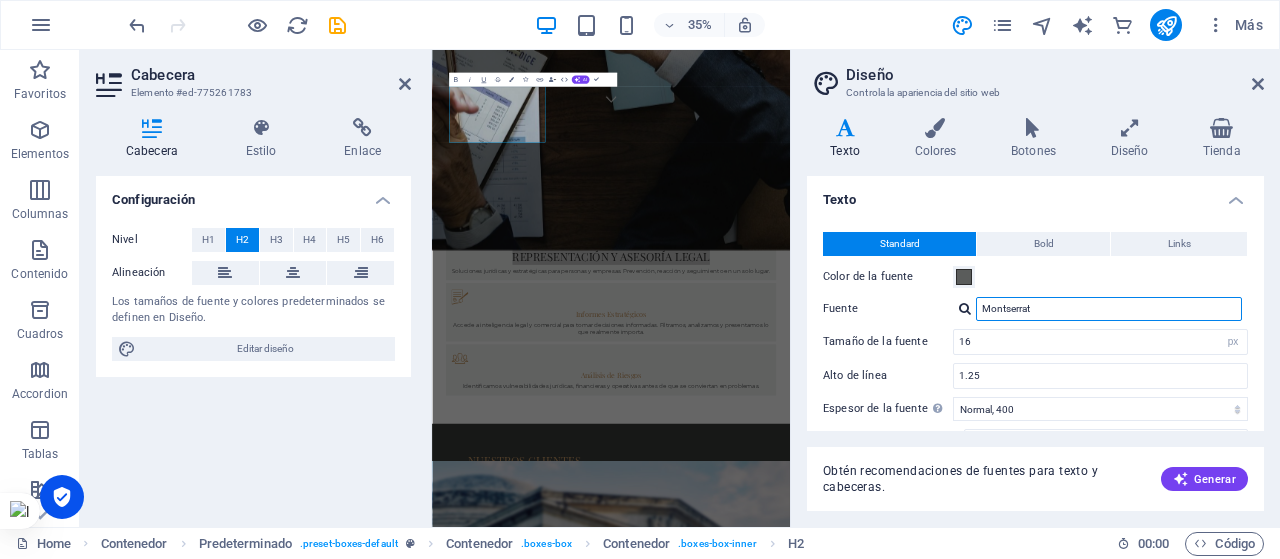 click on "Montserrat" at bounding box center (1109, 309) 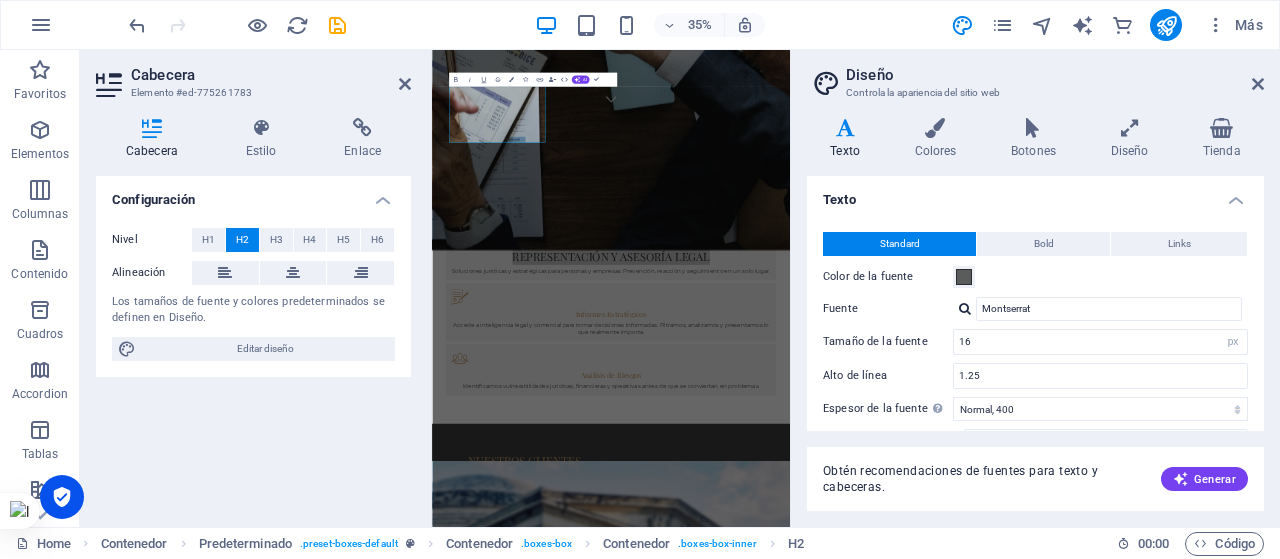 click at bounding box center [965, 308] 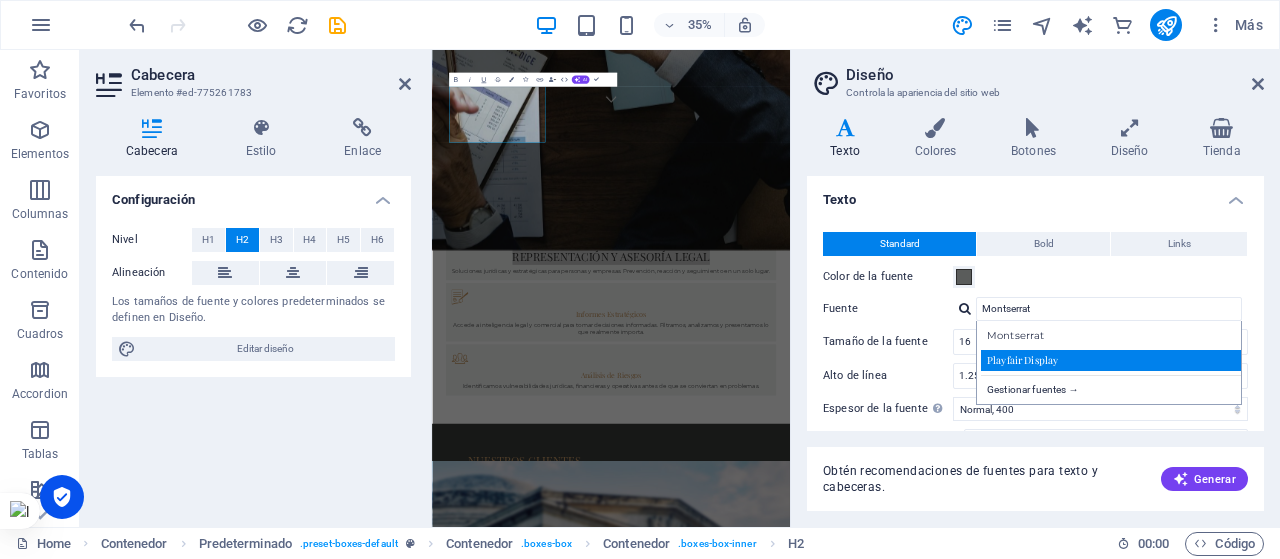 click on "Playfair Display" at bounding box center (1113, 360) 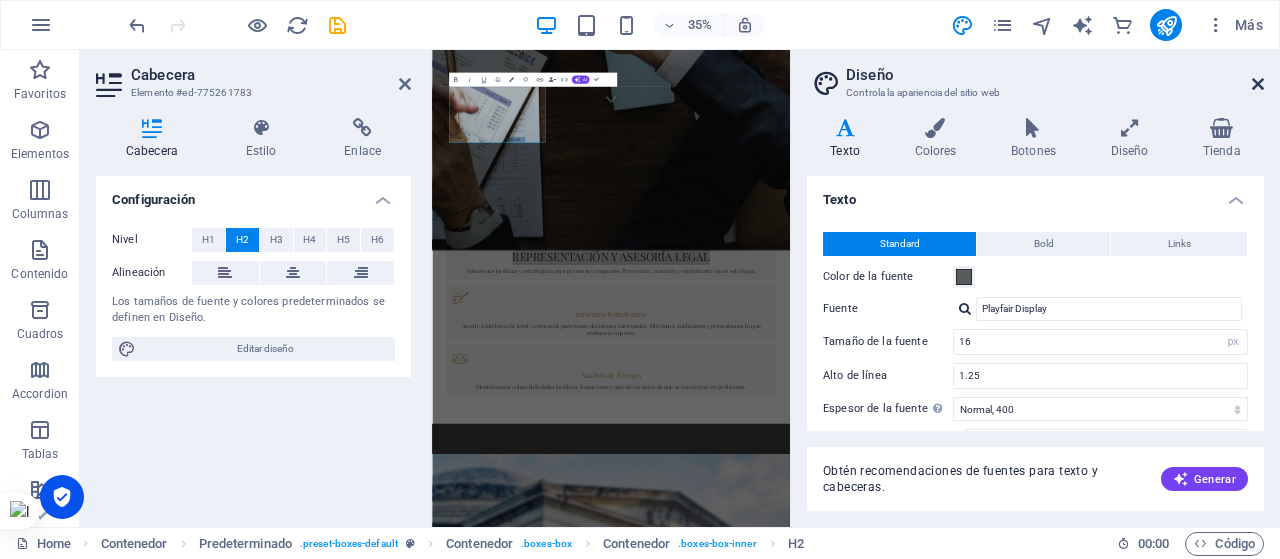 click at bounding box center [1258, 84] 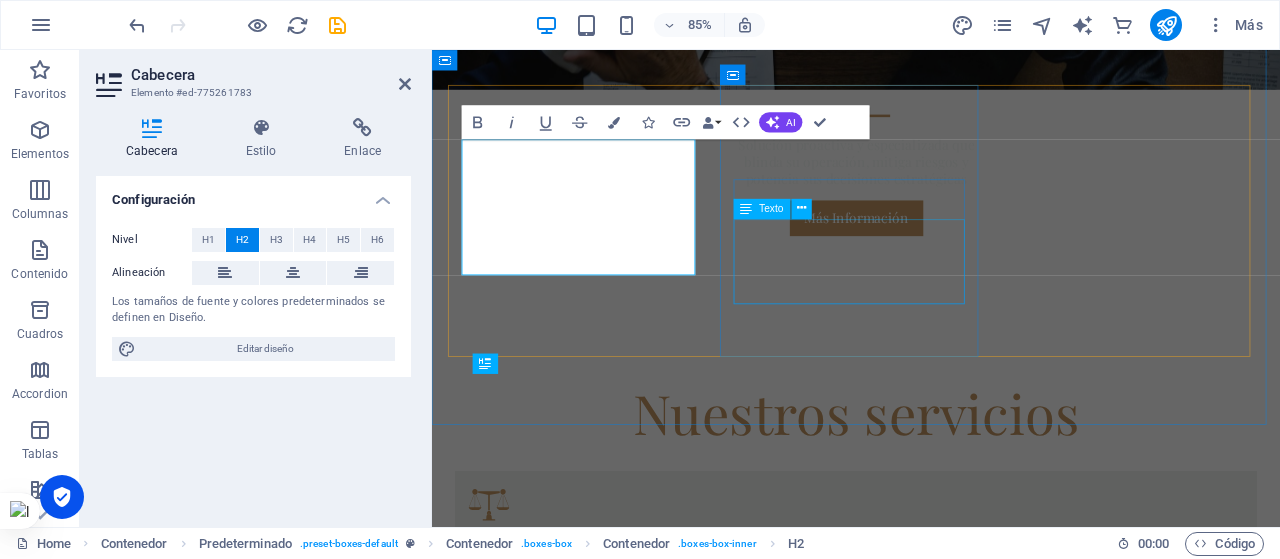 click on "Accede a inteligencia legal y comercial para tomar decisiones informadas. Filtramos, analizamos y presentamos lo que realmente importa." at bounding box center (931, 848) 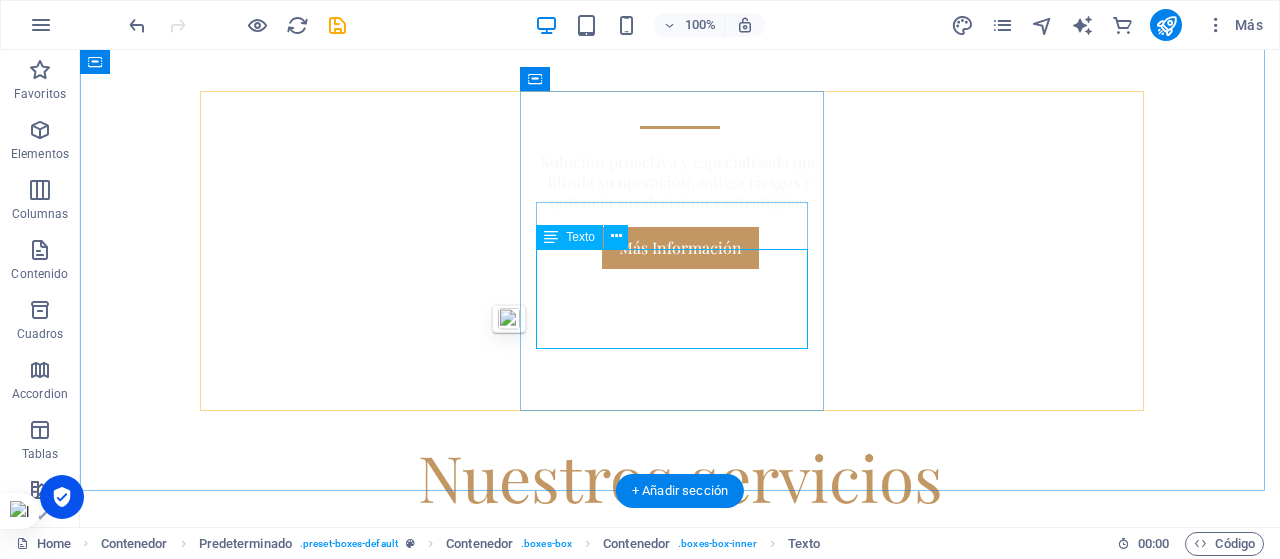 click on "Accede a inteligencia legal y comercial para tomar decisiones informadas. Filtramos, analizamos y presentamos lo que realmente importa." at bounding box center [680, 848] 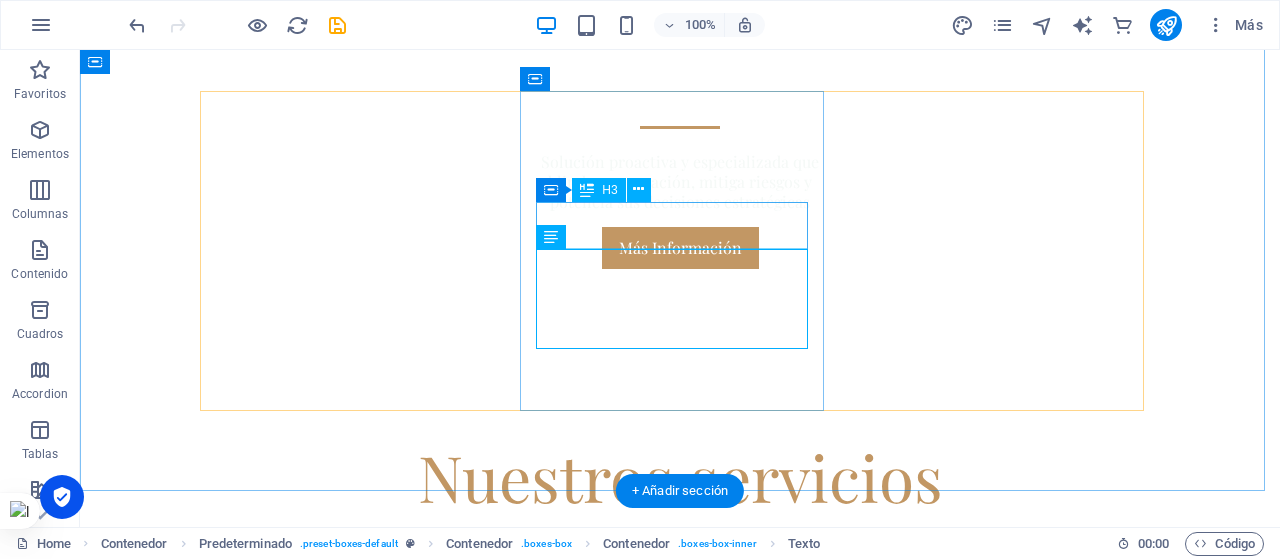 click on "Informes Estratégicos" at bounding box center (680, 804) 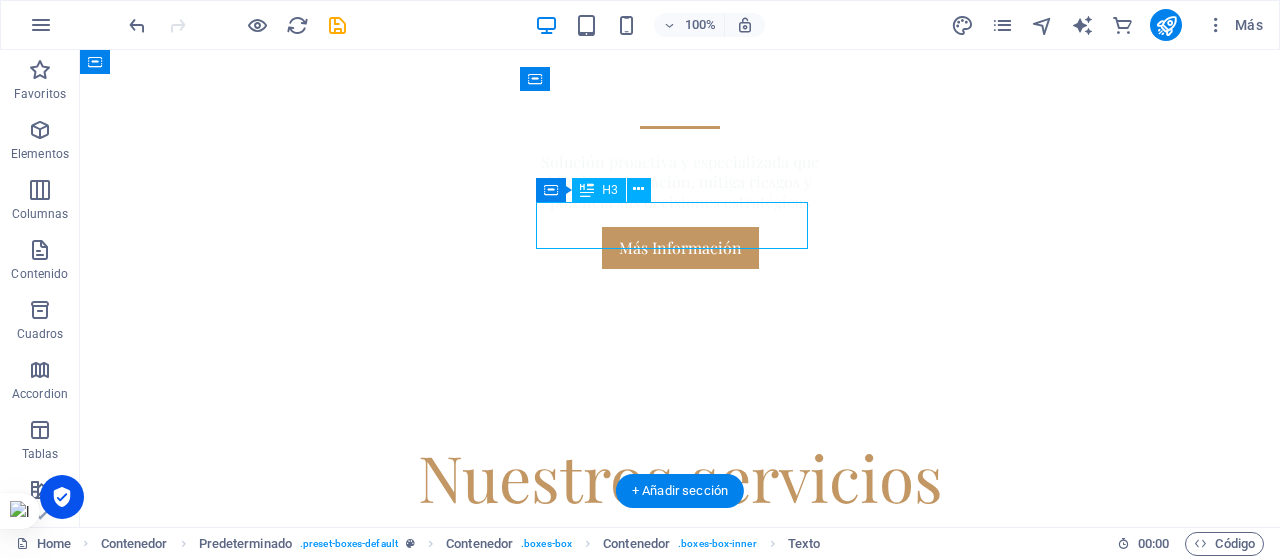 click on "Informes Estratégicos" at bounding box center (680, 804) 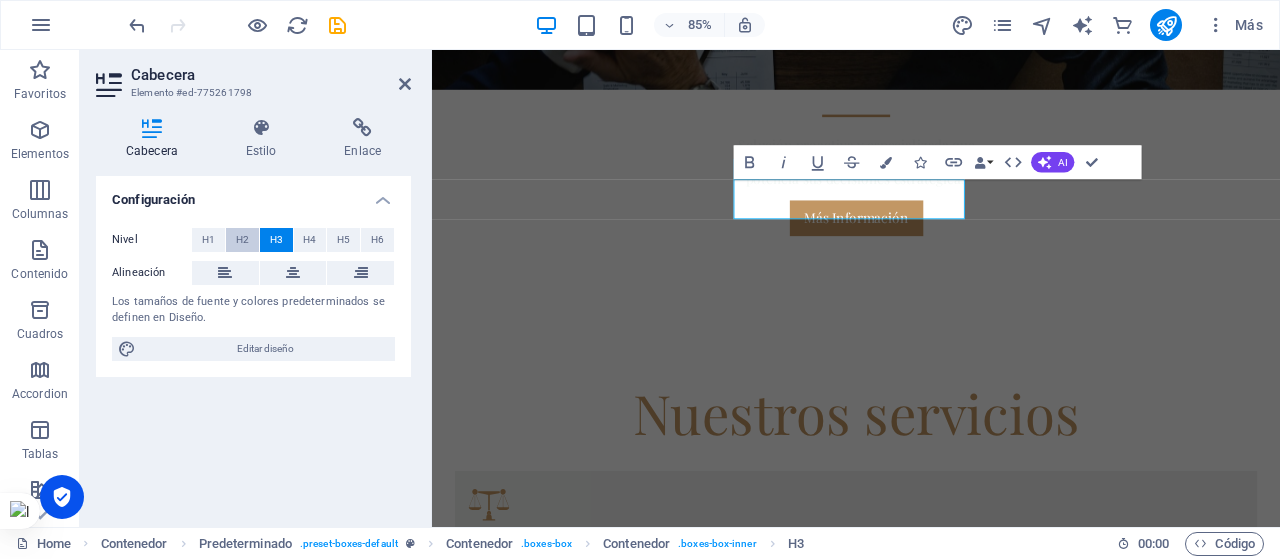 click on "H2" at bounding box center [242, 240] 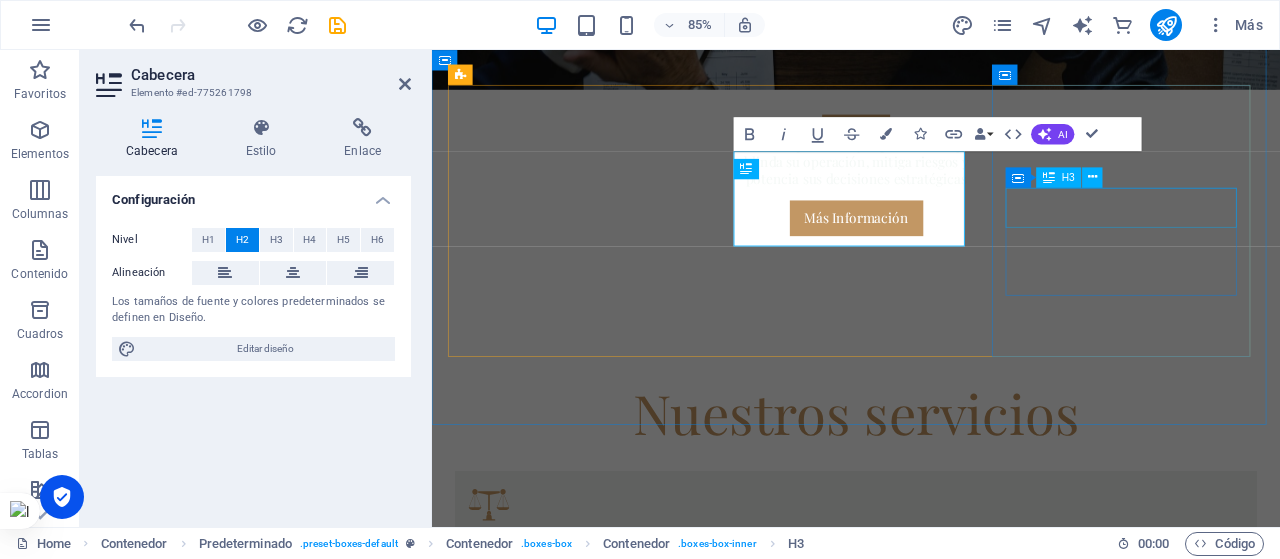 click on "Análisis de Riesgos" at bounding box center (931, 996) 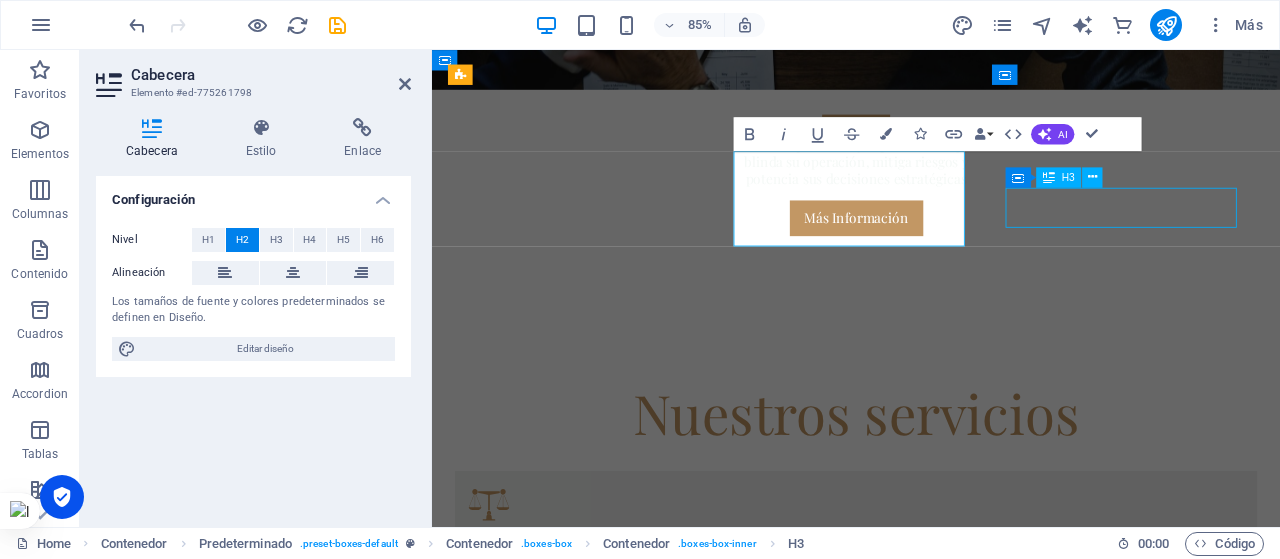 click on "Análisis de Riesgos Identificamos vulnerabilidades jurídicas, financieras y operativas antes de que se conviertan en problemas." at bounding box center [931, 982] 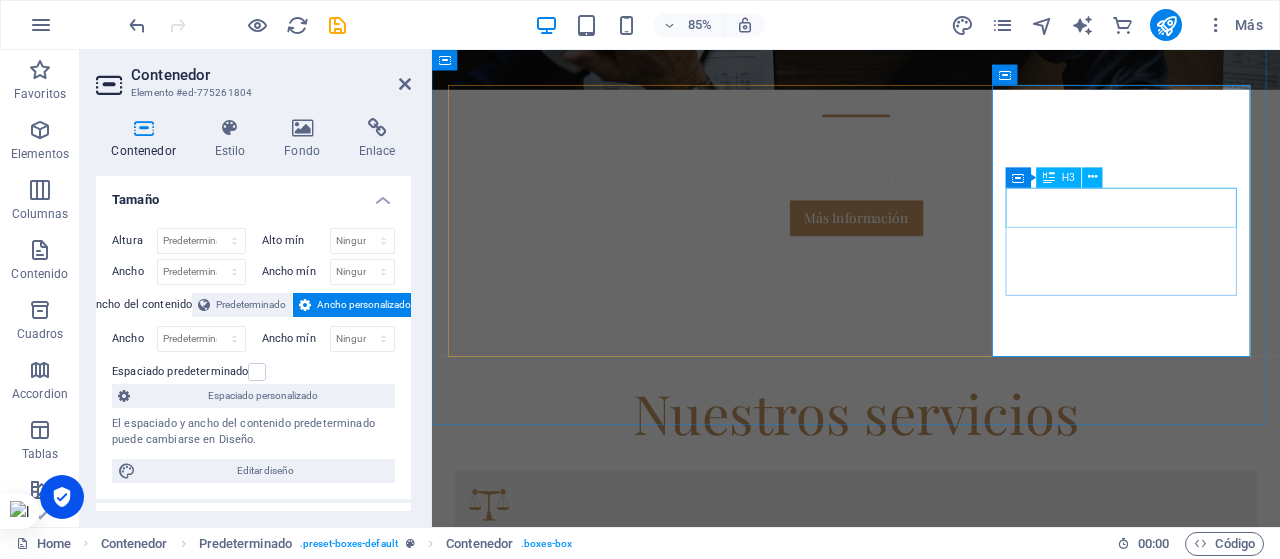 click on "Análisis de Riesgos" at bounding box center (931, 996) 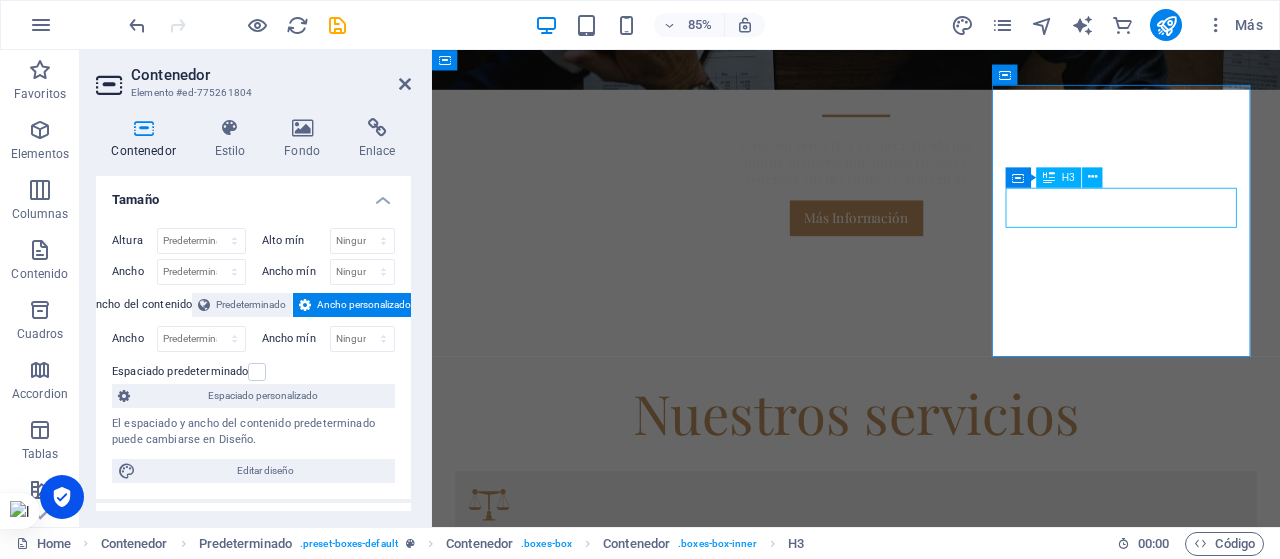 click on "Análisis de Riesgos" at bounding box center [931, 996] 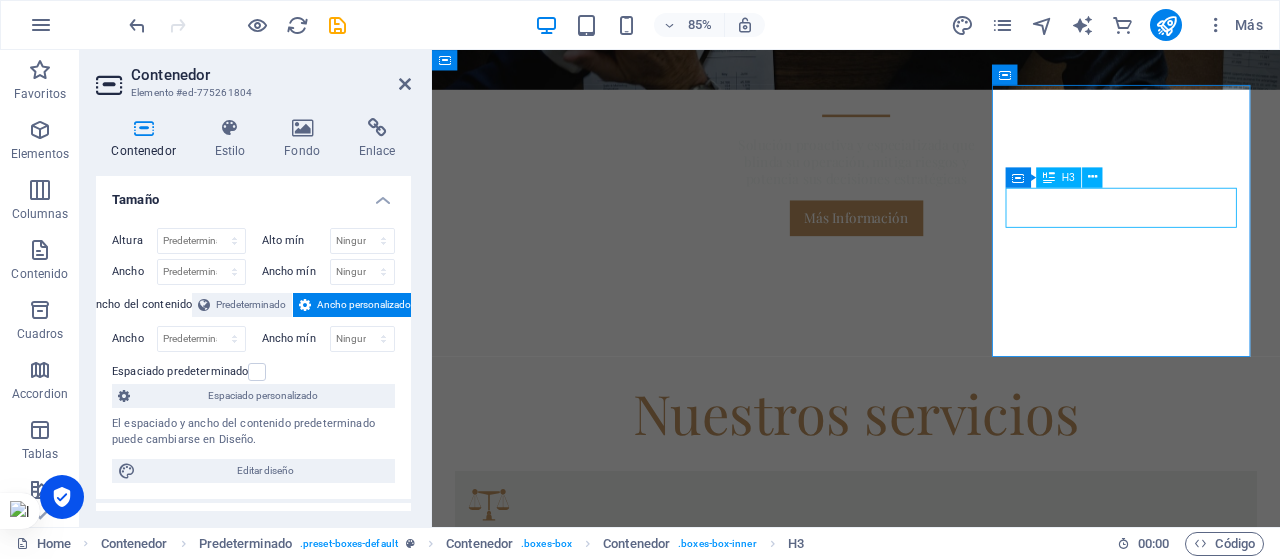 click on "Análisis de Riesgos" at bounding box center (931, 996) 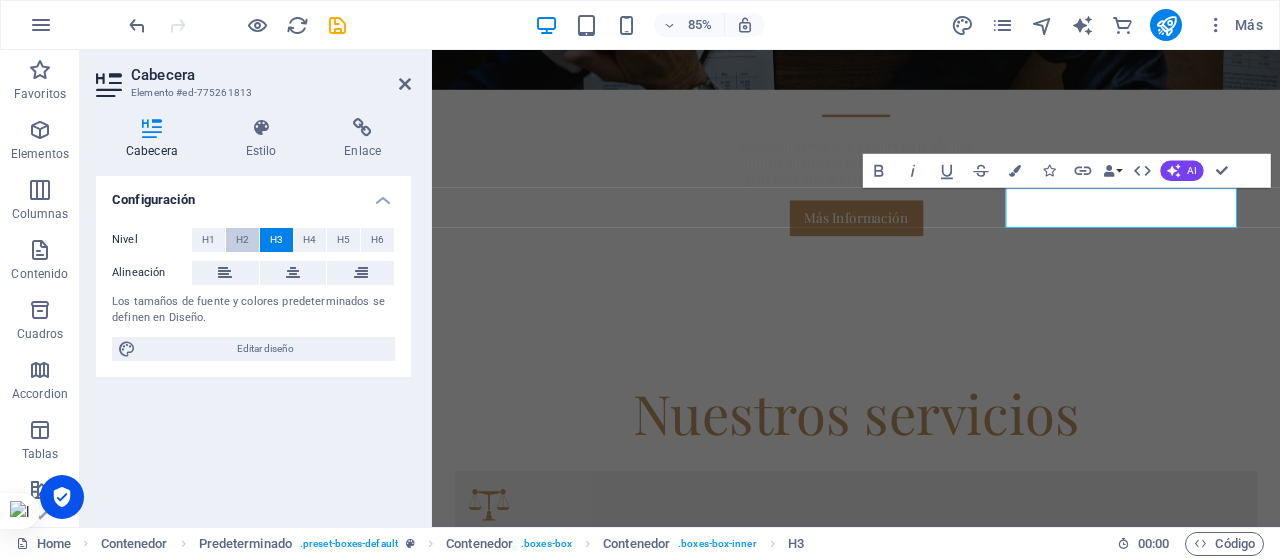 click on "H2" at bounding box center [242, 240] 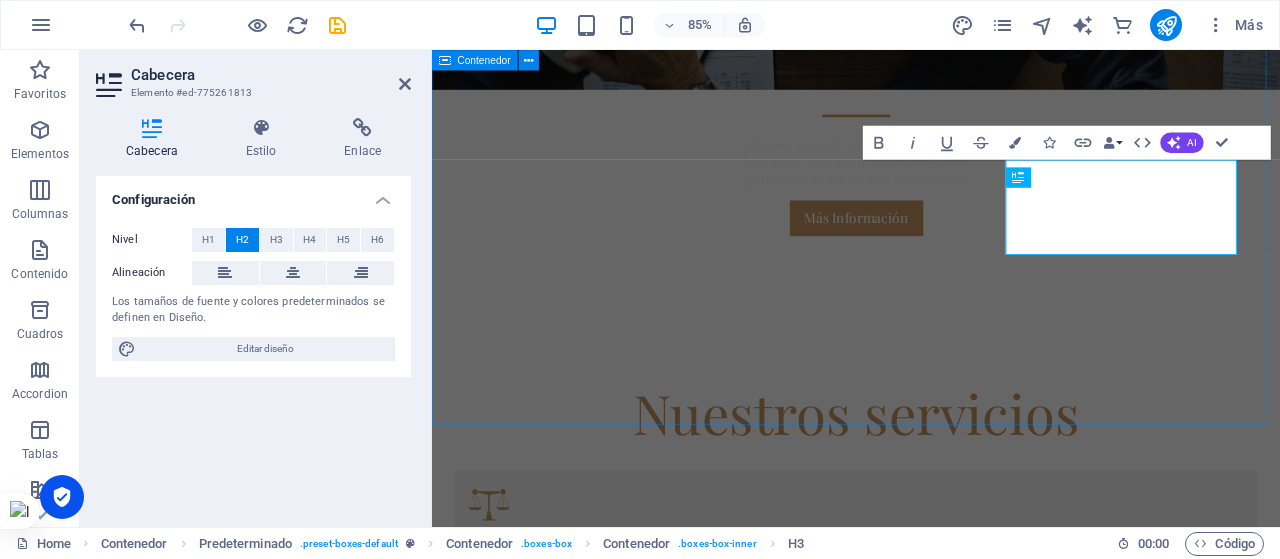 click on "Nuestros servicios REPRESENTACIÓN Y ASESORÍA LEGAL Soluciones jurídicas y estratégicas para personas y empresas. Prevención, reacción y seguimiento en un solo lugar. Informes Estratégicos Accede a inteligencia legal y comercial para tomar decisiones informadas. Filtramos, analizamos y presentamos lo que realmente importa. Análisis de Riesgos Identificamos vulnerabilidades jurídicas, financieras y operativas antes de que se conviertan en problemas." at bounding box center [931, 751] 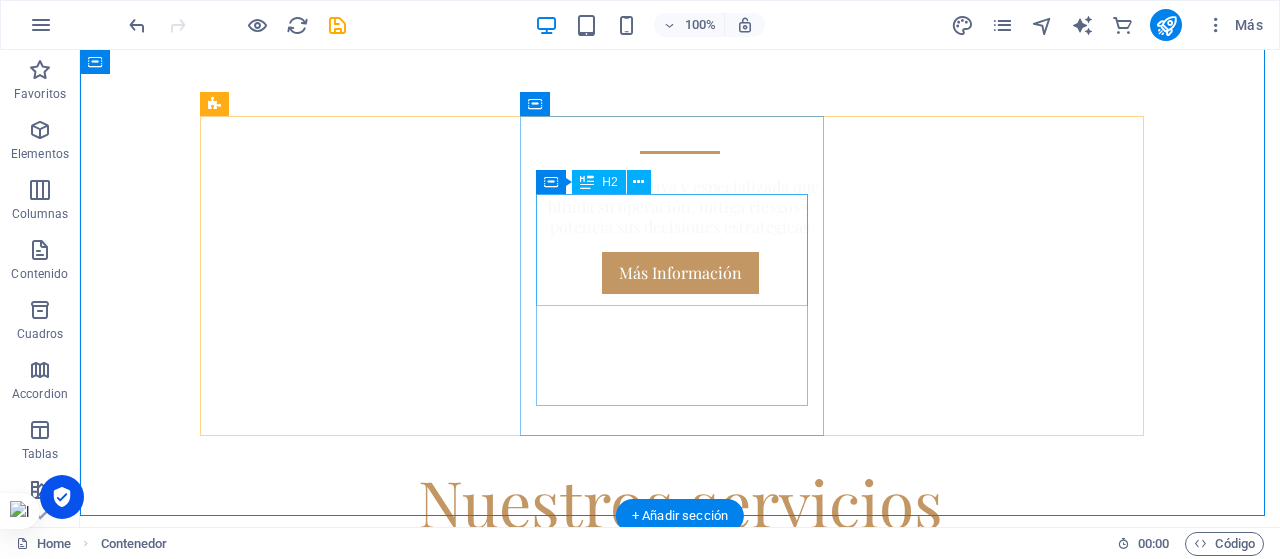 scroll, scrollTop: 896, scrollLeft: 0, axis: vertical 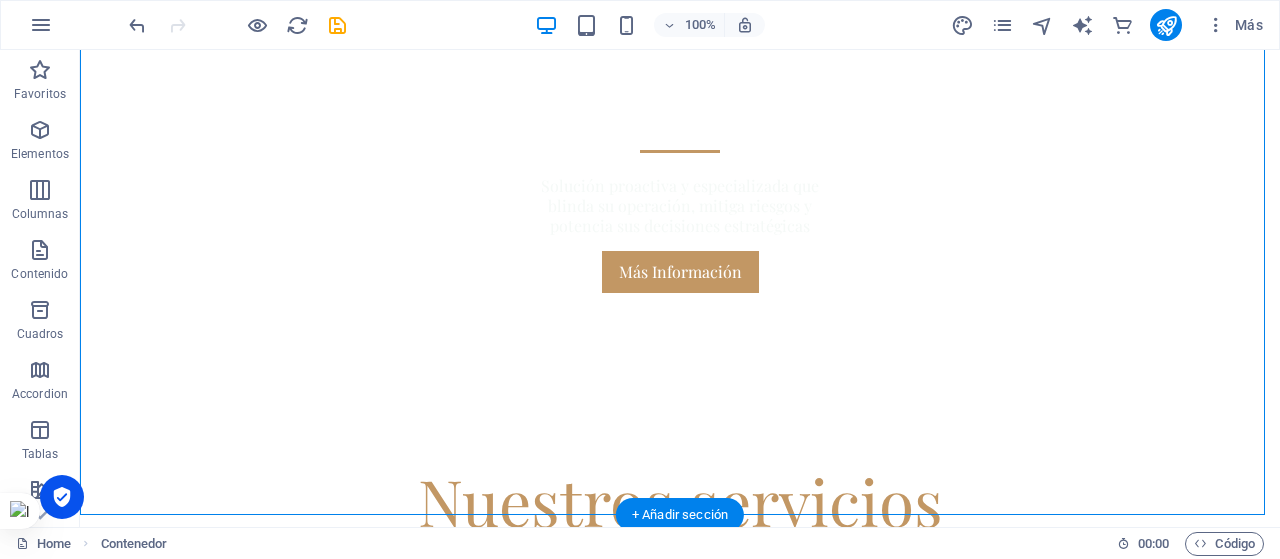 drag, startPoint x: 162, startPoint y: 159, endPoint x: 633, endPoint y: 301, distance: 491.94003 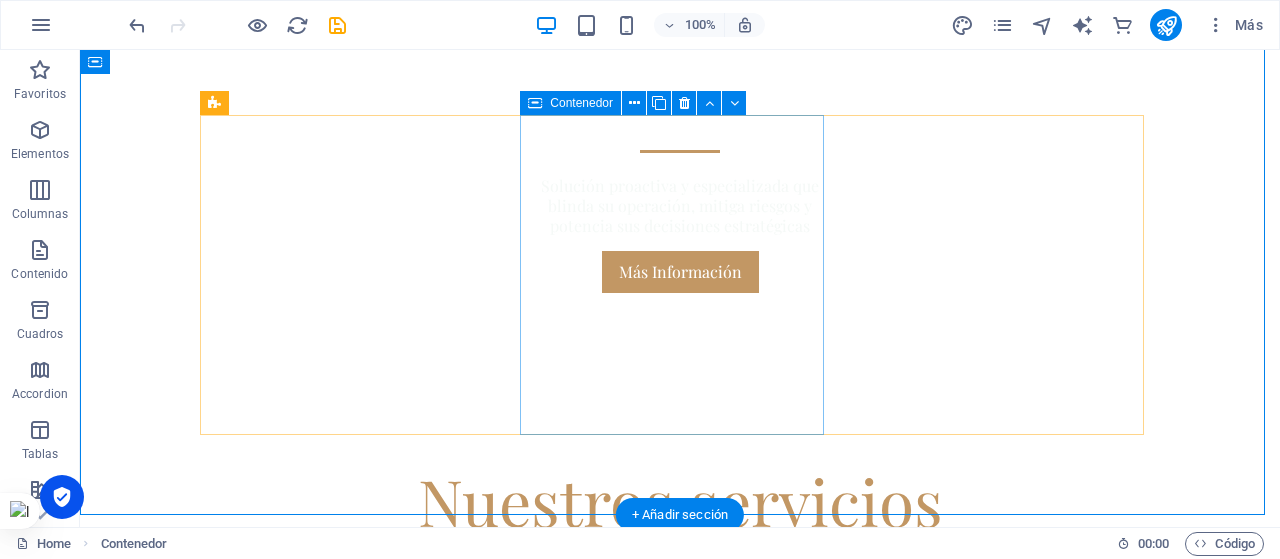drag, startPoint x: 722, startPoint y: 304, endPoint x: 544, endPoint y: 423, distance: 214.11446 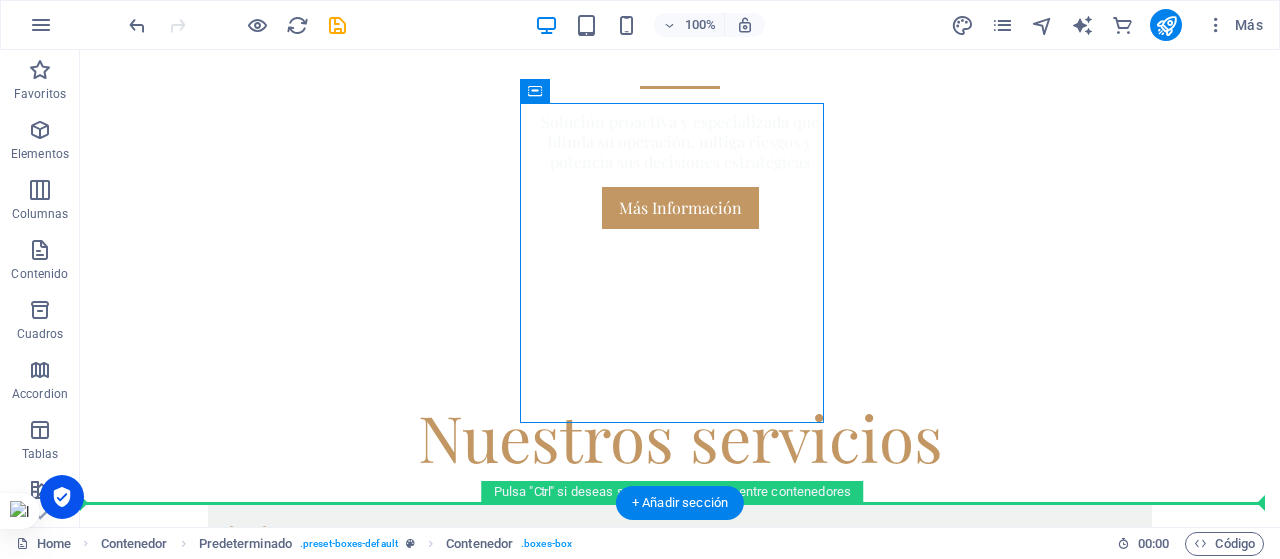 drag, startPoint x: 572, startPoint y: 423, endPoint x: 395, endPoint y: 475, distance: 184.48035 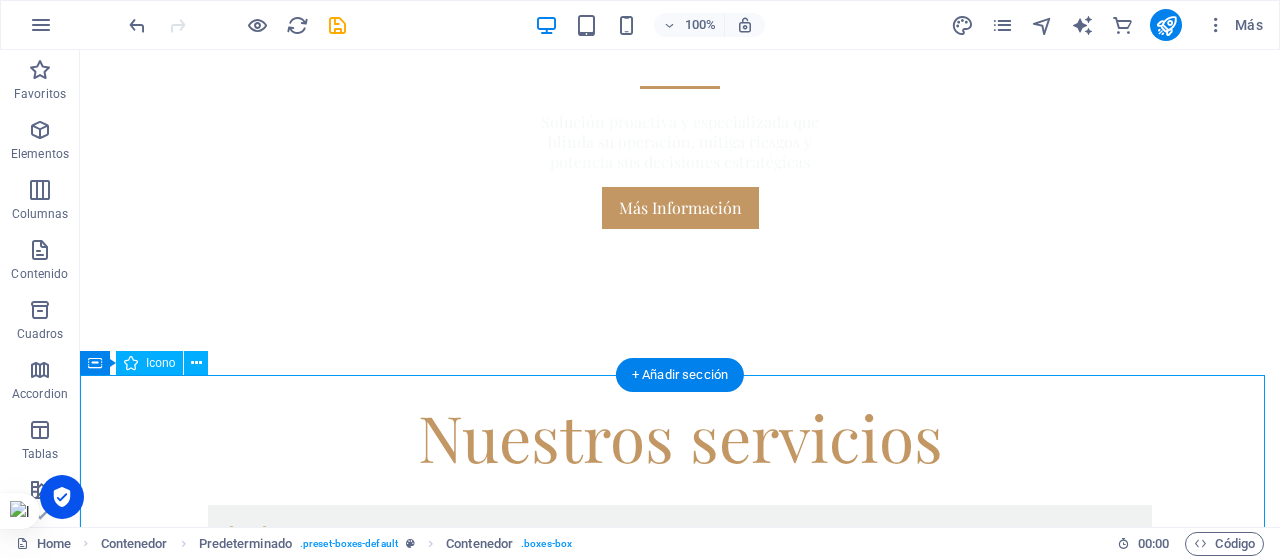 scroll, scrollTop: 968, scrollLeft: 0, axis: vertical 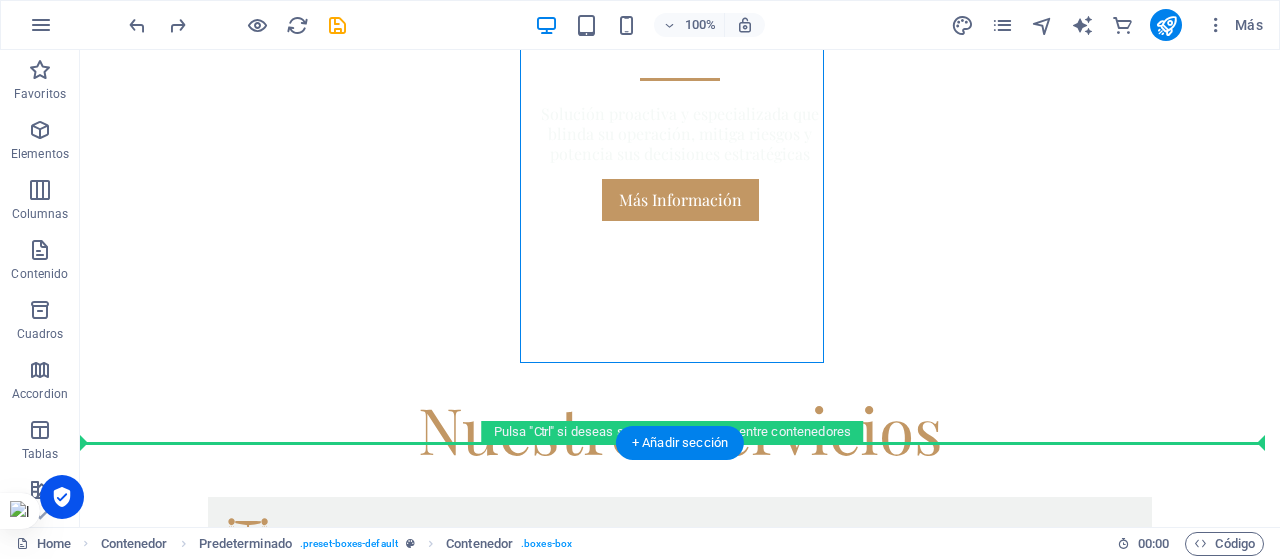 drag, startPoint x: 588, startPoint y: 345, endPoint x: 414, endPoint y: 407, distance: 184.716 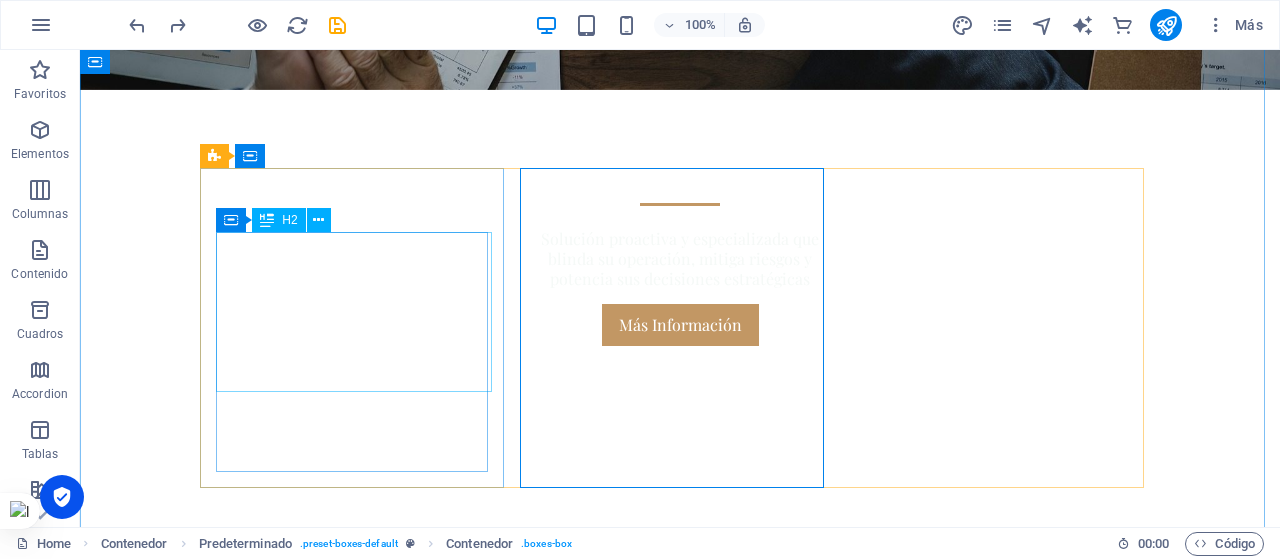 scroll, scrollTop: 844, scrollLeft: 0, axis: vertical 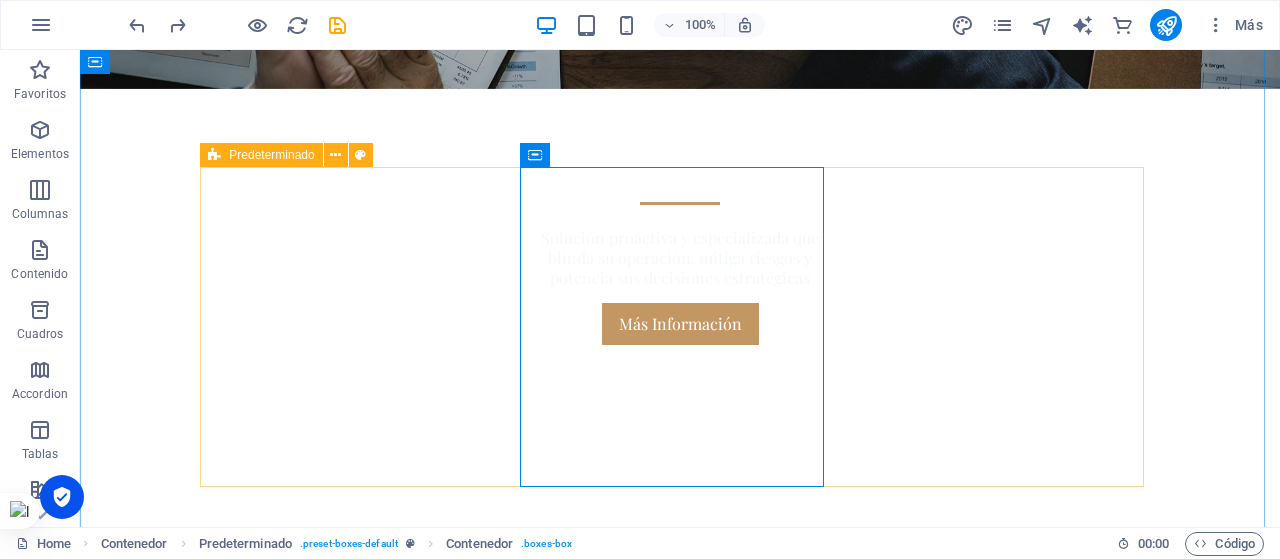 click at bounding box center [214, 155] 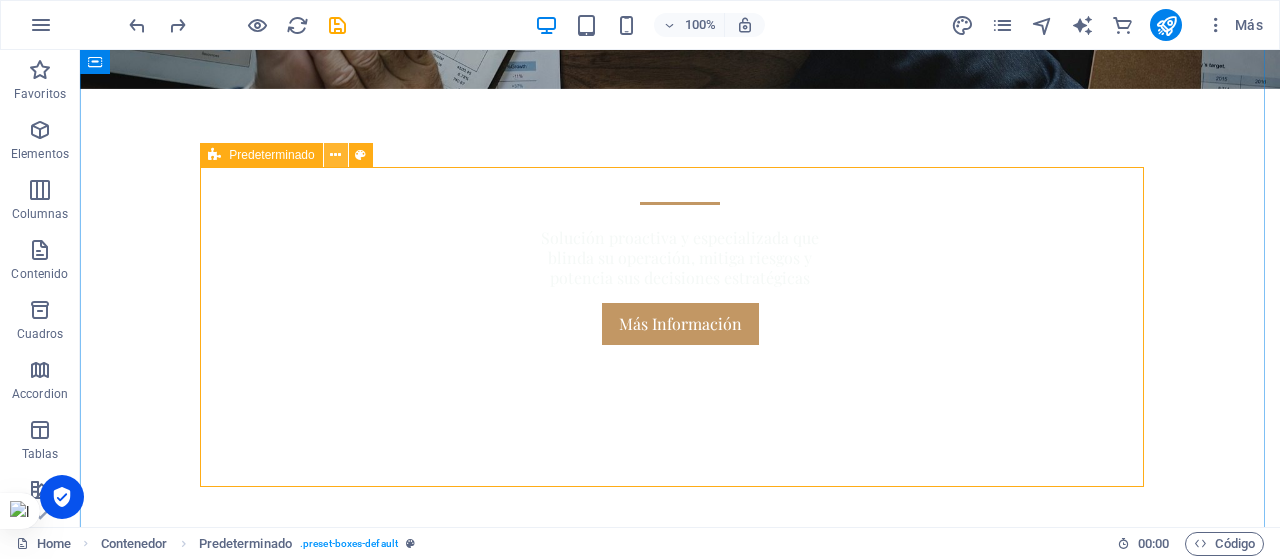 click at bounding box center [335, 155] 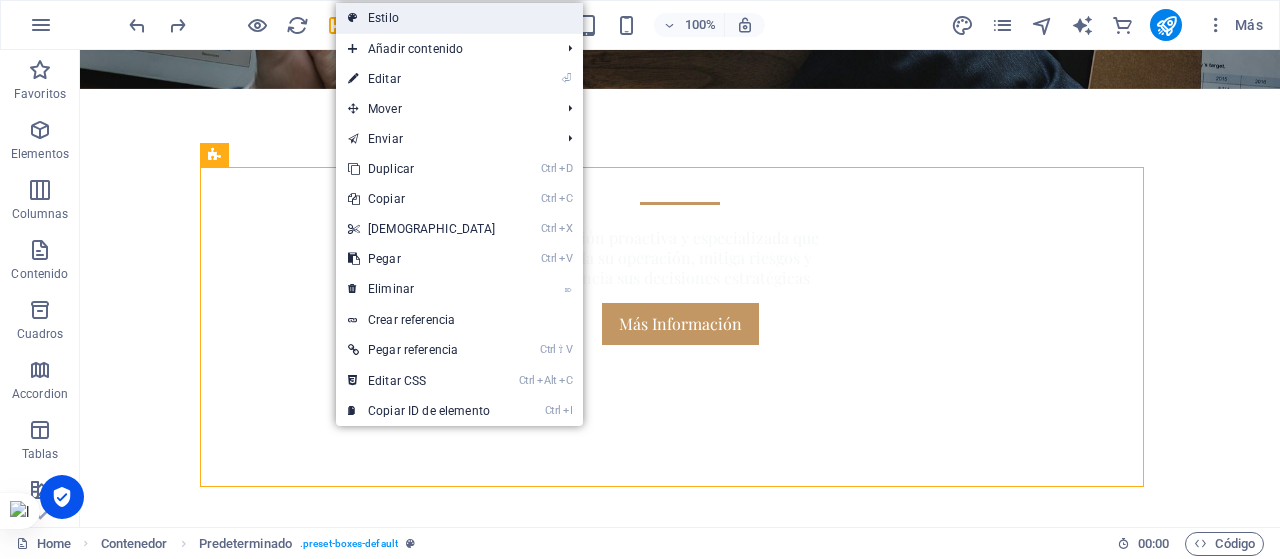 click on "Estilo" at bounding box center [459, 18] 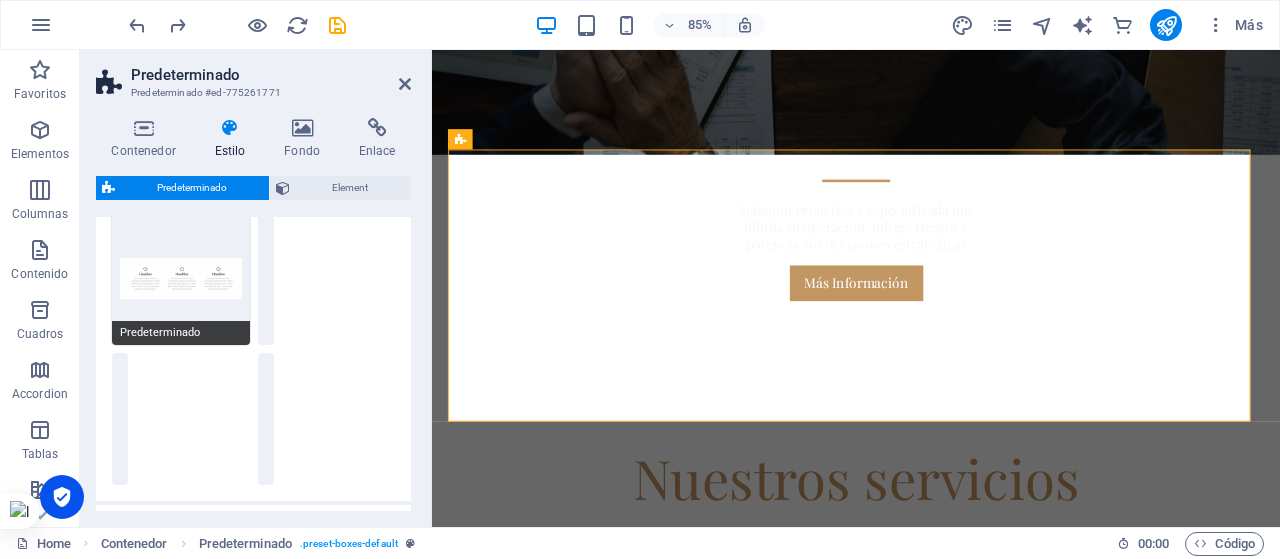 scroll, scrollTop: 0, scrollLeft: 0, axis: both 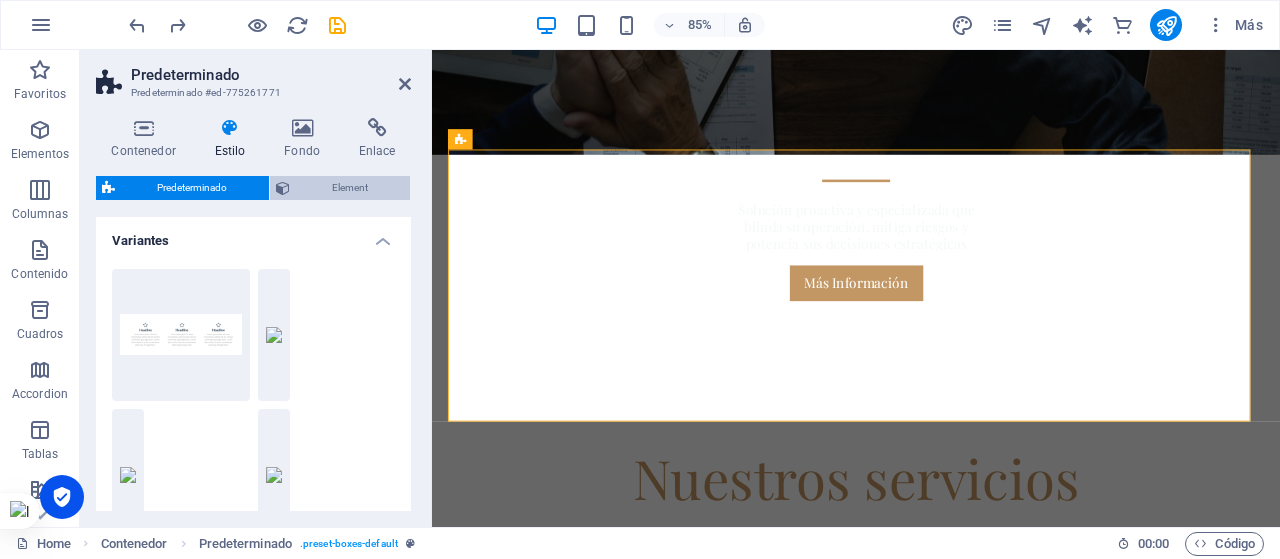 click on "Element" at bounding box center (350, 188) 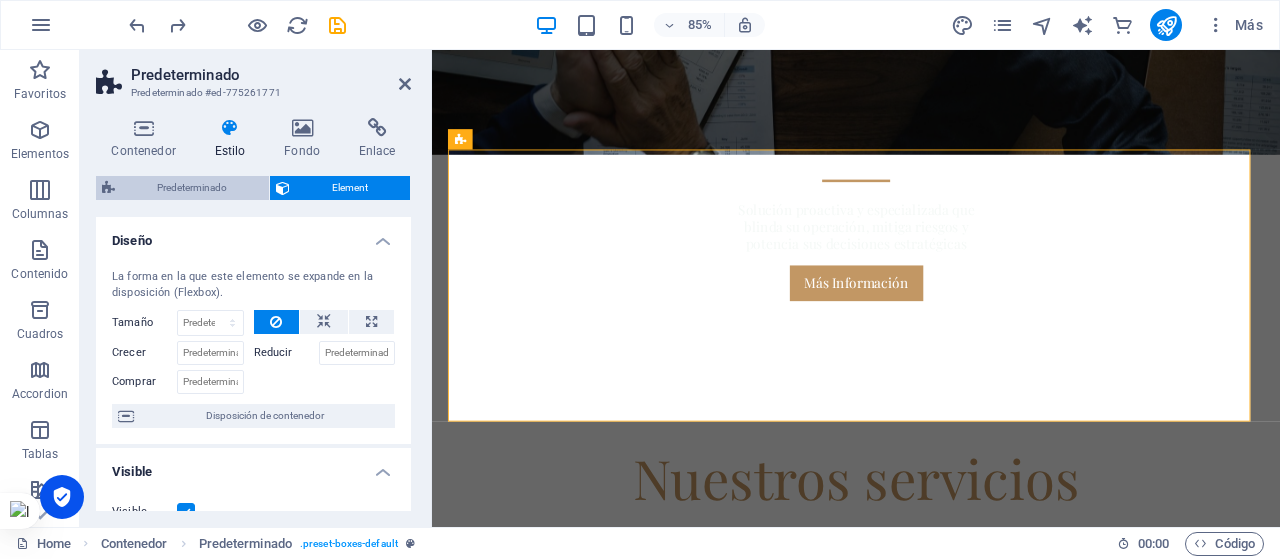click on "Predeterminado" at bounding box center (192, 188) 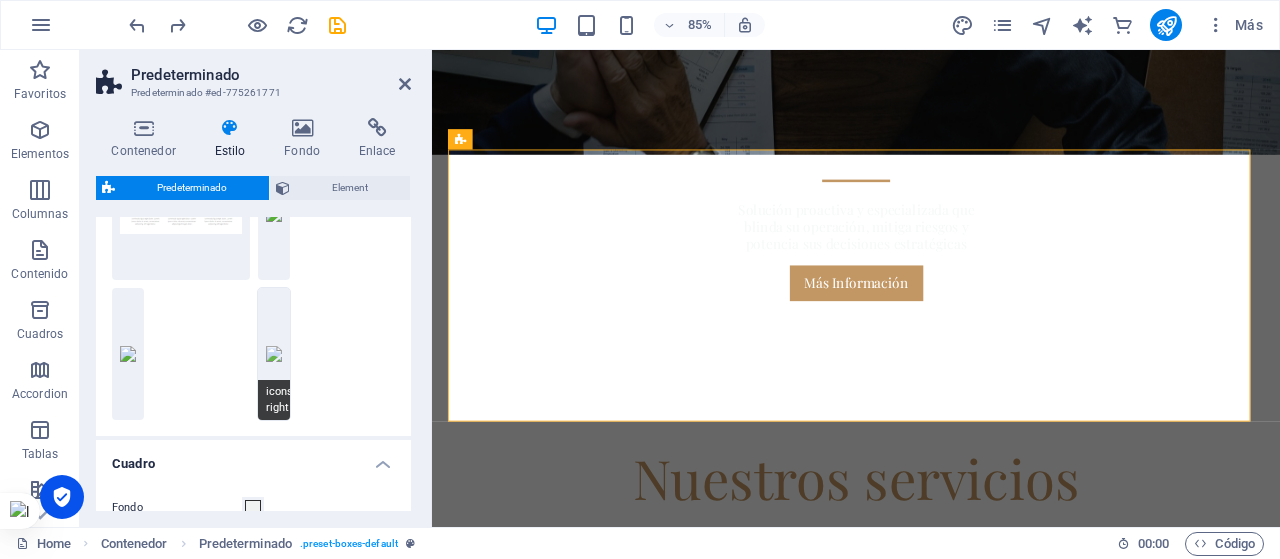 scroll, scrollTop: 122, scrollLeft: 0, axis: vertical 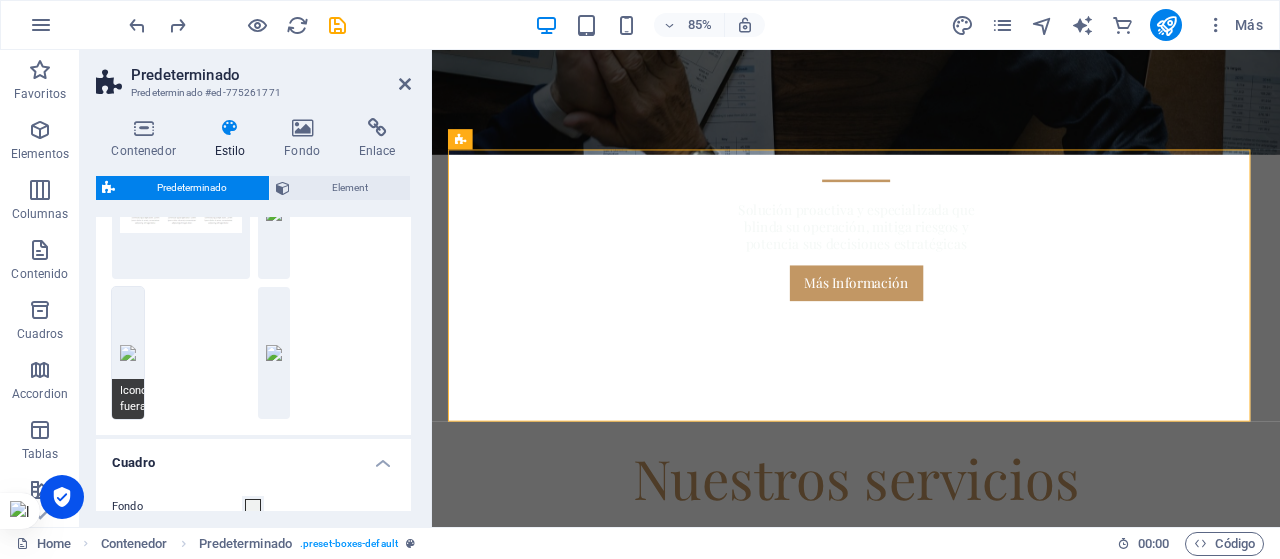 click on "Iconos fuera" at bounding box center [128, 353] 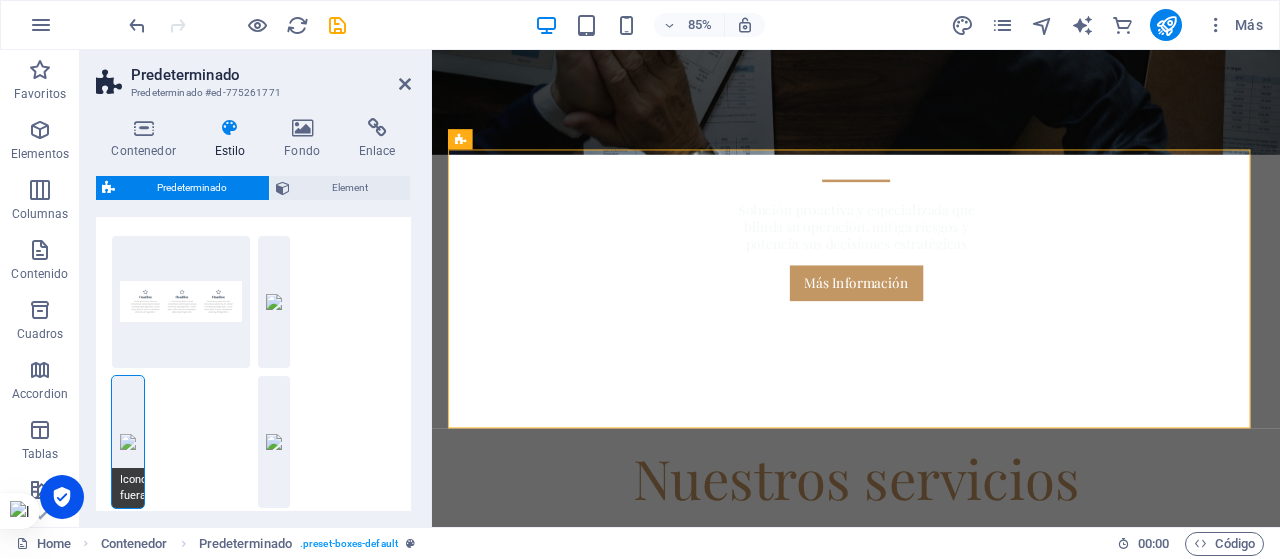 scroll, scrollTop: 26, scrollLeft: 0, axis: vertical 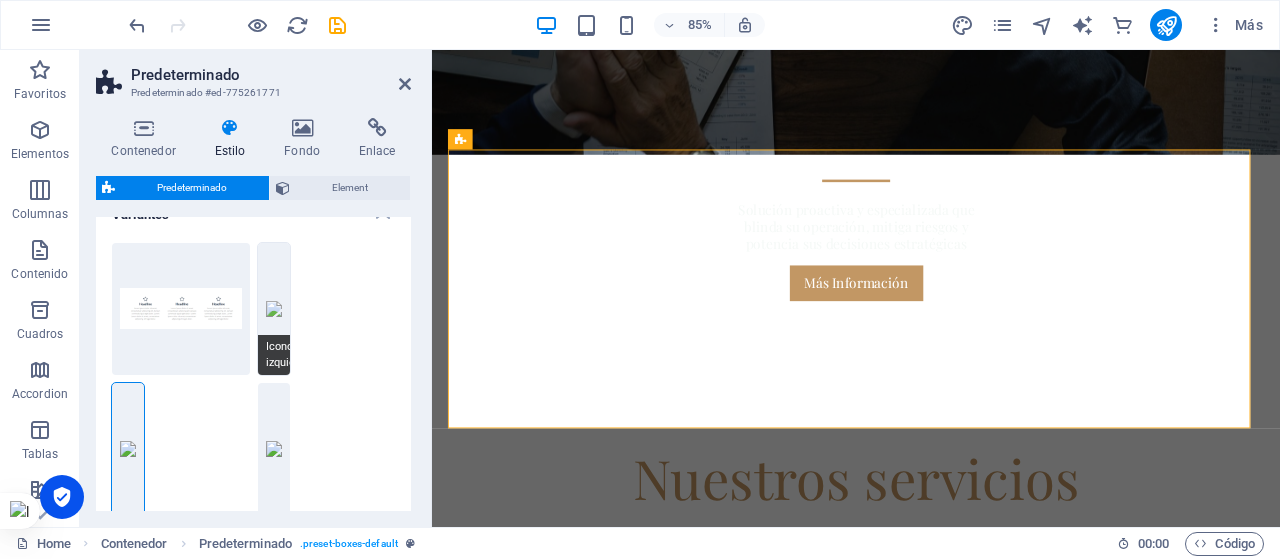 click on "Iconos izquierda" at bounding box center (274, 309) 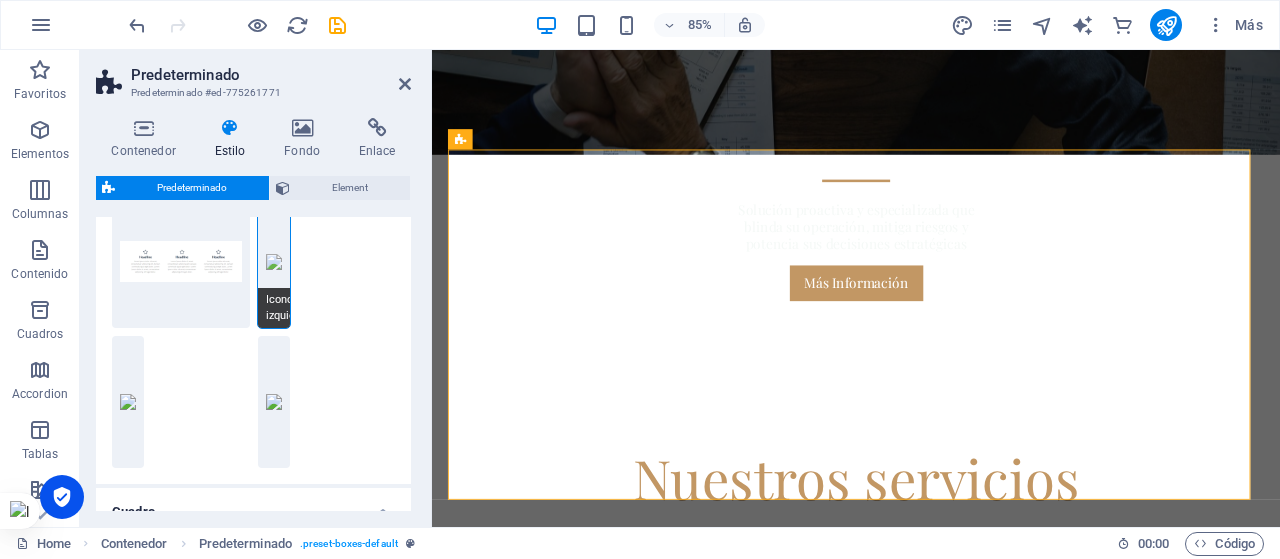 scroll, scrollTop: 74, scrollLeft: 0, axis: vertical 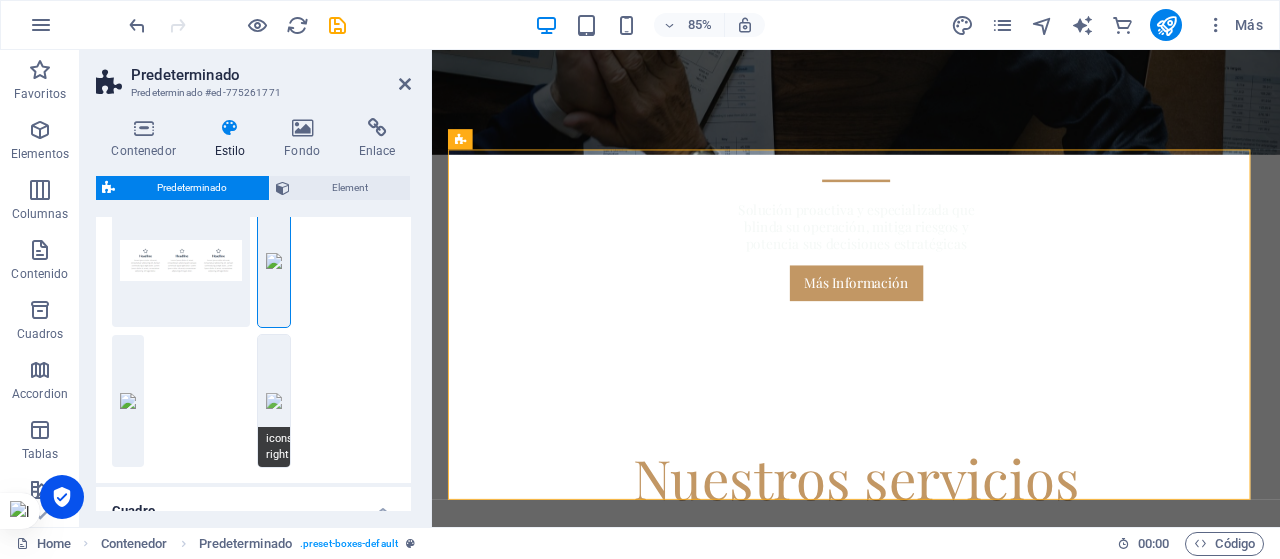 click on "icons-right" at bounding box center (274, 401) 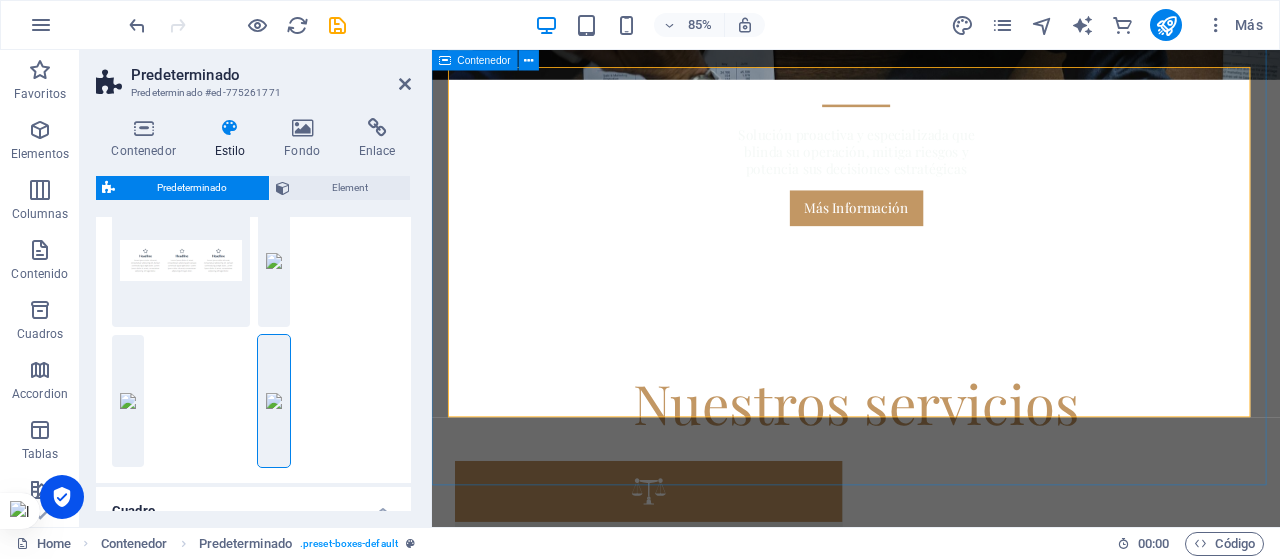 scroll, scrollTop: 941, scrollLeft: 0, axis: vertical 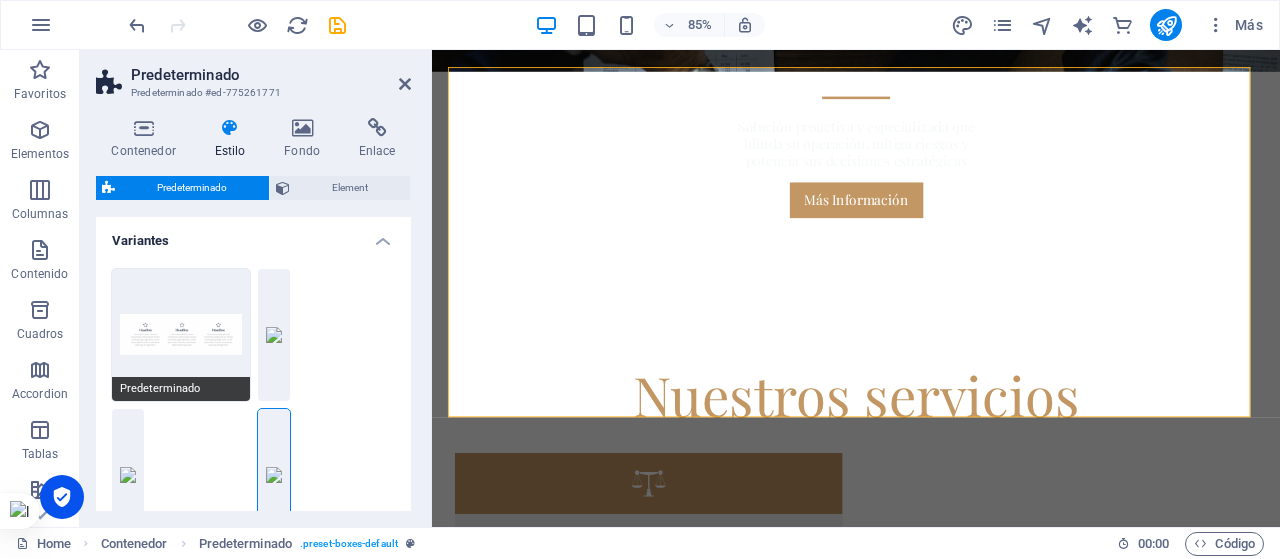 click on "Predeterminado" at bounding box center (181, 335) 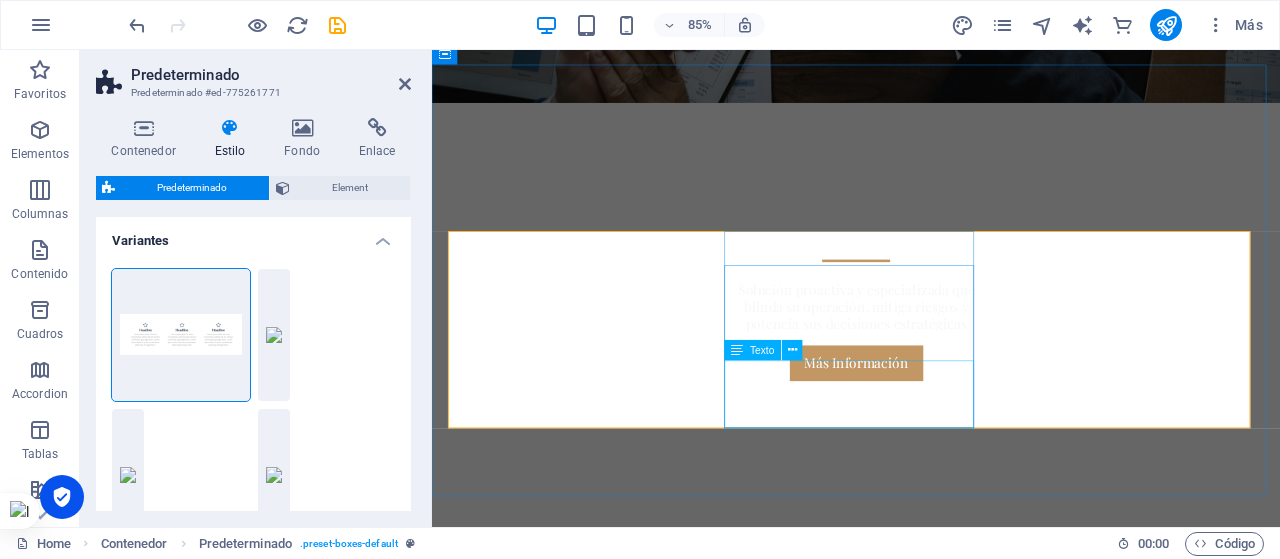 scroll, scrollTop: 748, scrollLeft: 0, axis: vertical 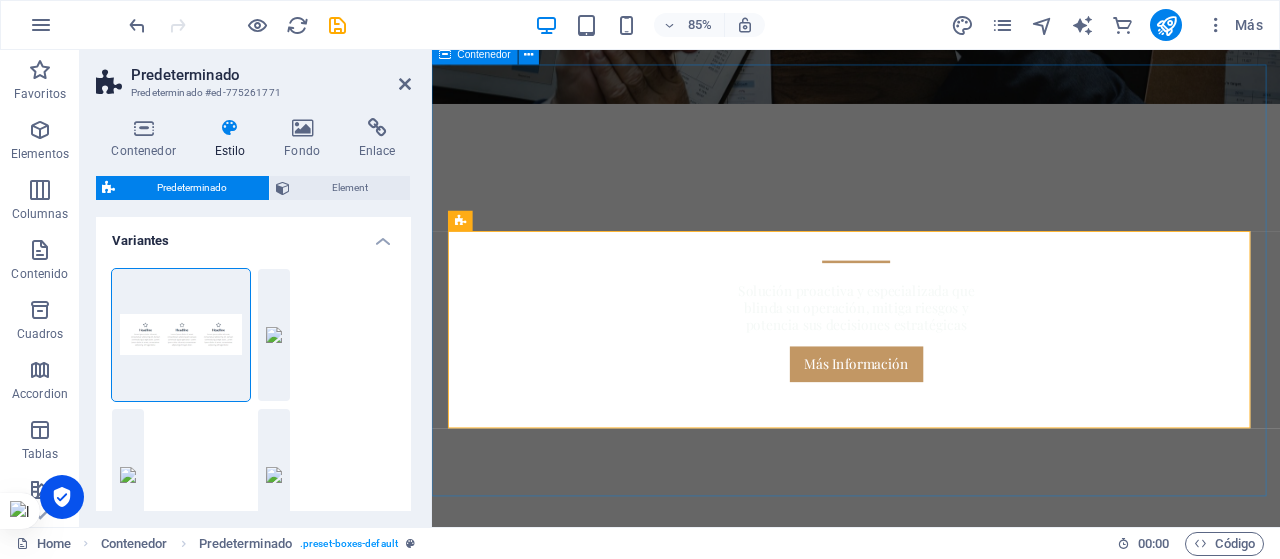 click on "Nuestros servicios REPRESENTACIÓN Y ASESORÍA LEGAL Soluciones jurídicas y estratégicas para personas y empresas. Prevención, reacción y seguimiento en un solo lugar. Informes Estratégicos Accede a inteligencia legal y comercial para tomar decisiones informadas. Filtramos, analizamos y presentamos lo que realmente importa. Análisis de Riesgos Identificamos vulnerabilidades jurídicas, financieras y operativas antes de que se conviertan en problemas." at bounding box center (931, 871) 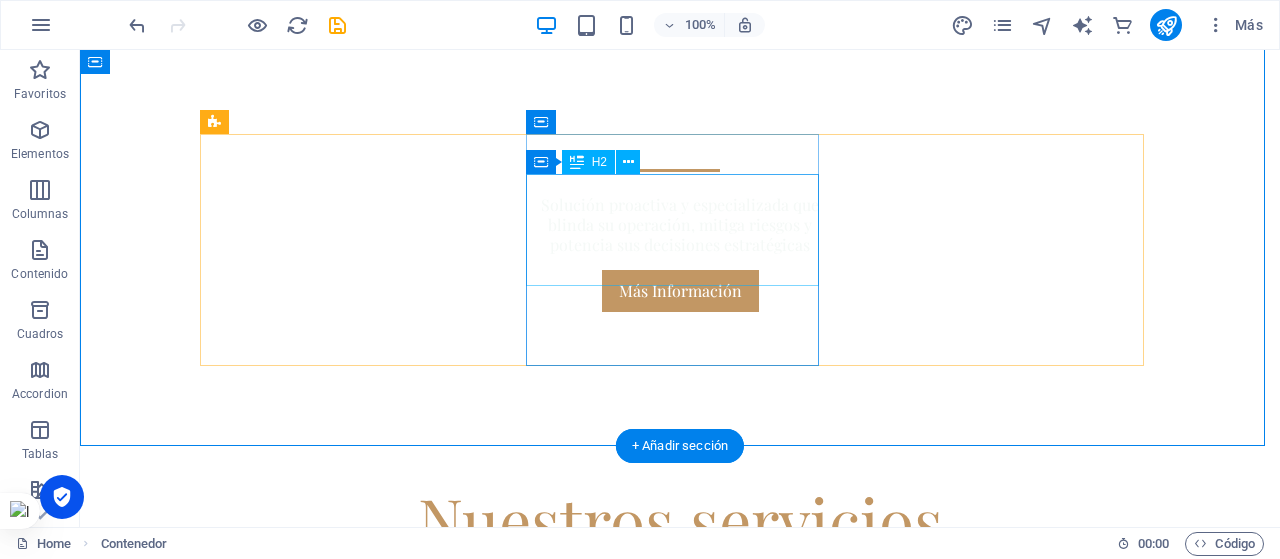 scroll, scrollTop: 878, scrollLeft: 0, axis: vertical 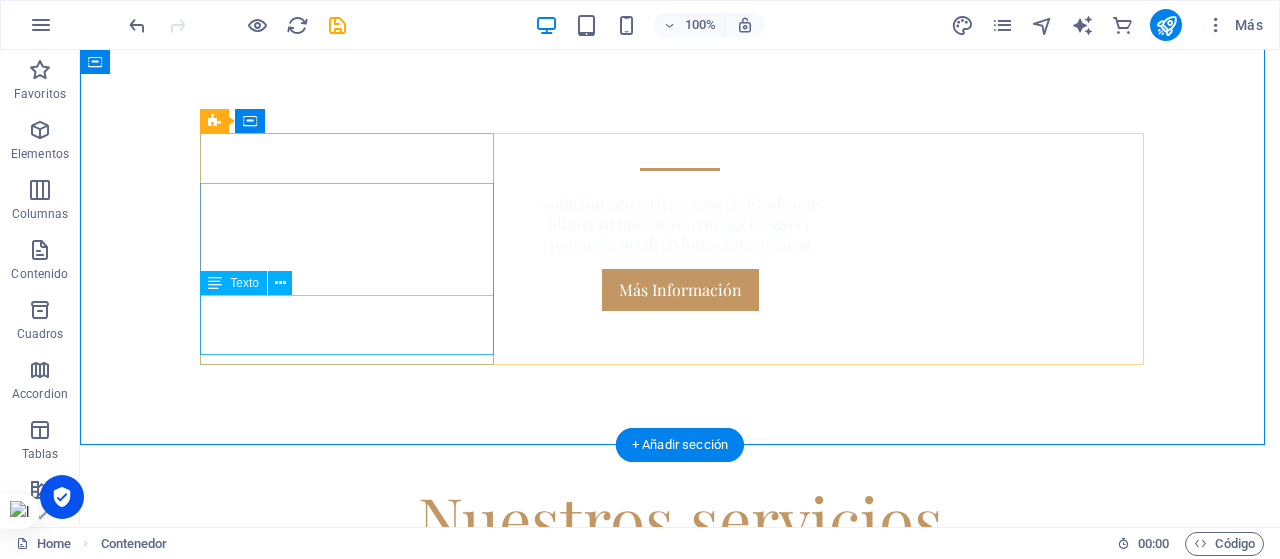 click on "Soluciones jurídicas y estratégicas para personas y empresas. Prevención, reacción y seguimiento en un solo lugar." at bounding box center (680, 701) 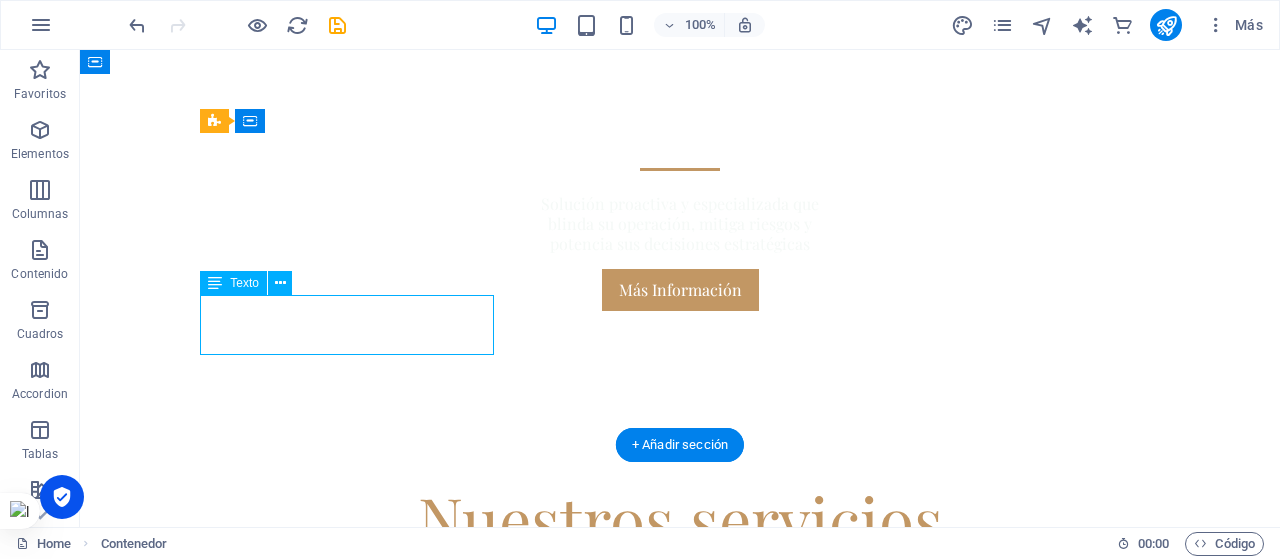 click on "Soluciones jurídicas y estratégicas para personas y empresas. Prevención, reacción y seguimiento en un solo lugar." at bounding box center (680, 701) 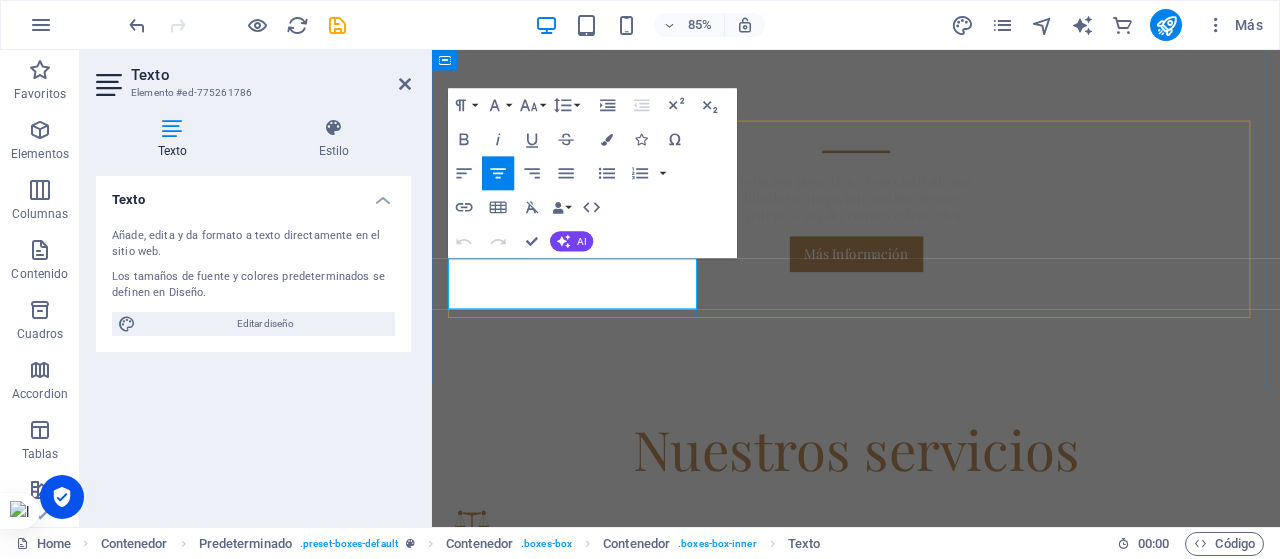 drag, startPoint x: 738, startPoint y: 347, endPoint x: 459, endPoint y: 306, distance: 281.99646 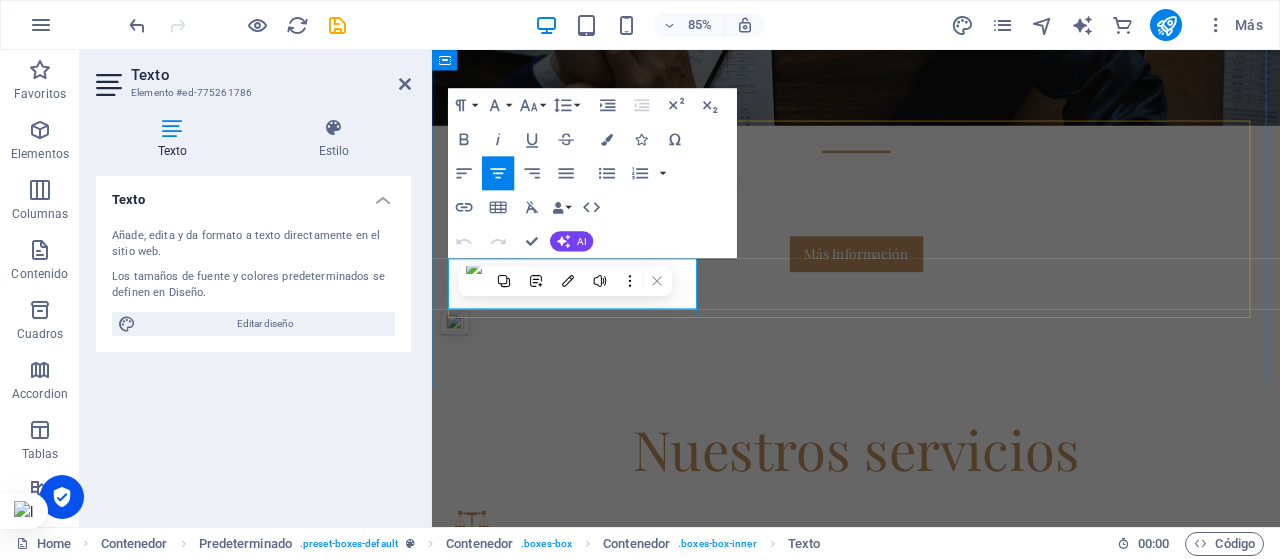 type 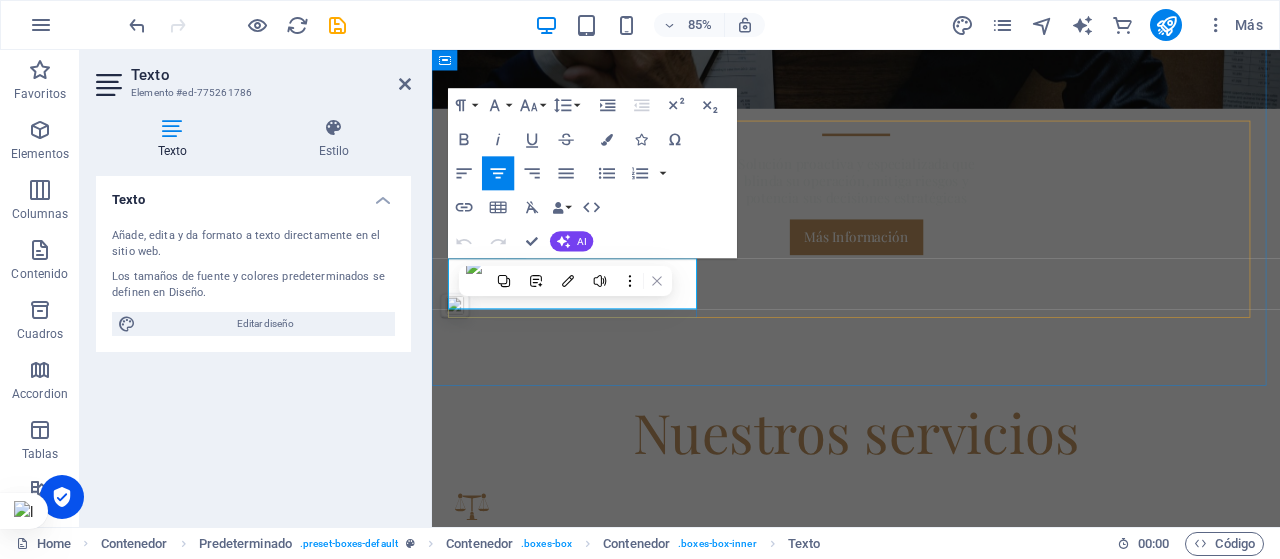 scroll, scrollTop: 0, scrollLeft: 0, axis: both 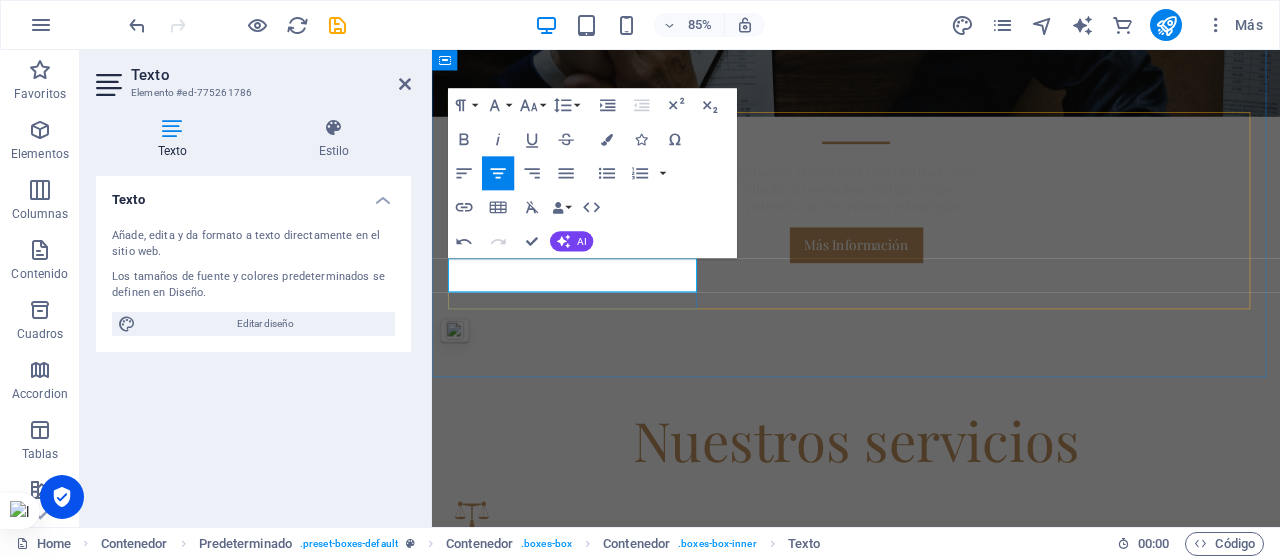 drag, startPoint x: 668, startPoint y: 323, endPoint x: 671, endPoint y: 309, distance: 14.3178215 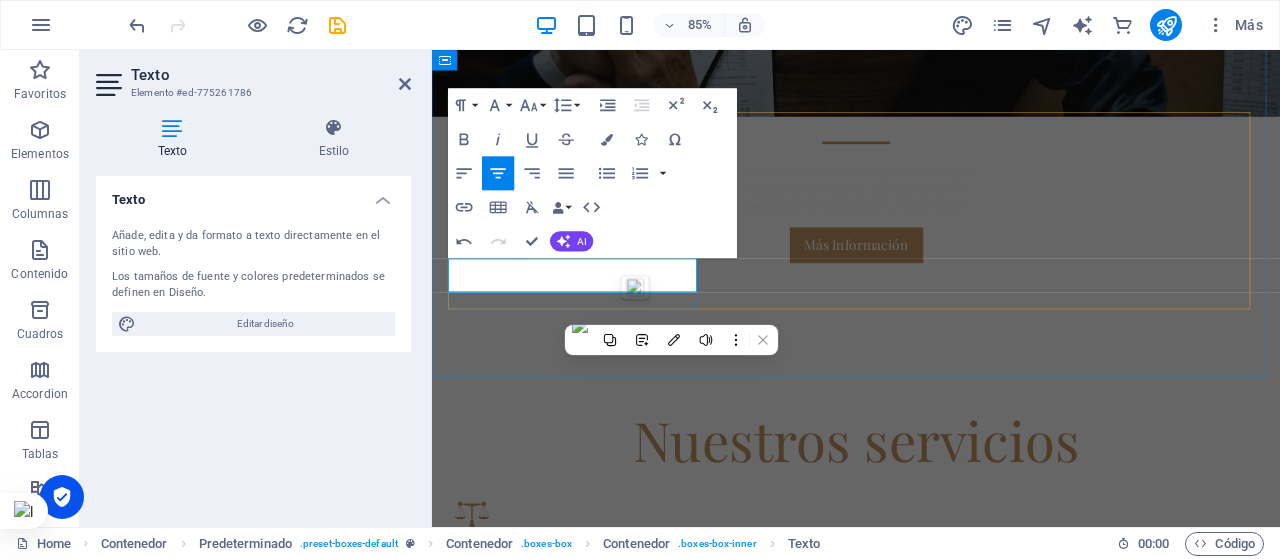 click on "En materia penal y laboral. Nuestro equipo trabaja 24/7" at bounding box center (931, 691) 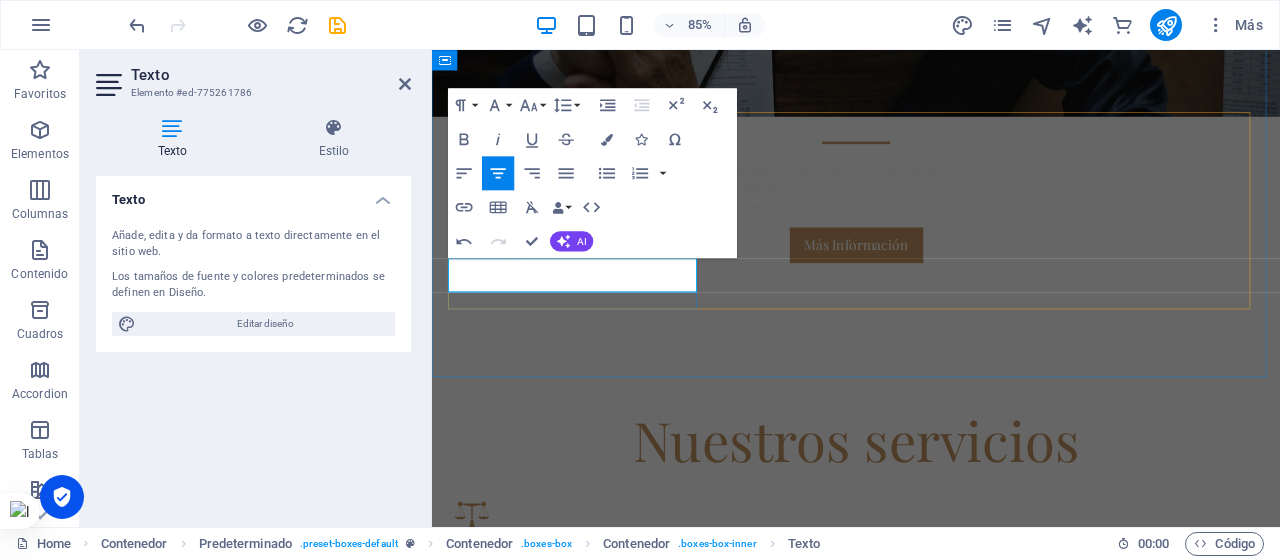 drag, startPoint x: 689, startPoint y: 325, endPoint x: 665, endPoint y: 329, distance: 24.33105 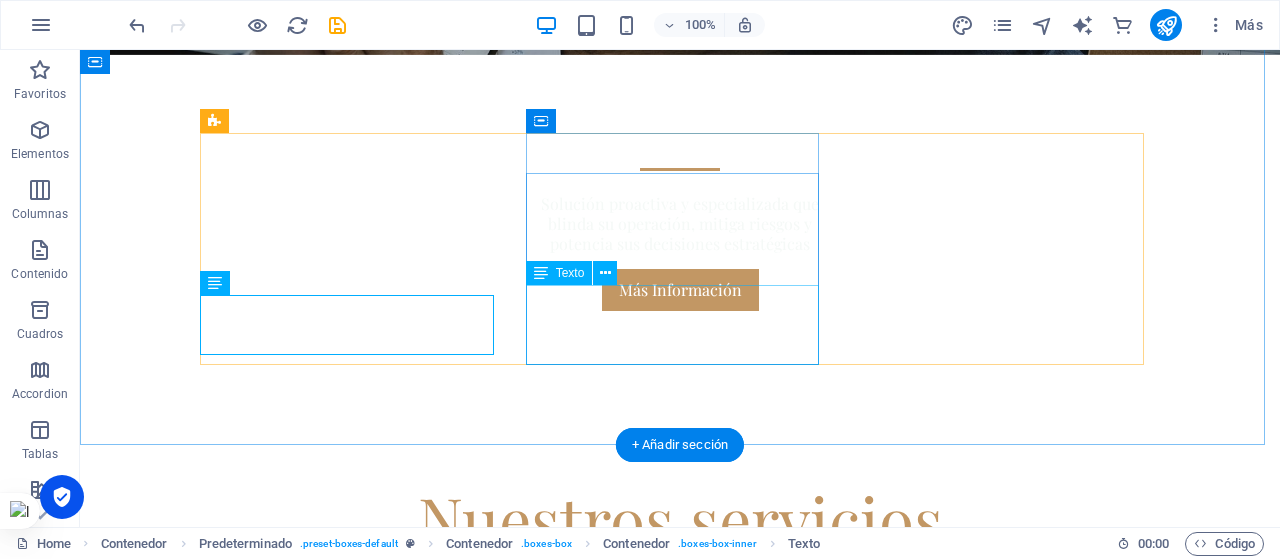 click on "Accede a inteligencia legal y comercial para tomar decisiones informadas. Filtramos, analizamos y presentamos lo que realmente importa." at bounding box center [680, 851] 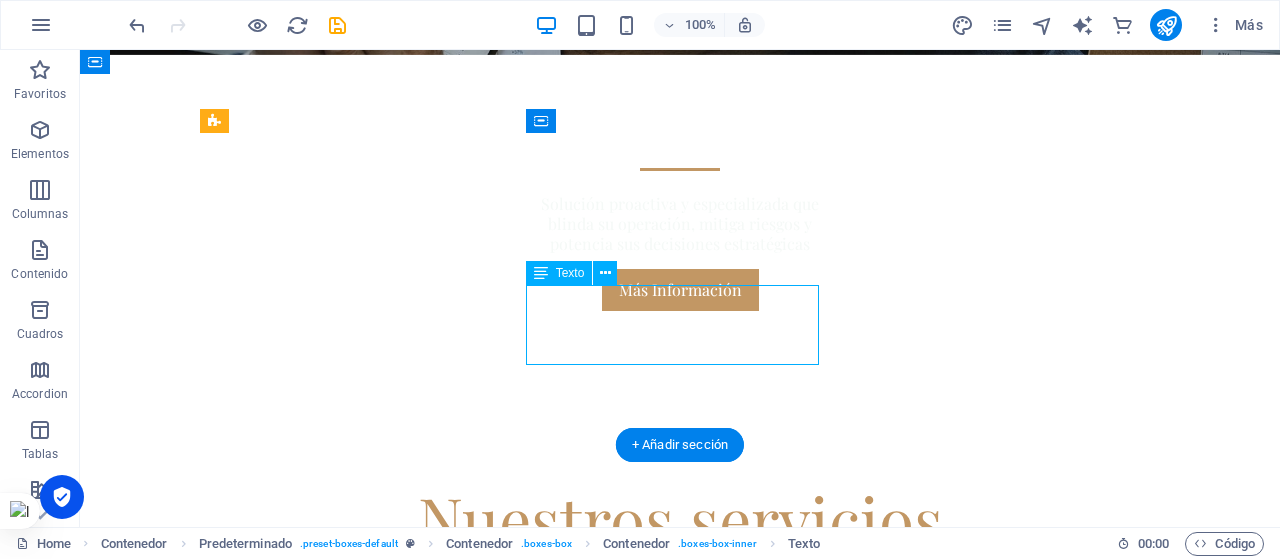 click on "Accede a inteligencia legal y comercial para tomar decisiones informadas. Filtramos, analizamos y presentamos lo que realmente importa." at bounding box center [680, 851] 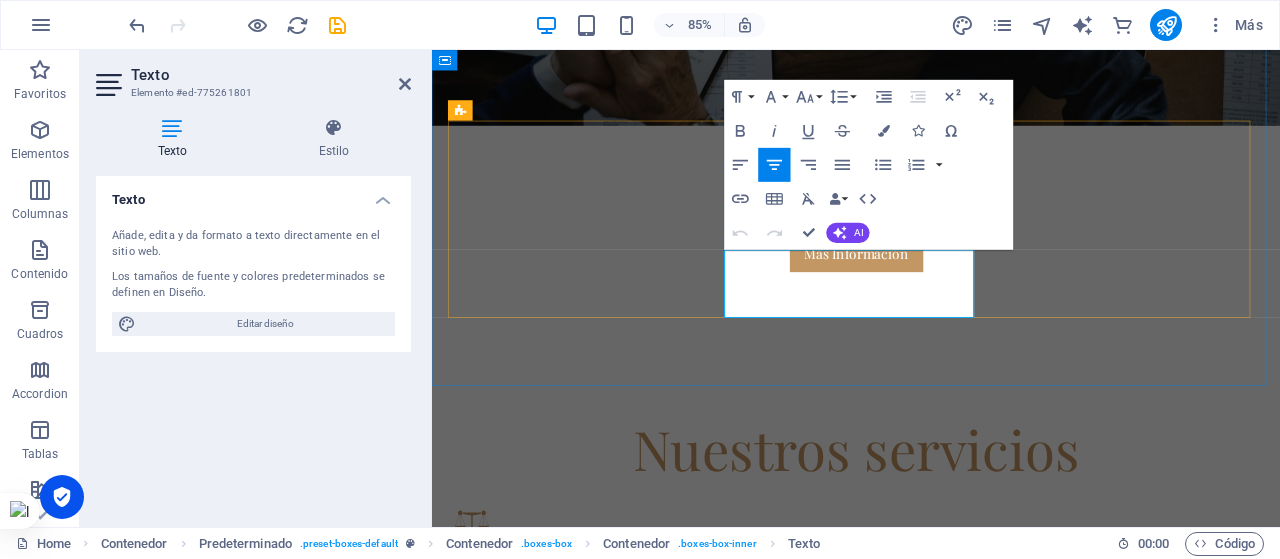 drag, startPoint x: 1017, startPoint y: 360, endPoint x: 788, endPoint y: 303, distance: 235.98729 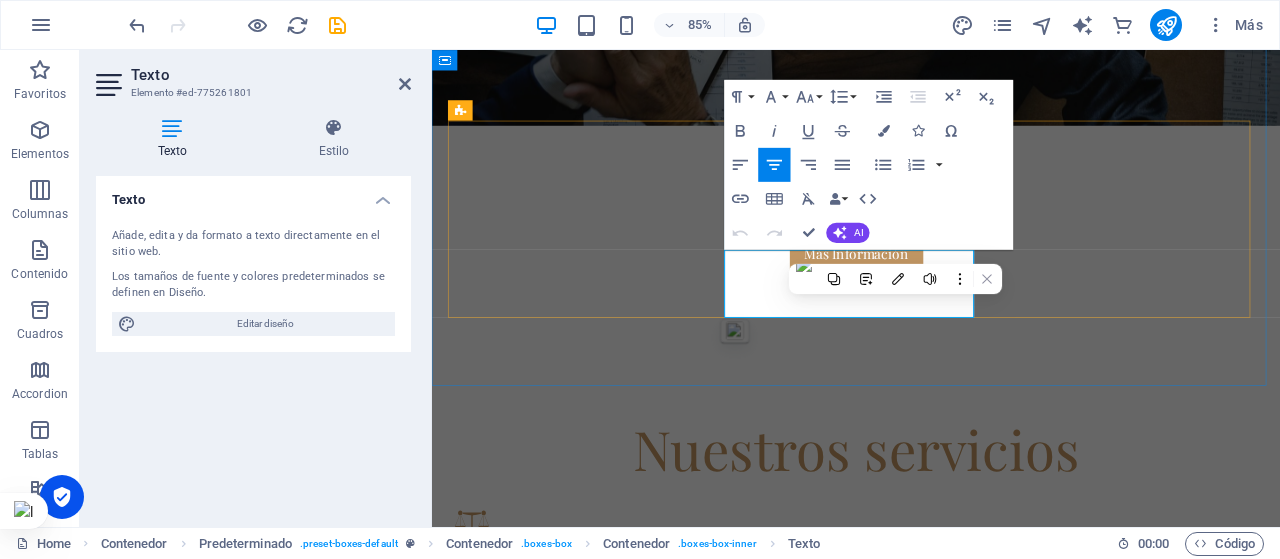 type 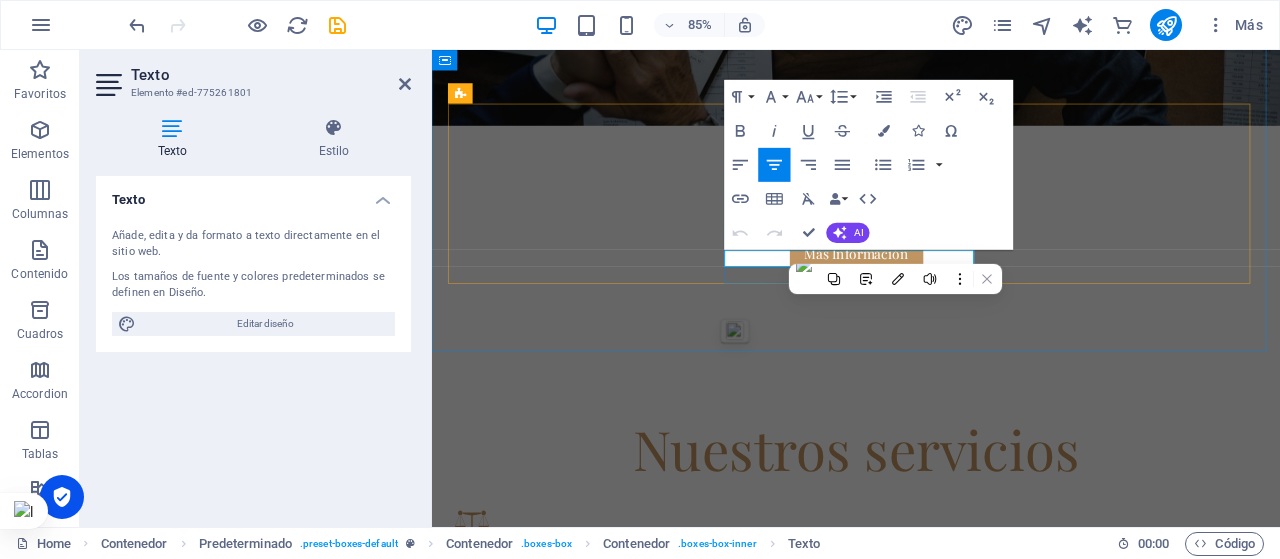 scroll, scrollTop: 898, scrollLeft: 0, axis: vertical 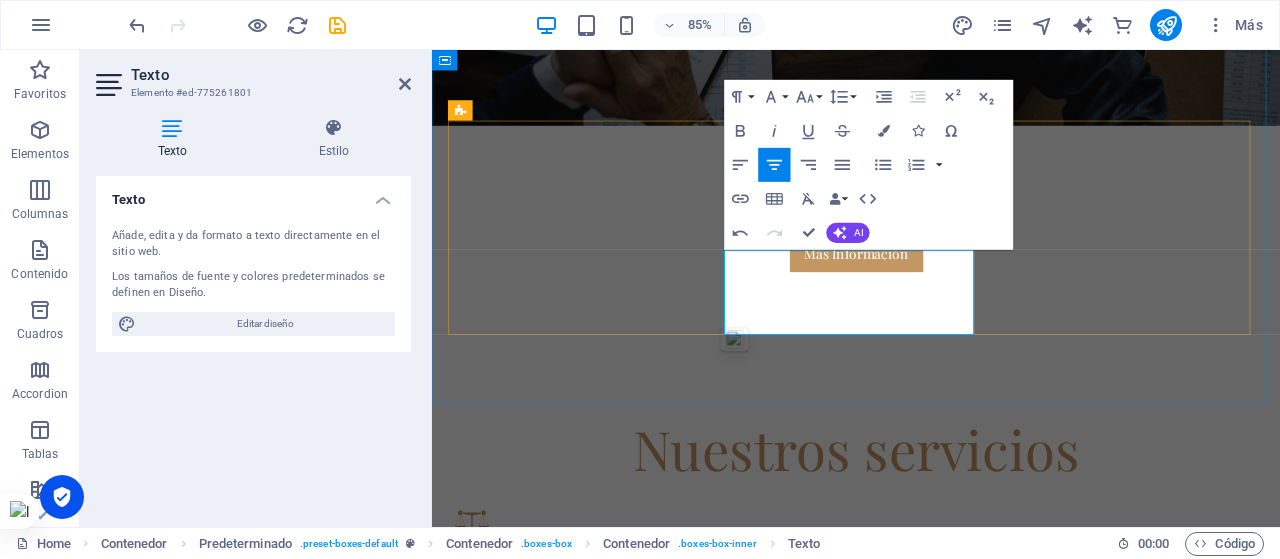 click on "Elaboramos inteligencia corporativa, a traves de informes de riesgo, que permitan a neustros clientes tomar decisiones sobre la base de información relevante" at bounding box center [931, 851] 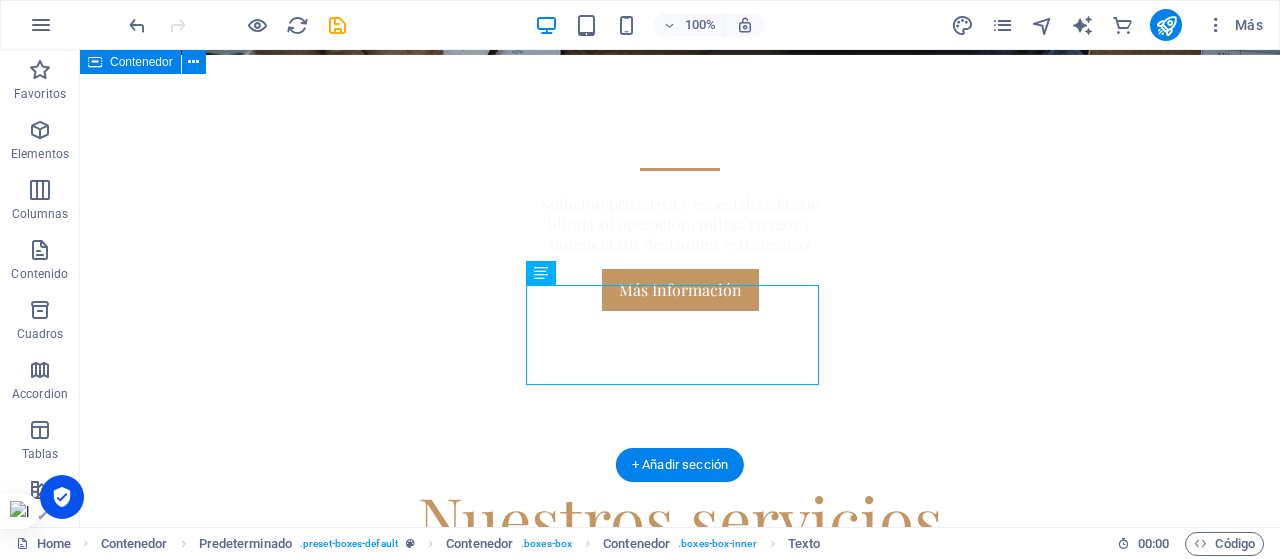 click on "Nuestros servicios REPRESENTACIÓN Y ASESORÍA LEGAL En materia penal y laboral. Nuestro equipo trabaja 24/7 en buscar soluciones estratégicas para nuestros clientes. Informes Estratégicos Elaboramos inteligencia corporativa, a través de informes de riesgo, que permitan a nuestros clientes tomar decisiones sobre la base de información relevante Análisis de Riesgos Identificamos vulnerabilidades jurídicas, financieras y operativas antes de que se conviertan en problemas." at bounding box center [680, 741] 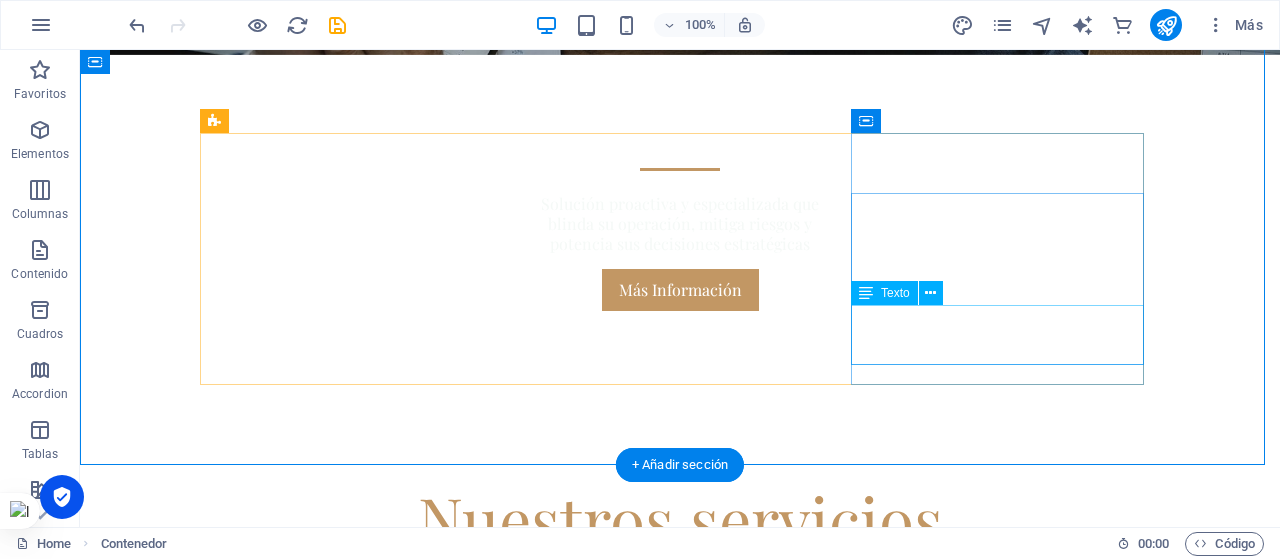 click on "Identificamos vulnerabilidades jurídicas, financieras y operativas antes de que se conviertan en problemas." at bounding box center [680, 1001] 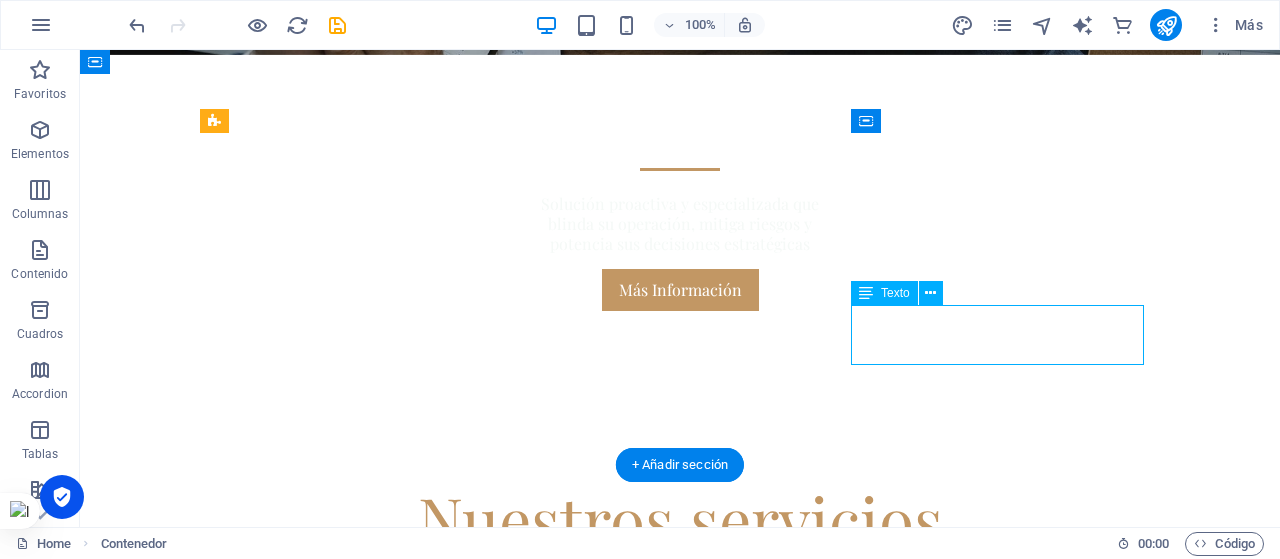 click on "Identificamos vulnerabilidades jurídicas, financieras y operativas antes de que se conviertan en problemas." at bounding box center [680, 1001] 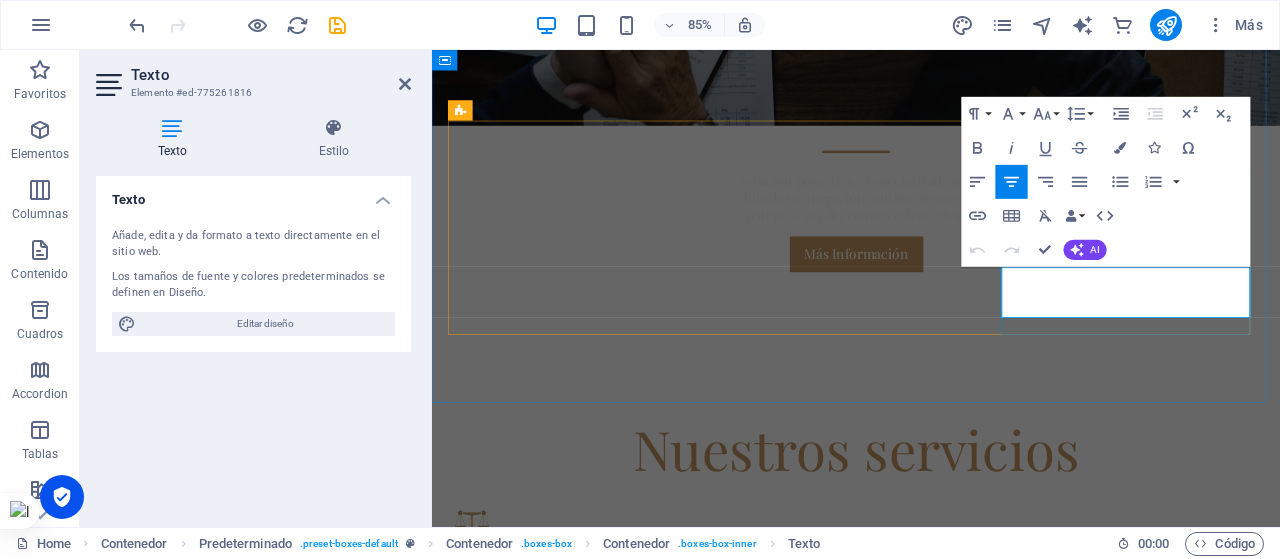 click on "Identificamos vulnerabilidades jurídicas, financieras y operativas antes de que se conviertan en problemas." at bounding box center (931, 1001) 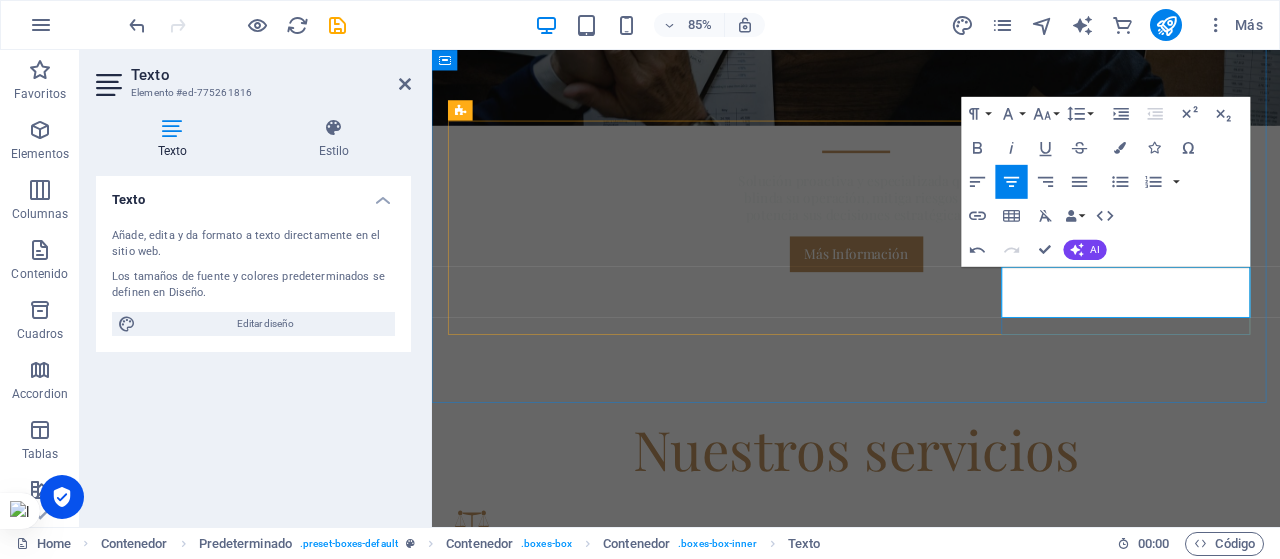 type 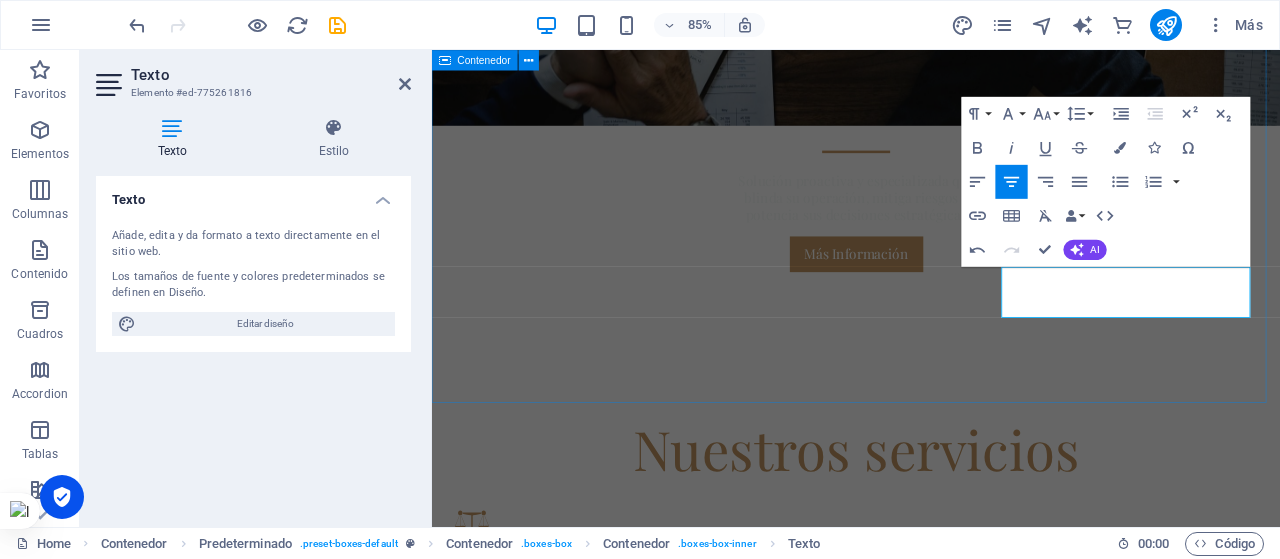 click on "Nuestros servicios REPRESENTACIÓN Y ASESORÍA LEGAL En materia penal y laboral. Nuestro equipo trabaja 24/7 en buscar soluciones estratégicas para nuestros clientes. Informes Estratégicos Elaboramos inteligencia corporativa, a través de informes de riesgo, que permitan a nuestros clientes tomar decisiones sobre la base de información relevante Análisis de Riesgos Identificamos vulnerabilidades jurídicas y operativas antes de que se conviertan en problemas" at bounding box center [931, 741] 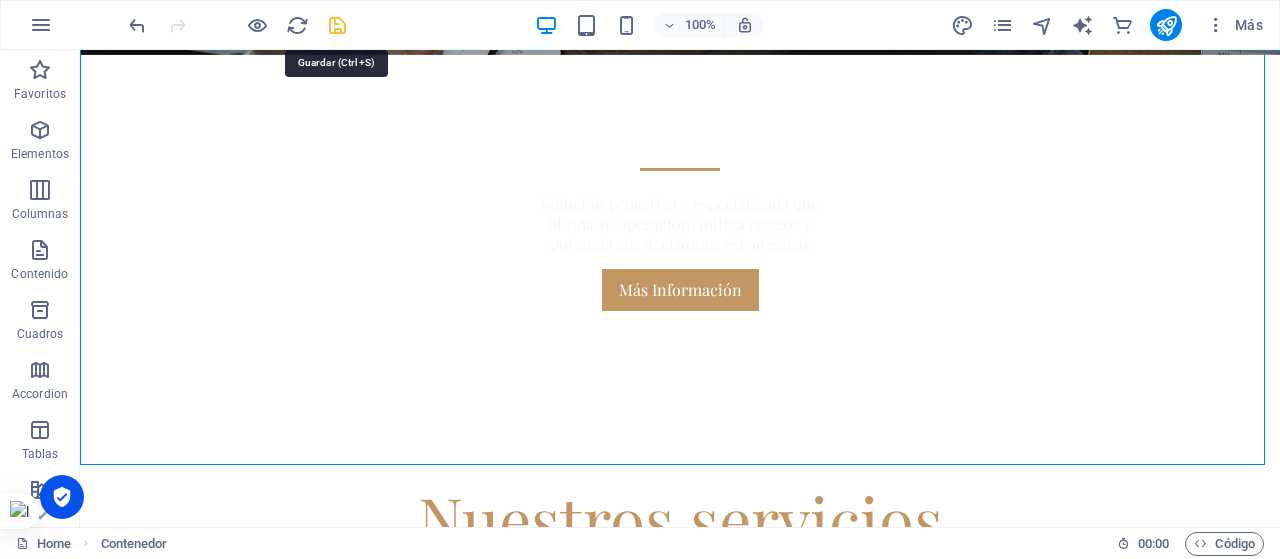 click at bounding box center [337, 25] 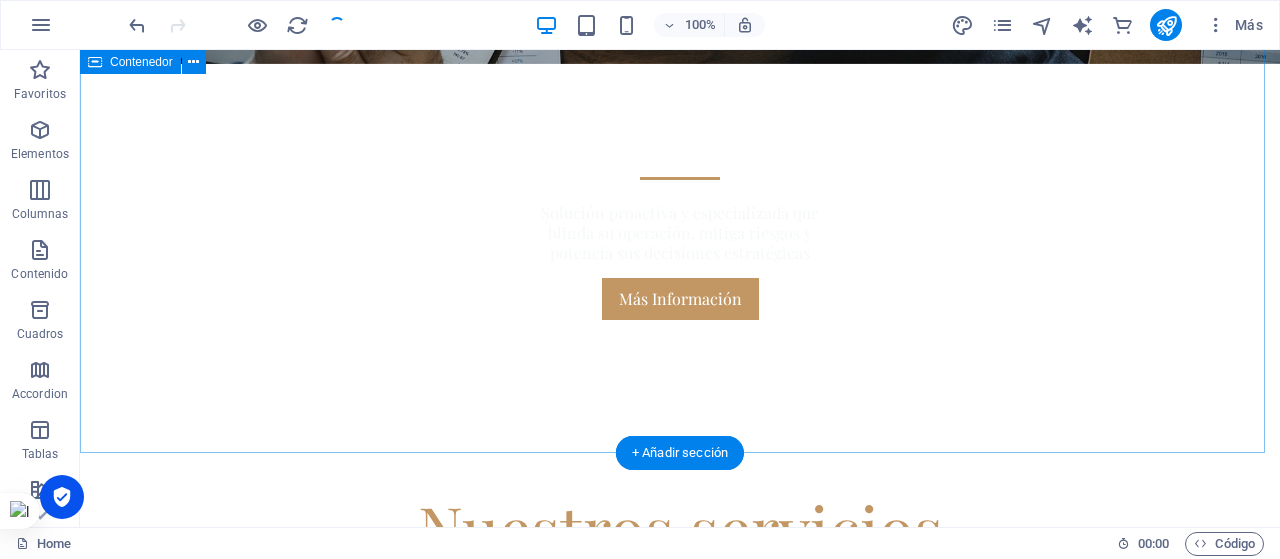 scroll, scrollTop: 868, scrollLeft: 0, axis: vertical 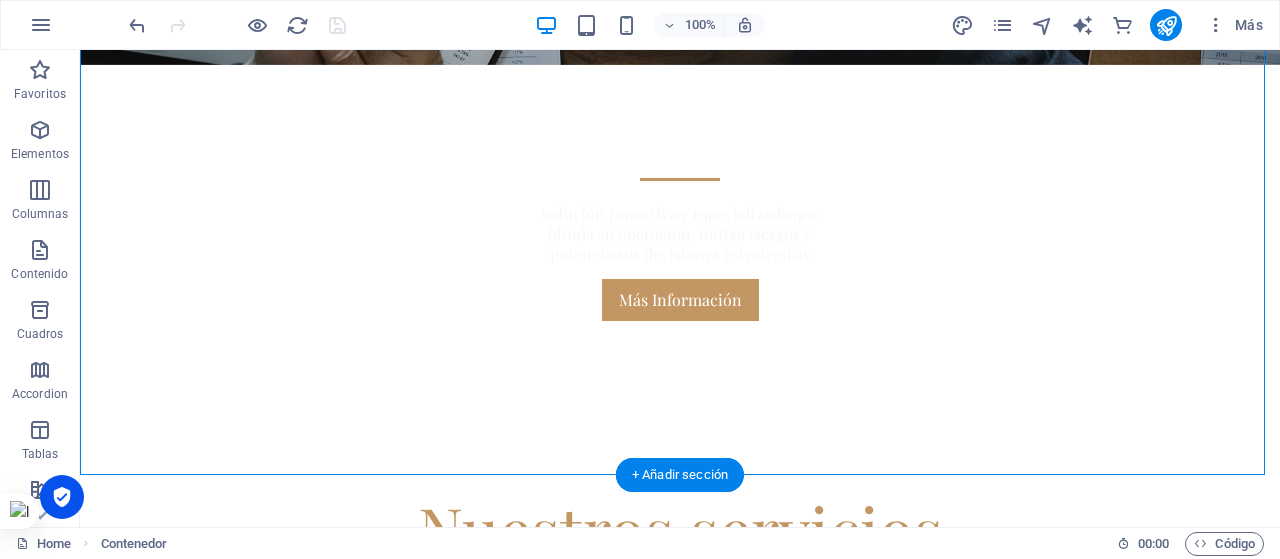 drag, startPoint x: 681, startPoint y: 169, endPoint x: 680, endPoint y: 187, distance: 18.027756 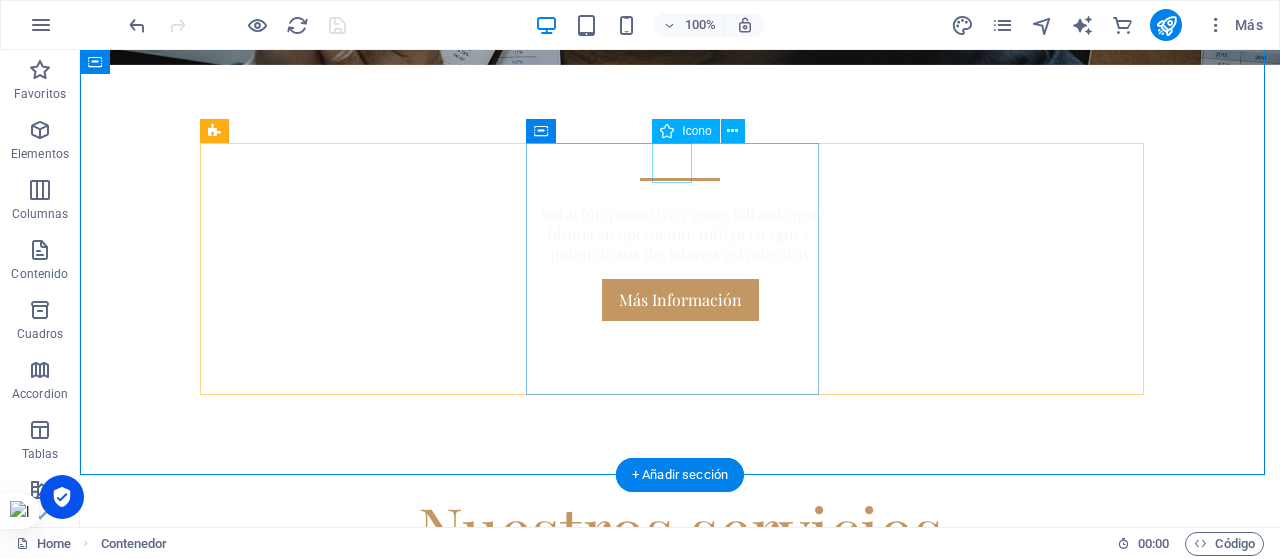 click at bounding box center (680, 757) 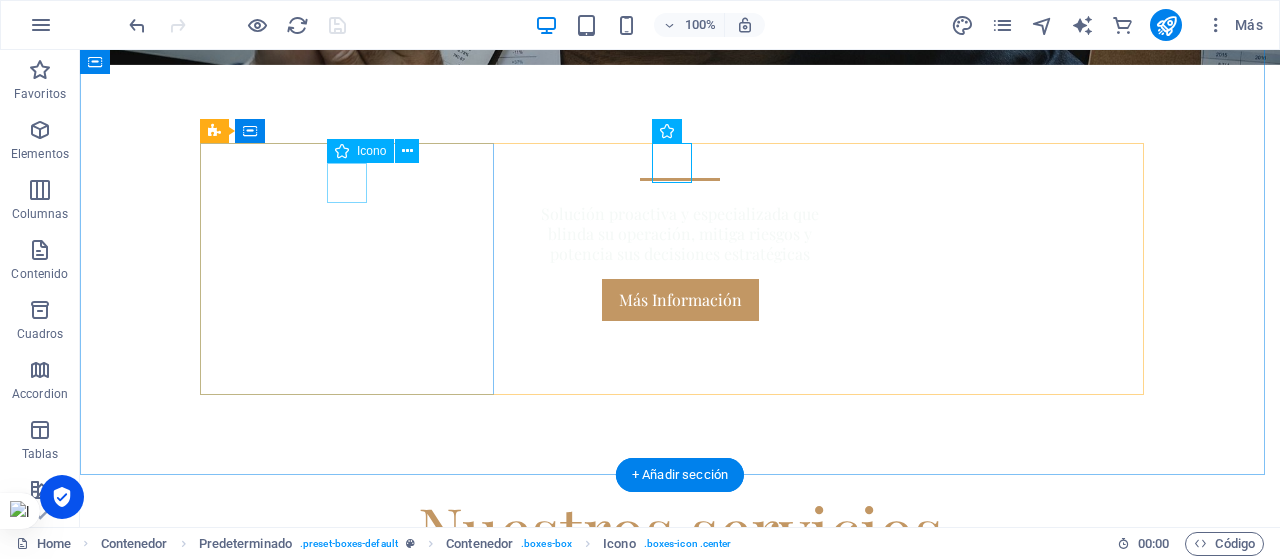 click at bounding box center [680, 617] 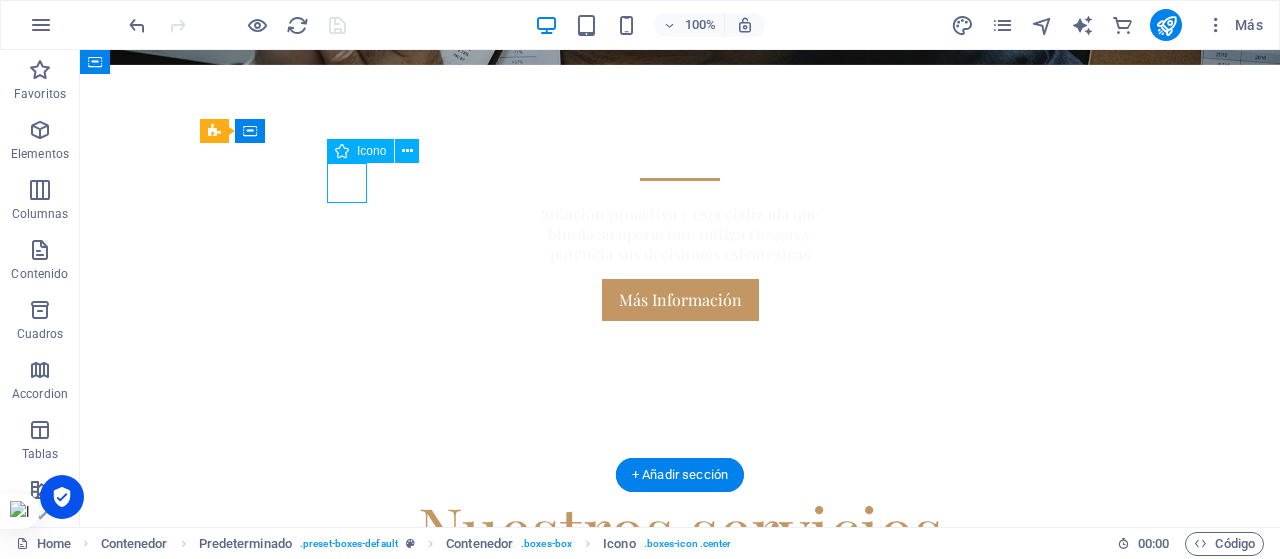 click at bounding box center (680, 617) 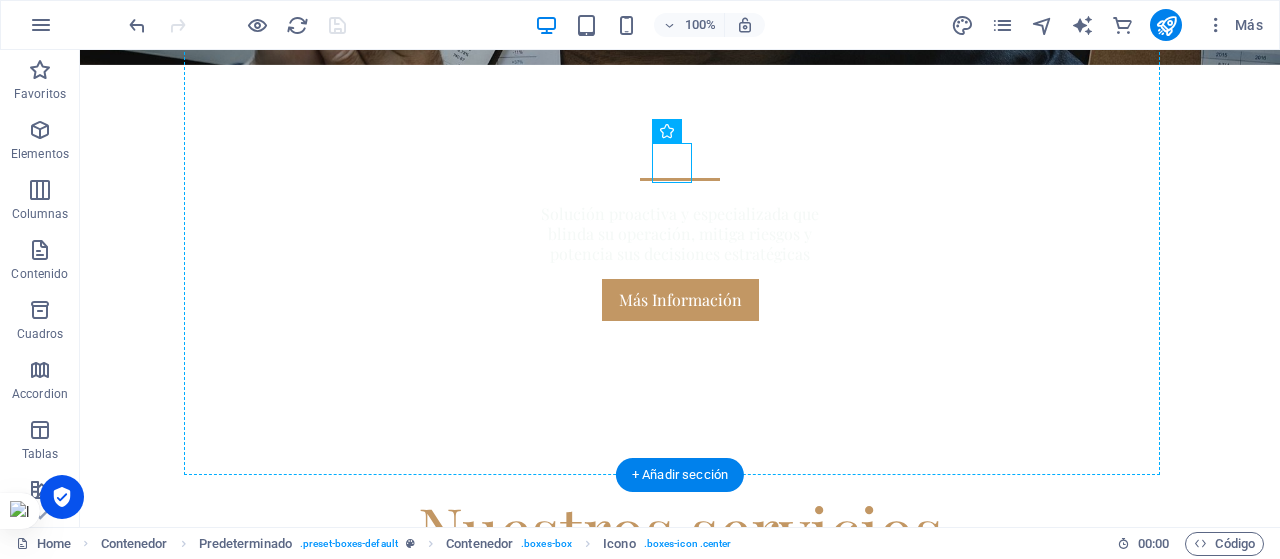 drag, startPoint x: 569, startPoint y: 164, endPoint x: 840, endPoint y: 173, distance: 271.1494 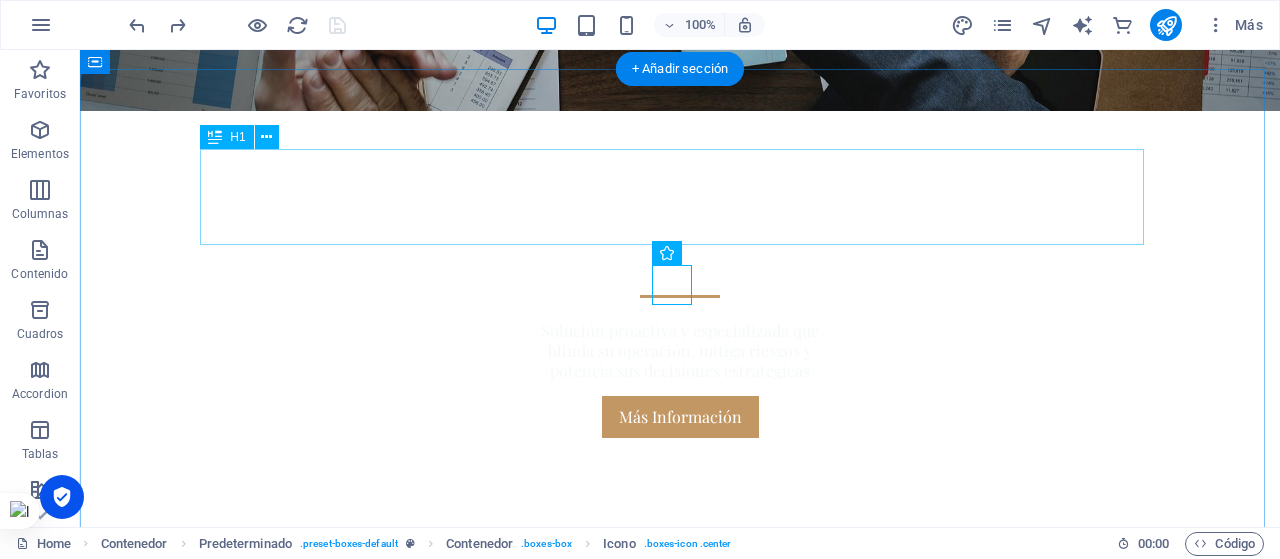 scroll, scrollTop: 742, scrollLeft: 0, axis: vertical 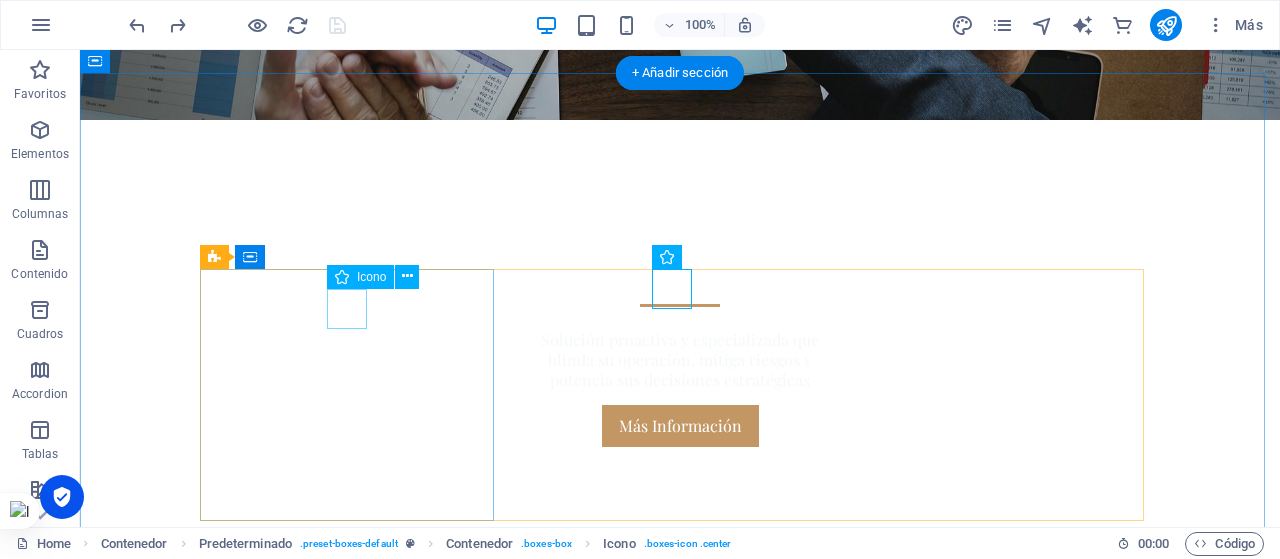 click at bounding box center (680, 743) 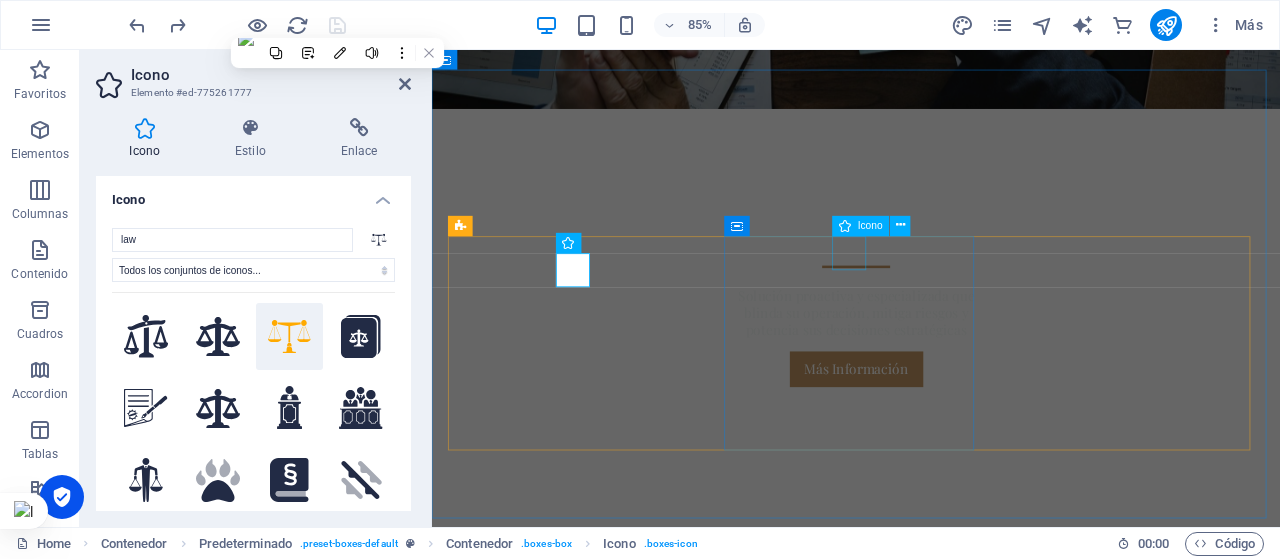 click at bounding box center [931, 883] 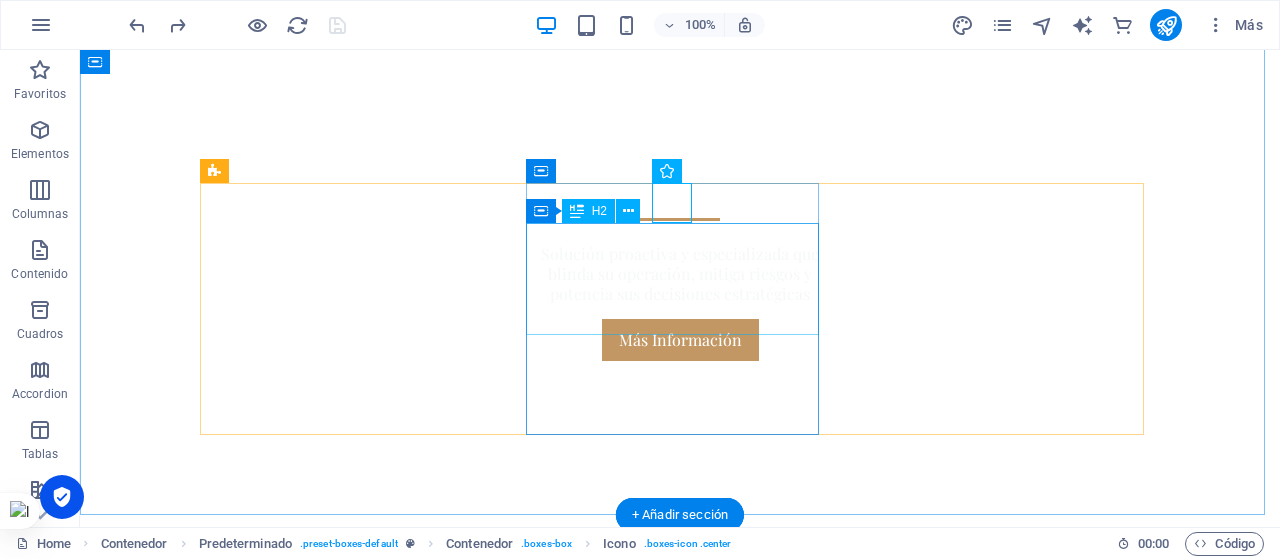 scroll, scrollTop: 828, scrollLeft: 0, axis: vertical 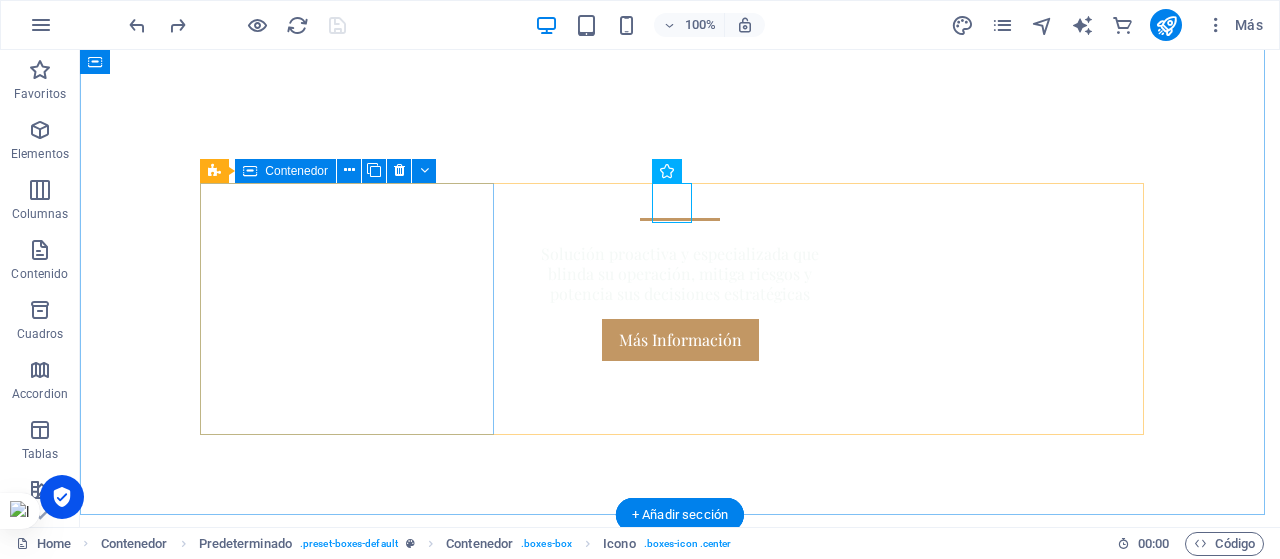 click on "REPRESENTACIÓN Y ASESORÍA LEGAL En materia penal y laboral. Nuestro equipo trabaja 24/7 en buscar soluciones estratégicas para nuestros clientes." at bounding box center (680, 699) 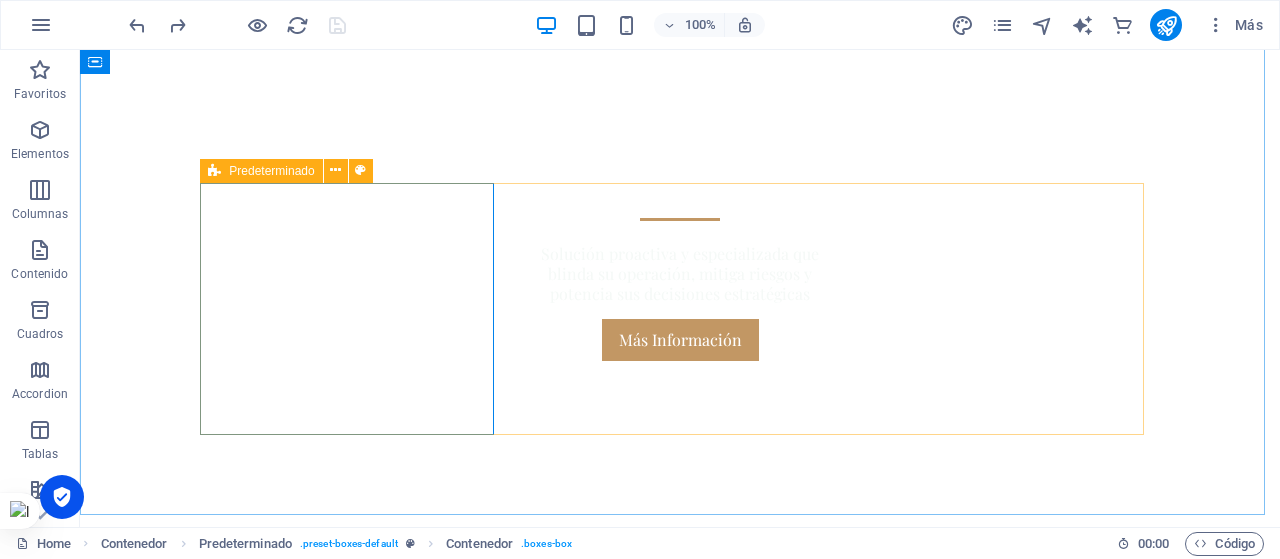 click at bounding box center [214, 171] 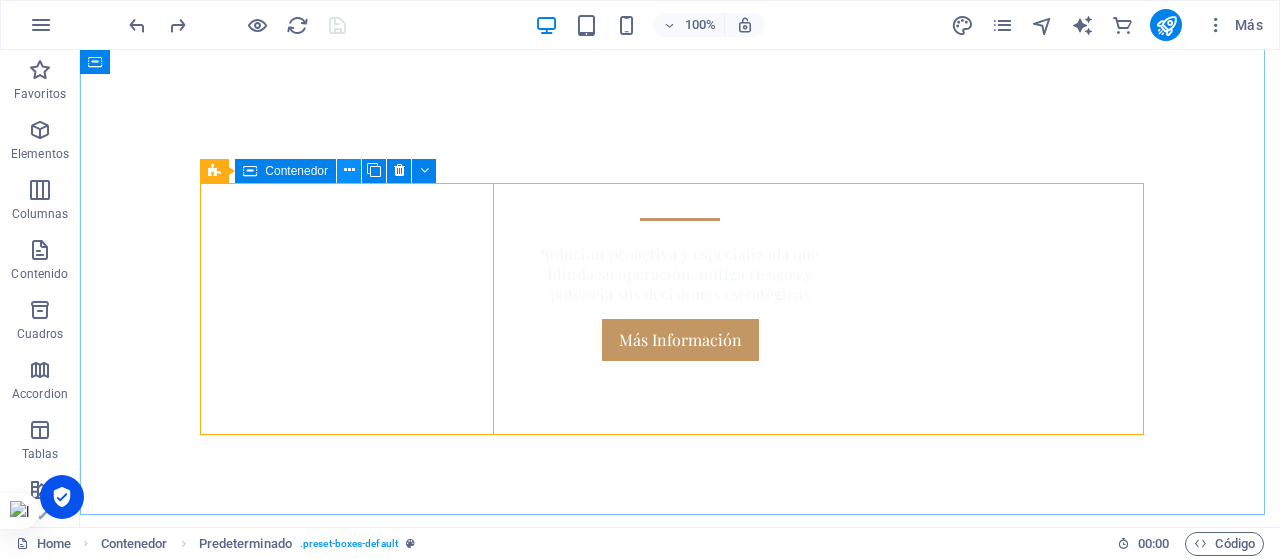 click at bounding box center (349, 170) 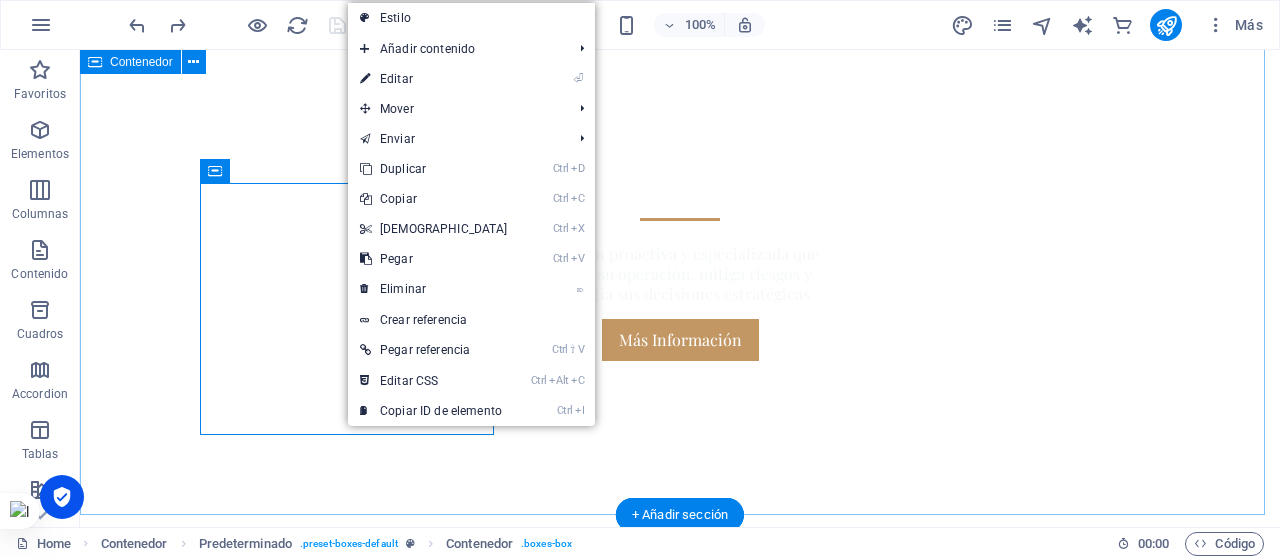 click on "Nuestros servicios REPRESENTACIÓN Y ASESORÍA LEGAL En materia penal y laboral. Nuestro equipo trabaja 24/7 en buscar soluciones estratégicas para nuestros clientes. Informes Estratégicos Elaboramos inteligencia corporativa, a través de informes de riesgo, que permitan a nuestros clientes tomar decisiones sobre la base de información relevante Análisis de Riesgos Identificamos vulnerabilidades jurídicas y operativas antes de que se conviertan en problemas" at bounding box center (680, 791) 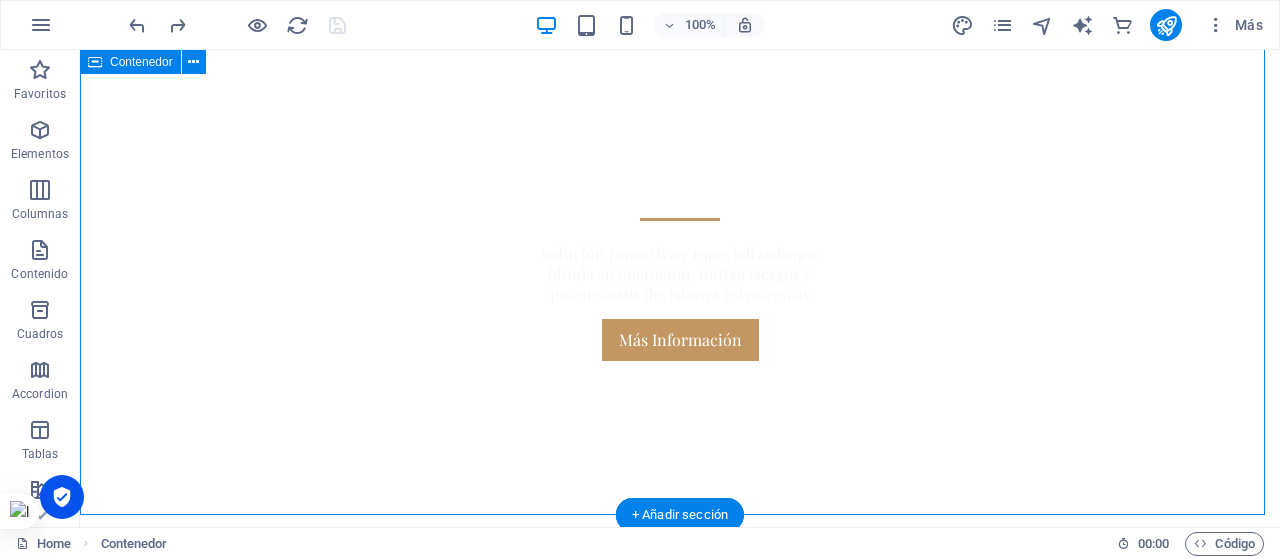 click on "Nuestros servicios REPRESENTACIÓN Y ASESORÍA LEGAL En materia penal y laboral. Nuestro equipo trabaja 24/7 en buscar soluciones estratégicas para nuestros clientes. Informes Estratégicos Elaboramos inteligencia corporativa, a través de informes de riesgo, que permitan a nuestros clientes tomar decisiones sobre la base de información relevante Análisis de Riesgos Identificamos vulnerabilidades jurídicas y operativas antes de que se conviertan en problemas" at bounding box center [680, 791] 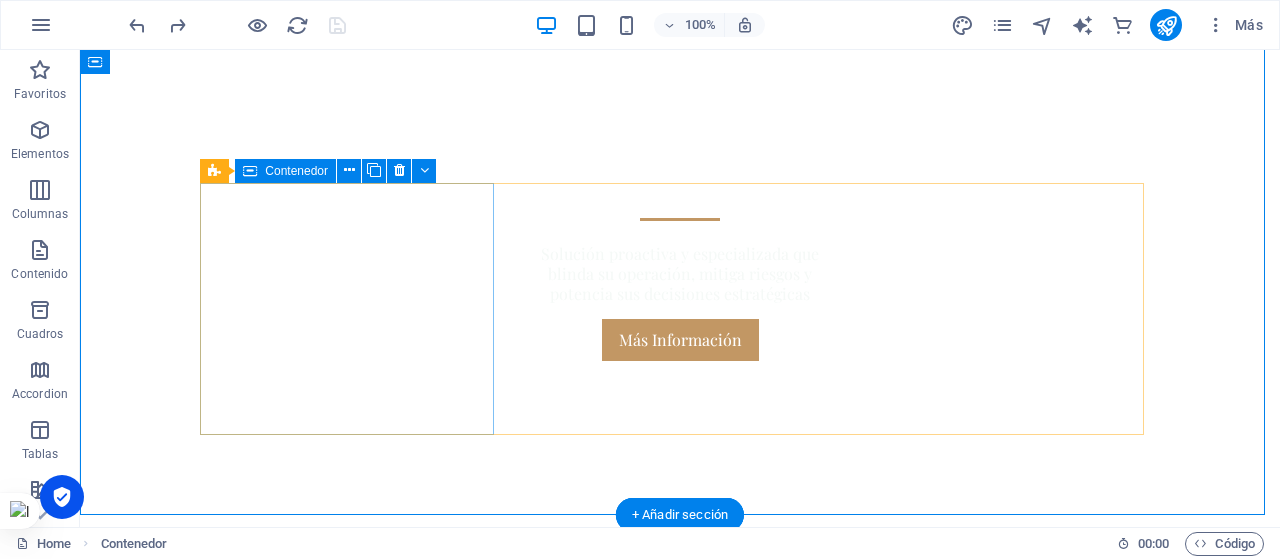 click on "REPRESENTACIÓN Y ASESORÍA LEGAL En materia penal y laboral. Nuestro equipo trabaja 24/7 en buscar soluciones estratégicas para nuestros clientes." at bounding box center (680, 699) 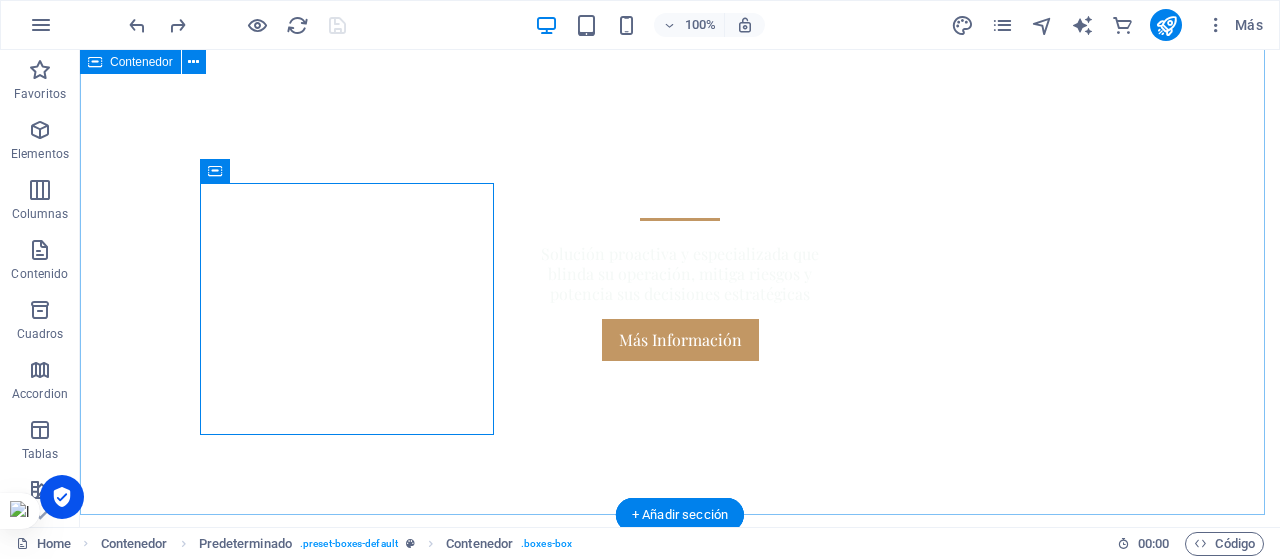 click on "Nuestros servicios REPRESENTACIÓN Y ASESORÍA LEGAL En materia penal y laboral. Nuestro equipo trabaja 24/7 en buscar soluciones estratégicas para nuestros clientes. Informes Estratégicos Elaboramos inteligencia corporativa, a través de informes de riesgo, que permitan a nuestros clientes tomar decisiones sobre la base de información relevante Análisis de Riesgos Identificamos vulnerabilidades jurídicas y operativas antes de que se conviertan en problemas" at bounding box center [680, 791] 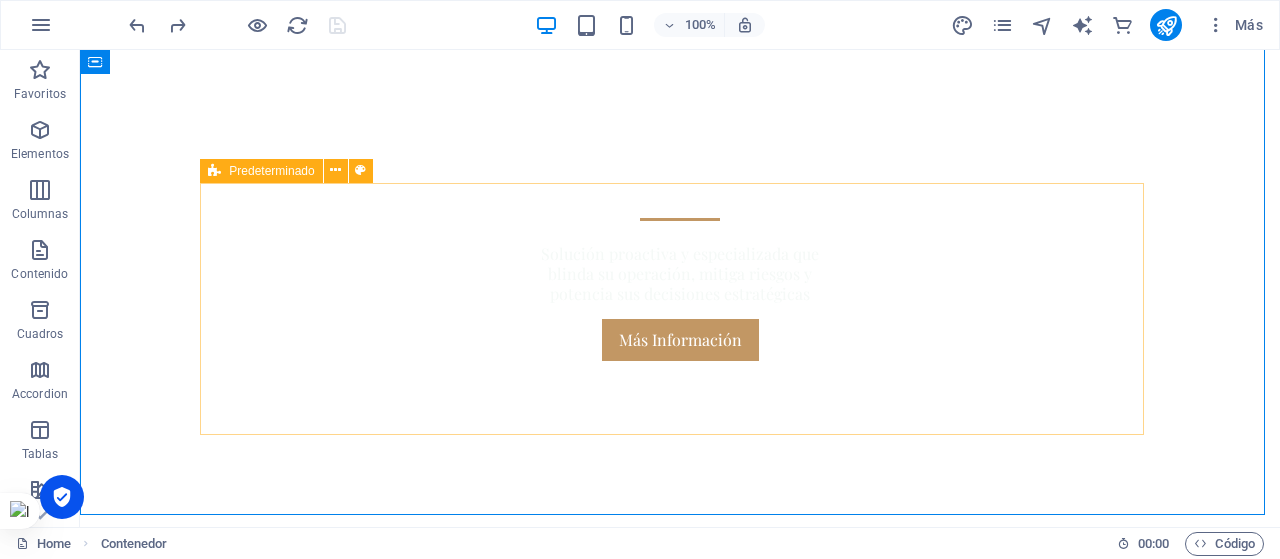 click at bounding box center (214, 171) 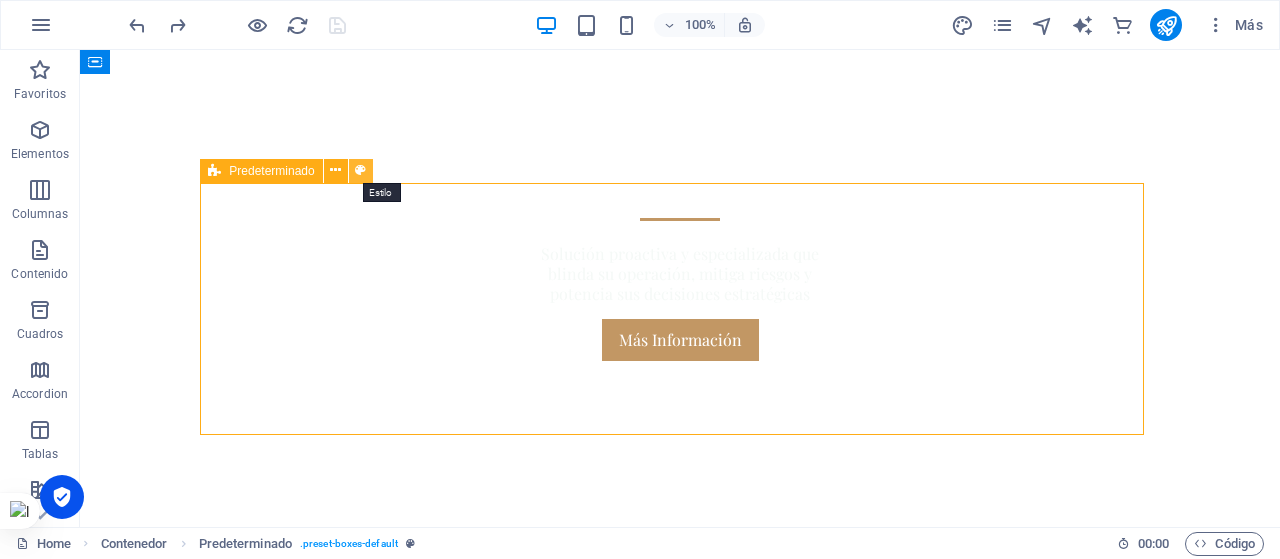 click at bounding box center [360, 170] 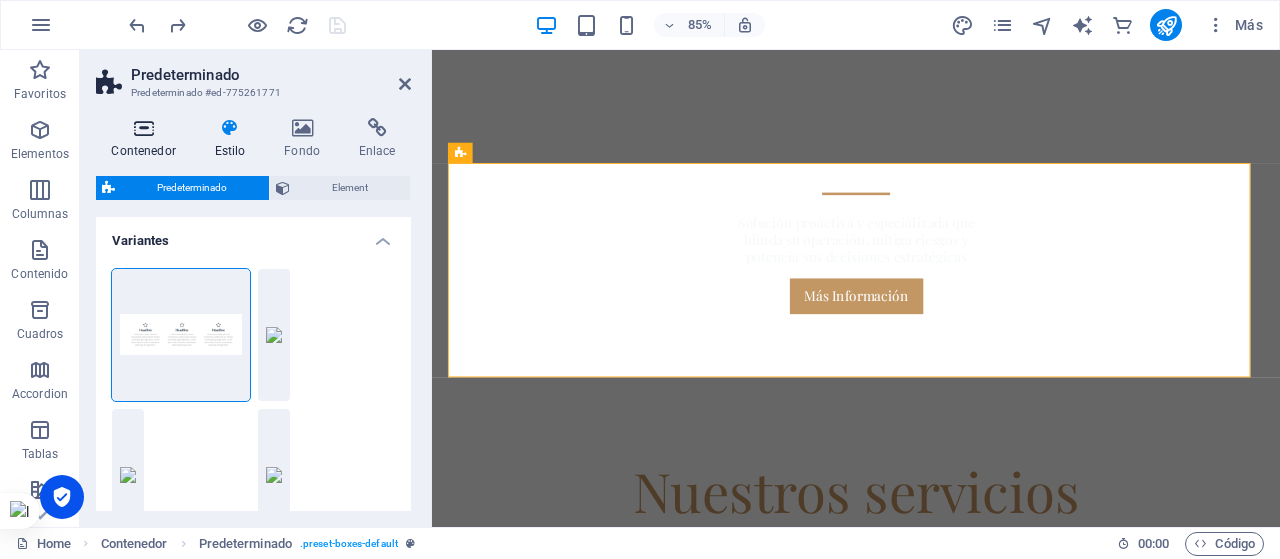 click on "Contenedor" at bounding box center [147, 139] 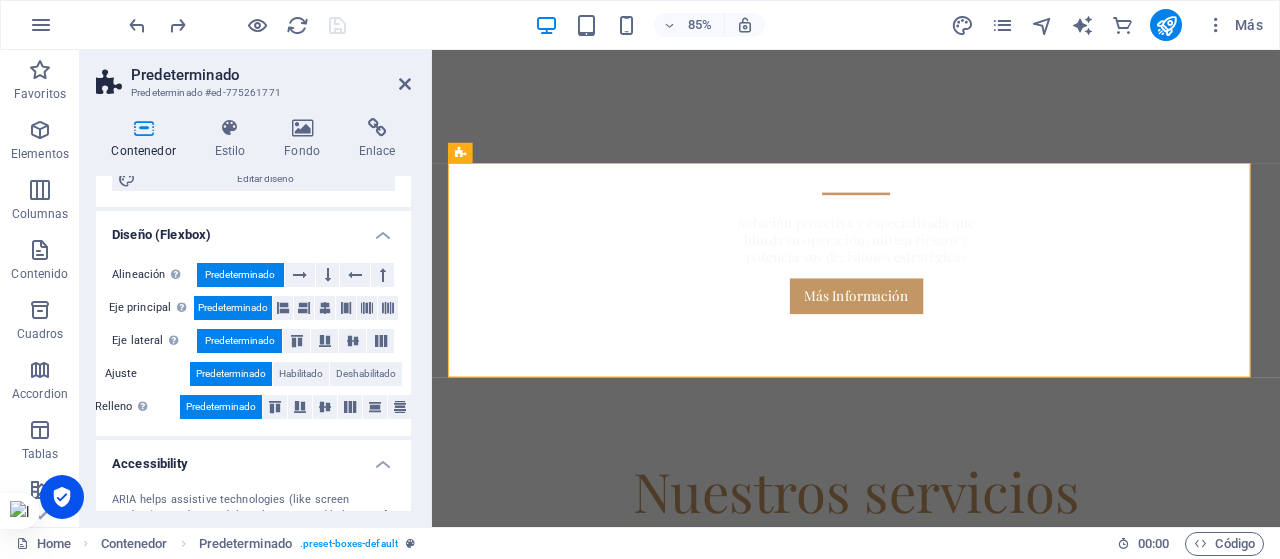 scroll, scrollTop: 259, scrollLeft: 0, axis: vertical 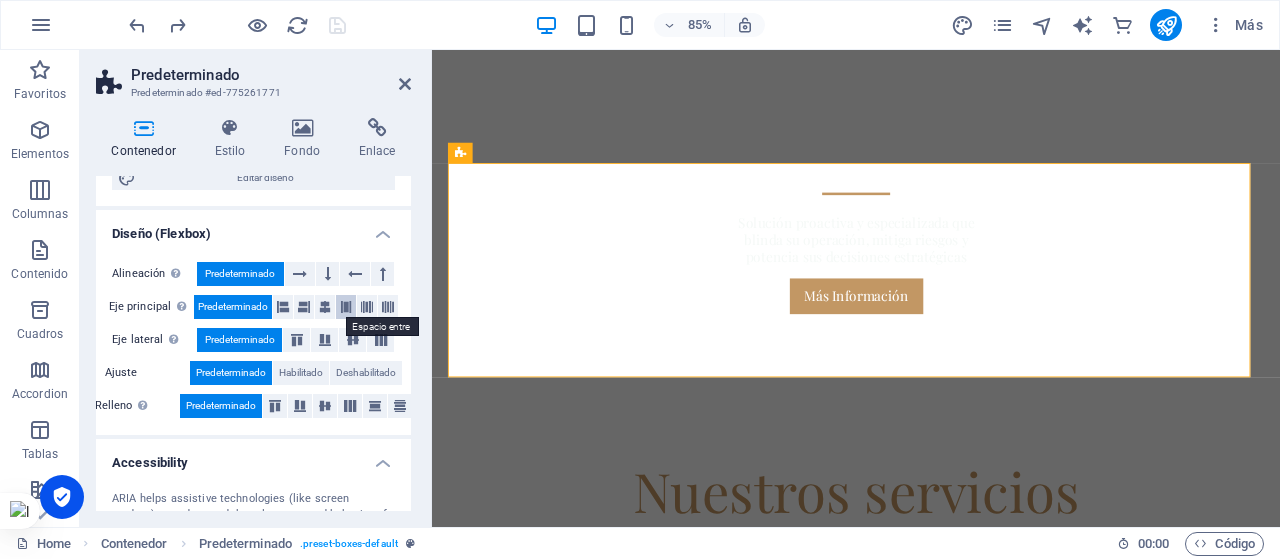 click at bounding box center (346, 307) 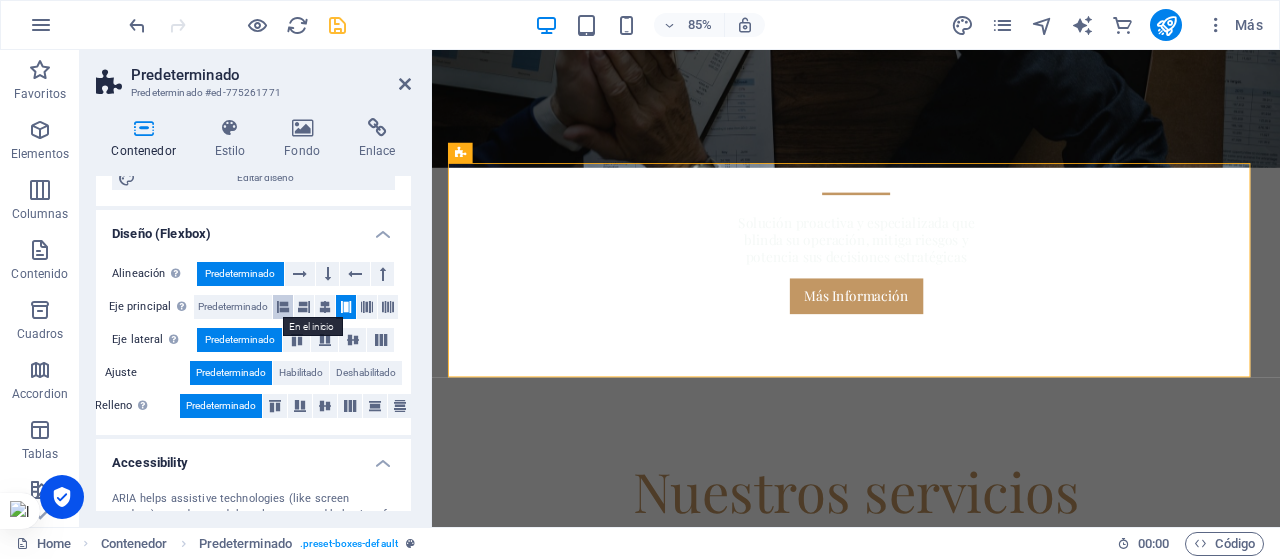 click at bounding box center [283, 307] 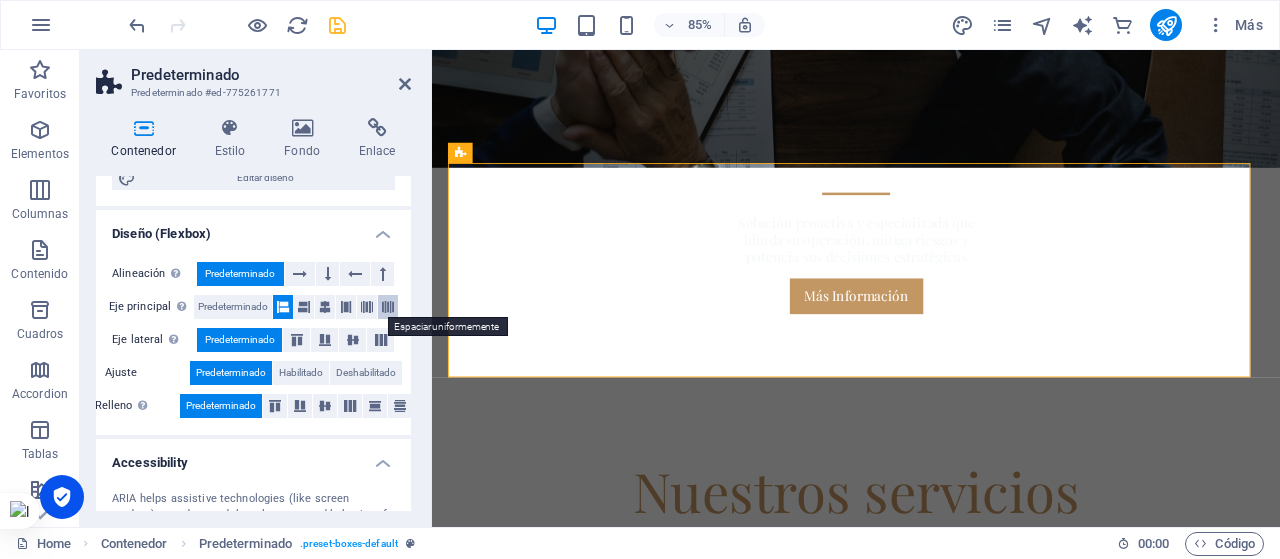 click at bounding box center (388, 307) 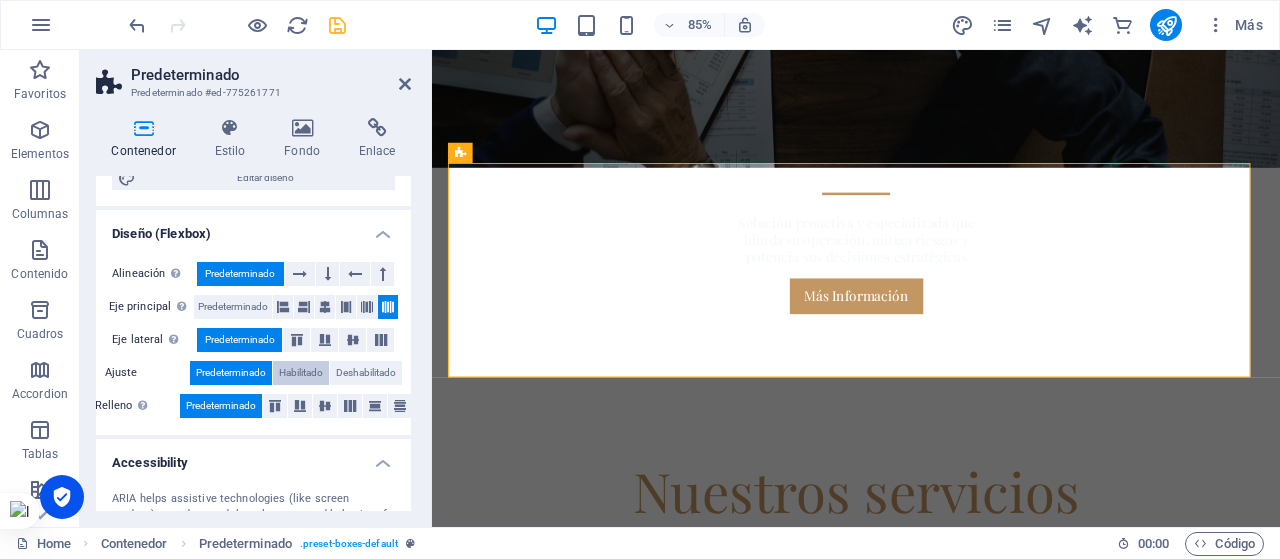 click on "Habilitado" at bounding box center (301, 373) 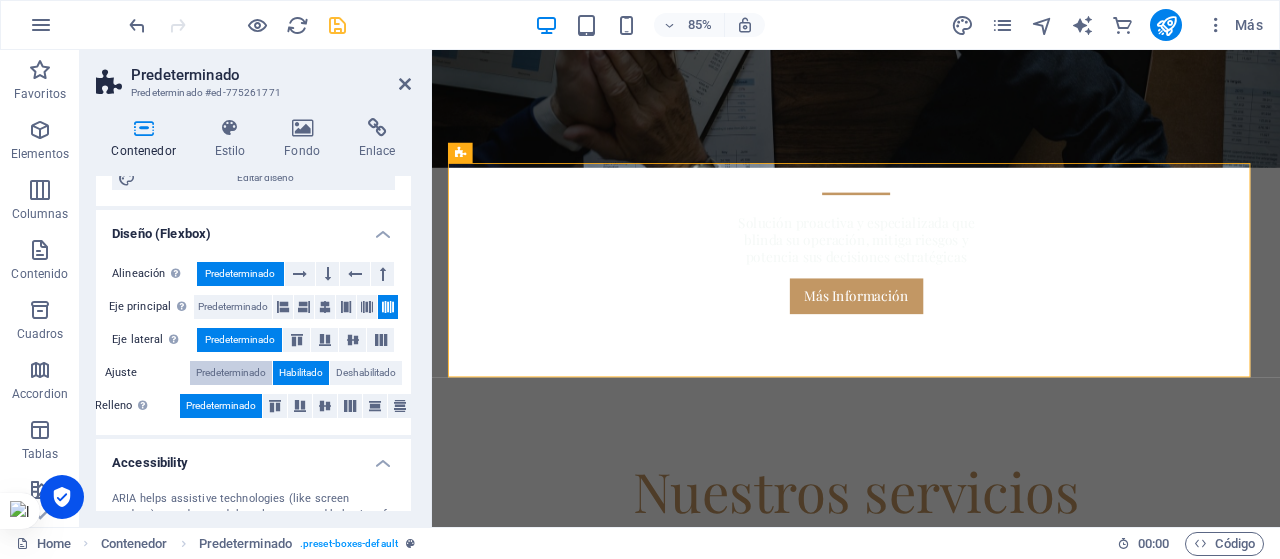 click on "Predeterminado" at bounding box center (231, 373) 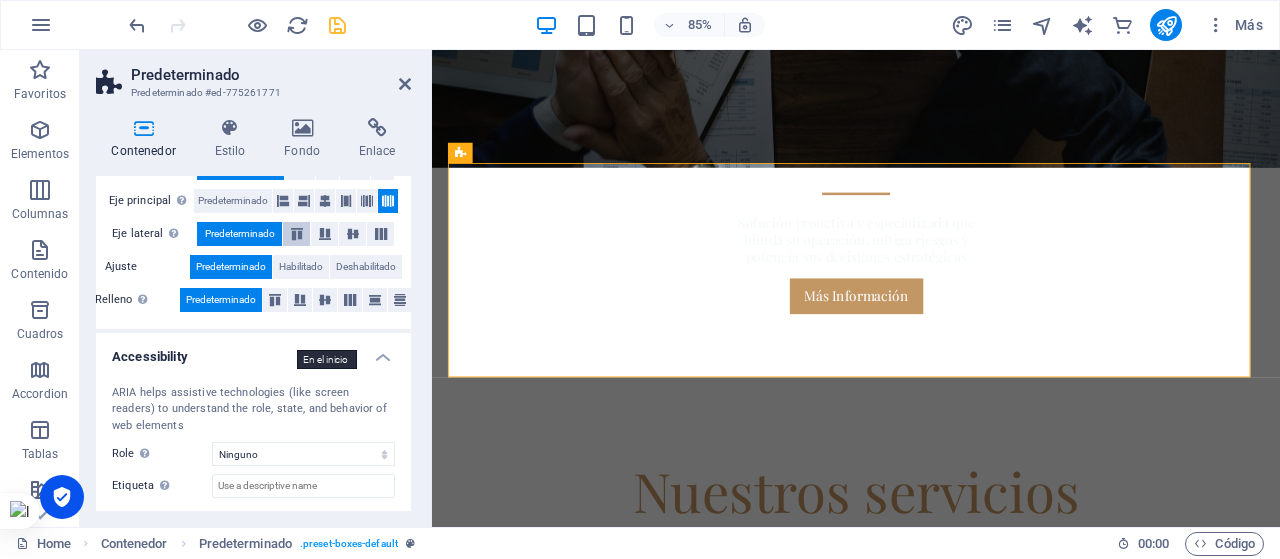 scroll, scrollTop: 462, scrollLeft: 0, axis: vertical 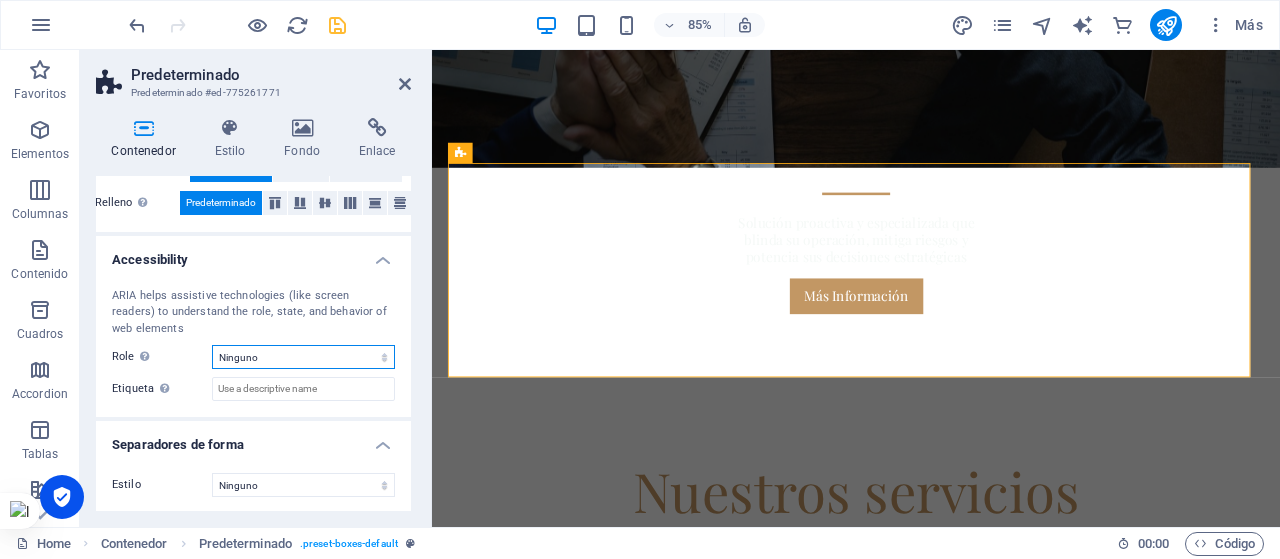 click on "Ninguno Alert Article Banner Comment Complementary Dialog Encabezado Marquee Pie de página Presentation Region Section Separator Status Timer" at bounding box center (303, 357) 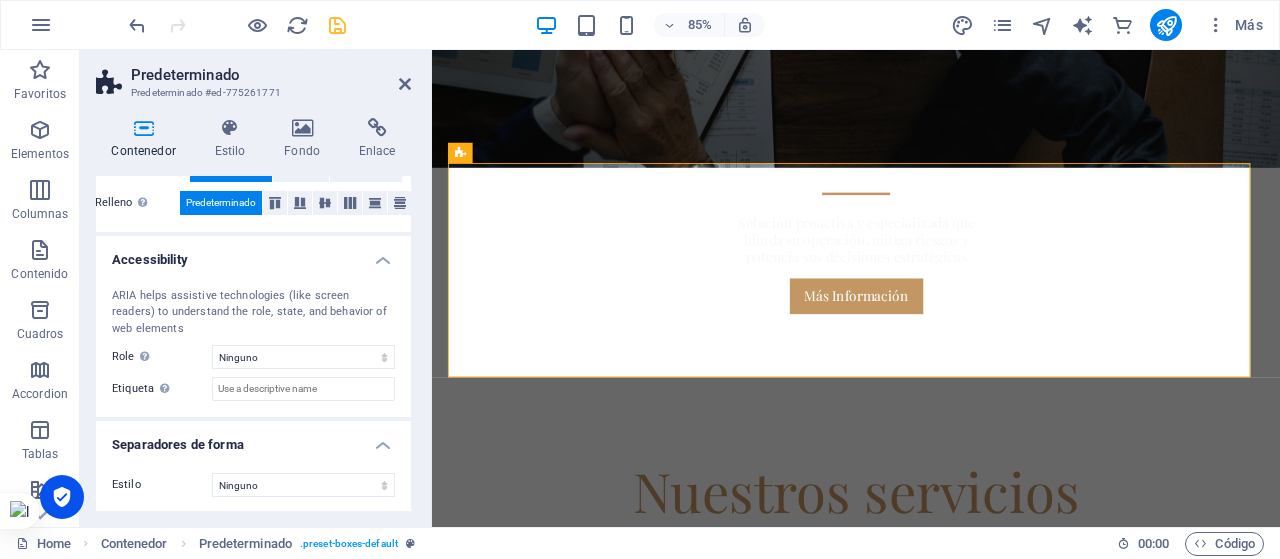 click on "Role The ARIA role defines the purpose of an element.  Here you can find all explanations and recommendations" at bounding box center [162, 357] 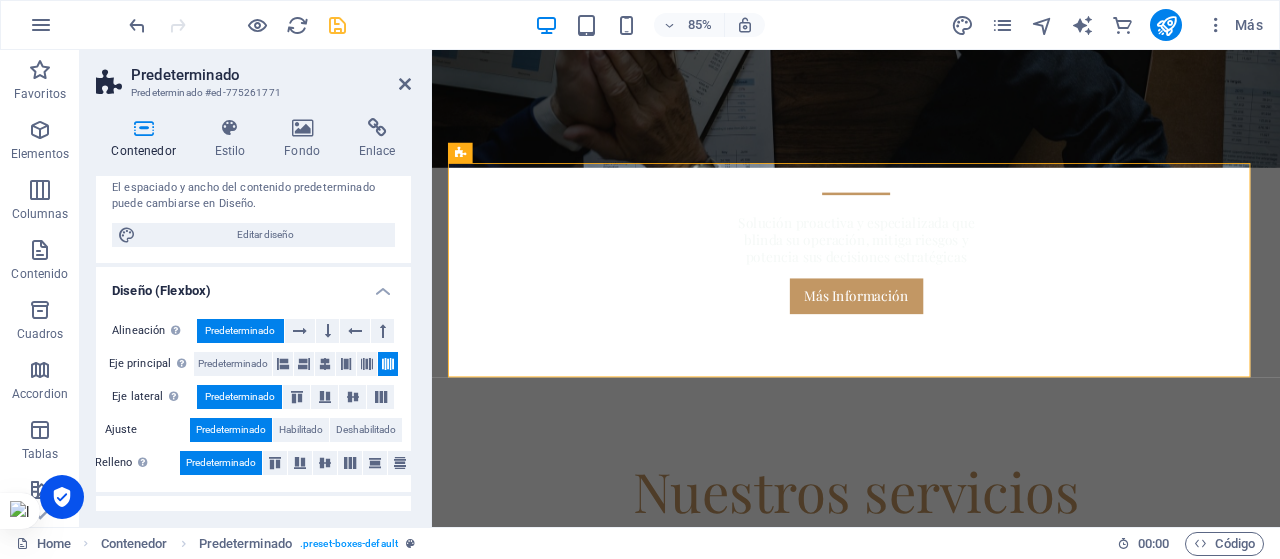 scroll, scrollTop: 200, scrollLeft: 0, axis: vertical 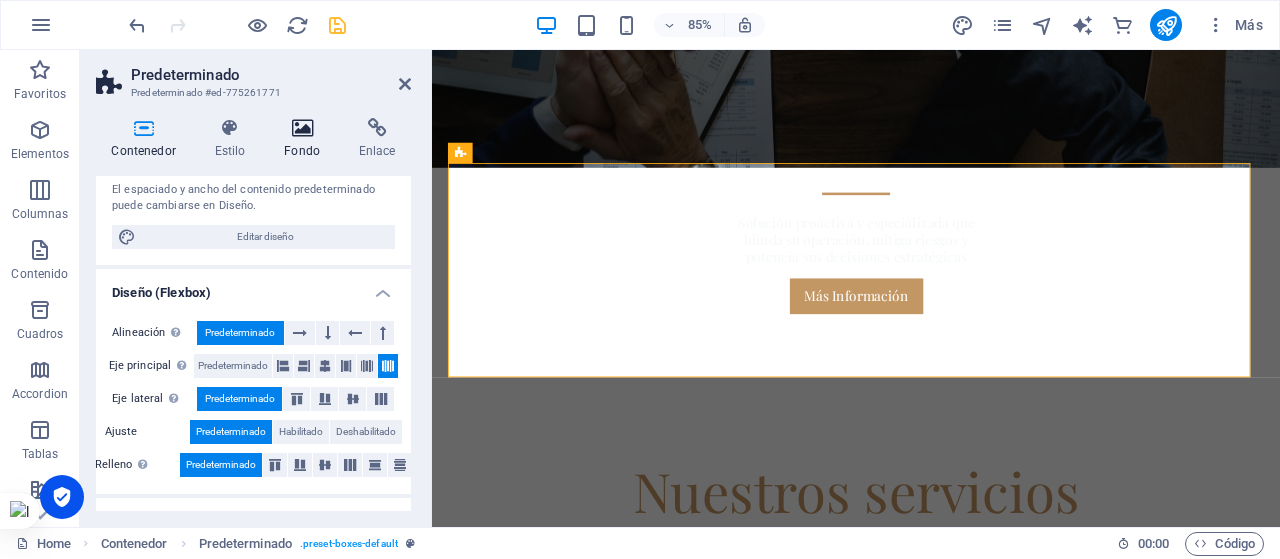 click on "Fondo" at bounding box center (306, 139) 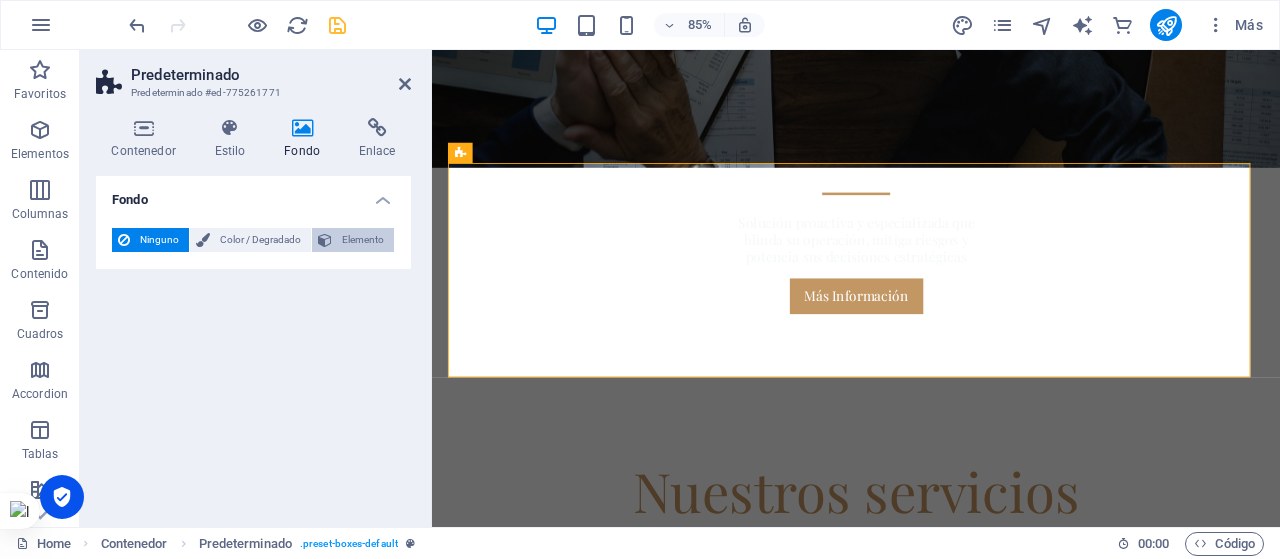 click on "Elemento" at bounding box center (363, 240) 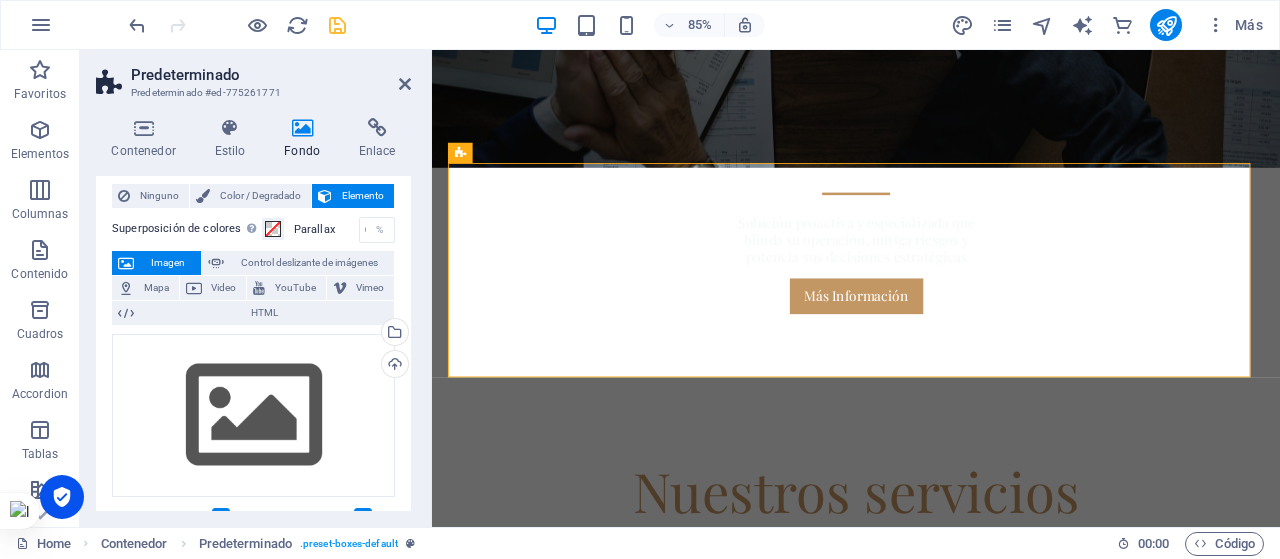 scroll, scrollTop: 0, scrollLeft: 0, axis: both 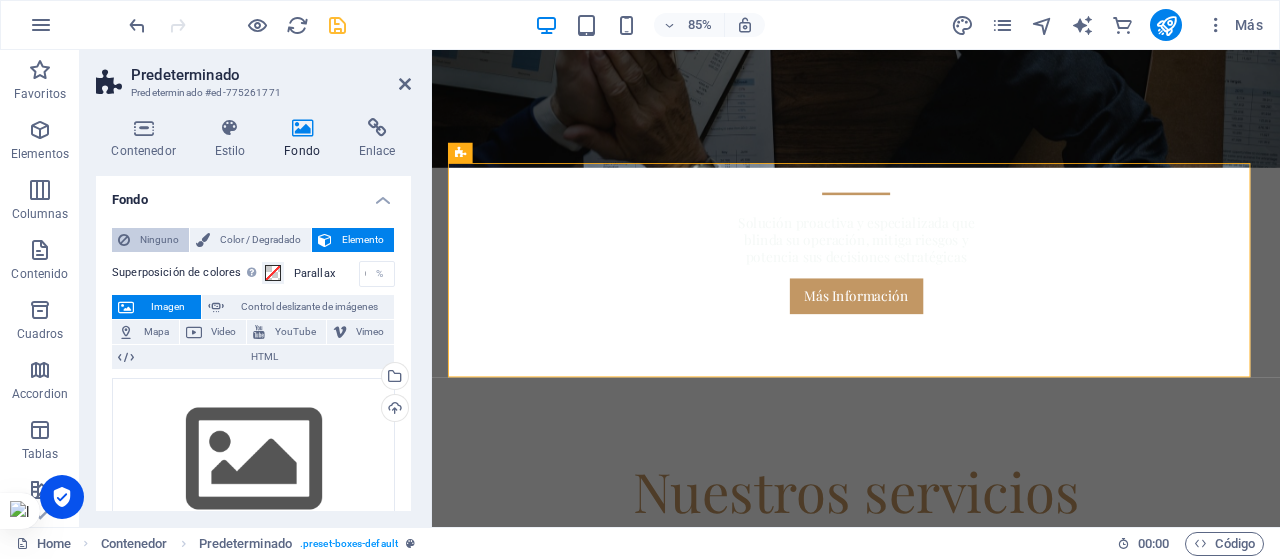 click on "Ninguno" at bounding box center [159, 240] 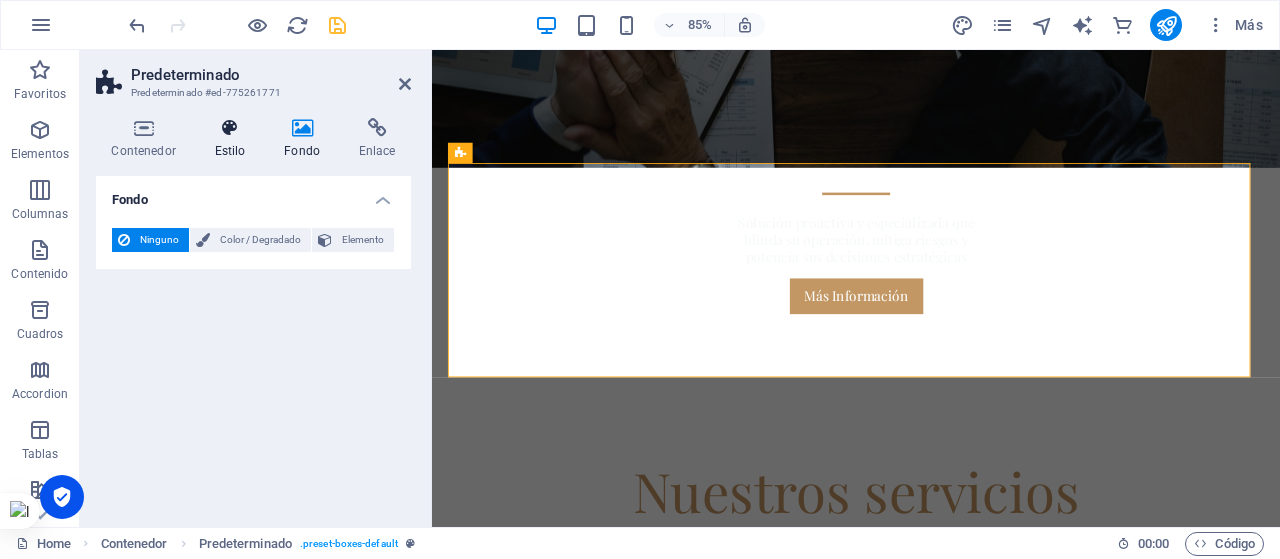 click at bounding box center [230, 128] 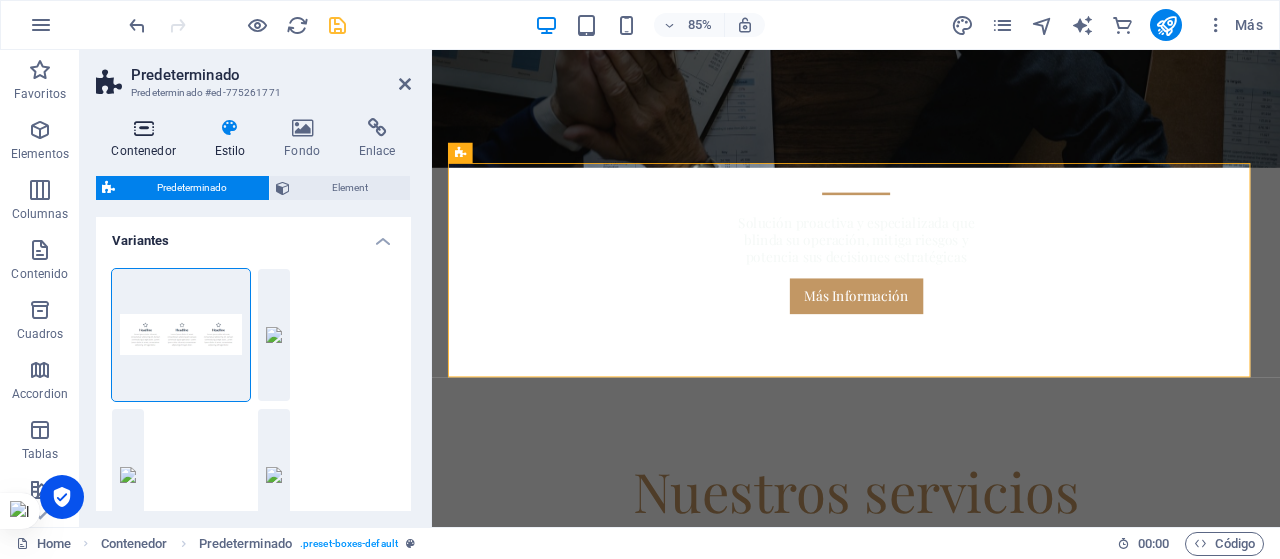 click at bounding box center [143, 128] 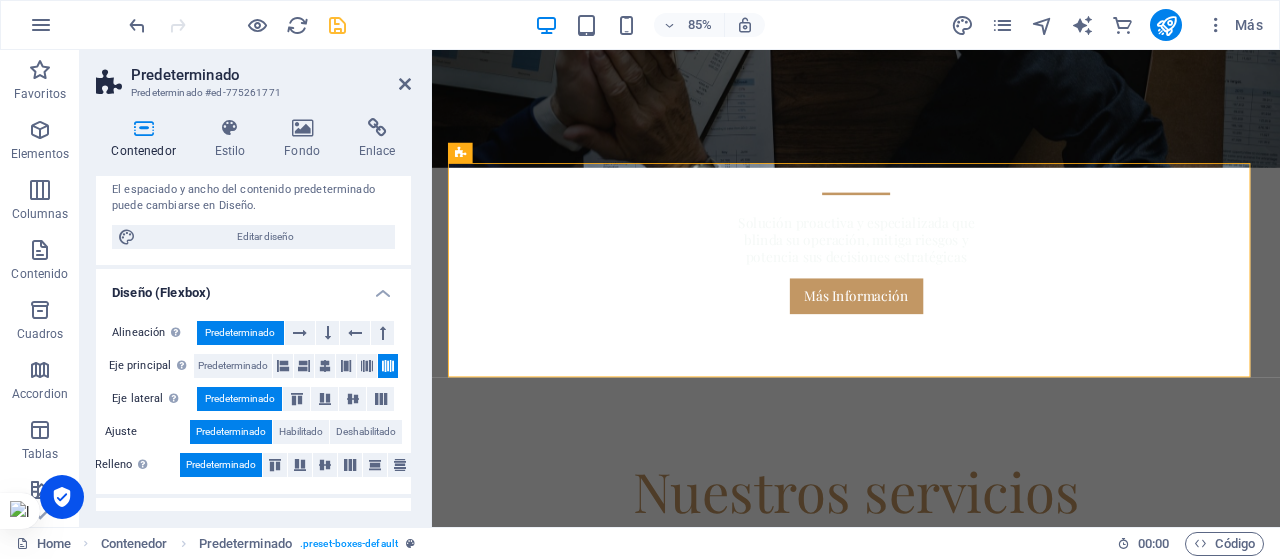 click on "Contenedor" at bounding box center [147, 139] 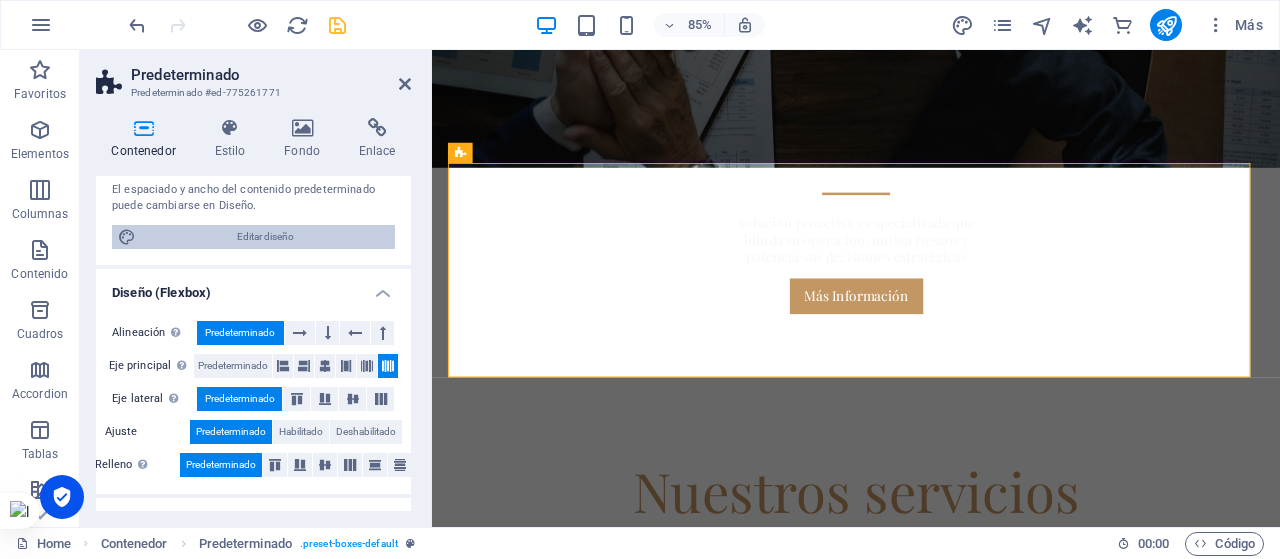 click on "Editar diseño" at bounding box center (265, 237) 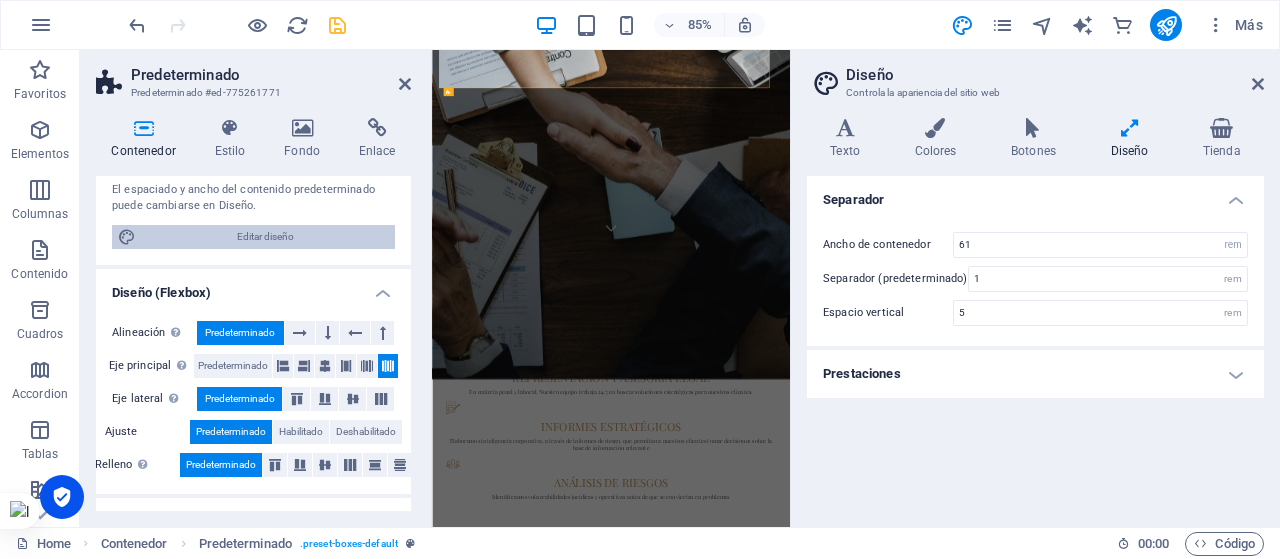 scroll, scrollTop: 1104, scrollLeft: 0, axis: vertical 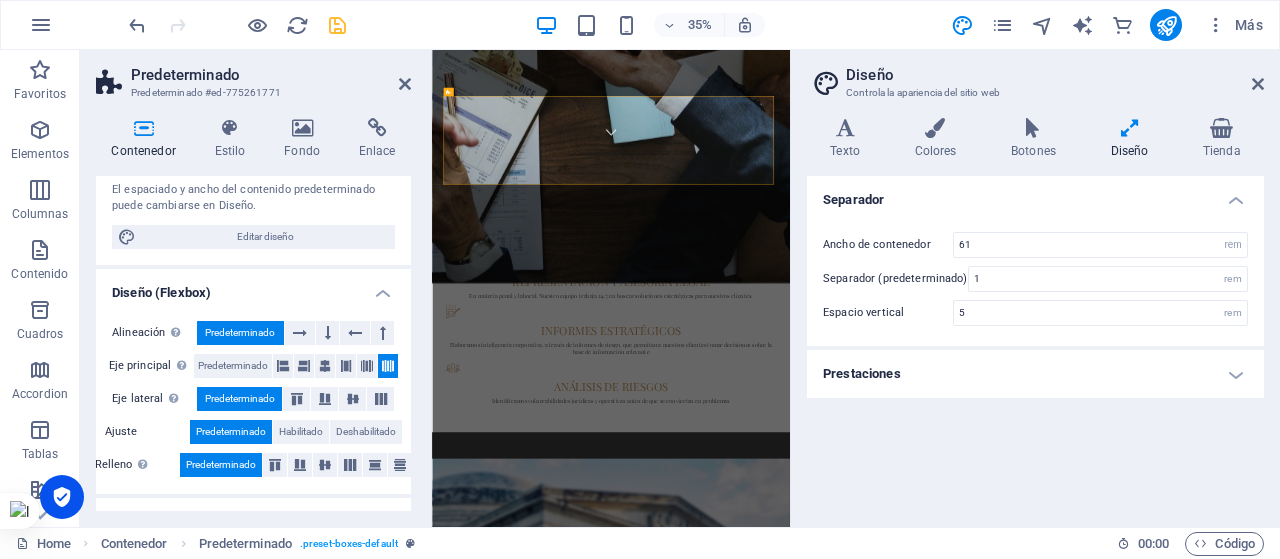 click at bounding box center (1129, 128) 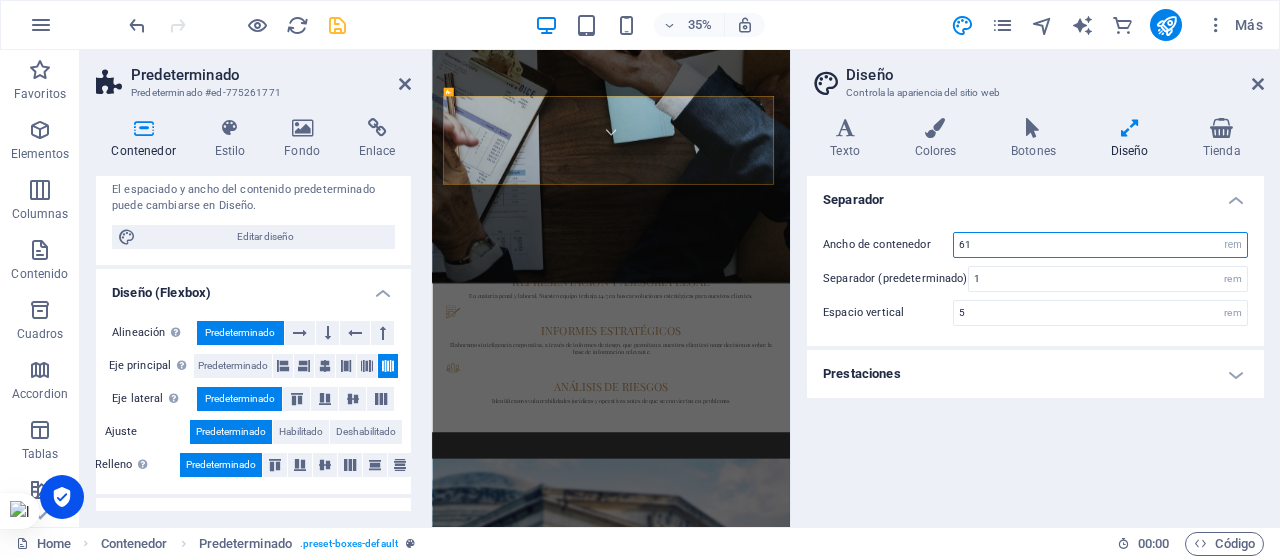 click on "61" at bounding box center (1100, 245) 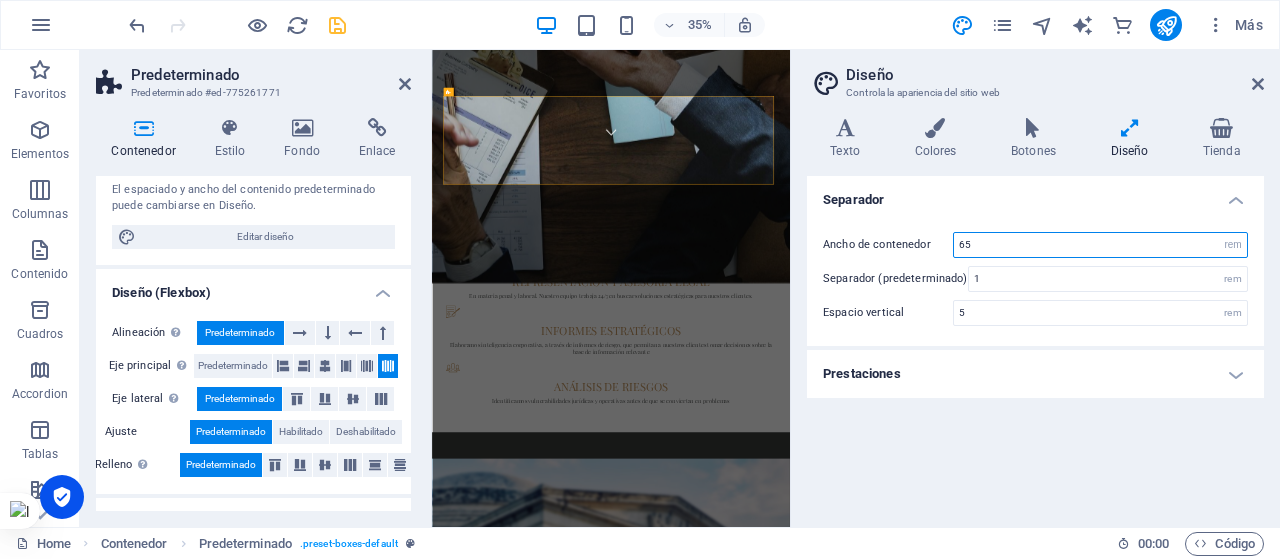 type on "65" 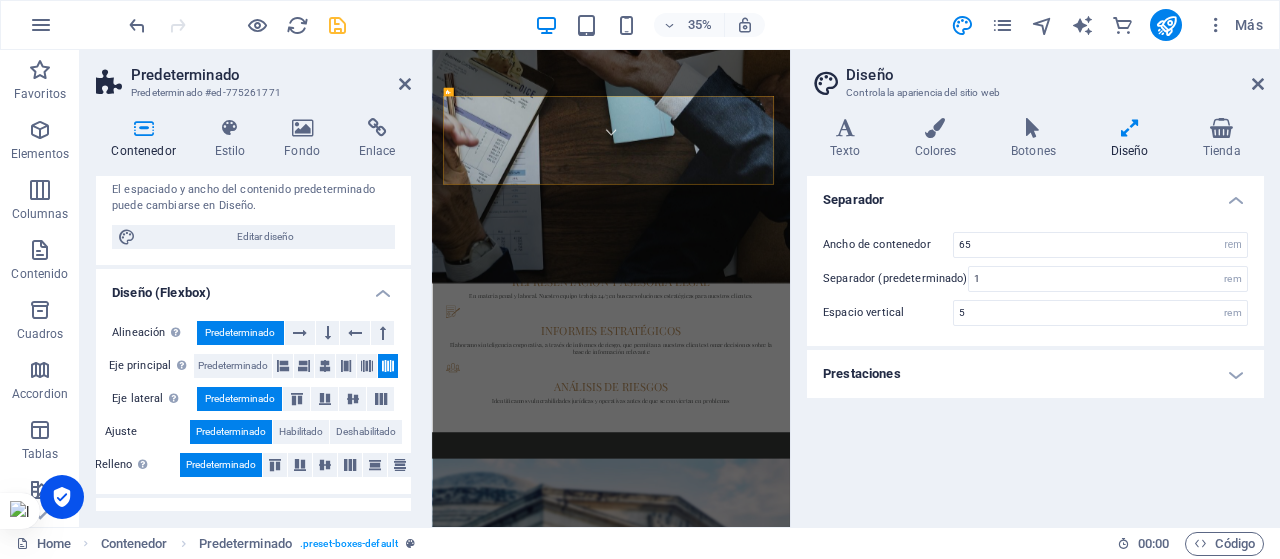 click on "Separador" at bounding box center (1035, 194) 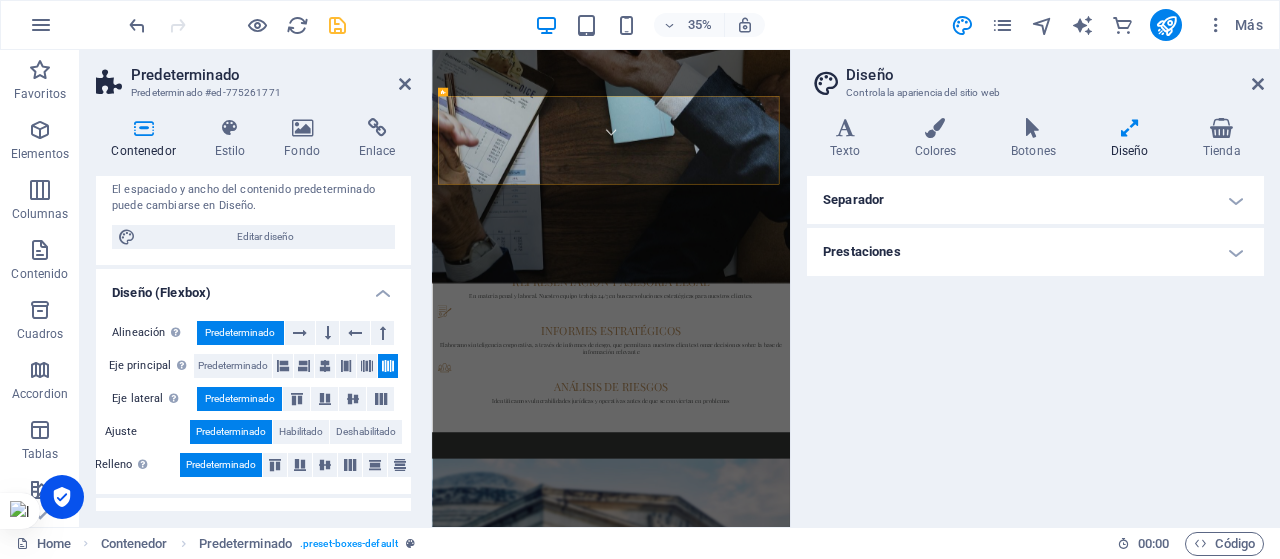 click on "Separador" at bounding box center [1035, 200] 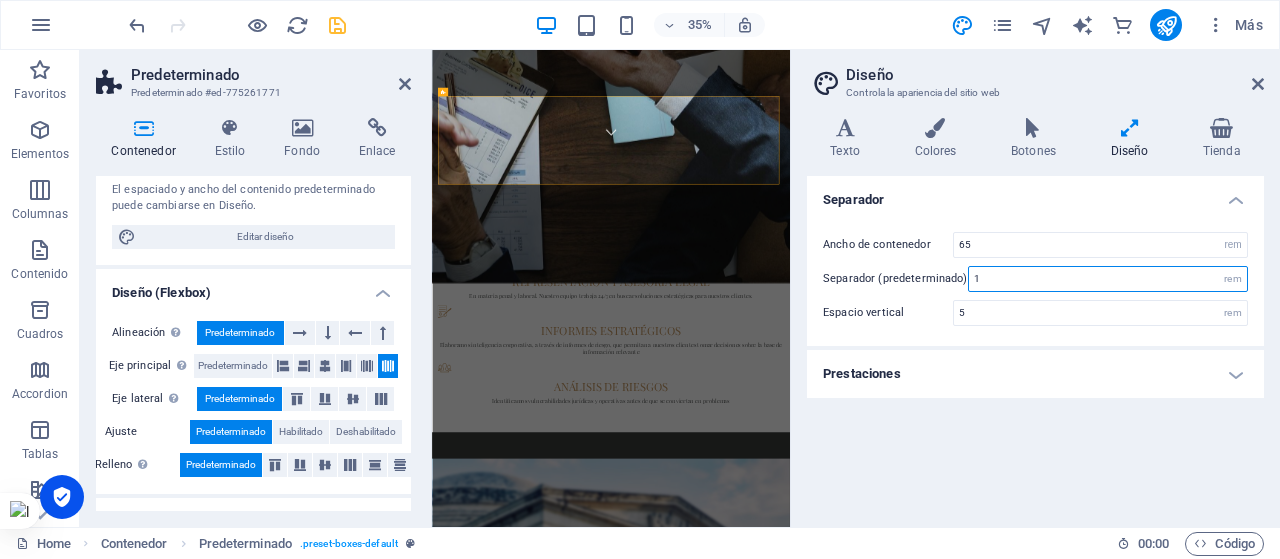click on "1" at bounding box center (1108, 279) 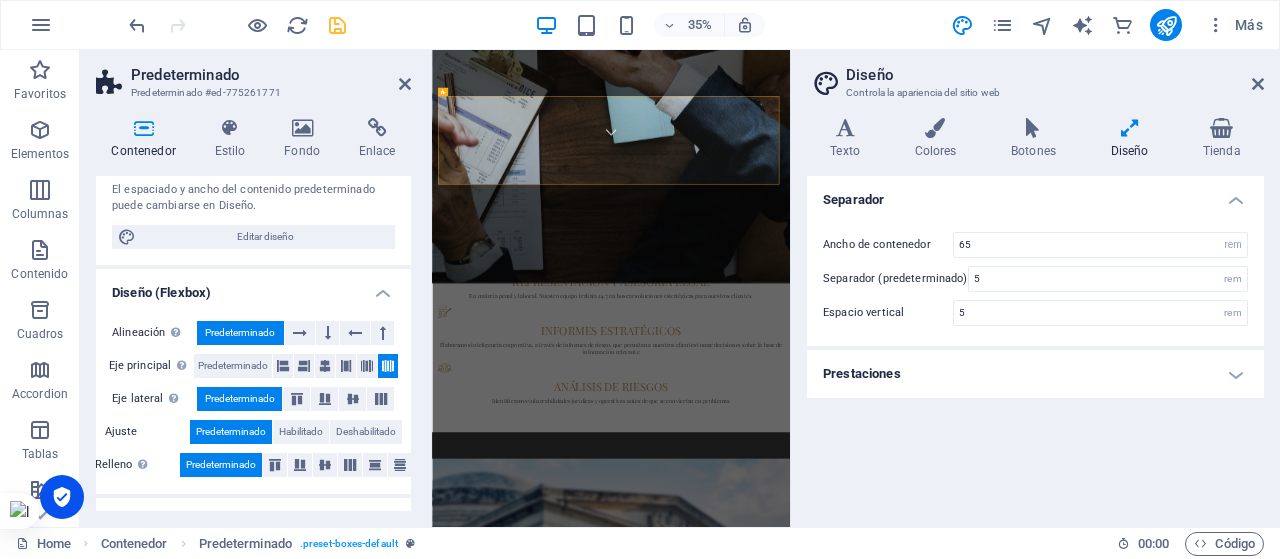 click on "Separador" at bounding box center [1035, 194] 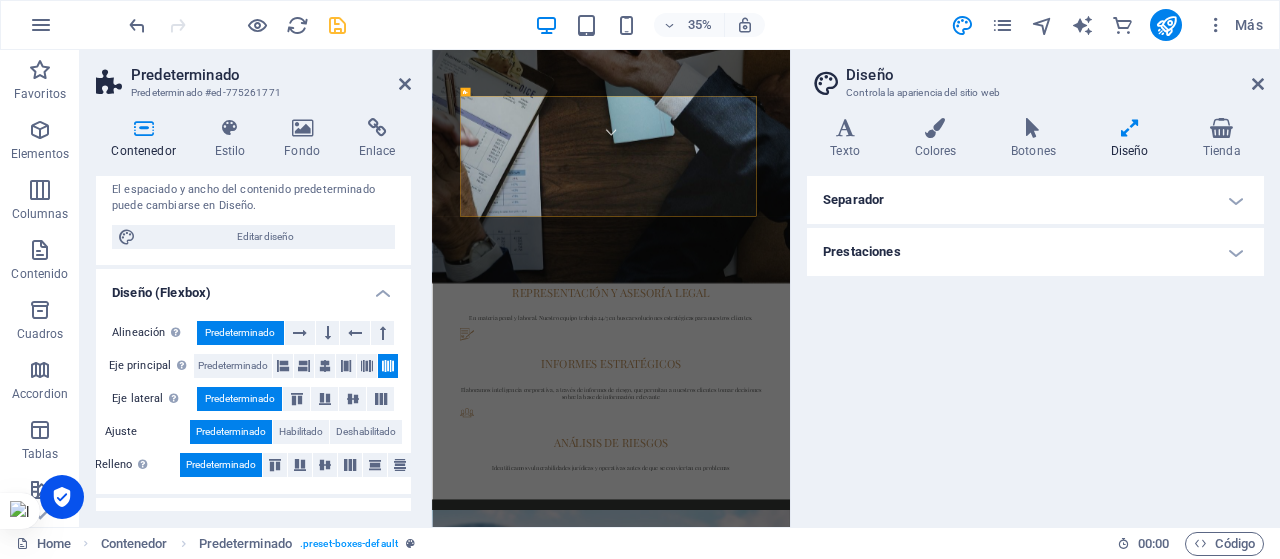 click on "Separador" at bounding box center [1035, 200] 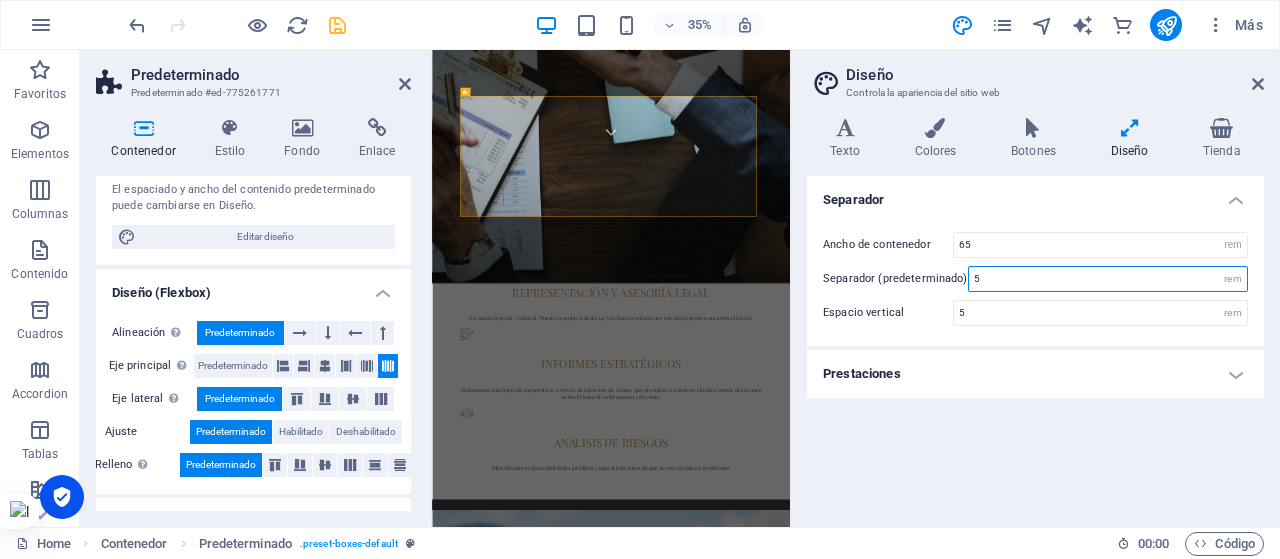 drag, startPoint x: 998, startPoint y: 273, endPoint x: 965, endPoint y: 277, distance: 33.24154 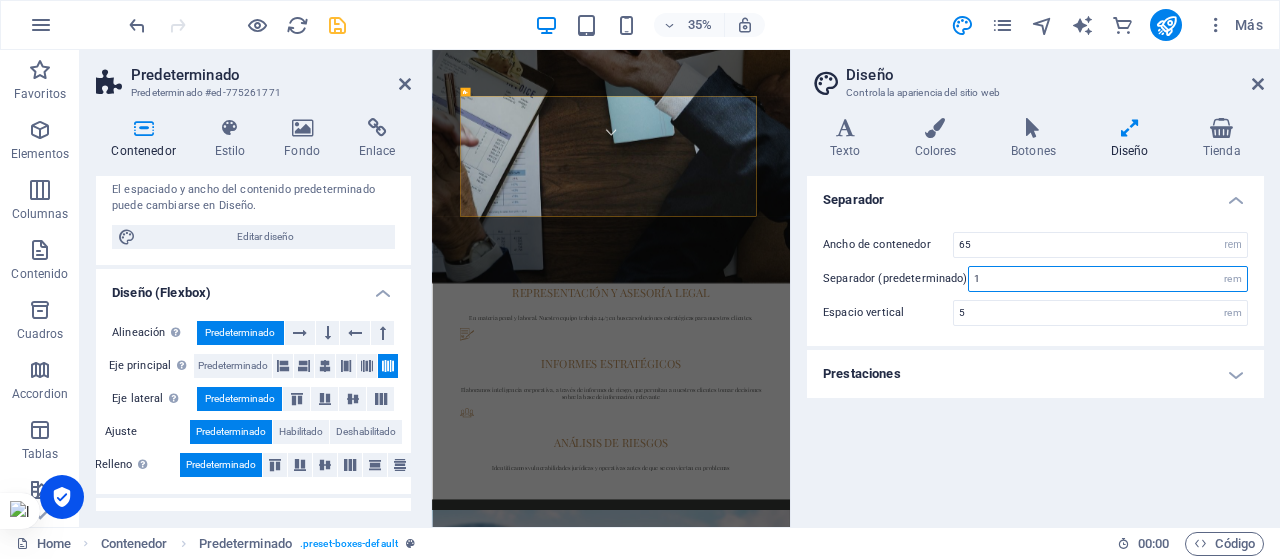 click on "1" at bounding box center [1108, 279] 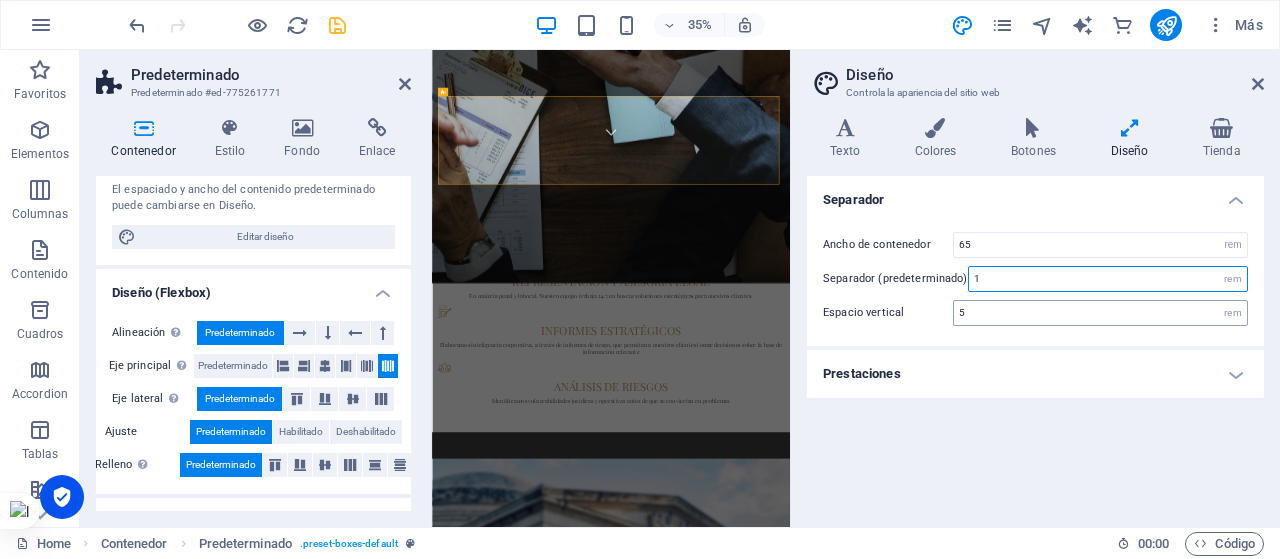 type on "1" 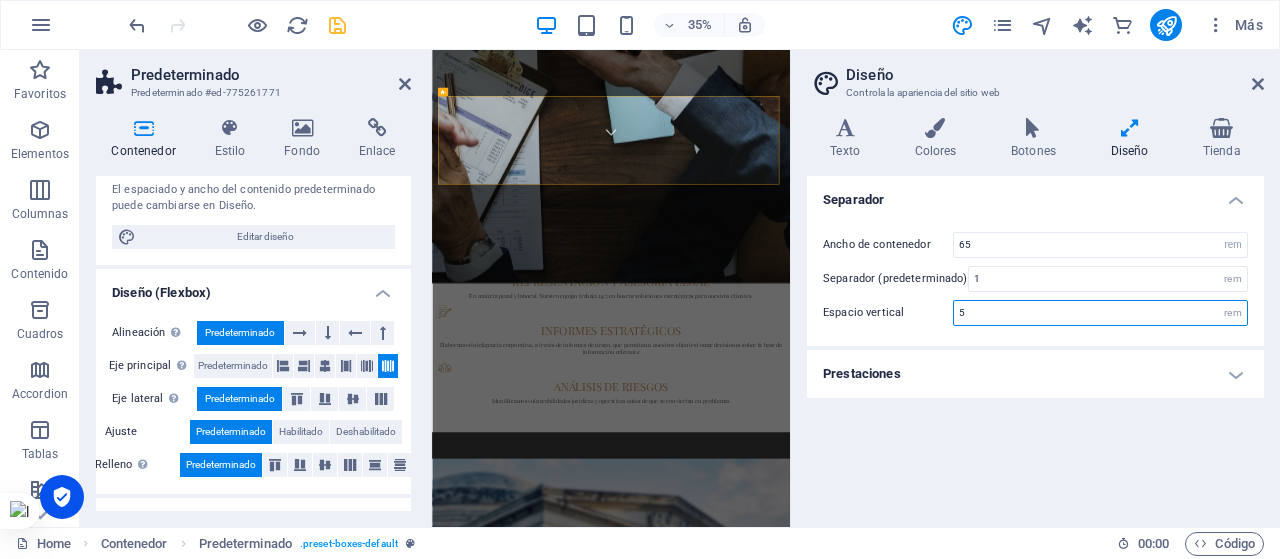 drag, startPoint x: 976, startPoint y: 309, endPoint x: 952, endPoint y: 313, distance: 24.33105 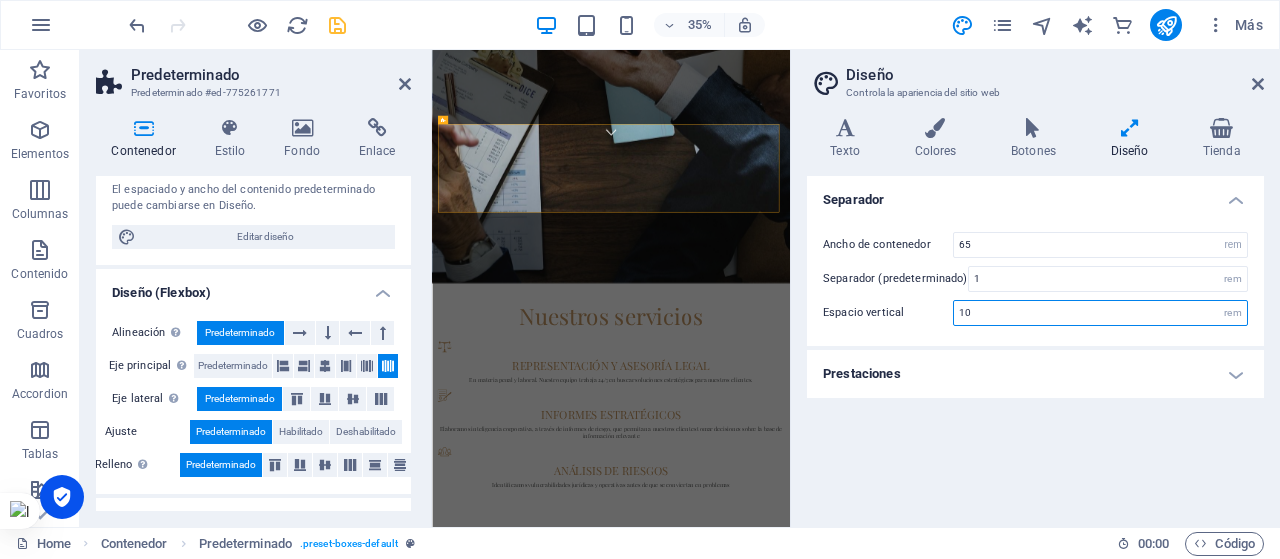 type on "10" 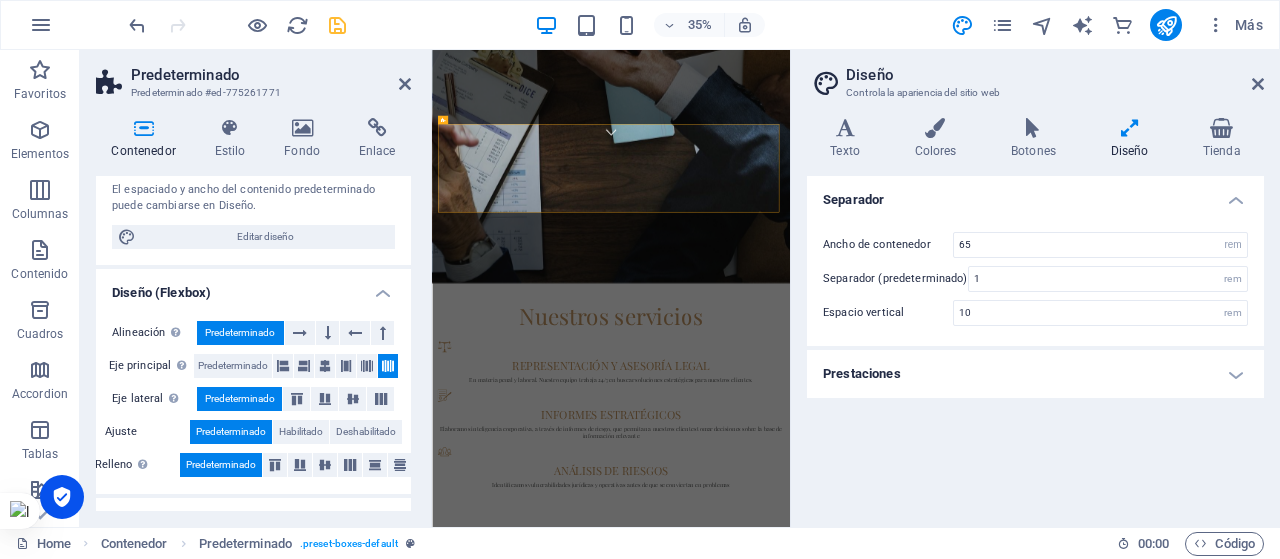 click on "Prestaciones" at bounding box center (1035, 374) 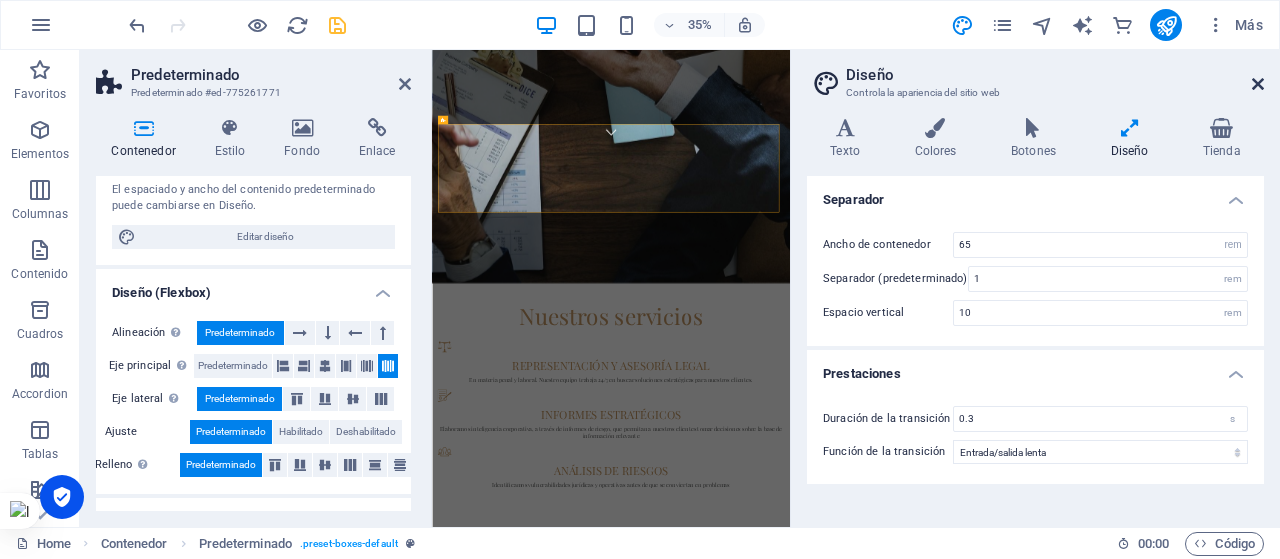 click at bounding box center (1258, 84) 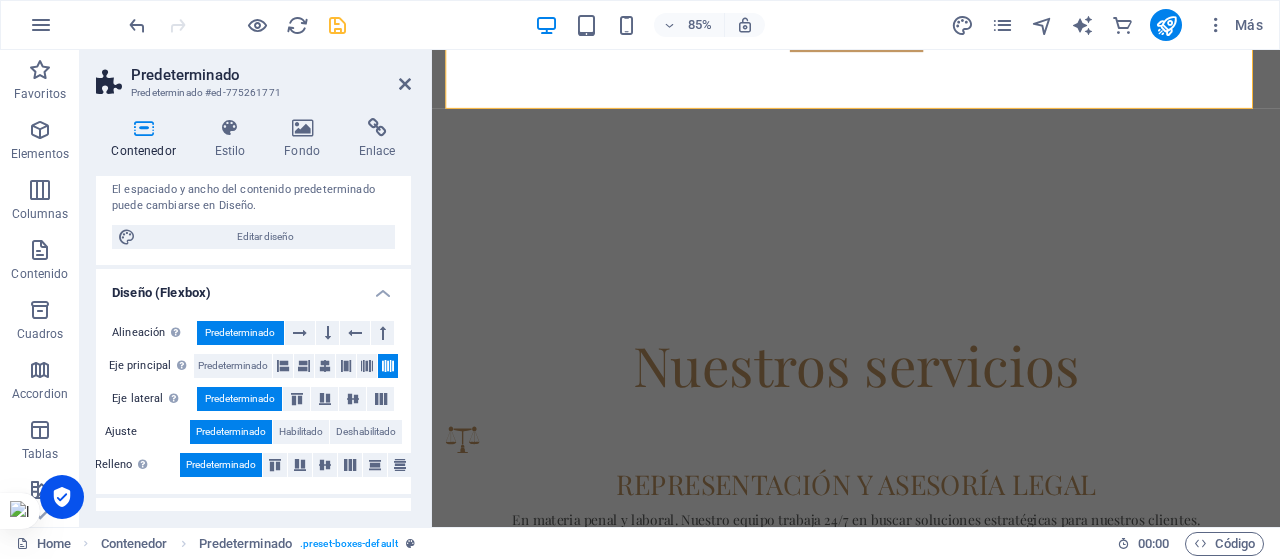 scroll, scrollTop: 1384, scrollLeft: 0, axis: vertical 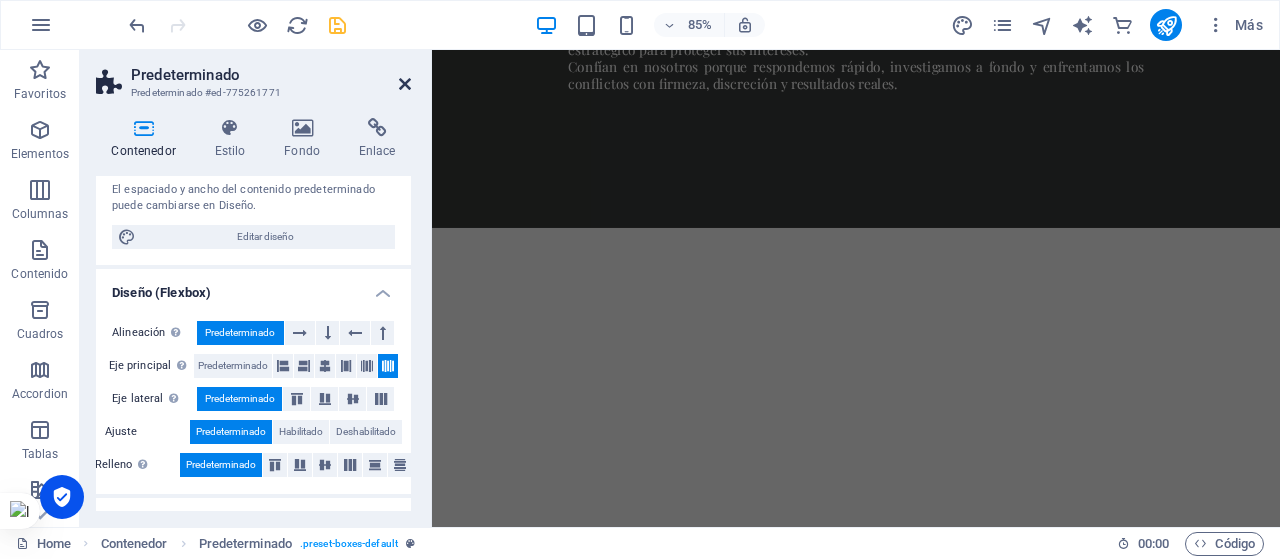 click at bounding box center [405, 84] 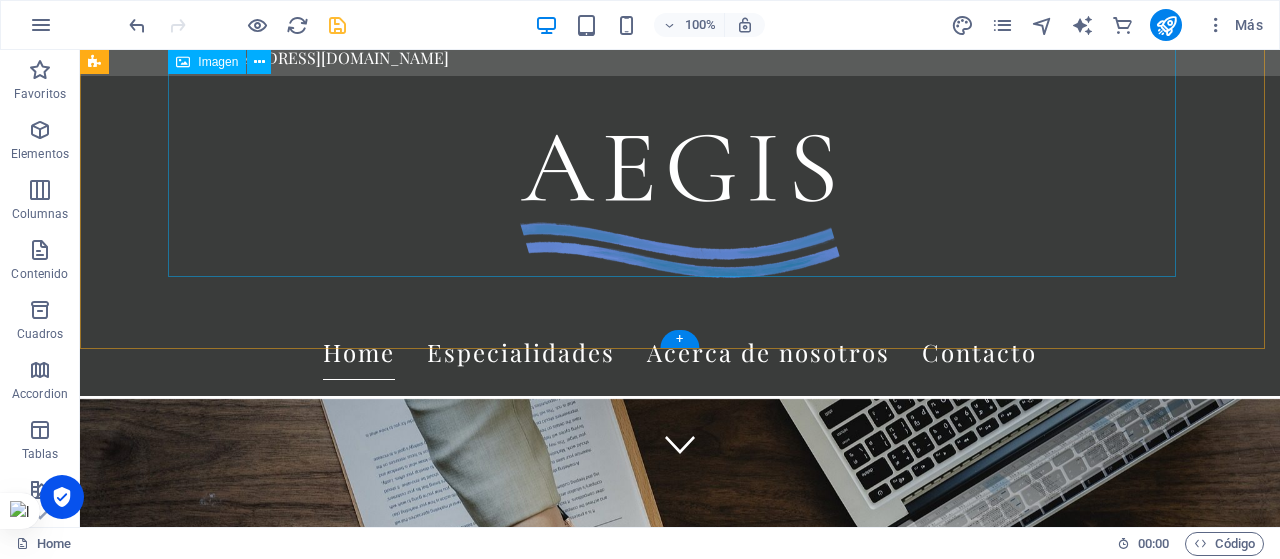 scroll, scrollTop: 0, scrollLeft: 0, axis: both 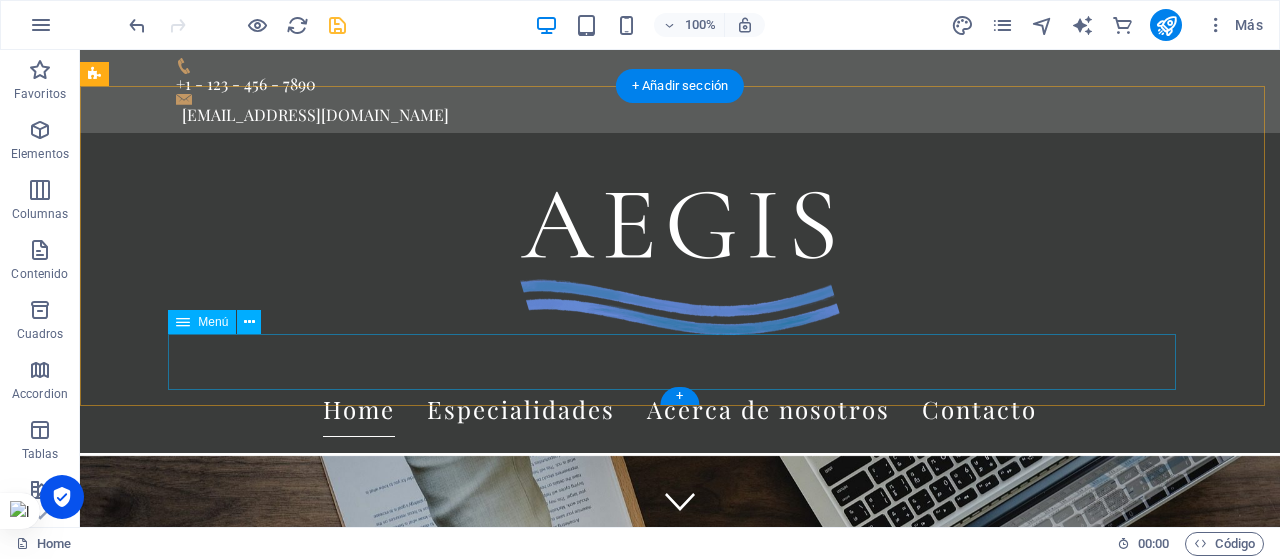 click on "Home Especialidades Acerca de nosotros Contacto" at bounding box center [680, 409] 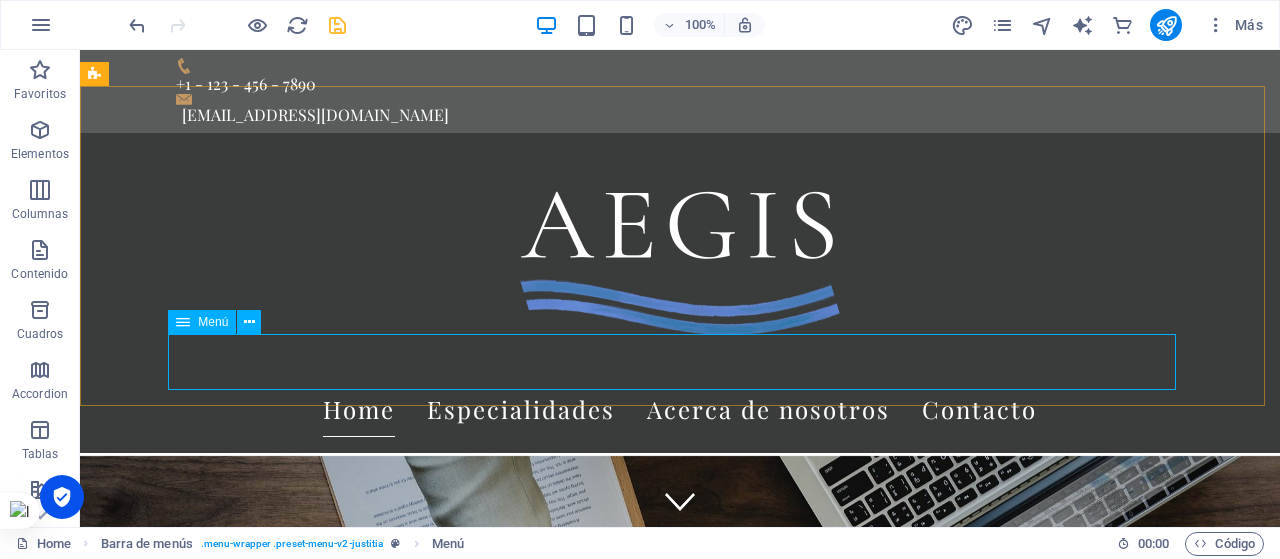 click on "Menú" at bounding box center (202, 322) 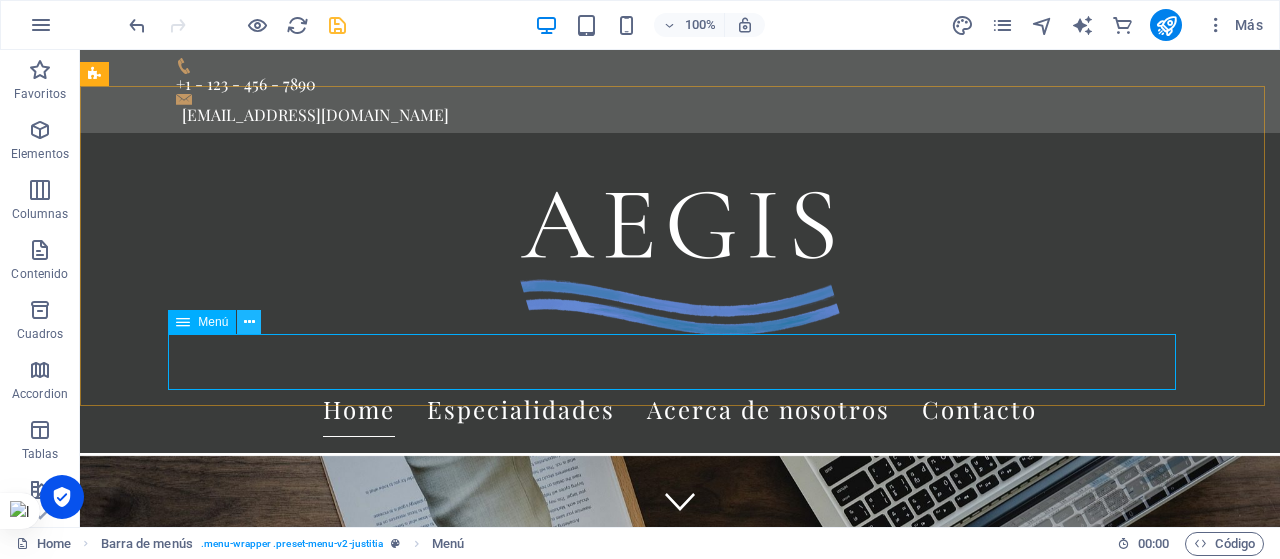 click at bounding box center [249, 322] 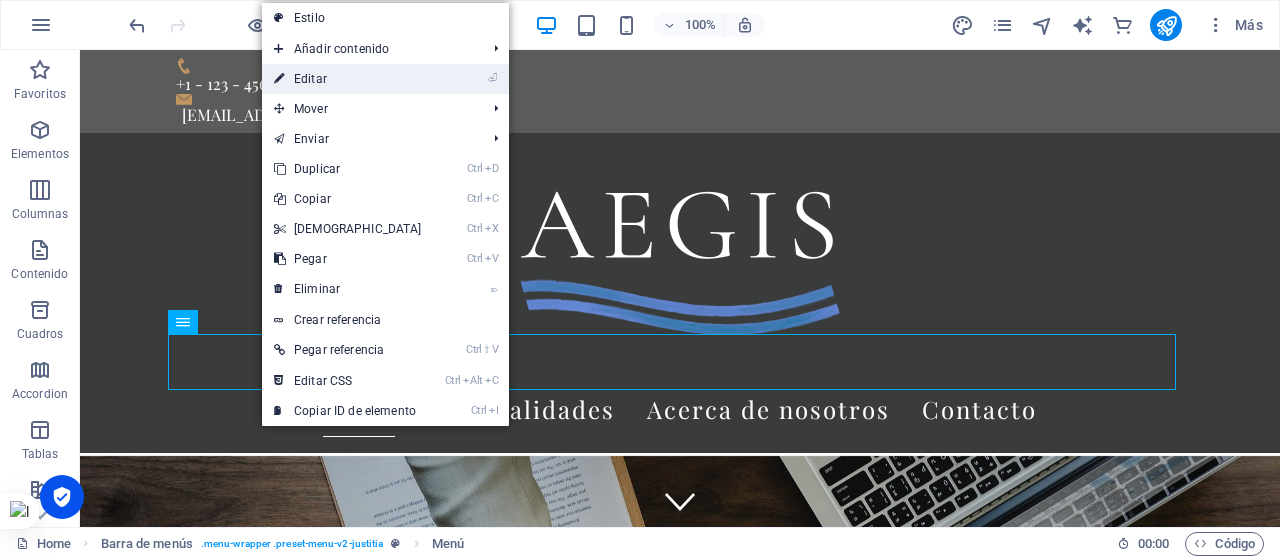 click on "⏎  Editar" at bounding box center [348, 79] 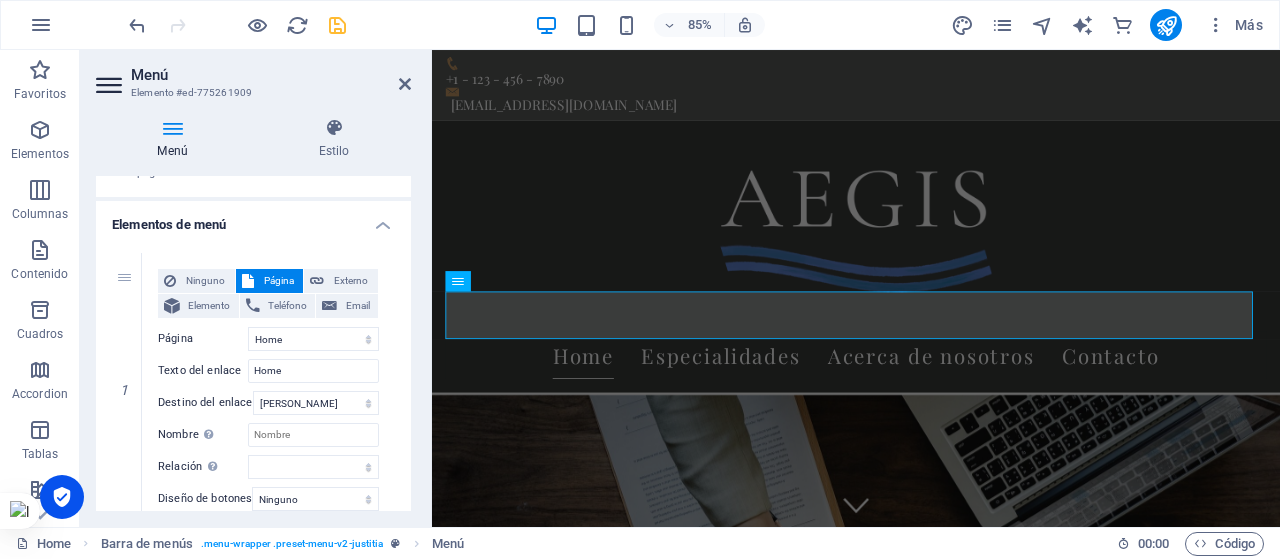 scroll, scrollTop: 130, scrollLeft: 0, axis: vertical 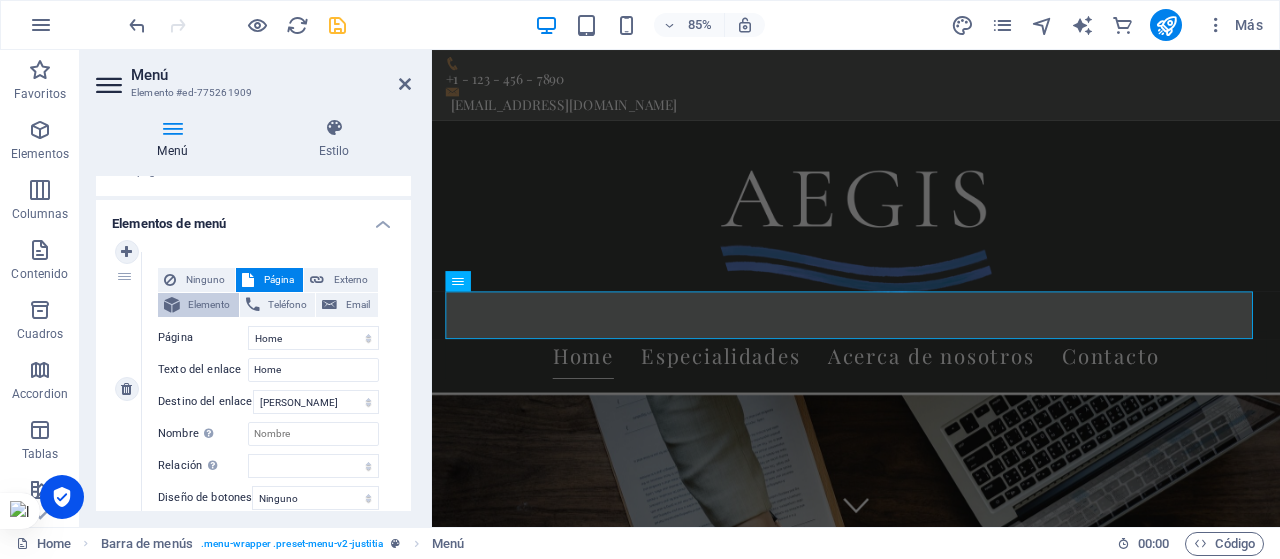 click on "Elemento" at bounding box center (209, 305) 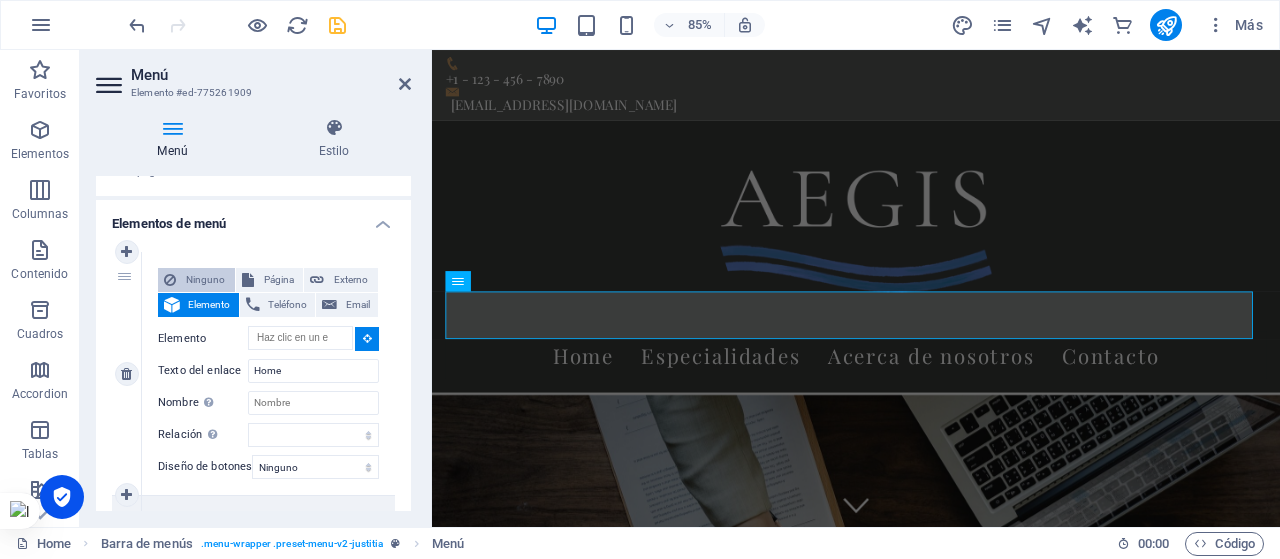click on "Ninguno" at bounding box center [205, 280] 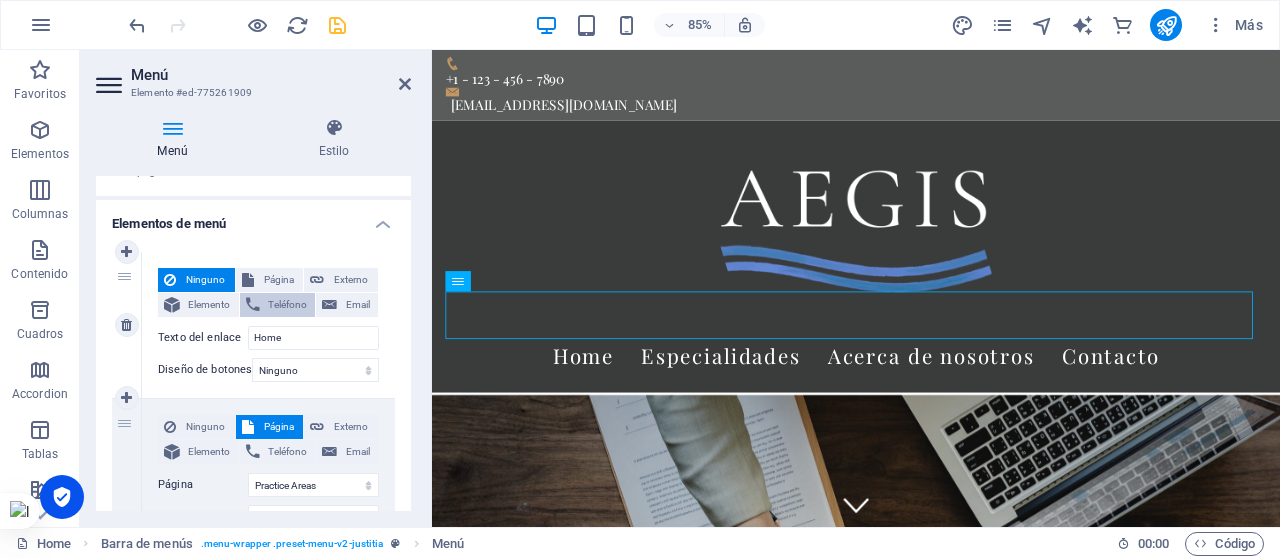 click on "Teléfono" at bounding box center [288, 305] 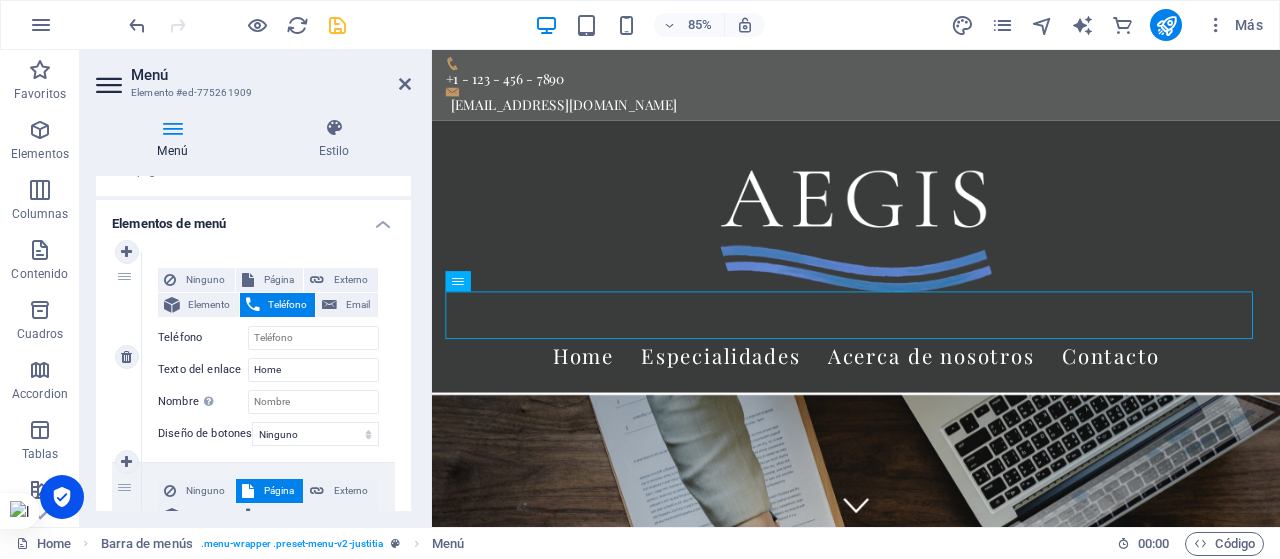 click on "Teléfono" at bounding box center (278, 305) 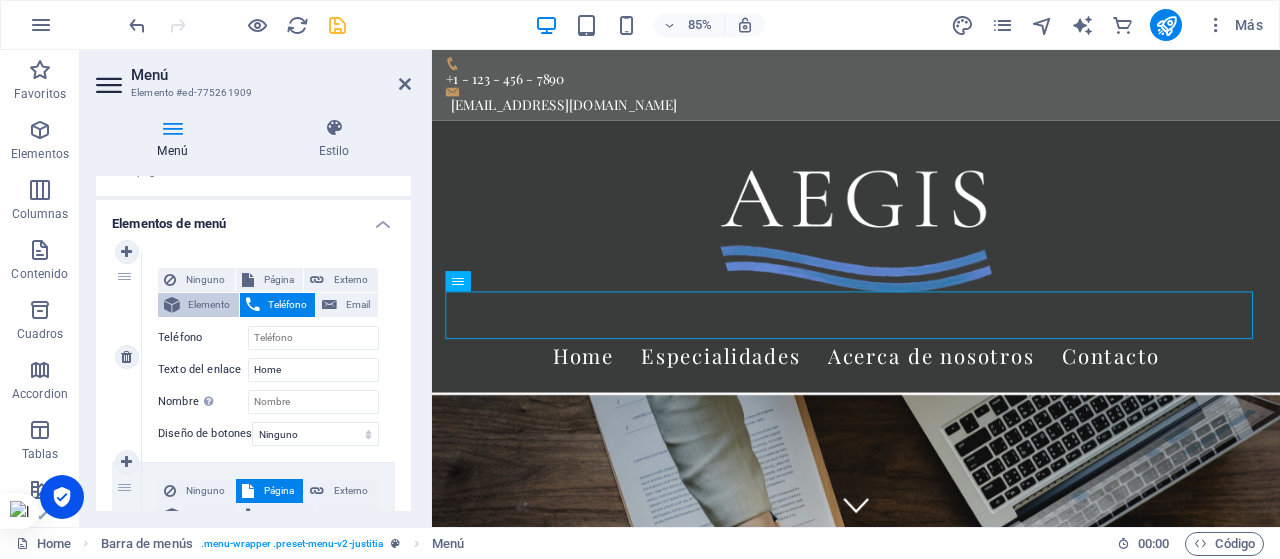 click on "Elemento" at bounding box center [209, 305] 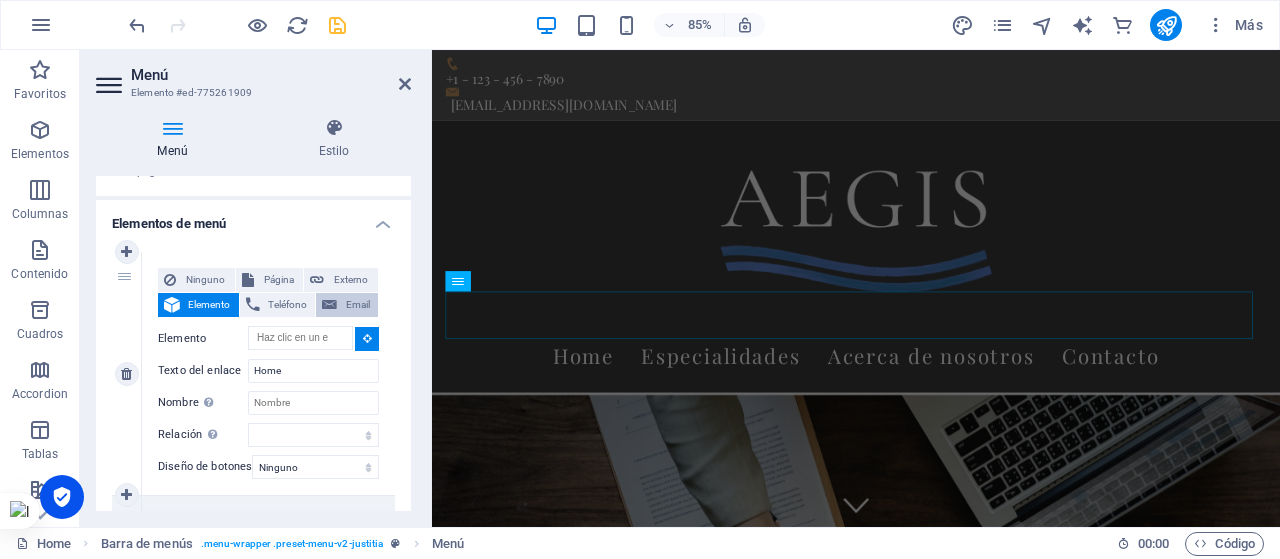 click on "Email" at bounding box center (357, 305) 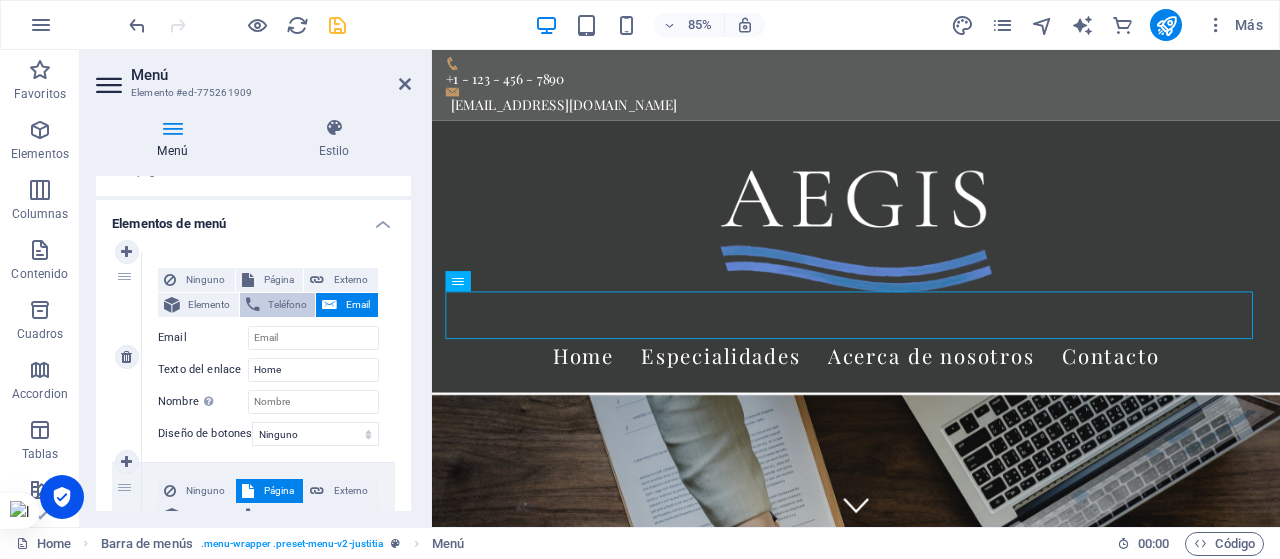 click on "Teléfono" at bounding box center [288, 305] 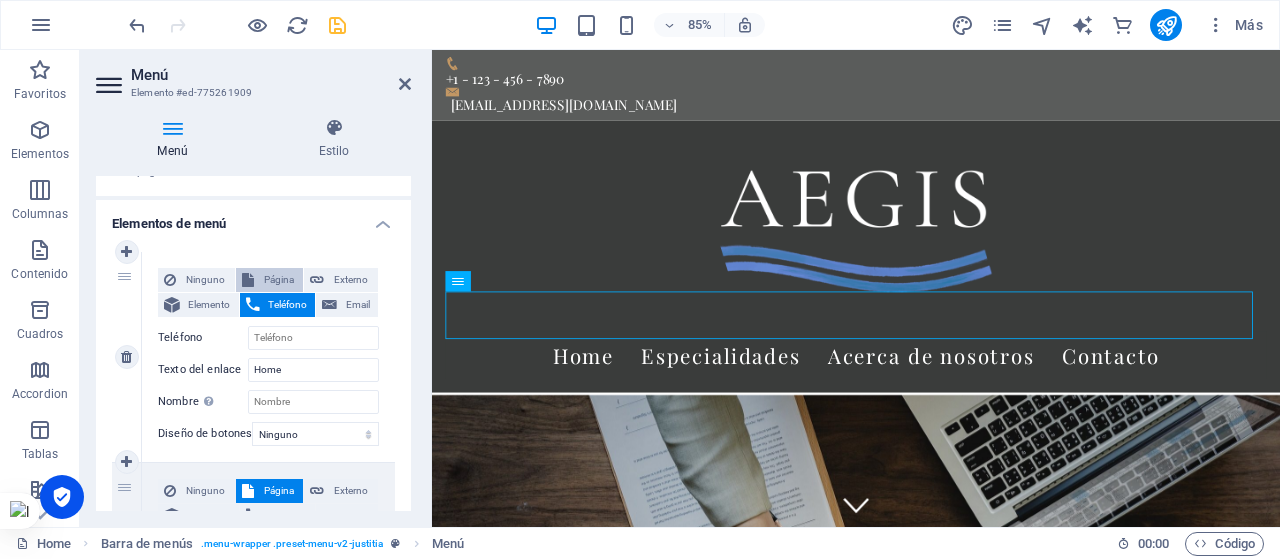 click on "Página" at bounding box center (279, 280) 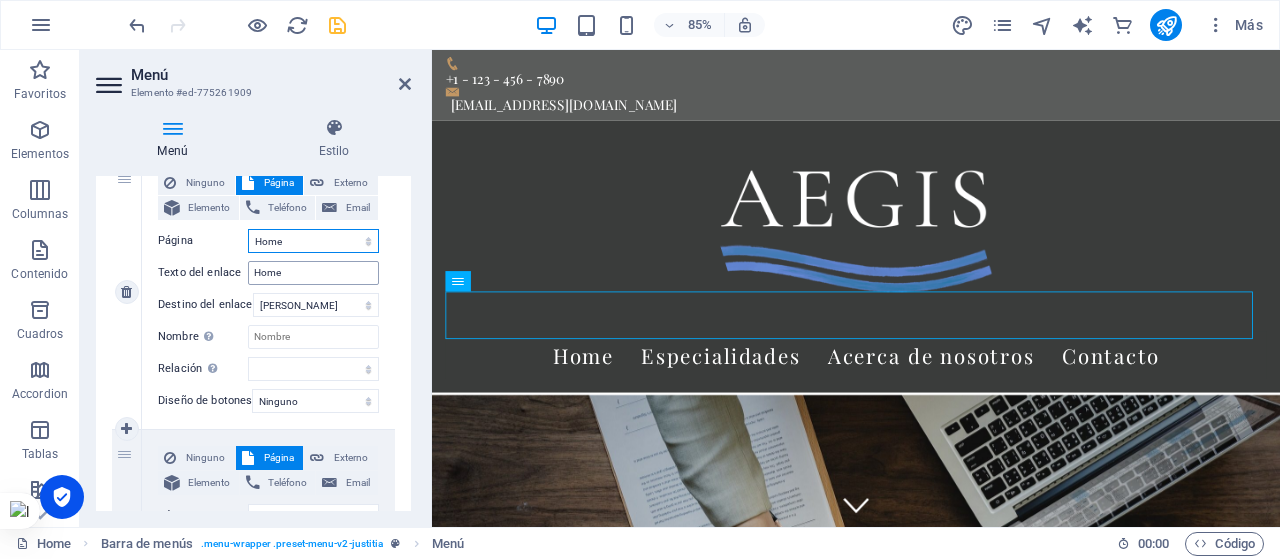 scroll, scrollTop: 228, scrollLeft: 0, axis: vertical 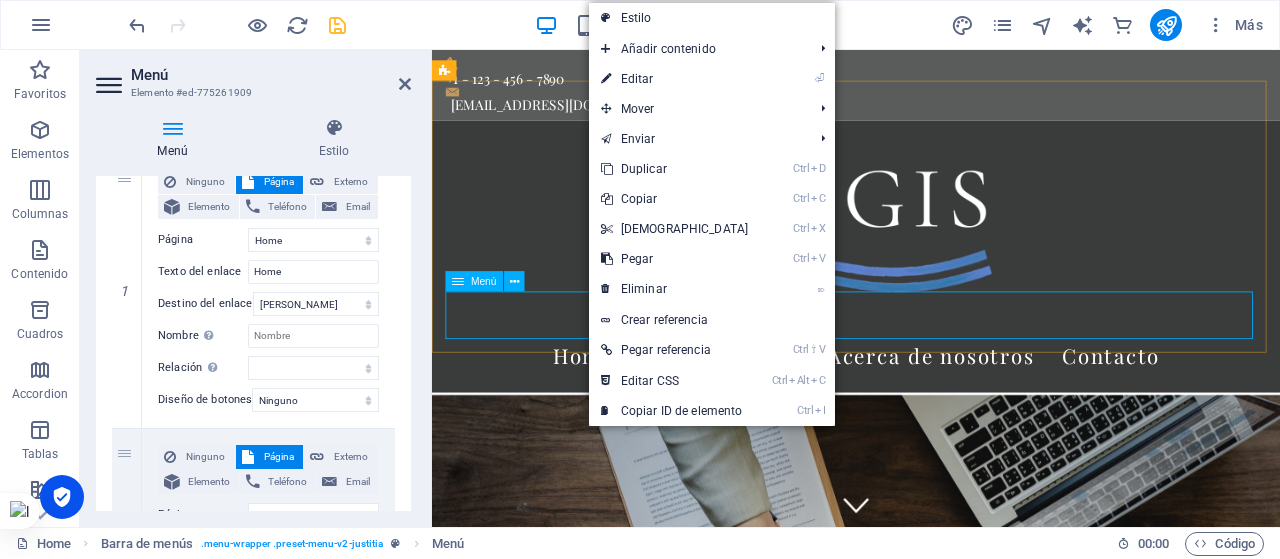 click on "Home Especialidades Acerca de nosotros Contacto" at bounding box center (931, 409) 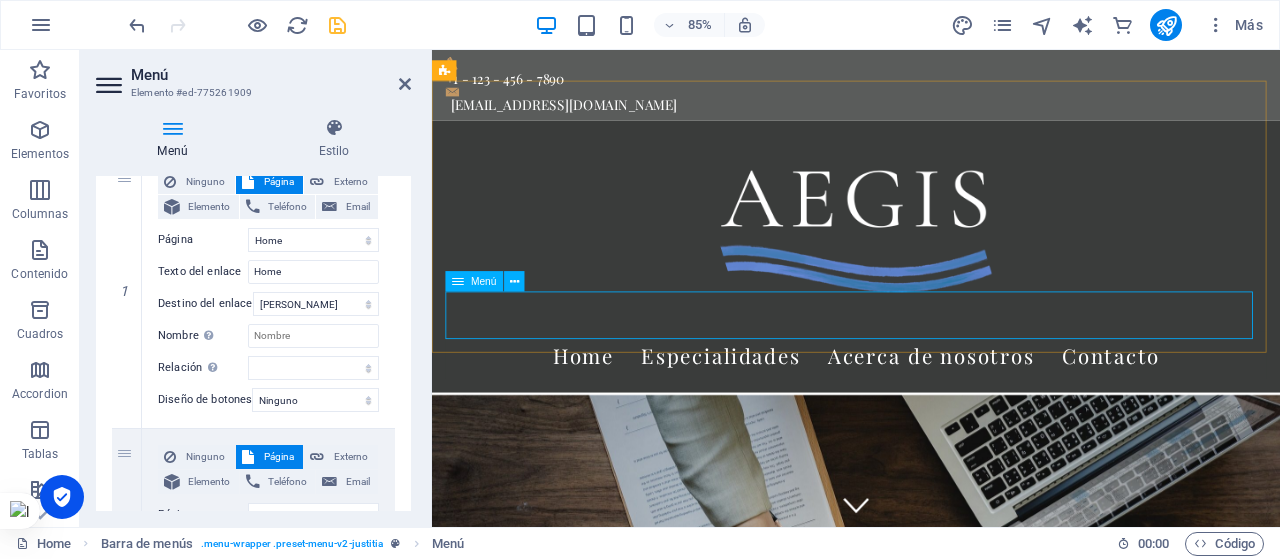 click on "Home Especialidades Acerca de nosotros Contacto" at bounding box center (931, 409) 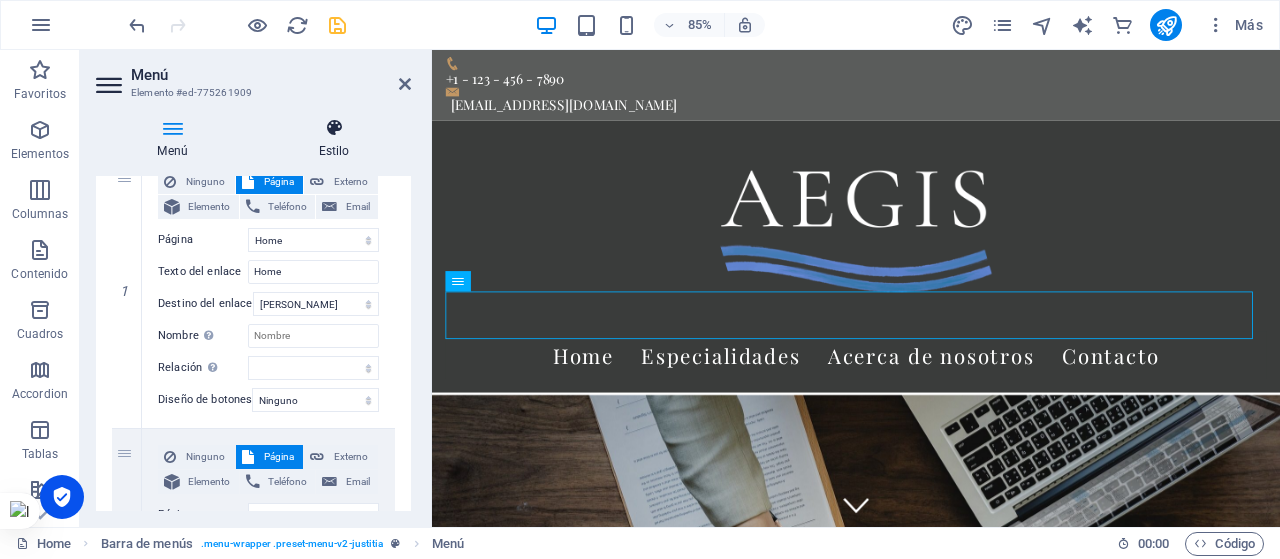 click at bounding box center (334, 128) 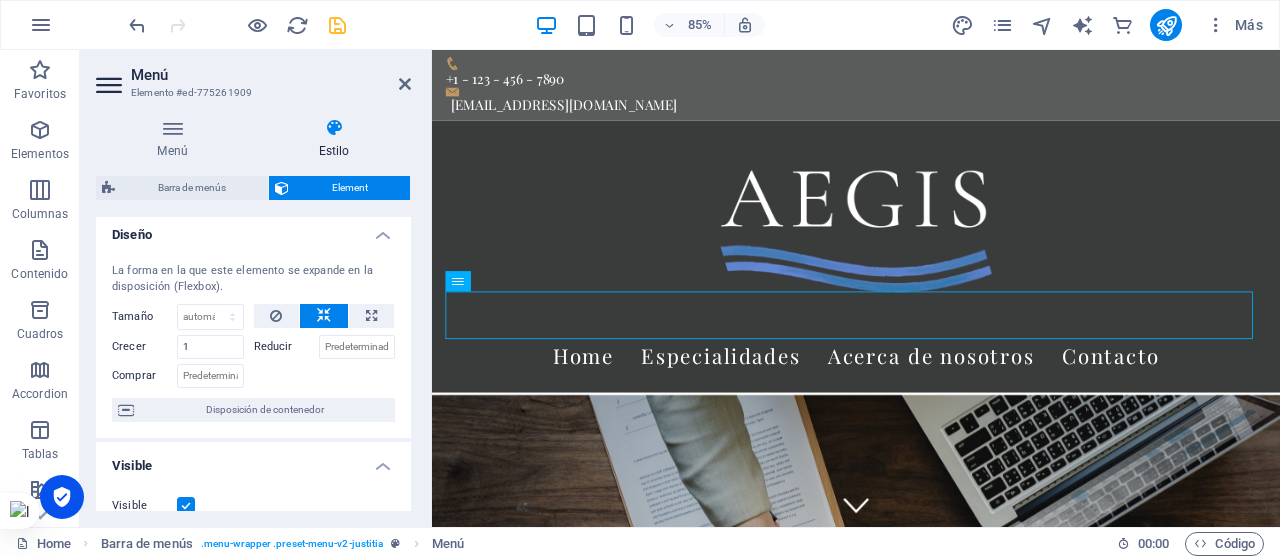 scroll, scrollTop: 0, scrollLeft: 0, axis: both 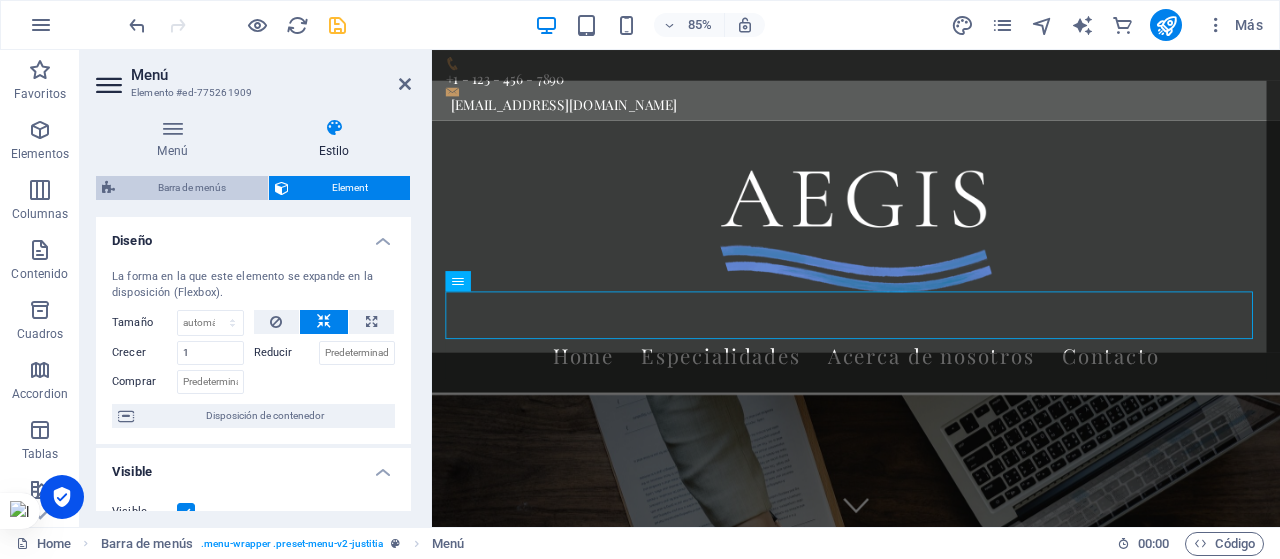 click on "Barra de menús" at bounding box center (191, 188) 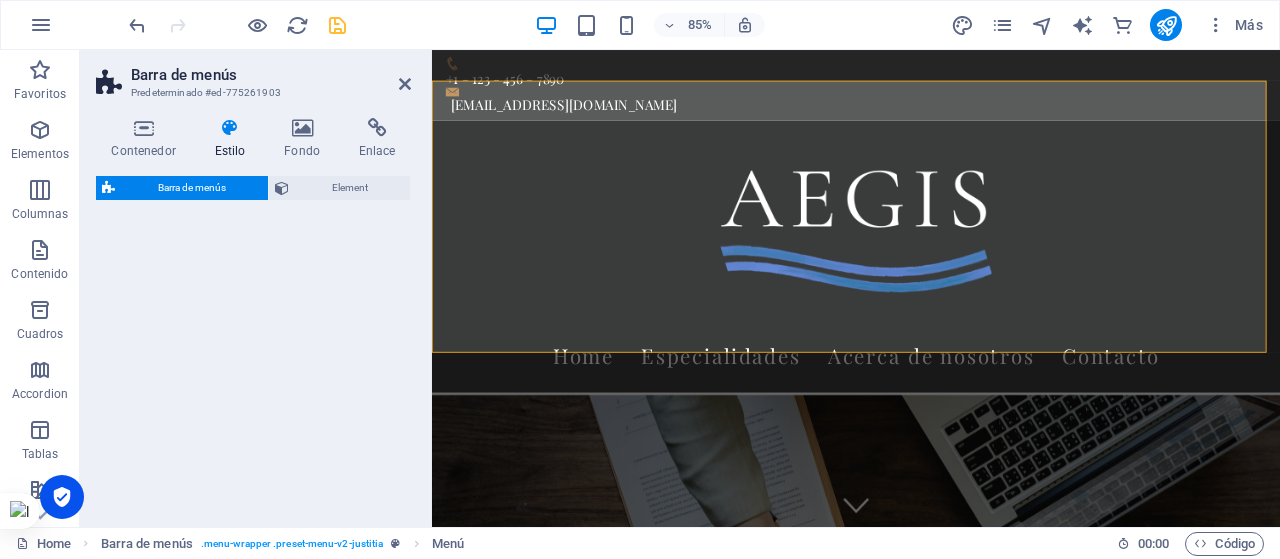 select on "rem" 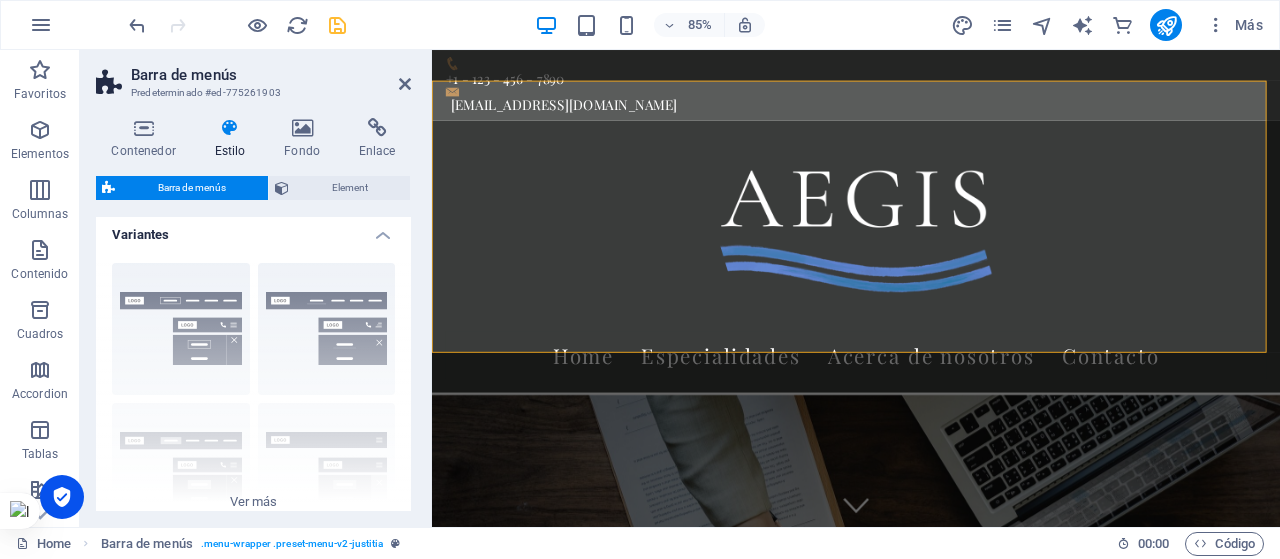 scroll, scrollTop: 0, scrollLeft: 0, axis: both 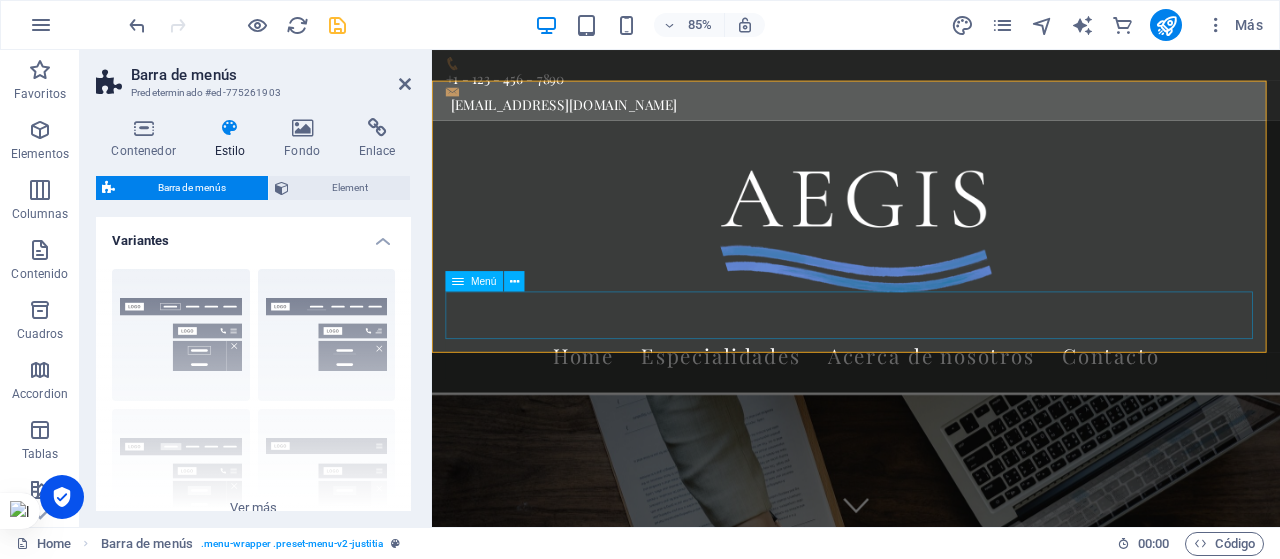 click on "Home Especialidades Acerca de nosotros Contacto" at bounding box center (931, 409) 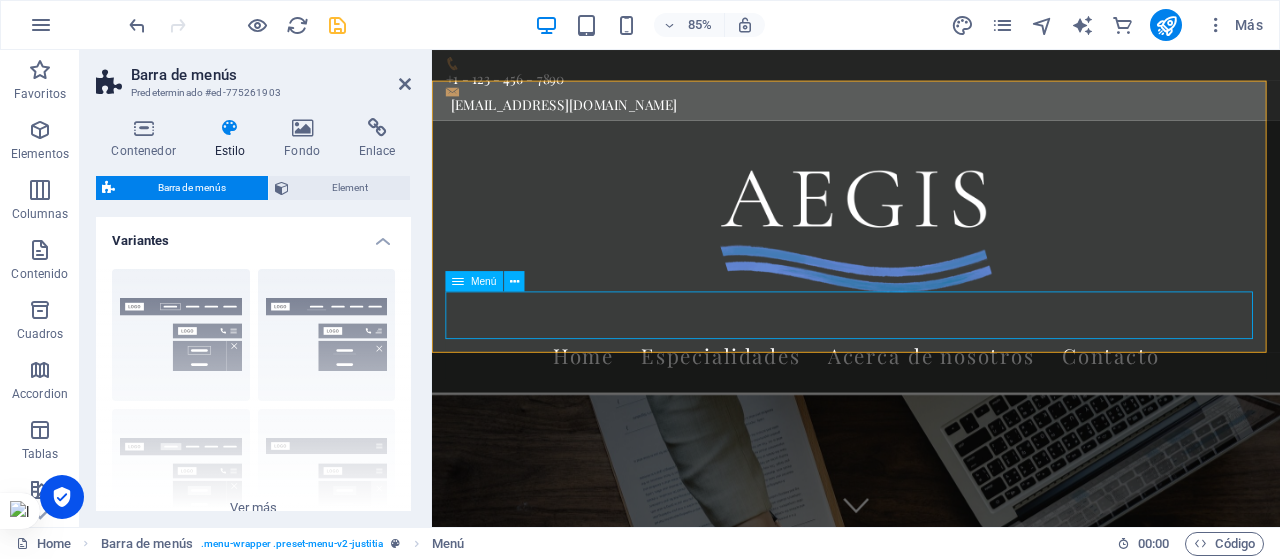 click on "Home Especialidades Acerca de nosotros Contacto" at bounding box center [931, 409] 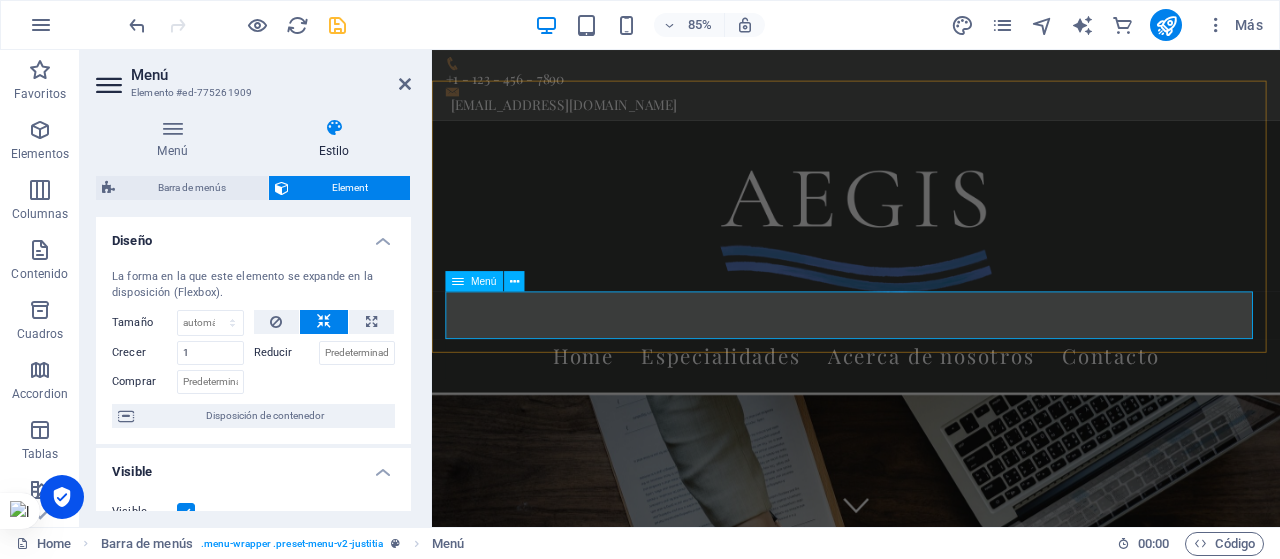 click on "Menú" at bounding box center [484, 281] 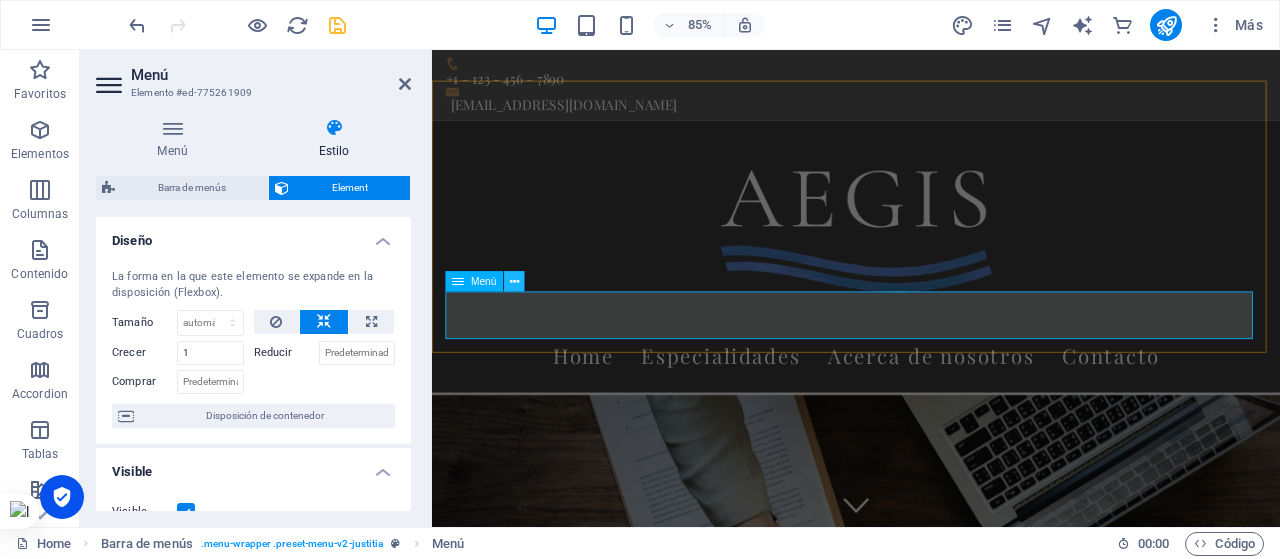 click at bounding box center (514, 281) 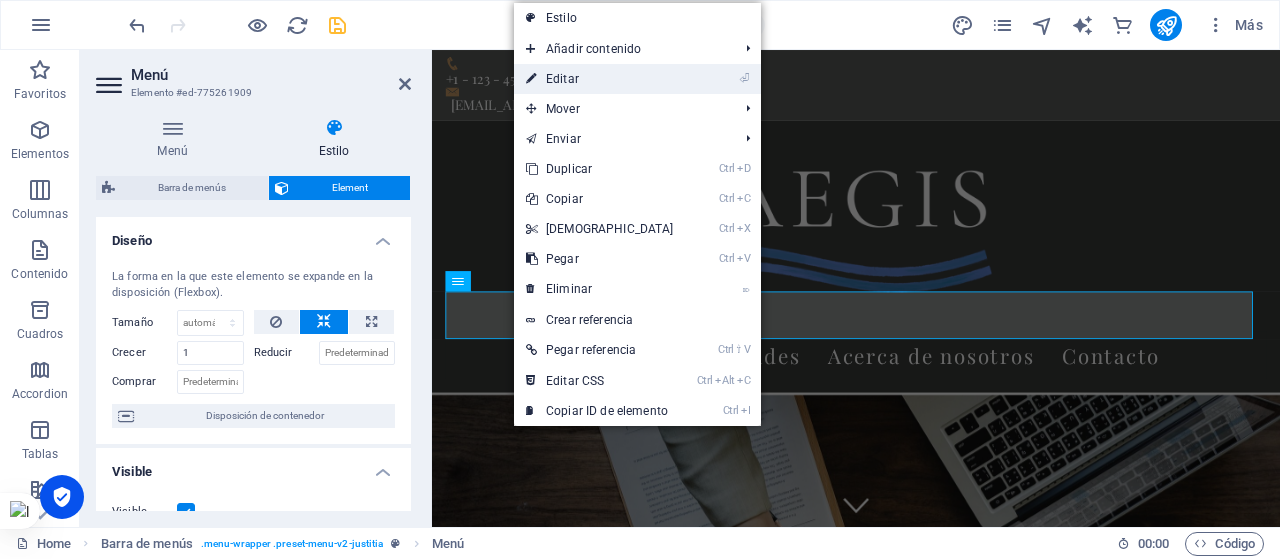 click on "⏎  Editar" at bounding box center (600, 79) 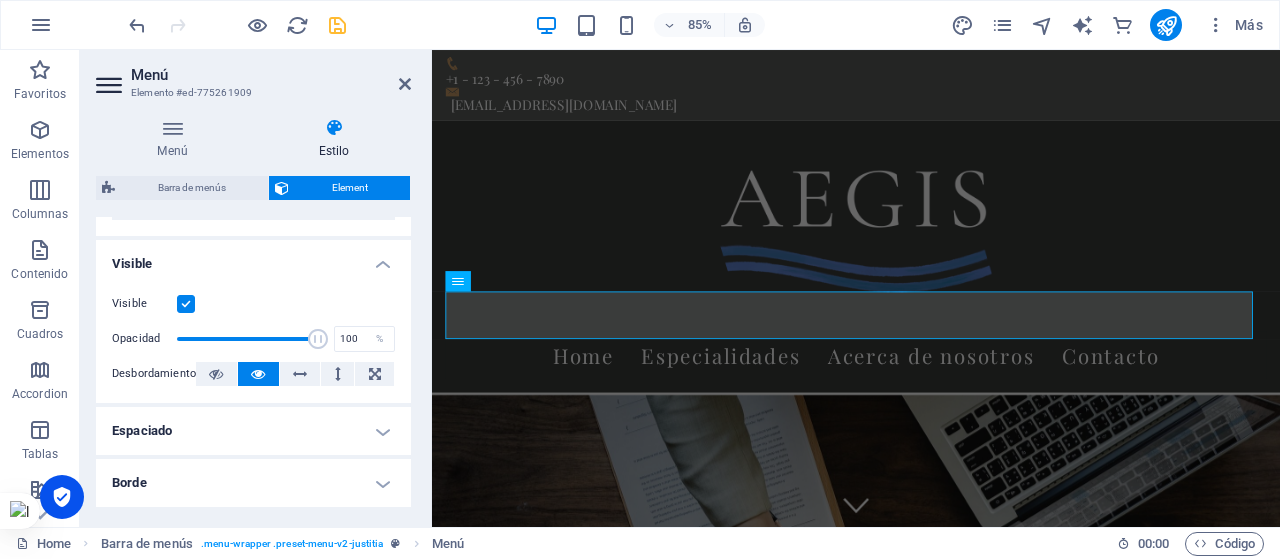 scroll, scrollTop: 209, scrollLeft: 0, axis: vertical 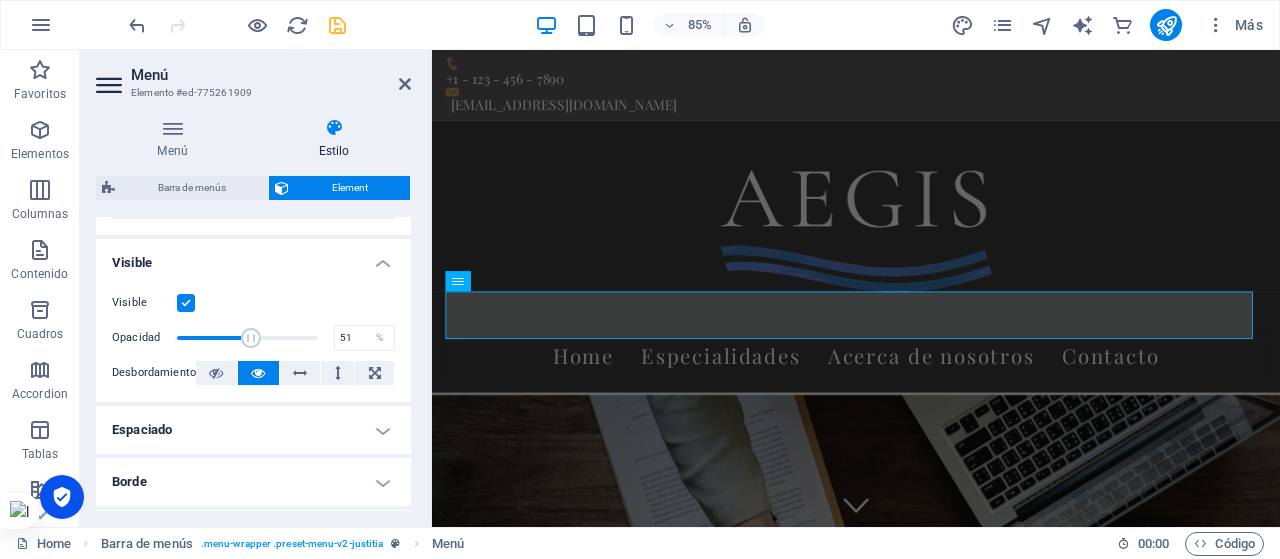 drag, startPoint x: 313, startPoint y: 332, endPoint x: 246, endPoint y: 339, distance: 67.36468 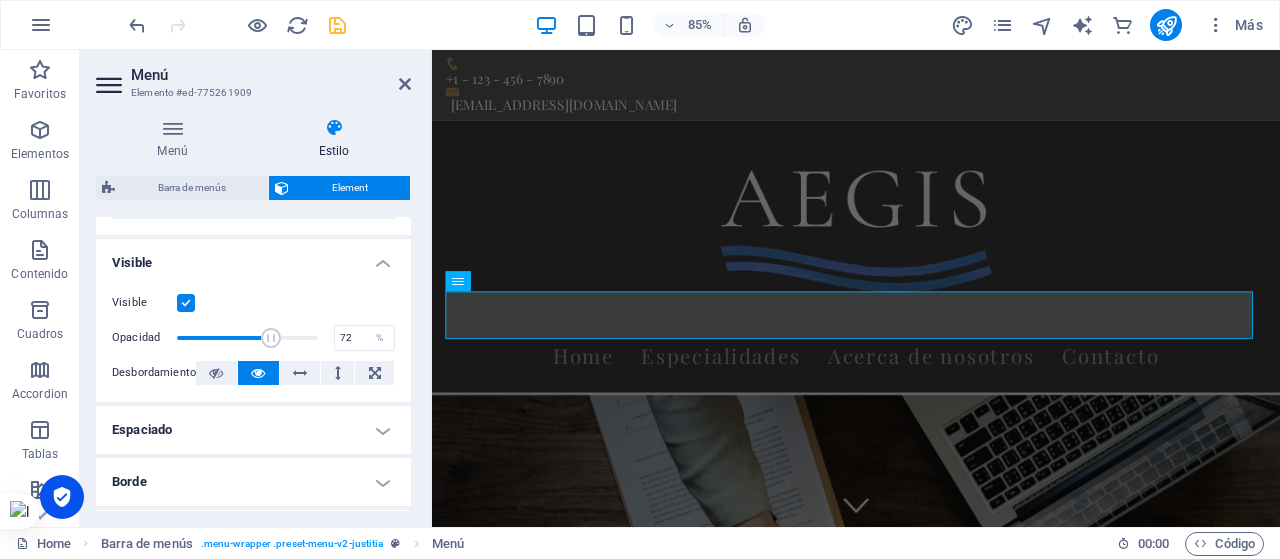 type on "73" 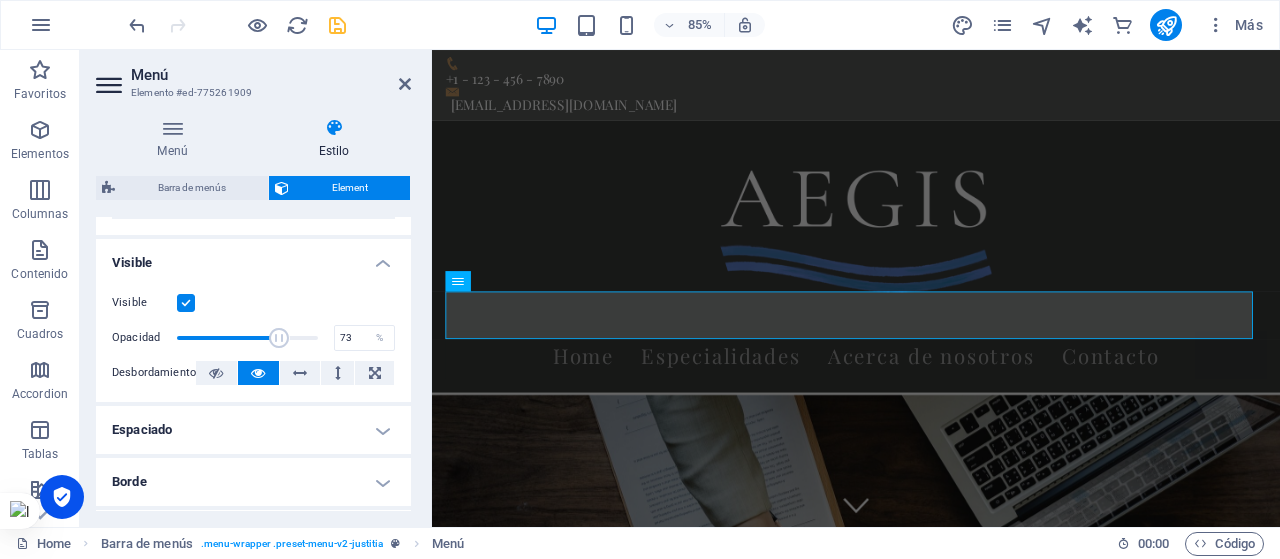drag, startPoint x: 246, startPoint y: 338, endPoint x: 277, endPoint y: 338, distance: 31 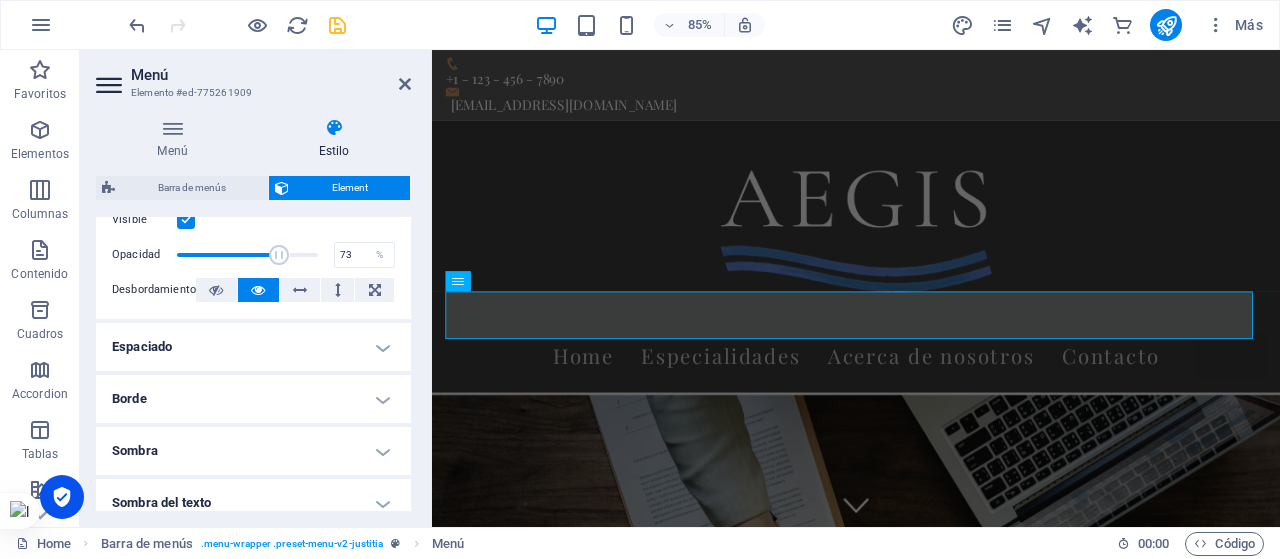 scroll, scrollTop: 0, scrollLeft: 0, axis: both 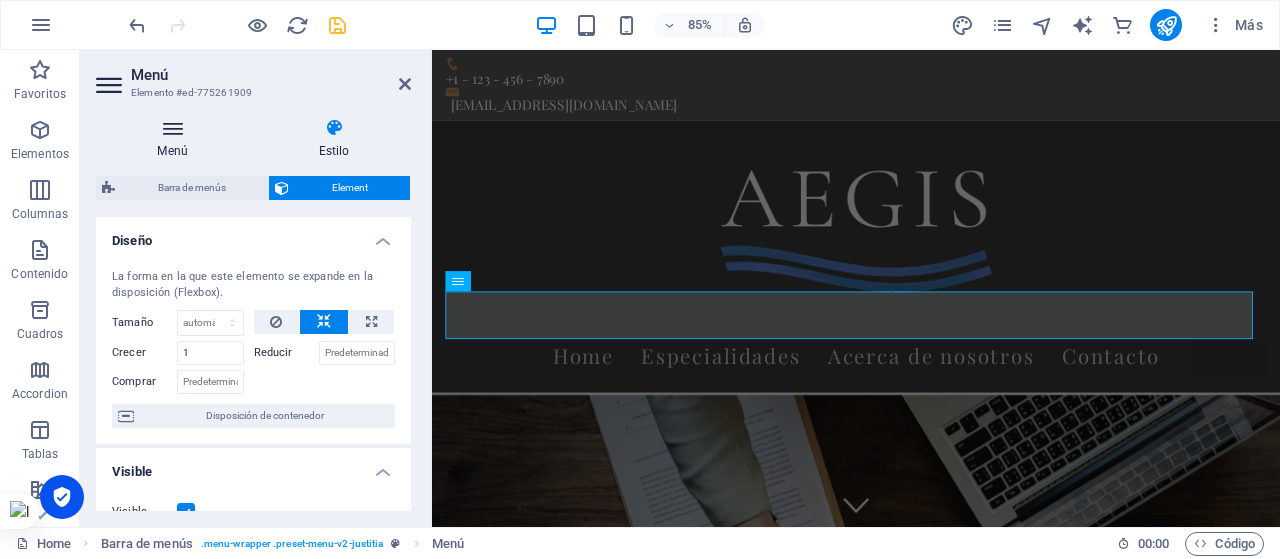 click at bounding box center [172, 128] 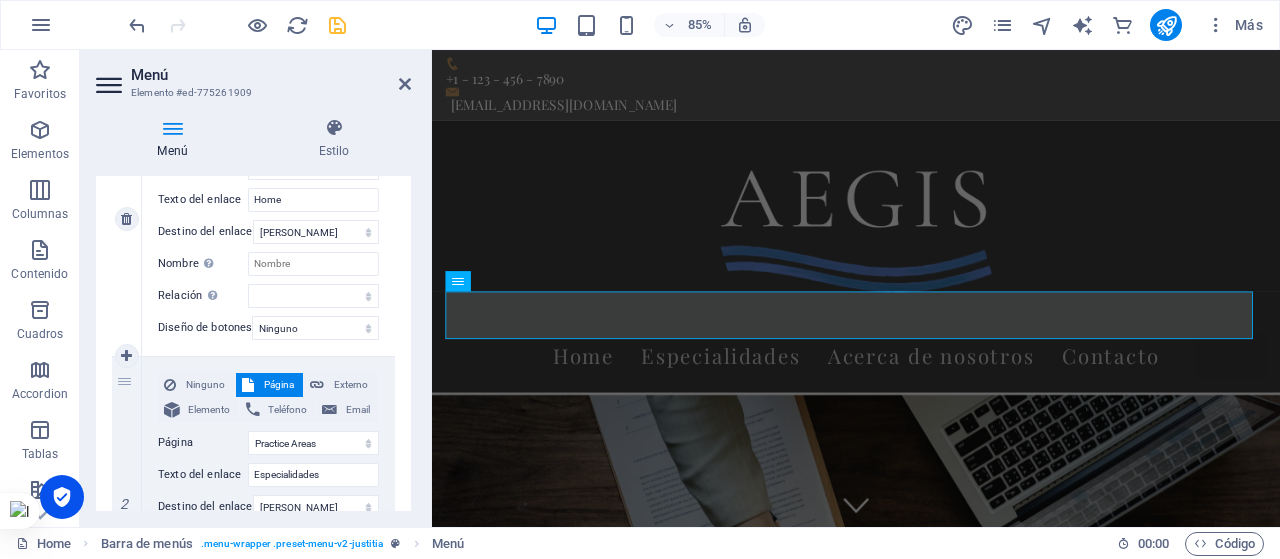 scroll, scrollTop: 0, scrollLeft: 0, axis: both 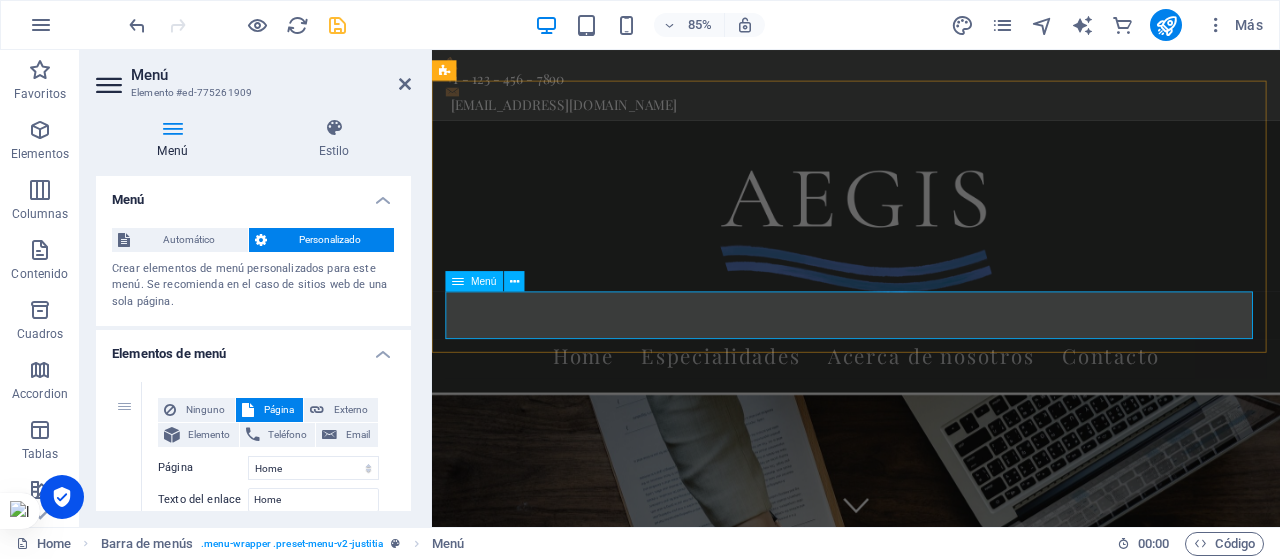 click on "Home Especialidades Acerca de nosotros Contacto" at bounding box center [931, 409] 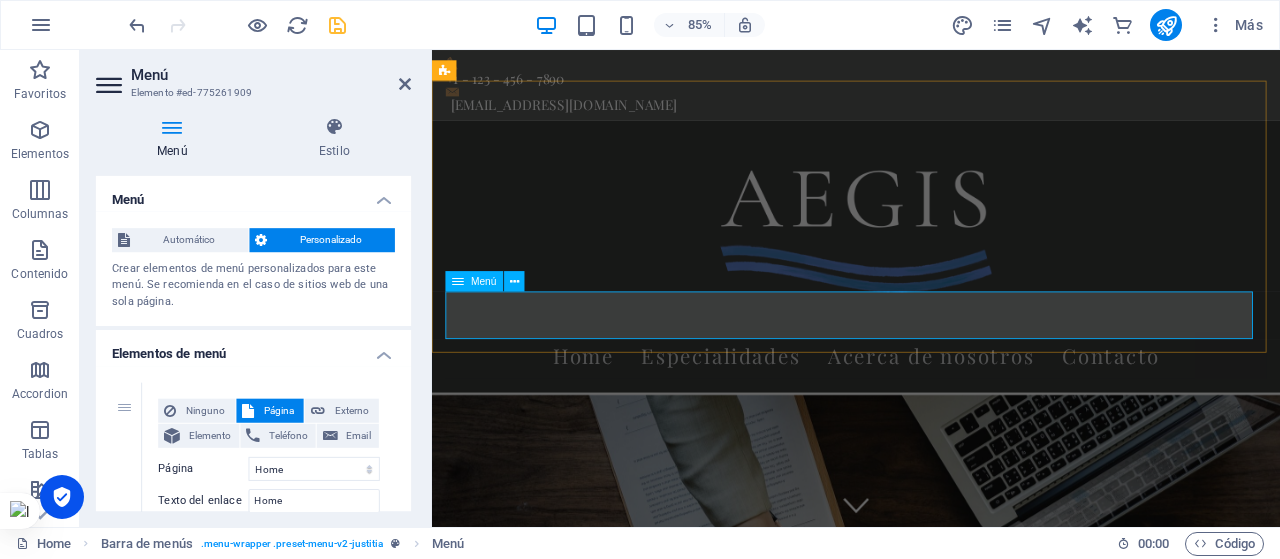 click on "Home Especialidades Acerca de nosotros Contacto" at bounding box center (931, 409) 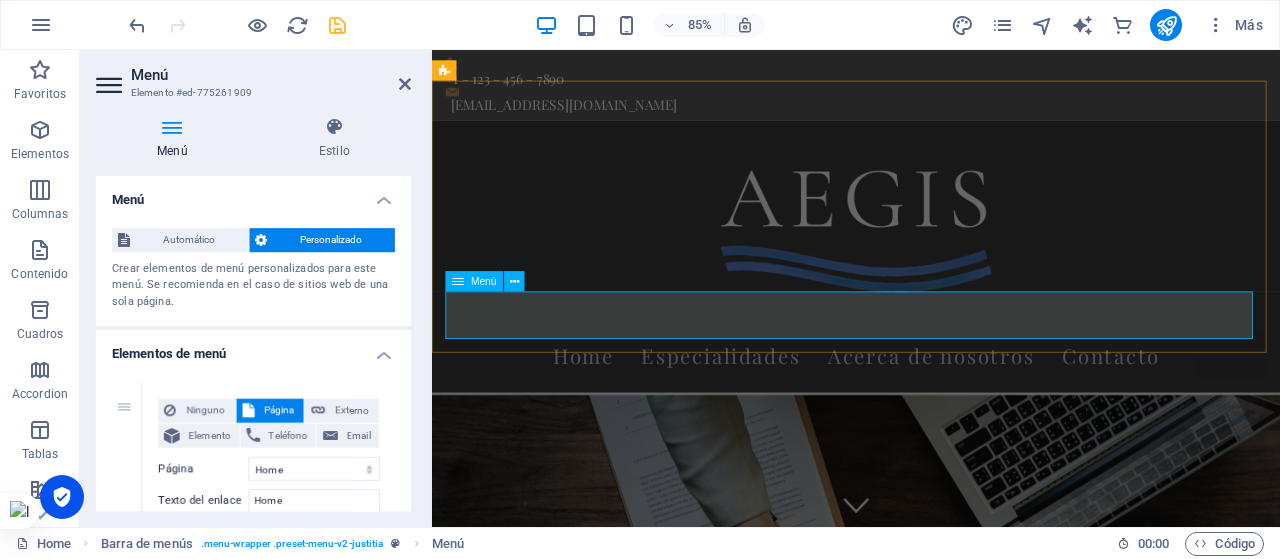 click on "Home Especialidades Acerca de nosotros Contacto" at bounding box center [931, 409] 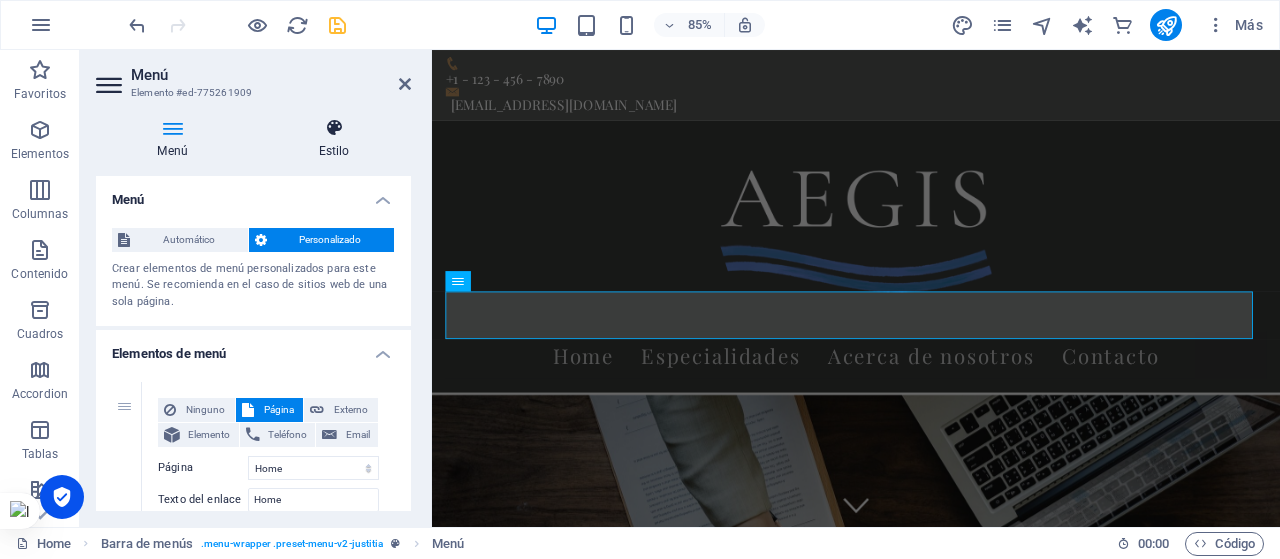 drag, startPoint x: 40, startPoint y: 301, endPoint x: 265, endPoint y: 157, distance: 267.1348 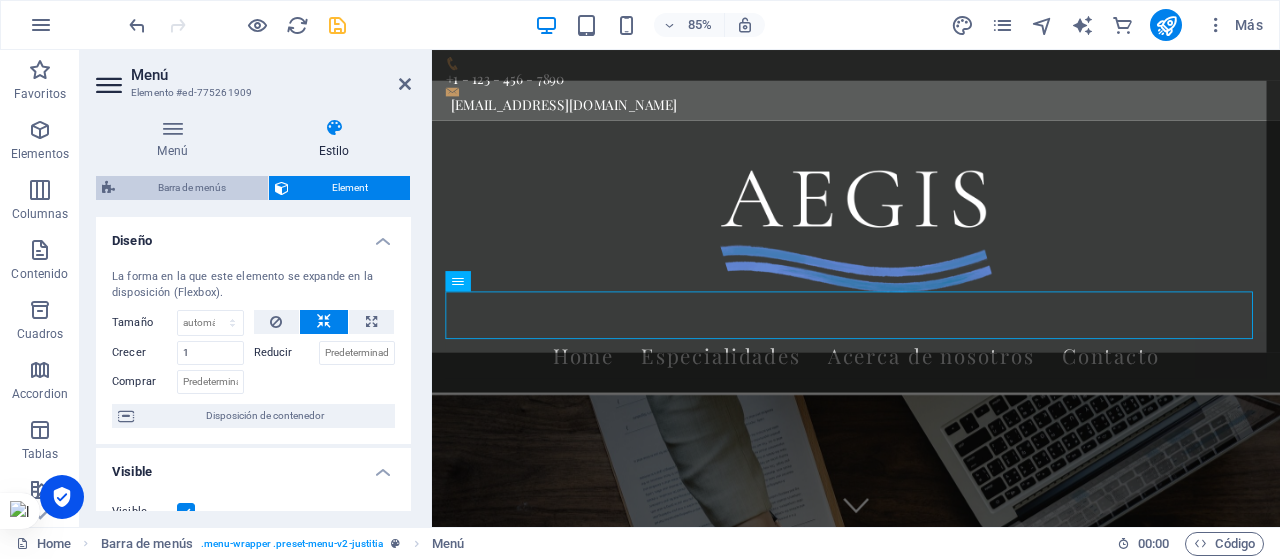 click on "Barra de menús" at bounding box center [191, 188] 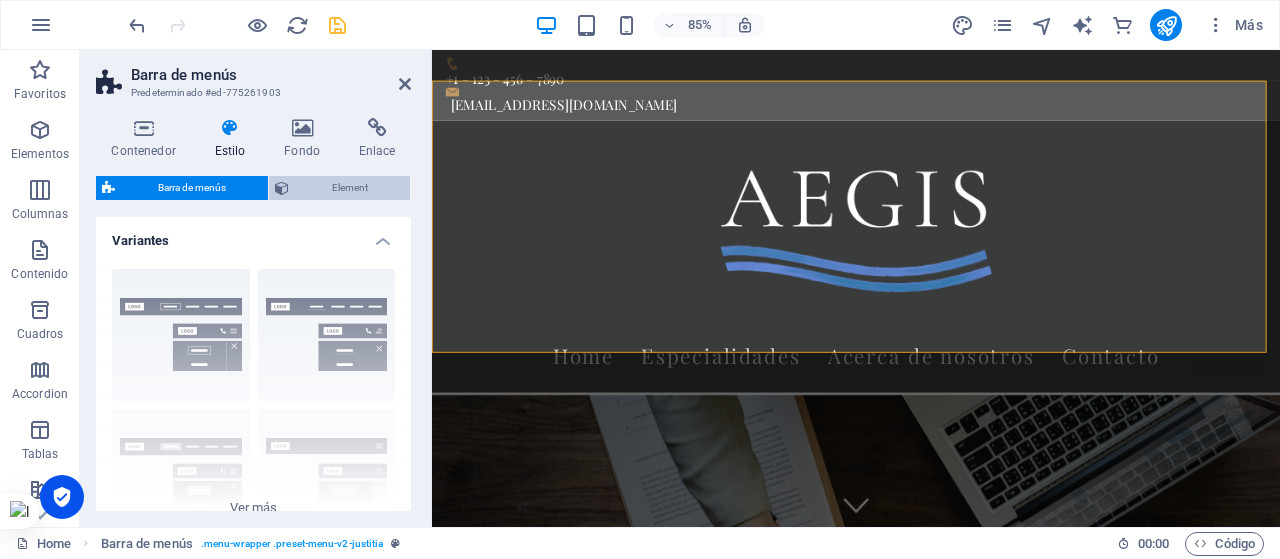 click on "Element" at bounding box center [349, 188] 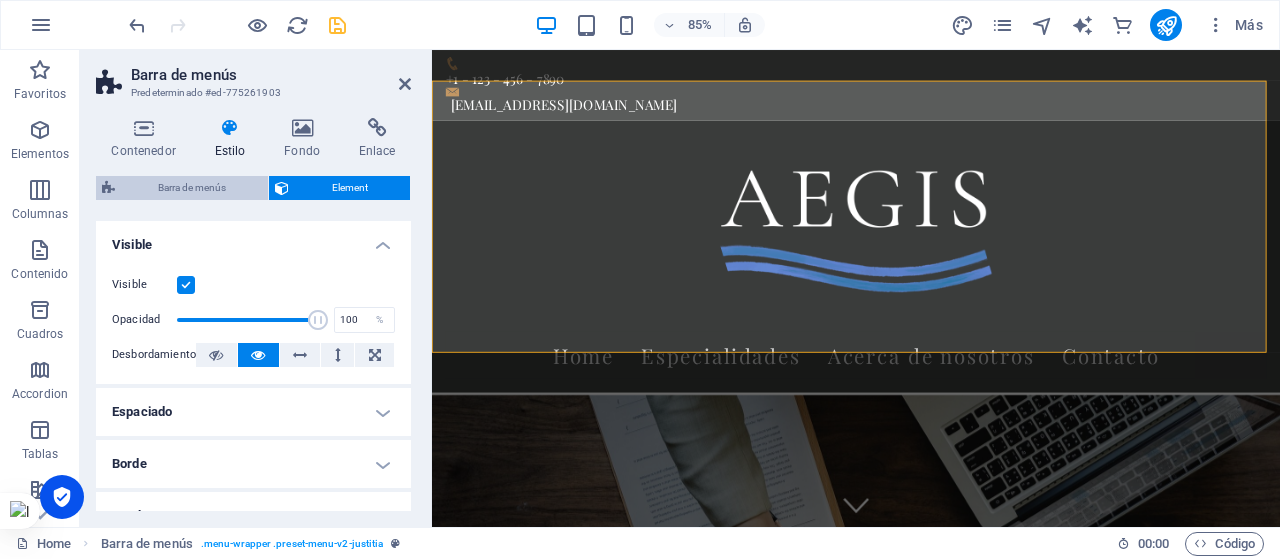 click on "Barra de menús" at bounding box center (191, 188) 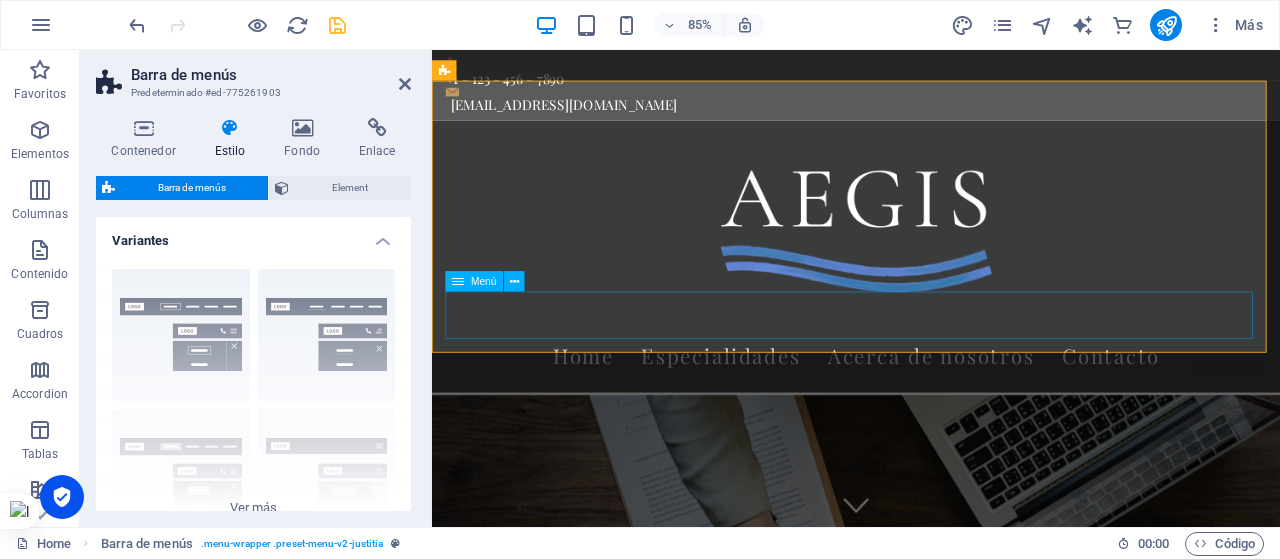 click on "Home Especialidades Acerca de nosotros Contacto" at bounding box center [931, 409] 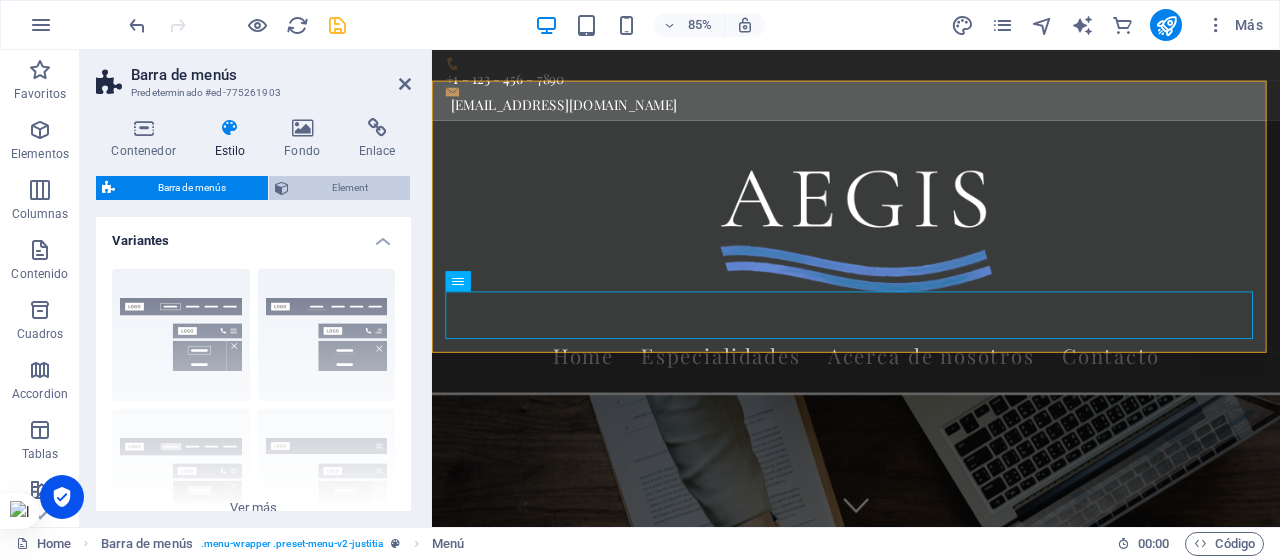 click on "Element" at bounding box center (349, 188) 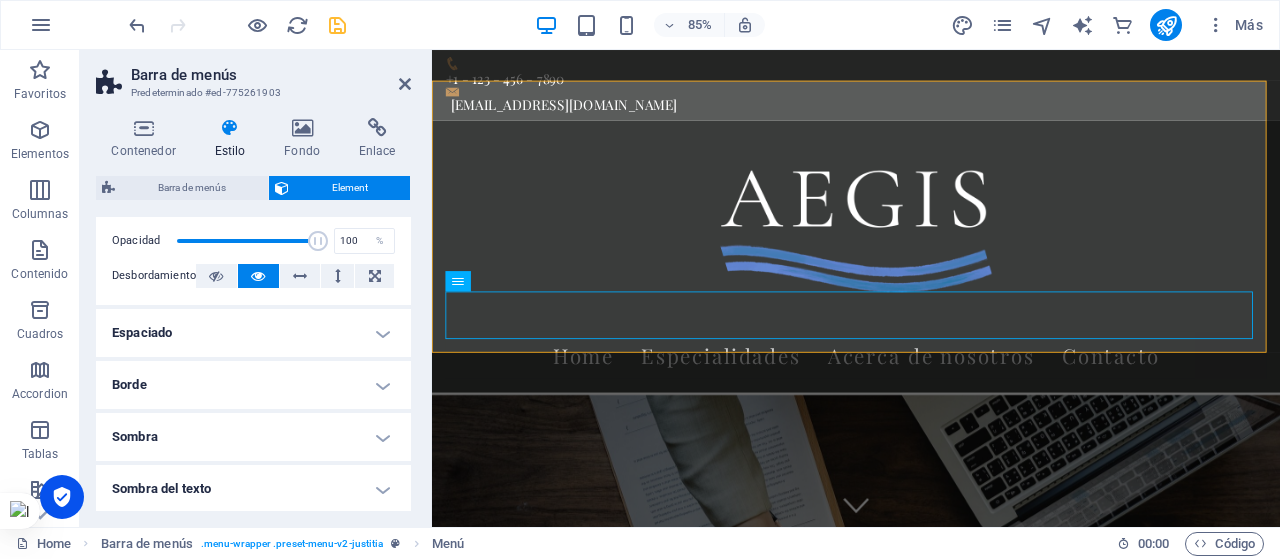 scroll, scrollTop: 80, scrollLeft: 0, axis: vertical 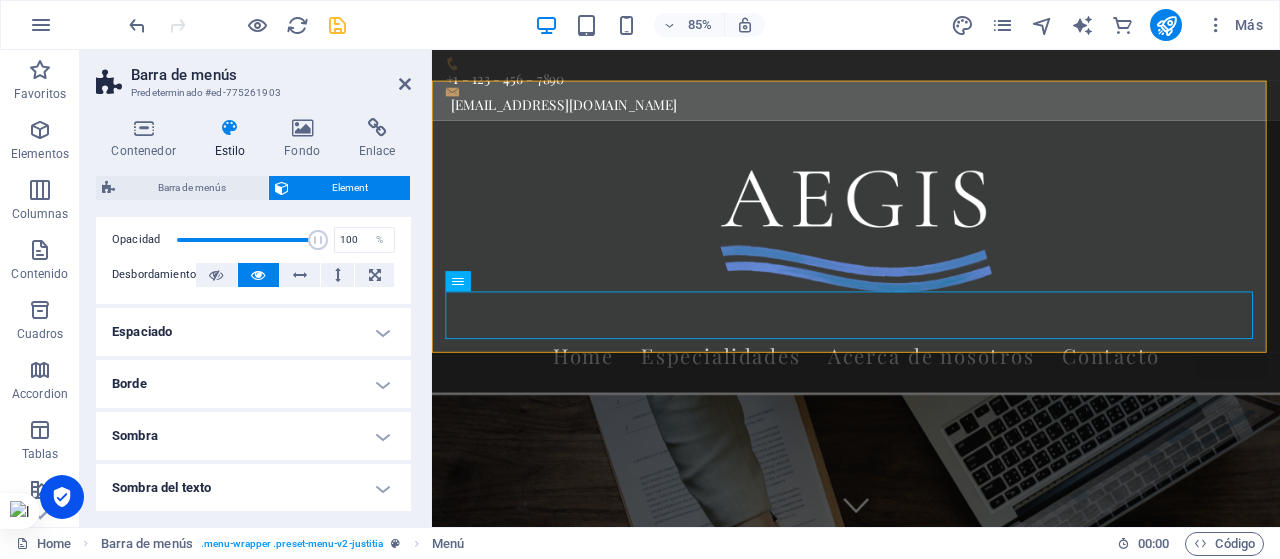click on "Espaciado" at bounding box center [253, 332] 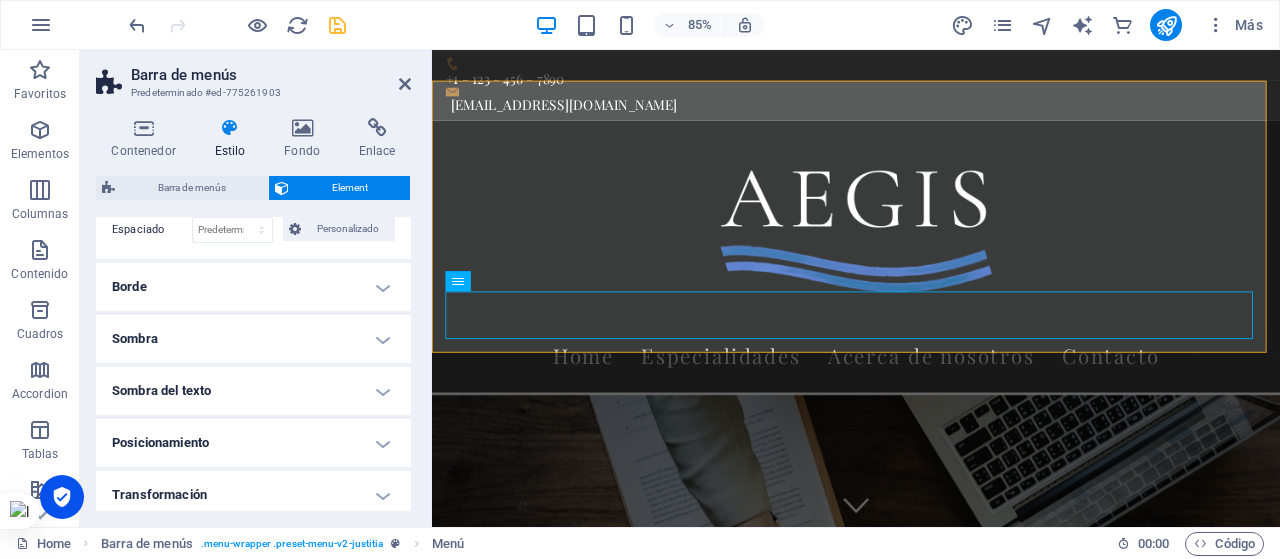 scroll, scrollTop: 258, scrollLeft: 0, axis: vertical 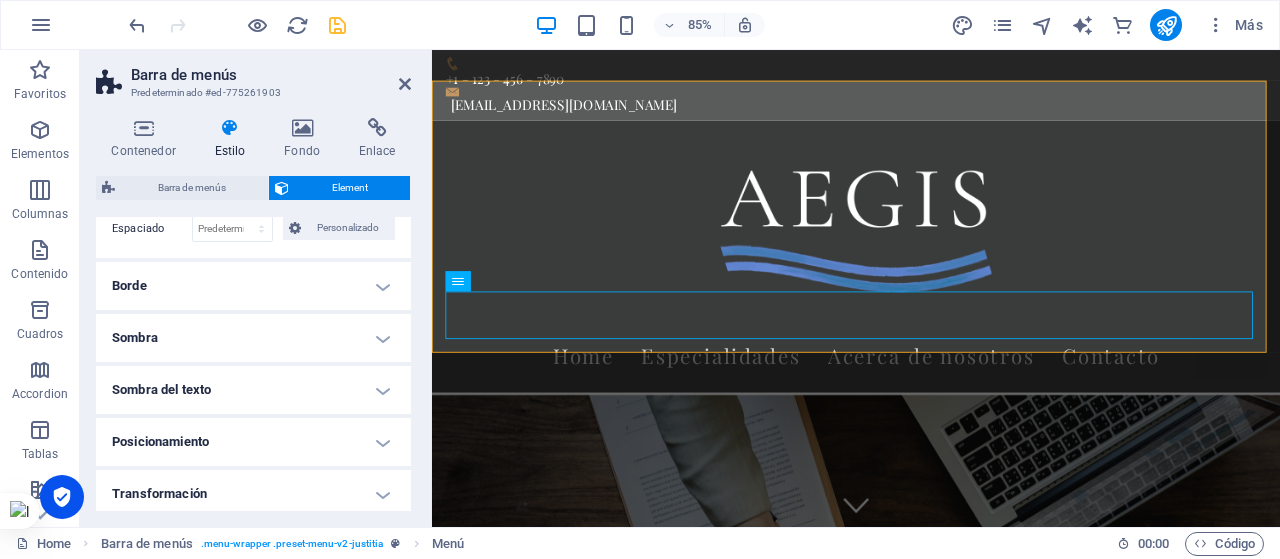 click on "Borde" at bounding box center [253, 286] 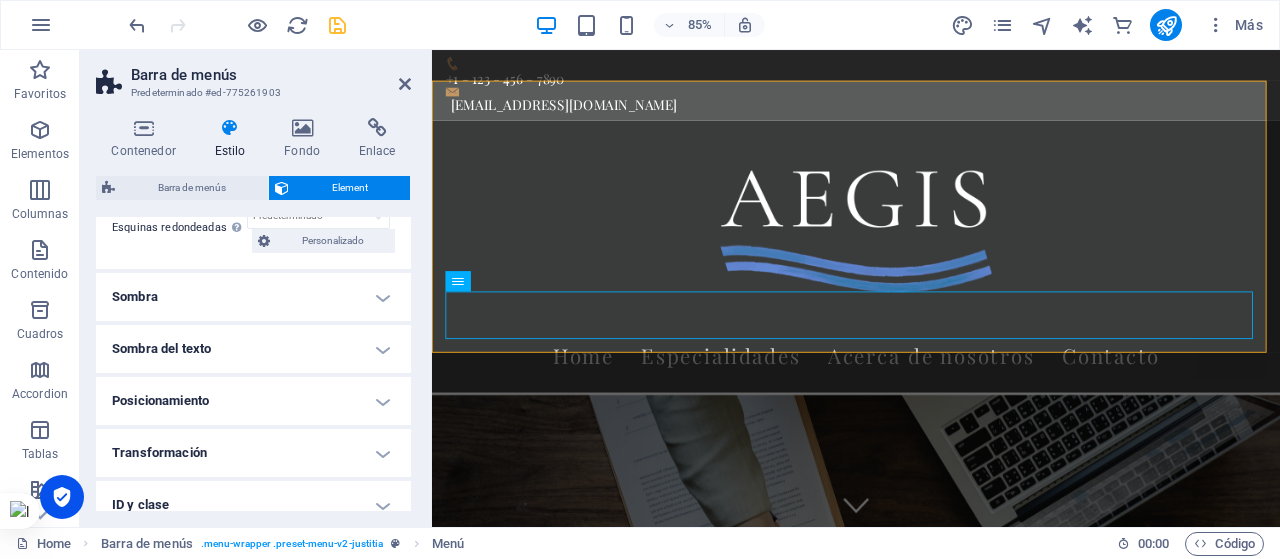 click on "Sombra" at bounding box center [253, 297] 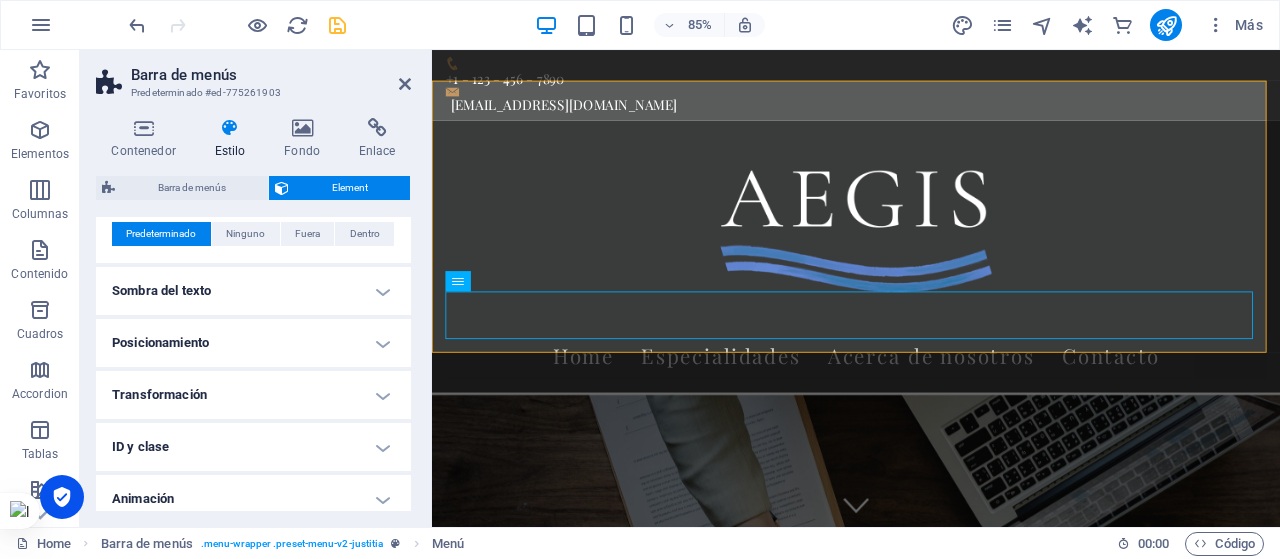 scroll, scrollTop: 508, scrollLeft: 0, axis: vertical 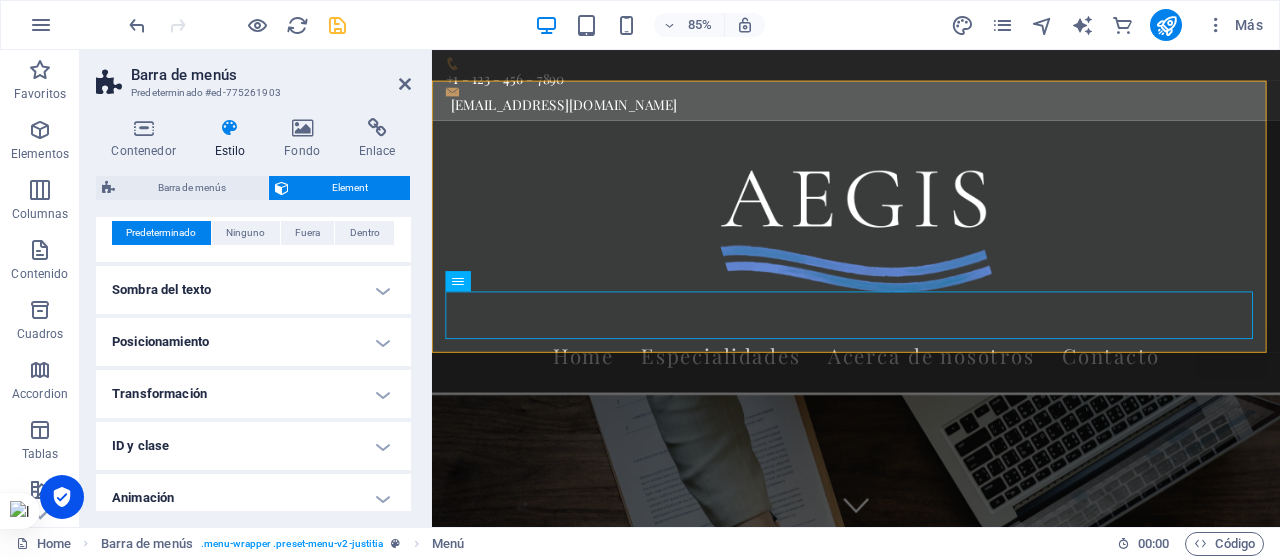 click on "Sombra del texto" at bounding box center (253, 290) 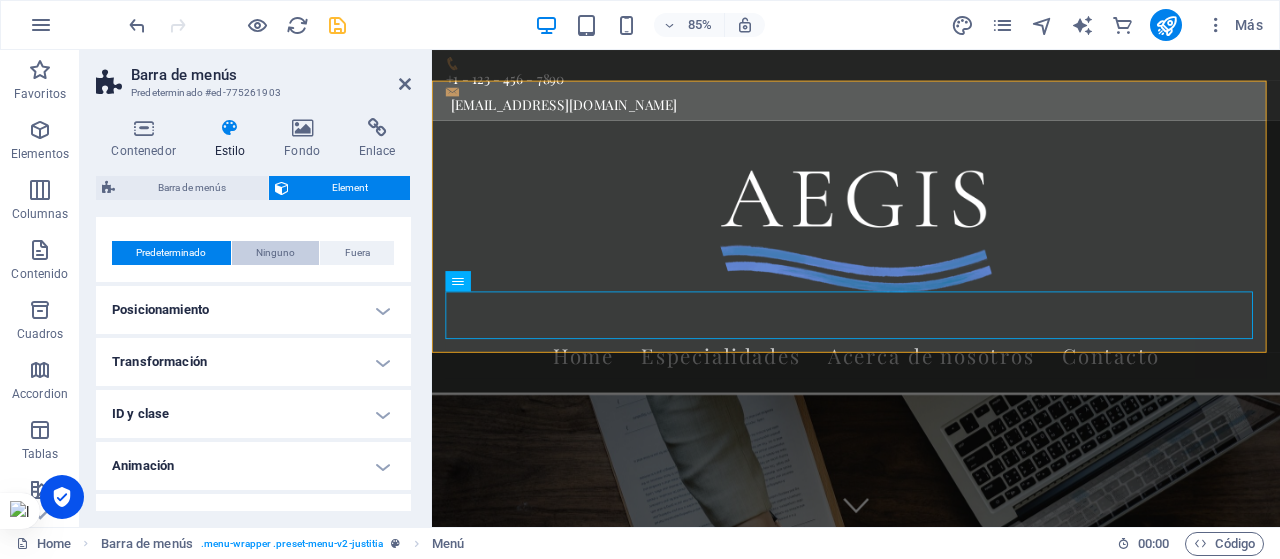 scroll, scrollTop: 612, scrollLeft: 0, axis: vertical 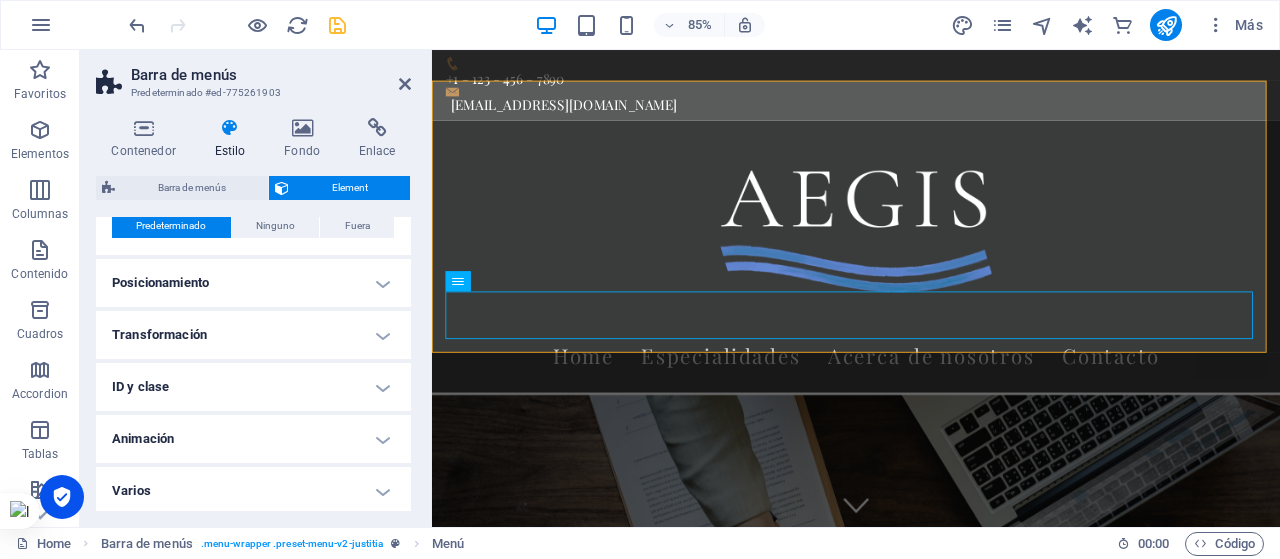 click on "ID y clase" at bounding box center [253, 387] 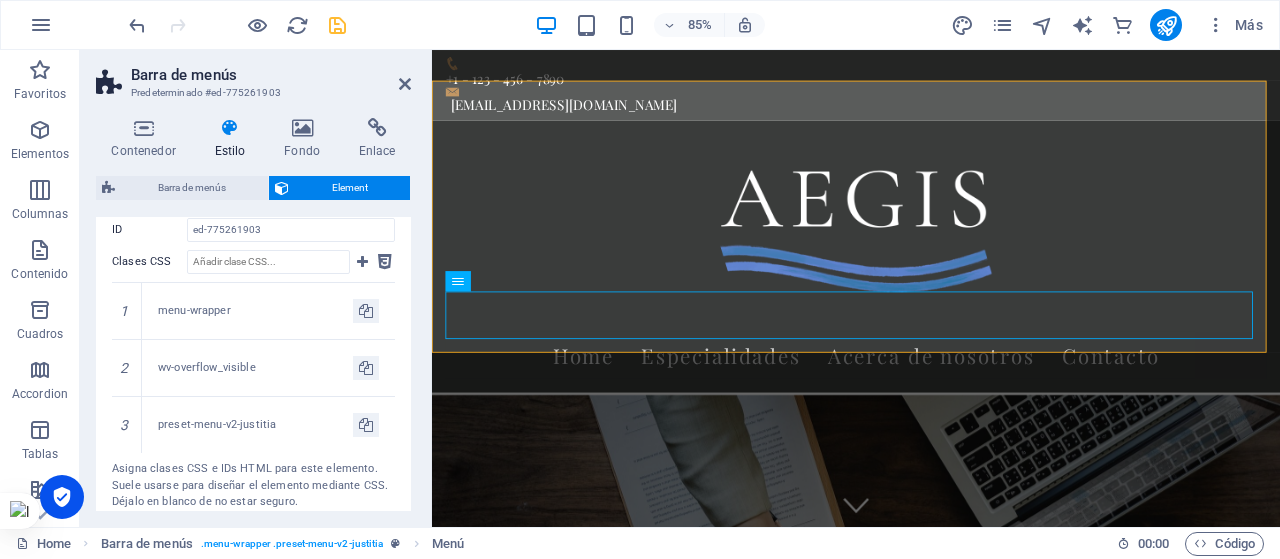 scroll, scrollTop: 846, scrollLeft: 0, axis: vertical 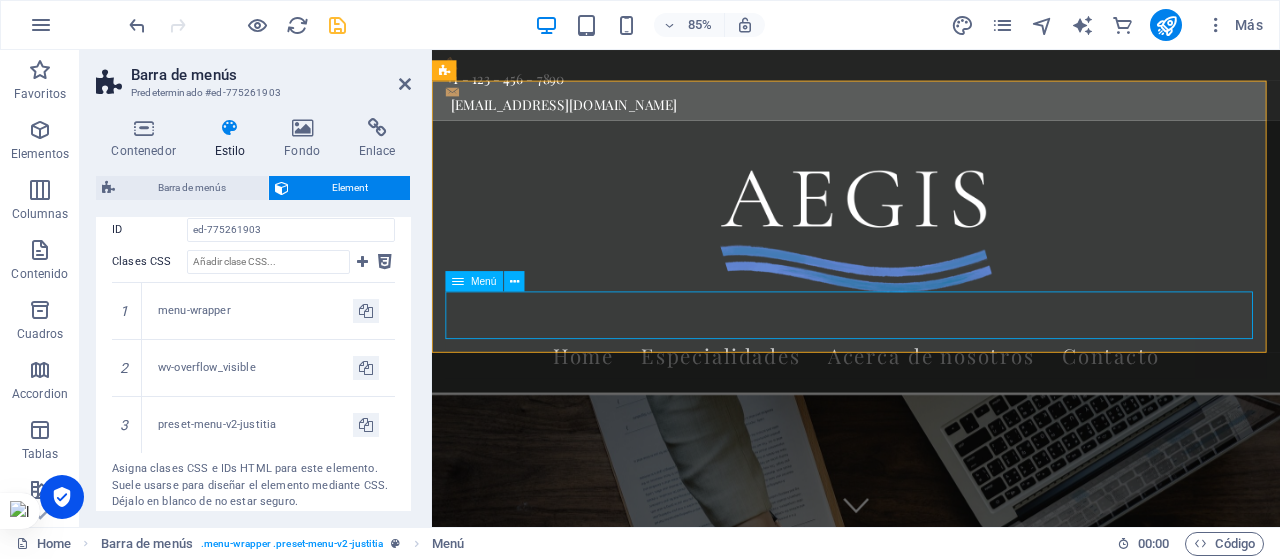 click on "Home Especialidades Acerca de nosotros Contacto" at bounding box center (931, 409) 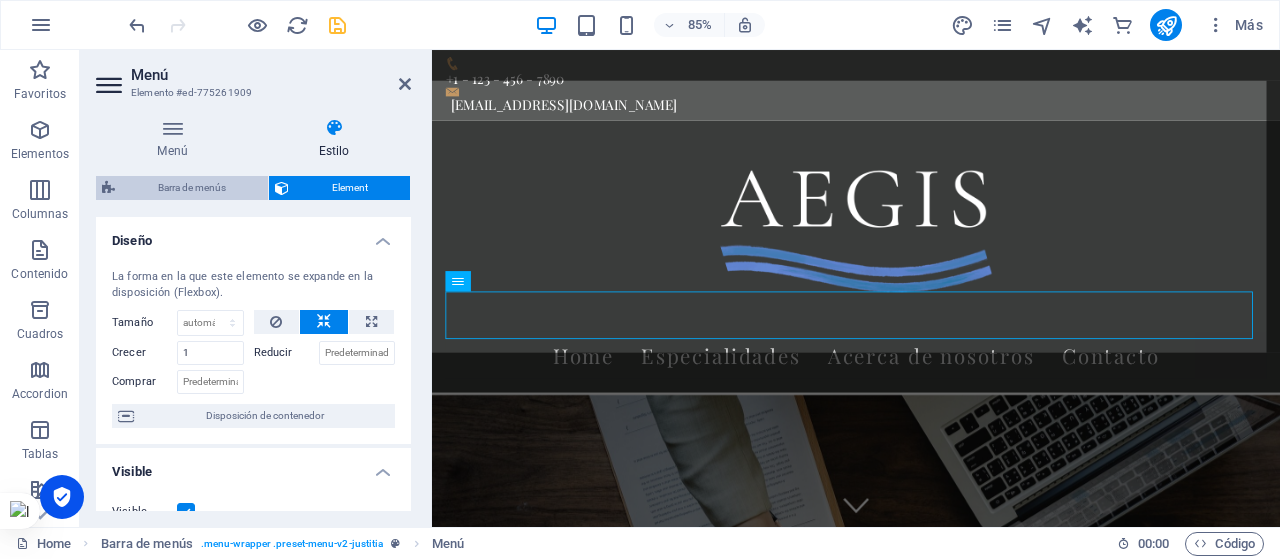 click on "Barra de menús" at bounding box center [191, 188] 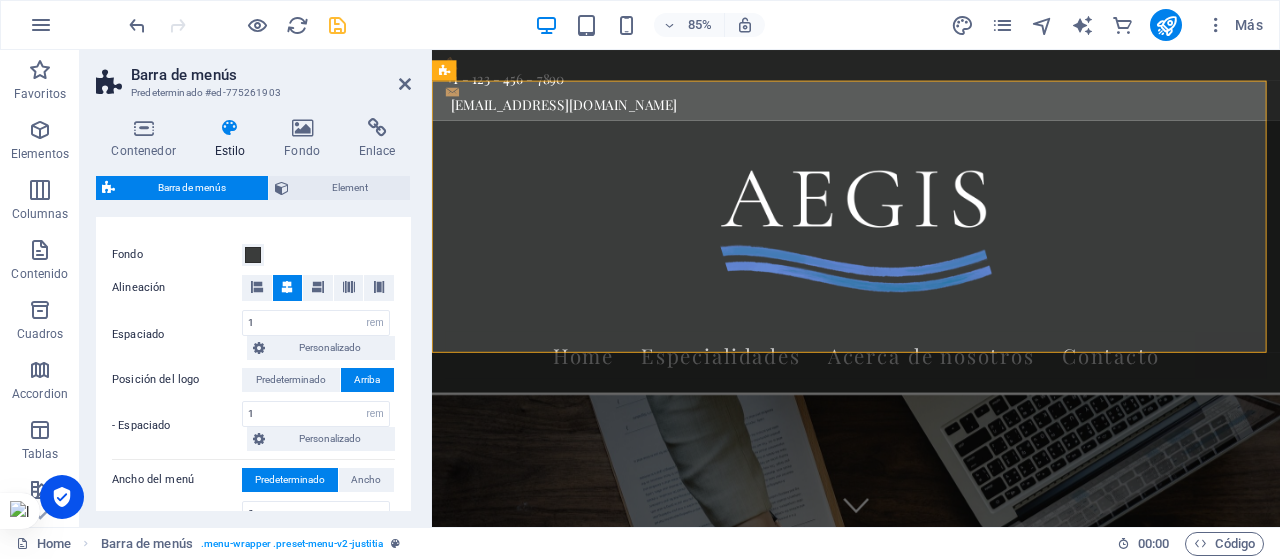 scroll, scrollTop: 369, scrollLeft: 0, axis: vertical 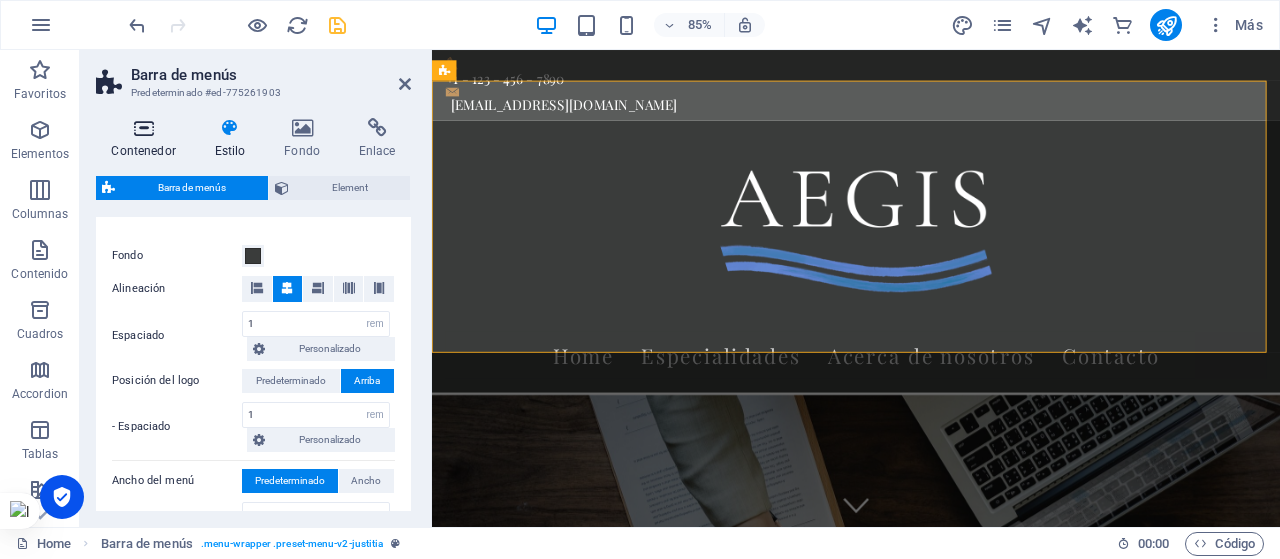 click at bounding box center [143, 128] 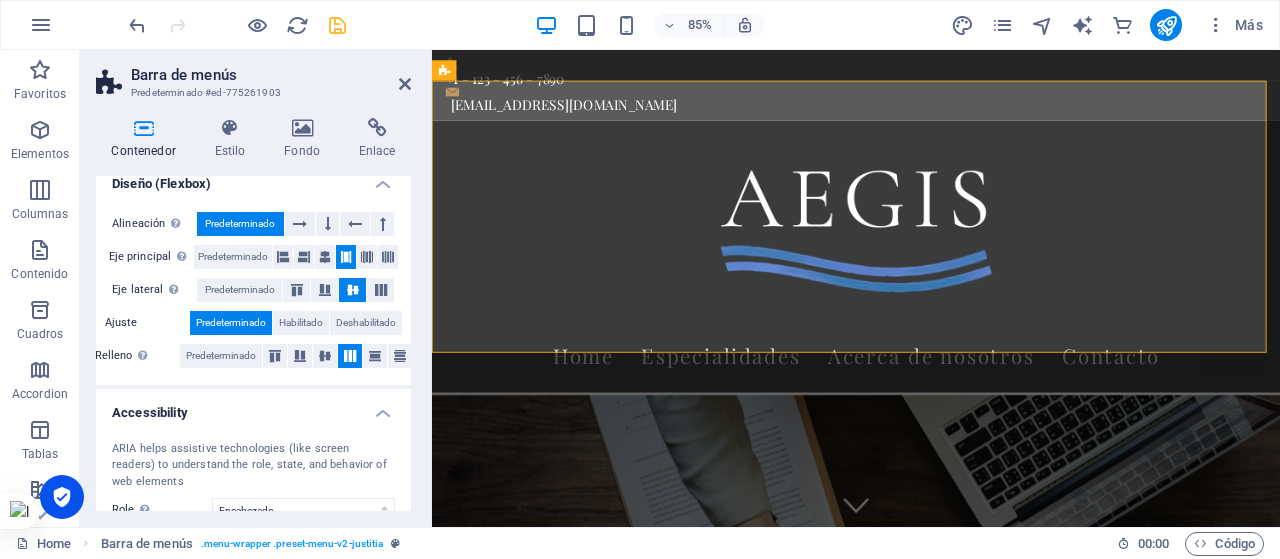 scroll, scrollTop: 310, scrollLeft: 0, axis: vertical 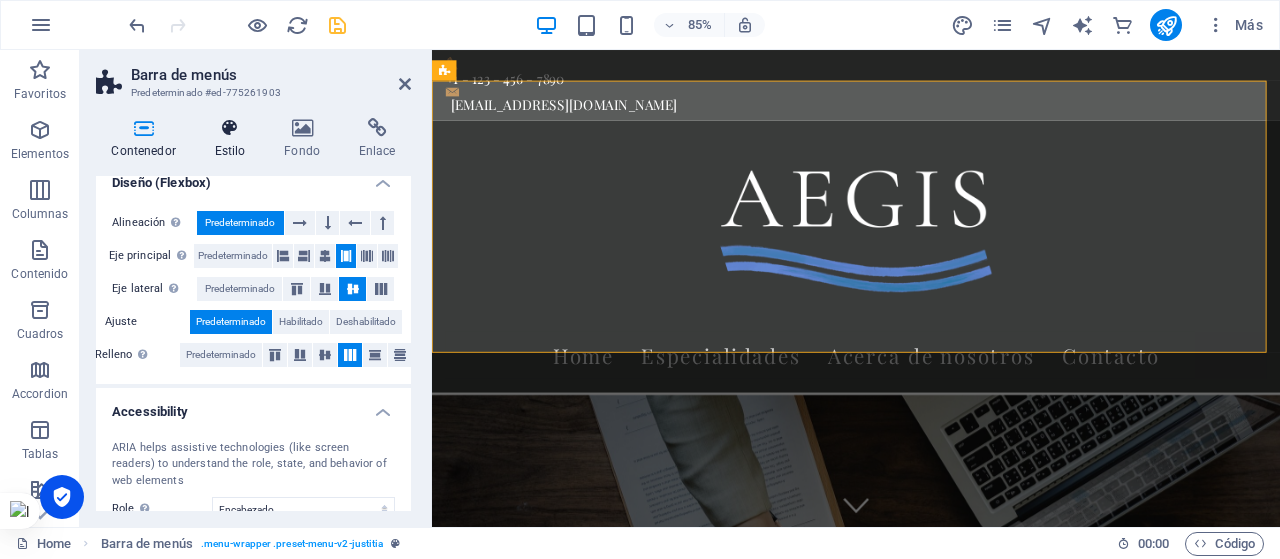 click on "Estilo" at bounding box center [234, 139] 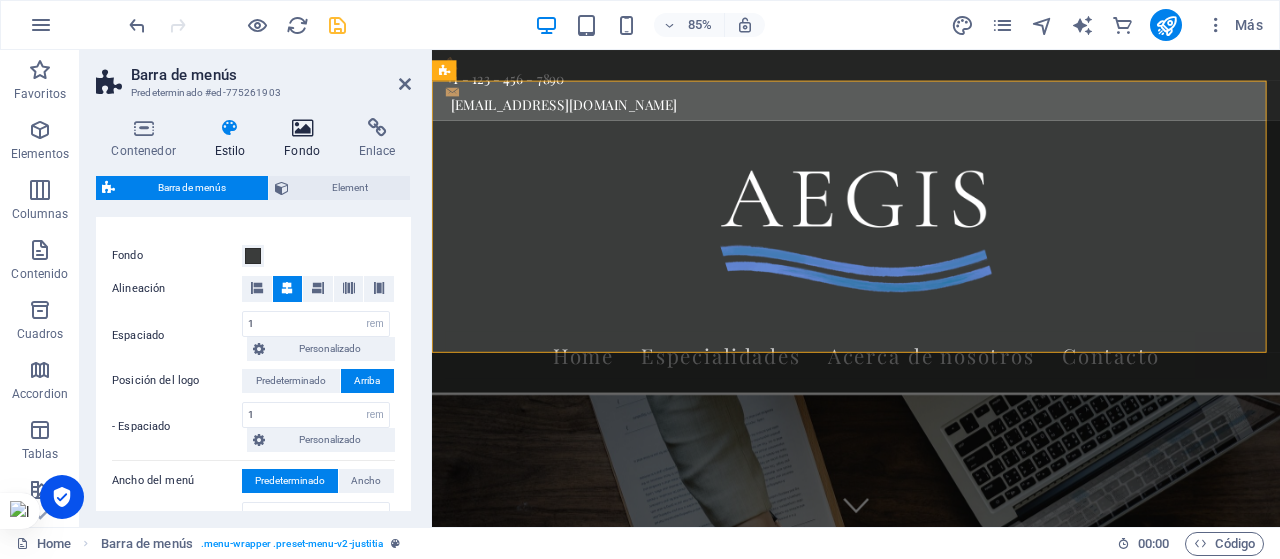 click at bounding box center (302, 128) 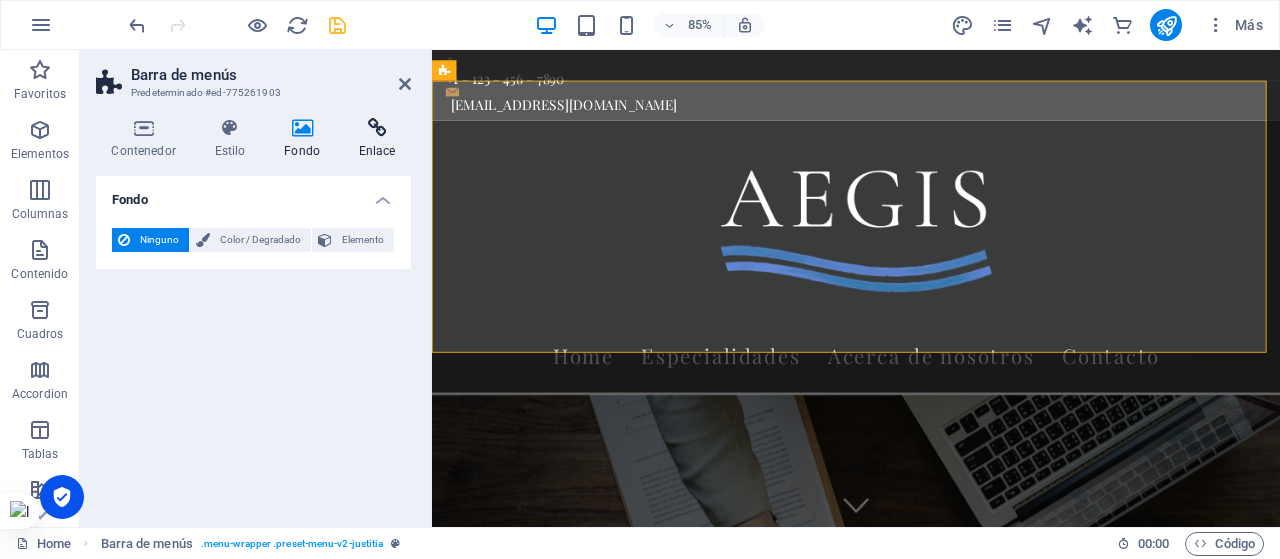 click on "Enlace" at bounding box center (377, 139) 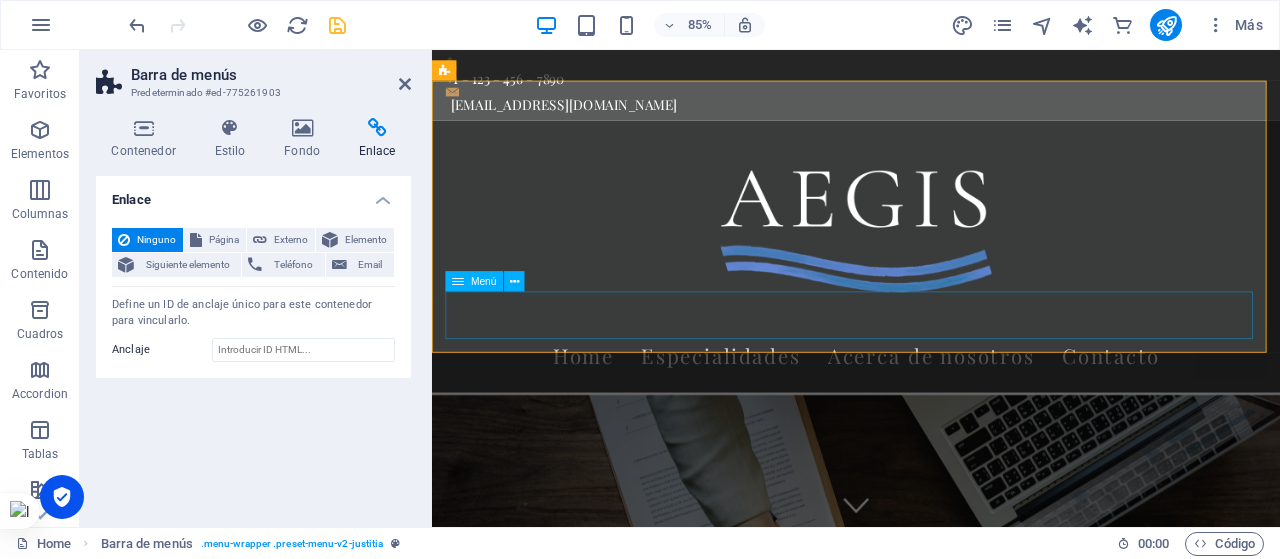 click on "Home Especialidades Acerca de nosotros Contacto" at bounding box center (931, 409) 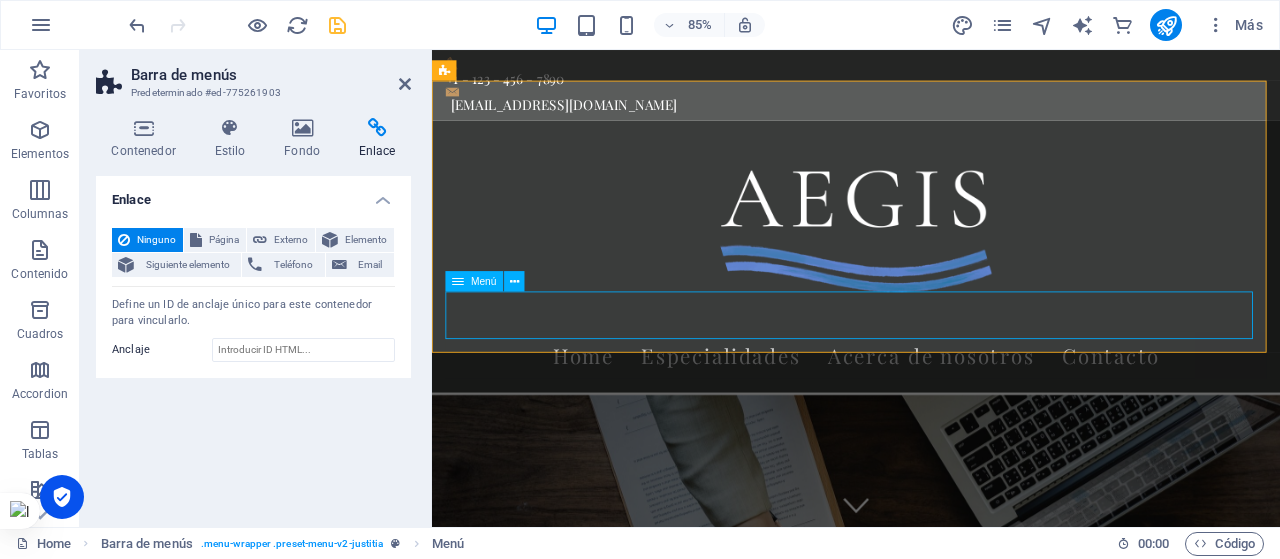 click on "Home Especialidades Acerca de nosotros Contacto" at bounding box center (931, 409) 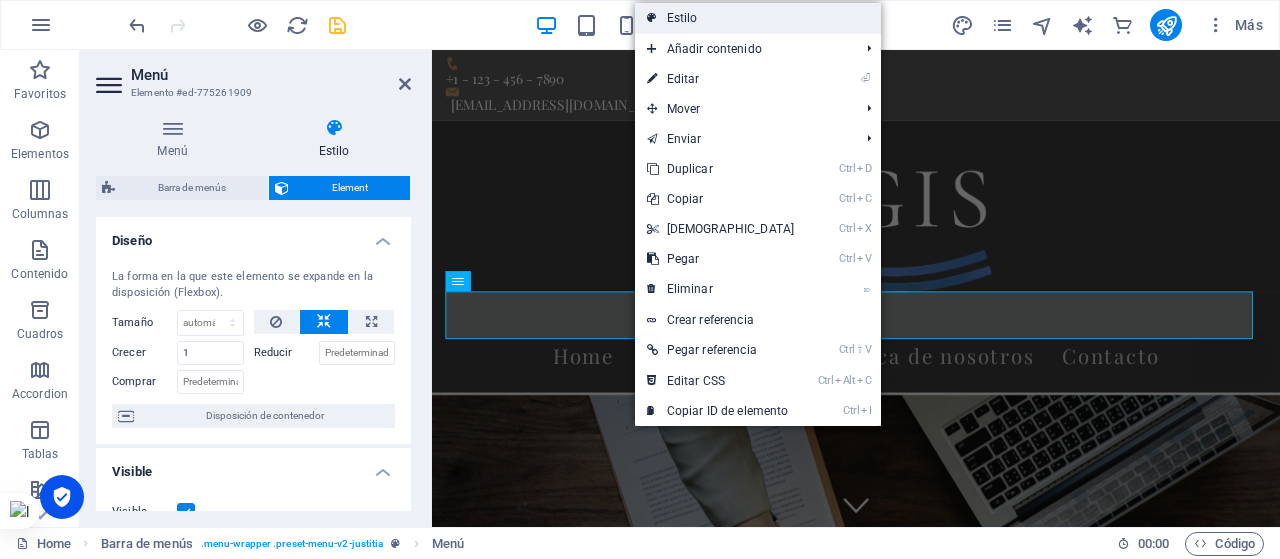 click on "Estilo" at bounding box center [758, 18] 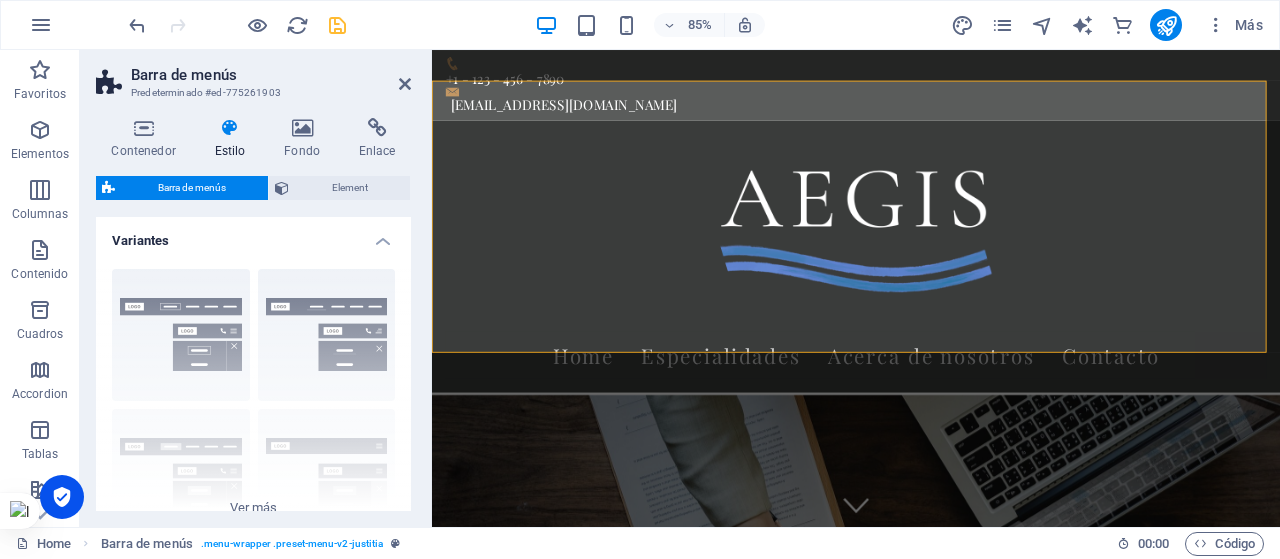 click on "Variantes" at bounding box center [253, 235] 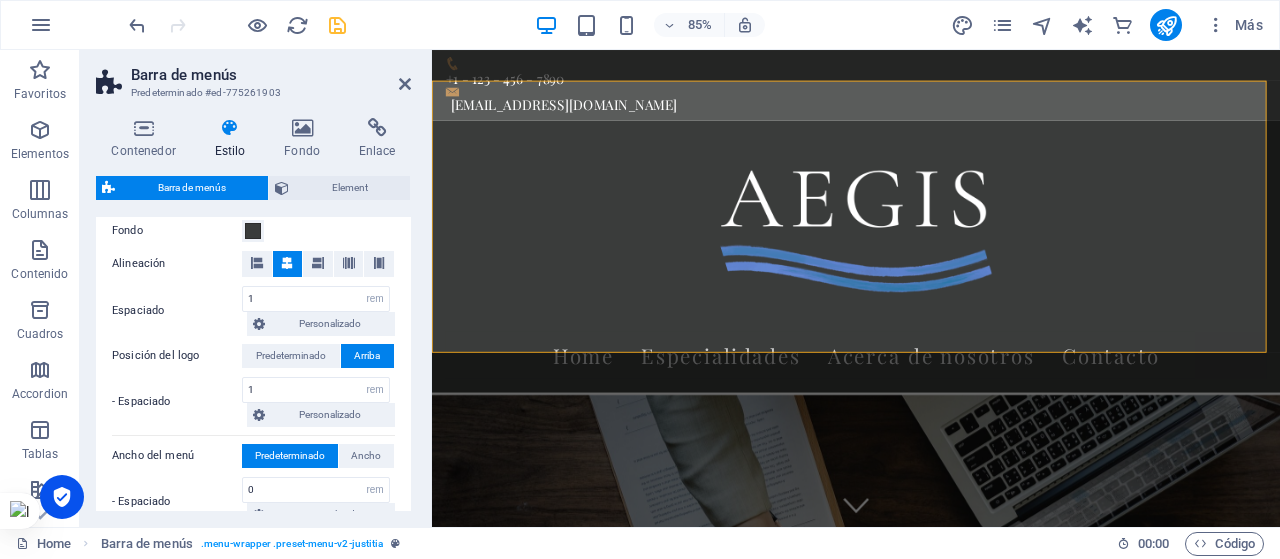 scroll, scrollTop: 107, scrollLeft: 0, axis: vertical 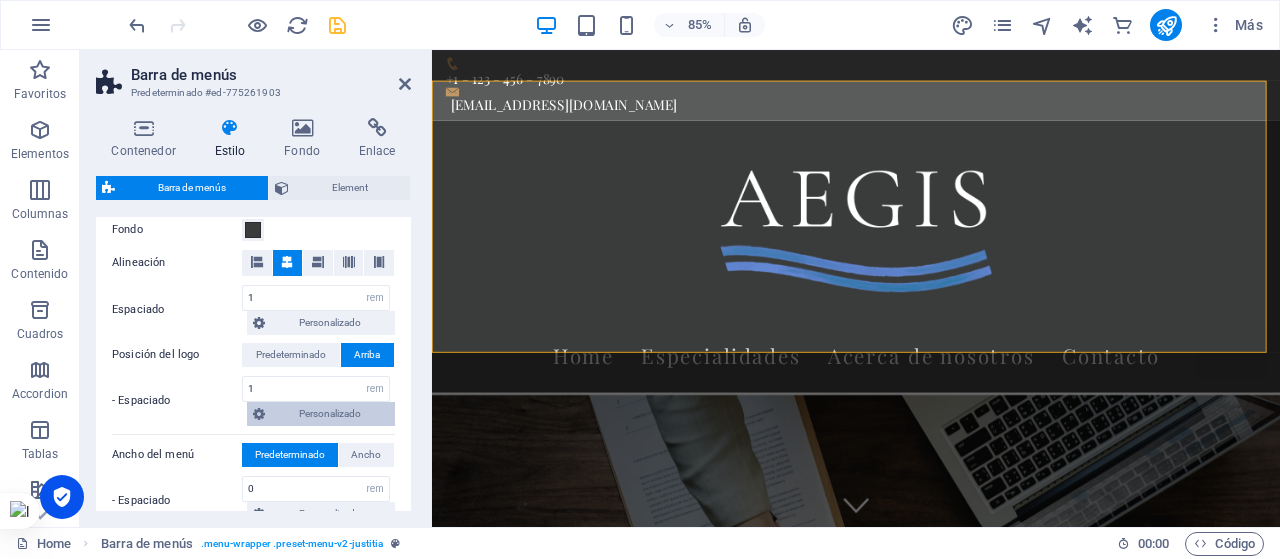 click on "Personalizado" at bounding box center [330, 414] 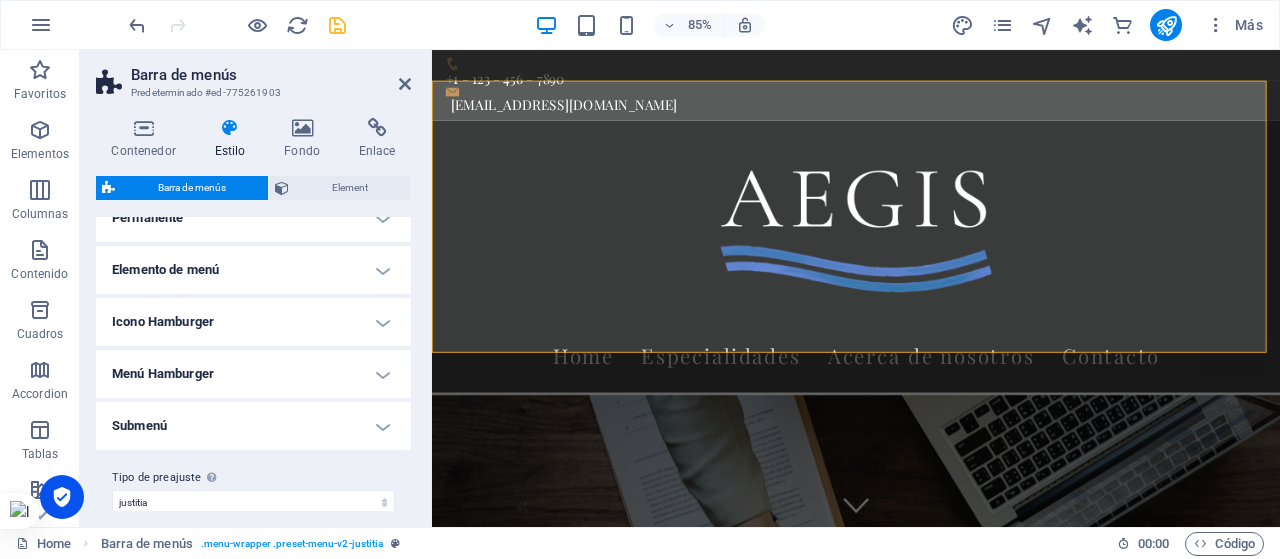 scroll, scrollTop: 569, scrollLeft: 0, axis: vertical 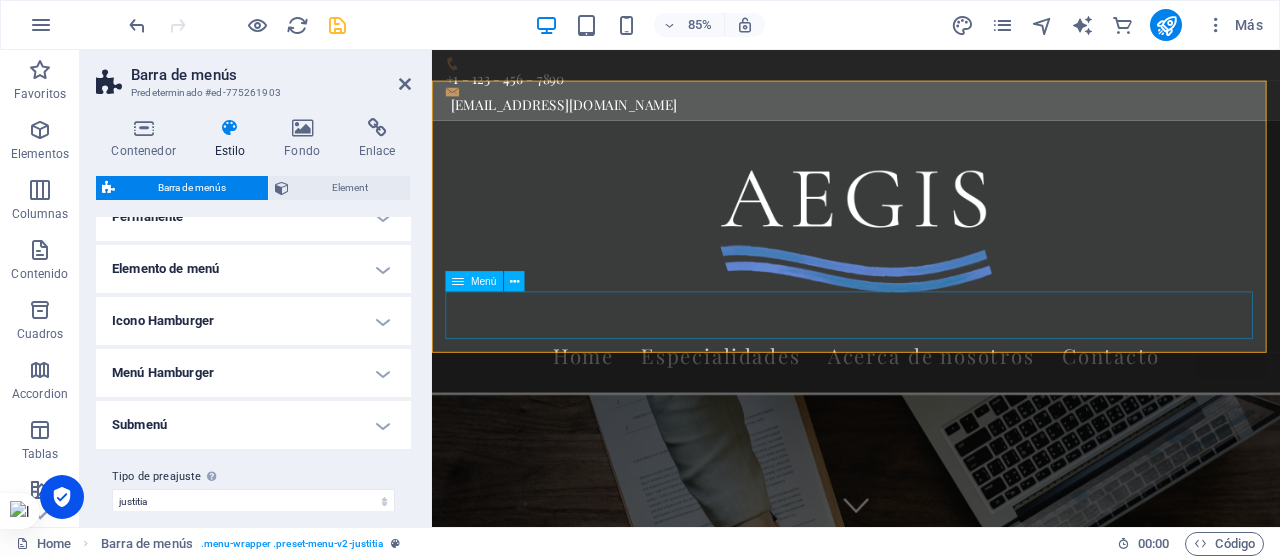 click on "Home Especialidades Acerca de nosotros Contacto" at bounding box center (931, 409) 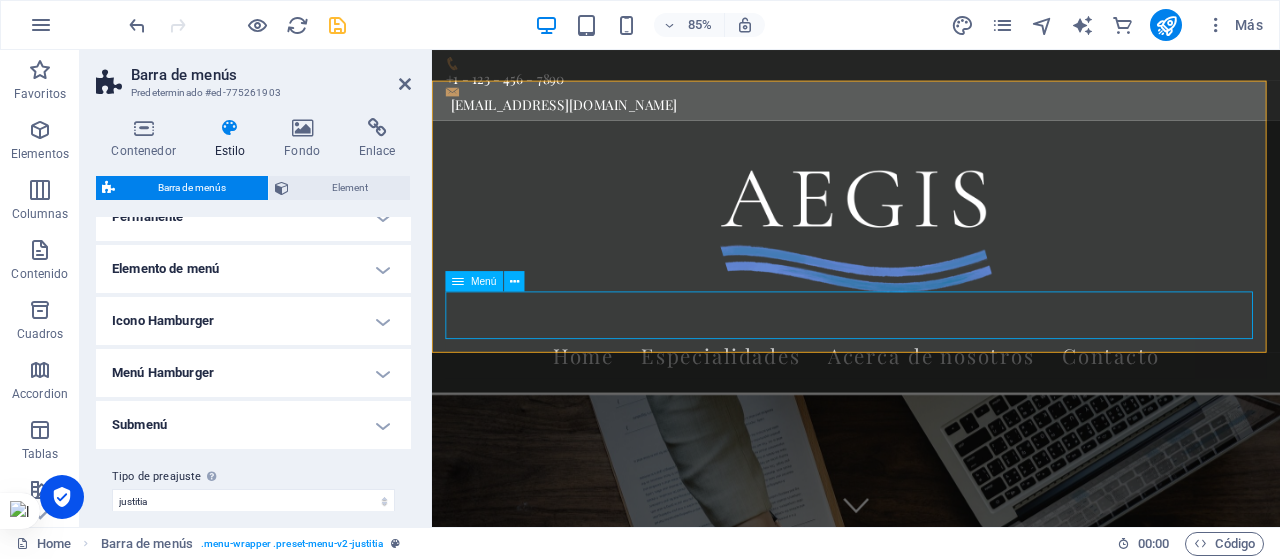 click on "Home Especialidades Acerca de nosotros Contacto" at bounding box center (931, 409) 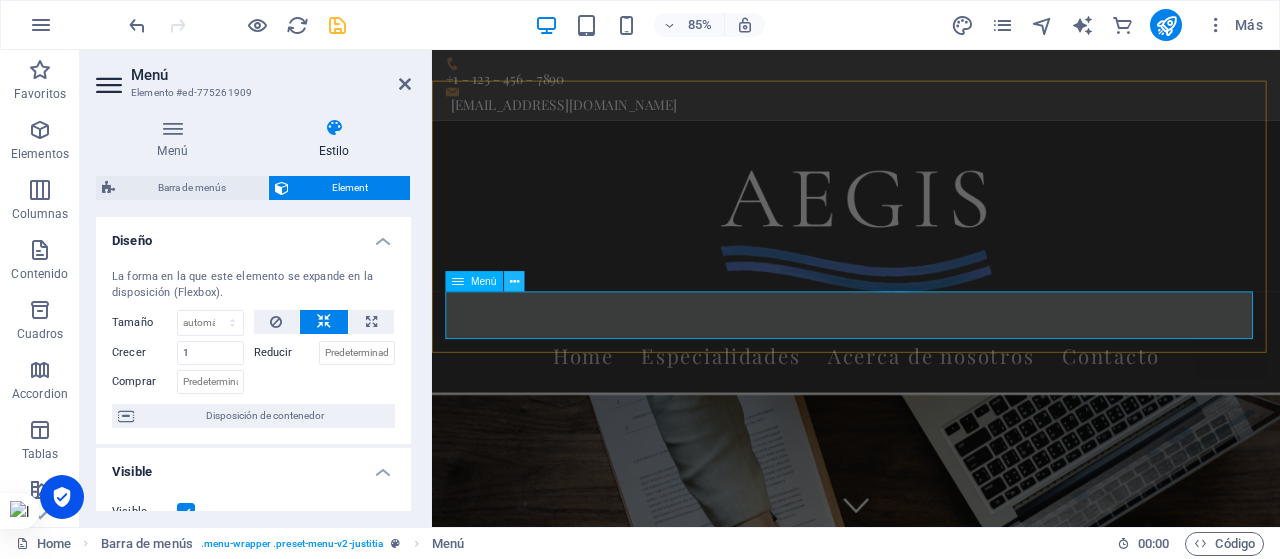 click at bounding box center (514, 281) 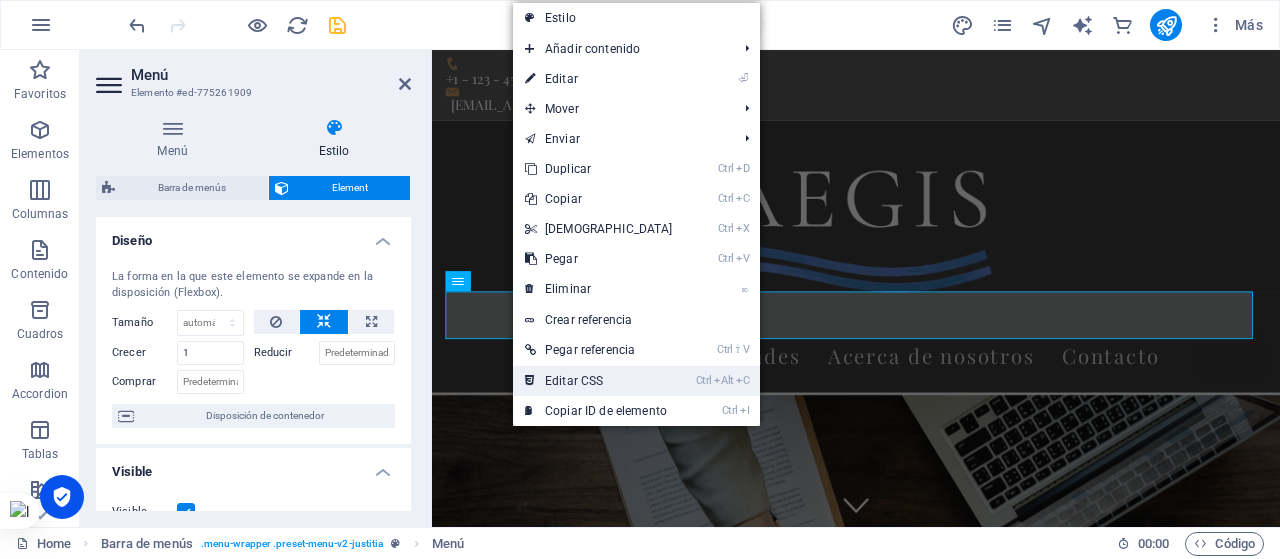 click on "Ctrl Alt C  Editar CSS" at bounding box center [599, 381] 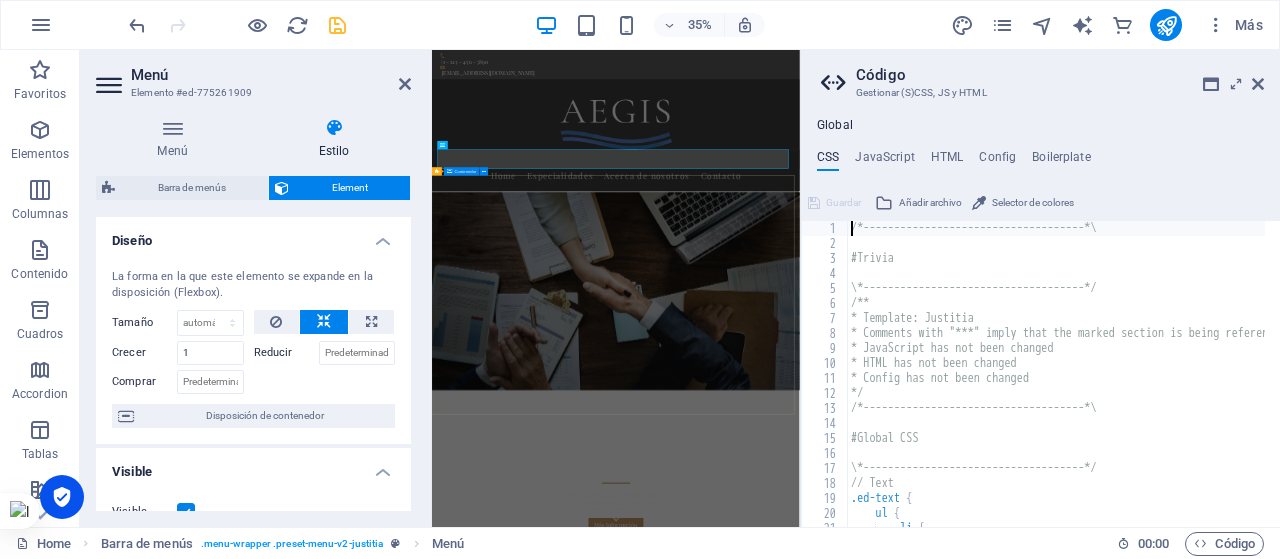 scroll, scrollTop: 0, scrollLeft: 0, axis: both 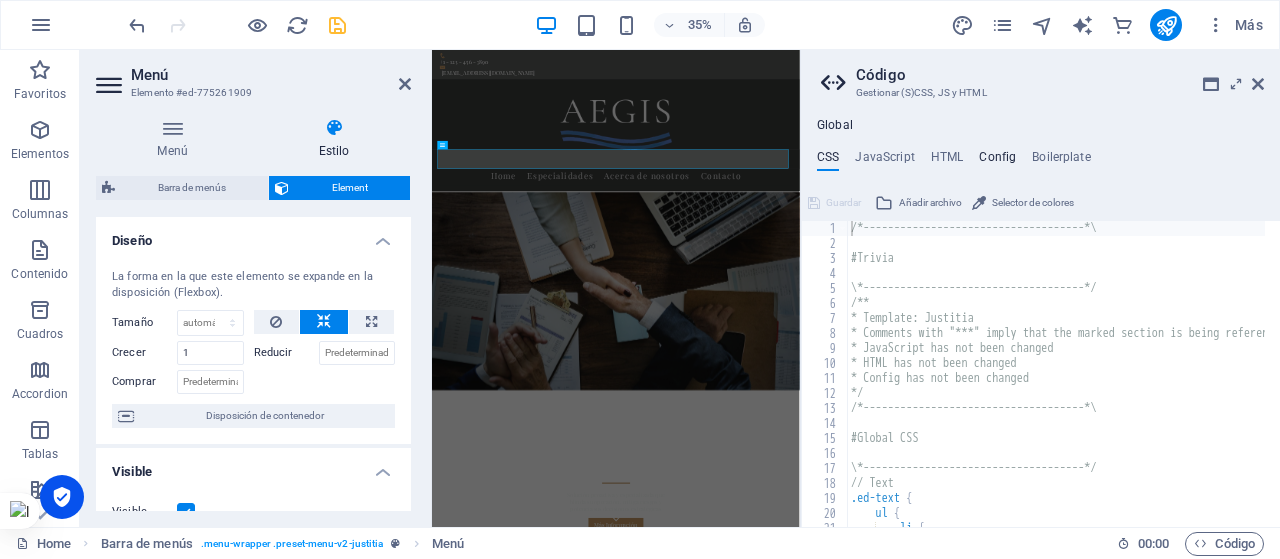 click on "Config" at bounding box center [997, 161] 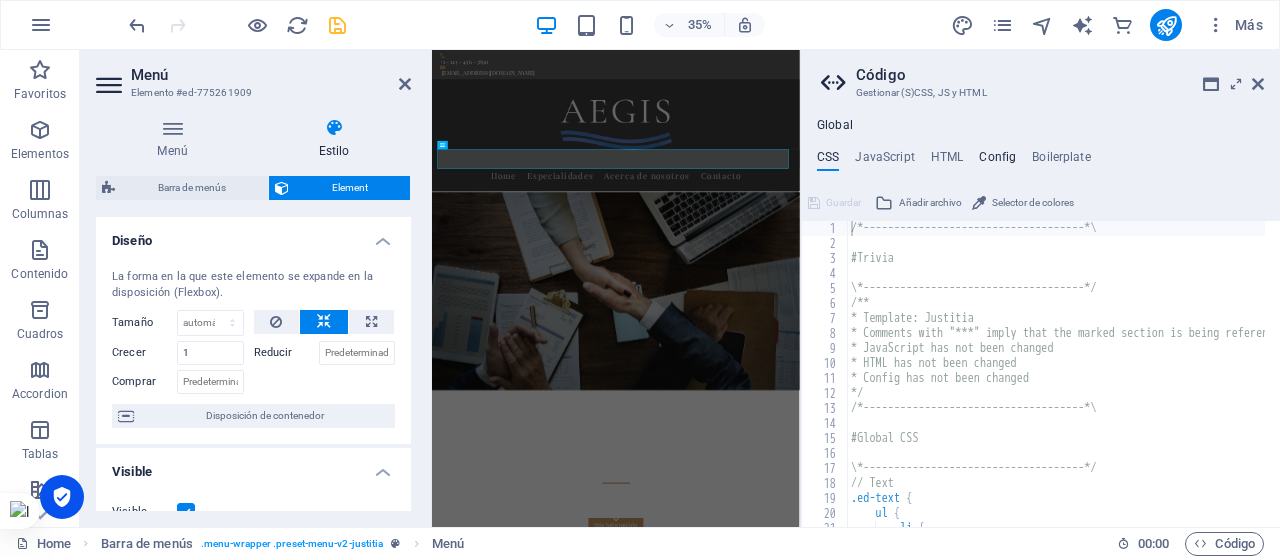 type on "$color-background: #ffffff;" 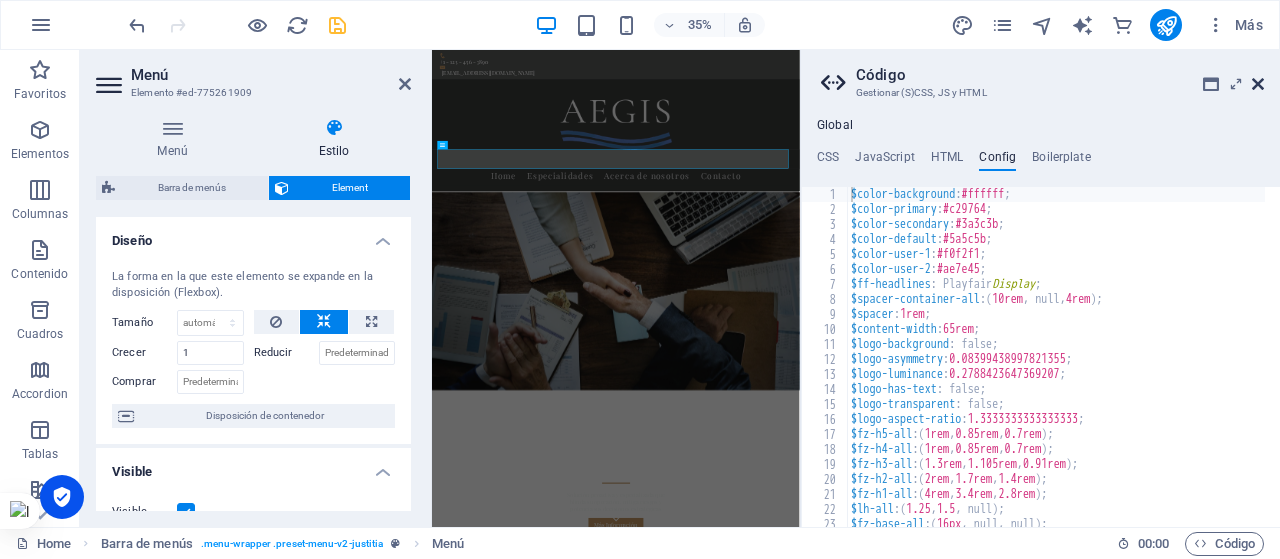 click at bounding box center [1258, 84] 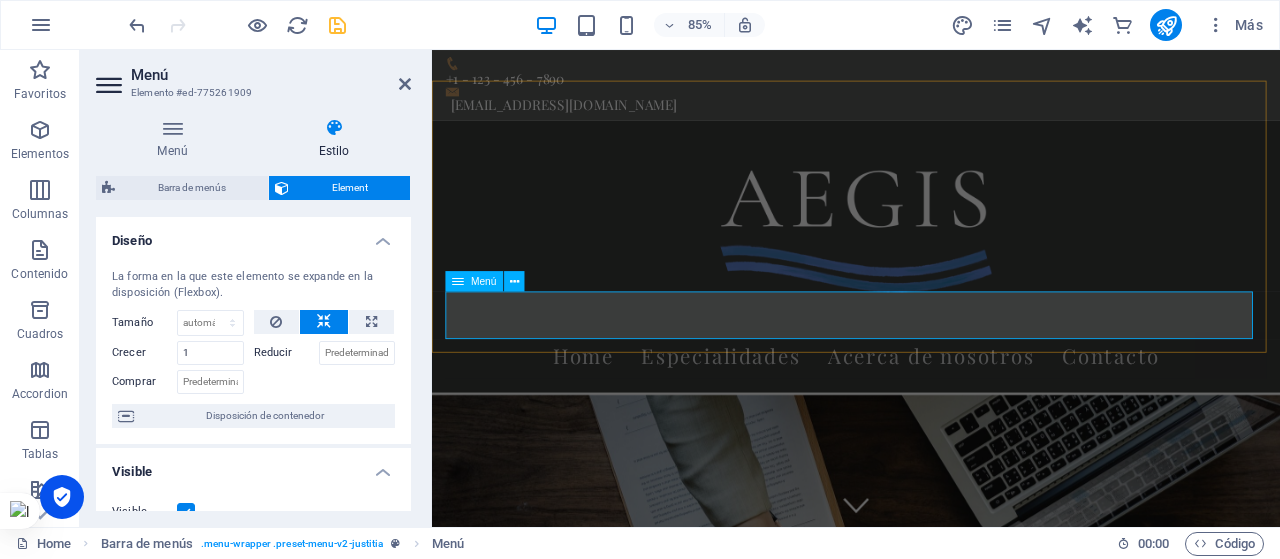 click on "Home Especialidades Acerca de nosotros Contacto" at bounding box center [931, 409] 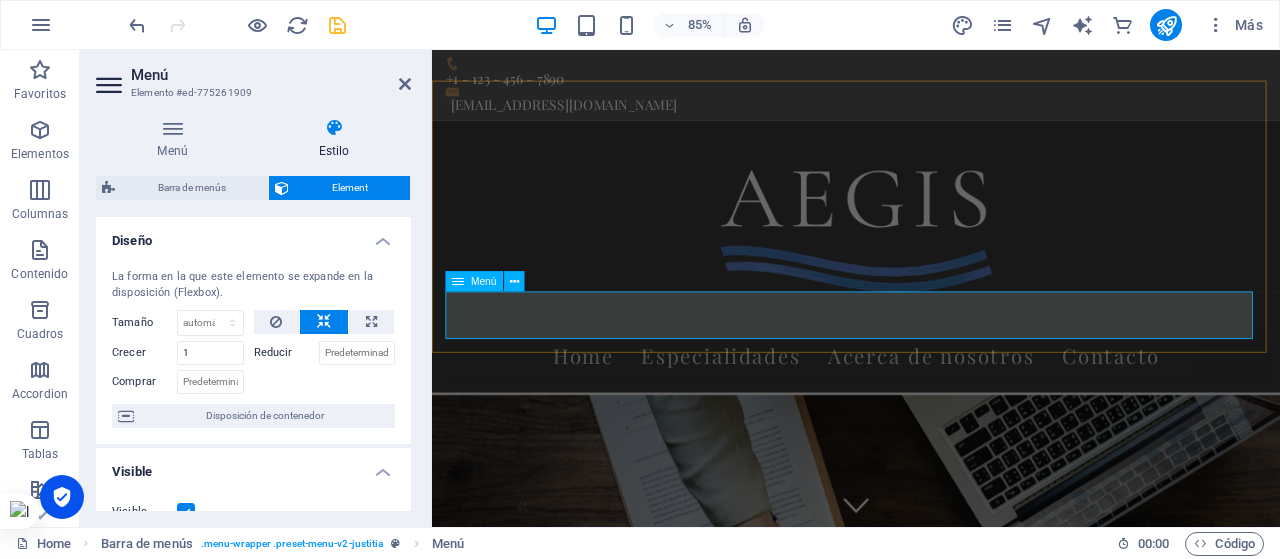 click on "Home Especialidades Acerca de nosotros Contacto" at bounding box center [931, 409] 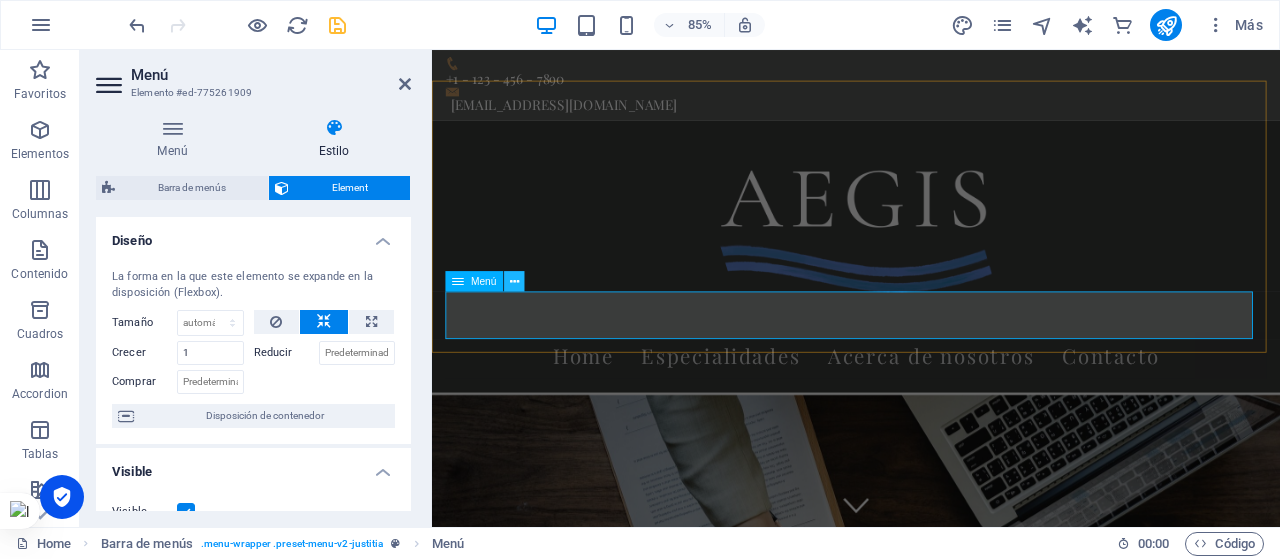 click at bounding box center (514, 281) 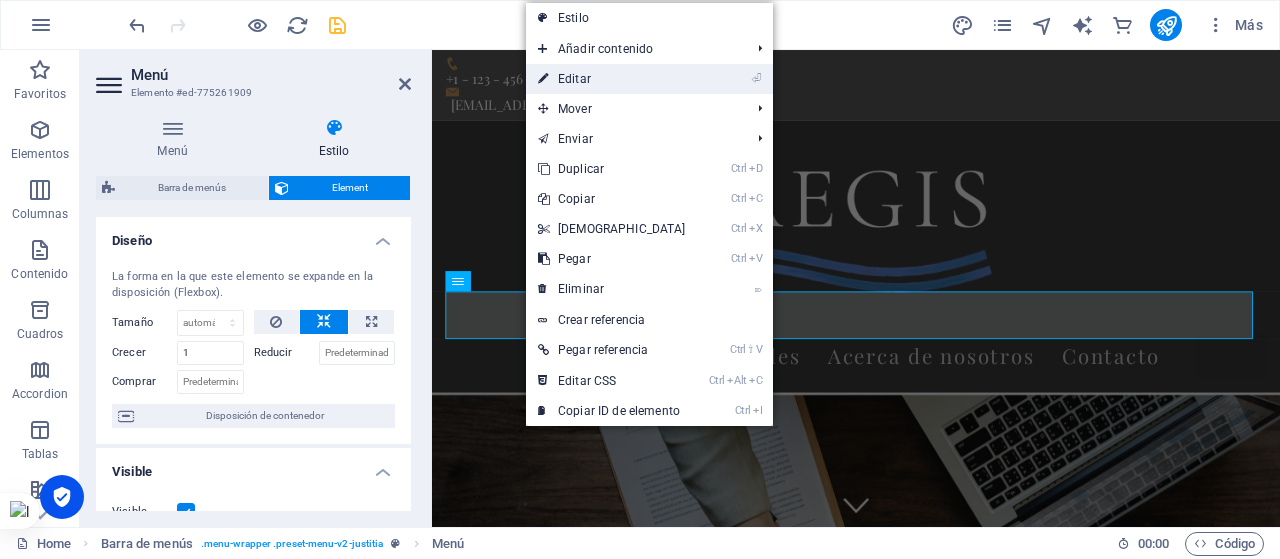 click on "⏎  Editar" at bounding box center [612, 79] 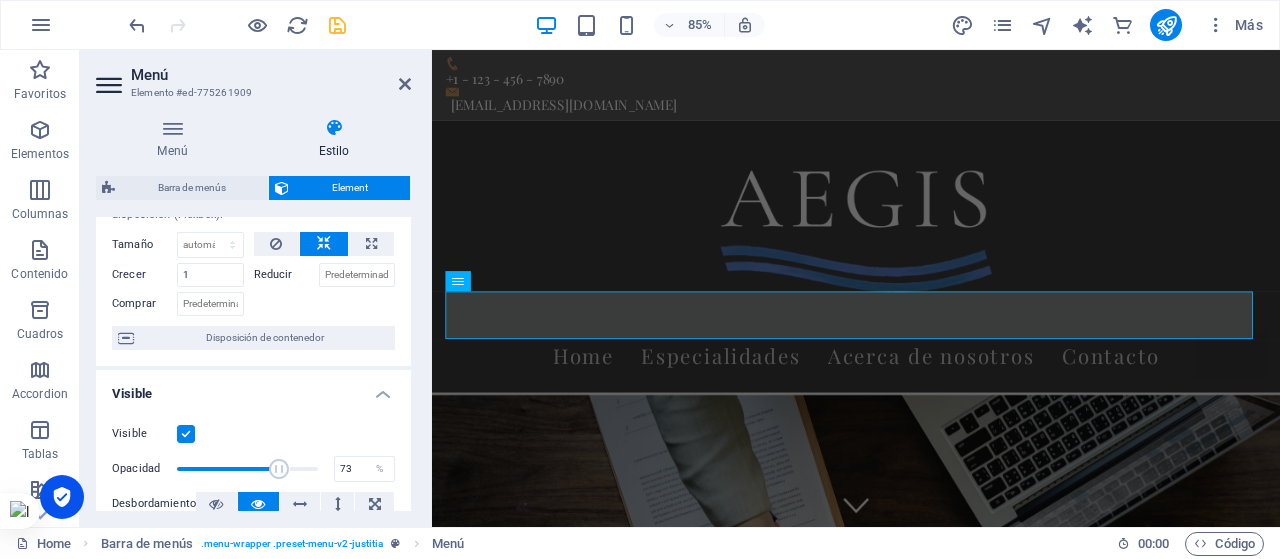 scroll, scrollTop: 0, scrollLeft: 0, axis: both 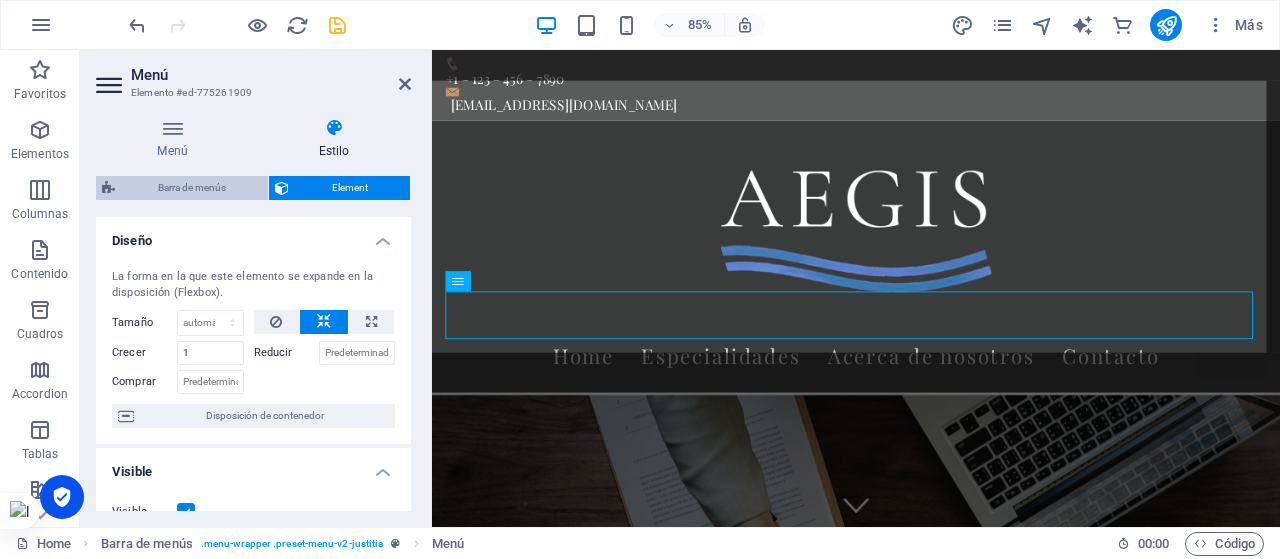 click on "Barra de menús" at bounding box center (191, 188) 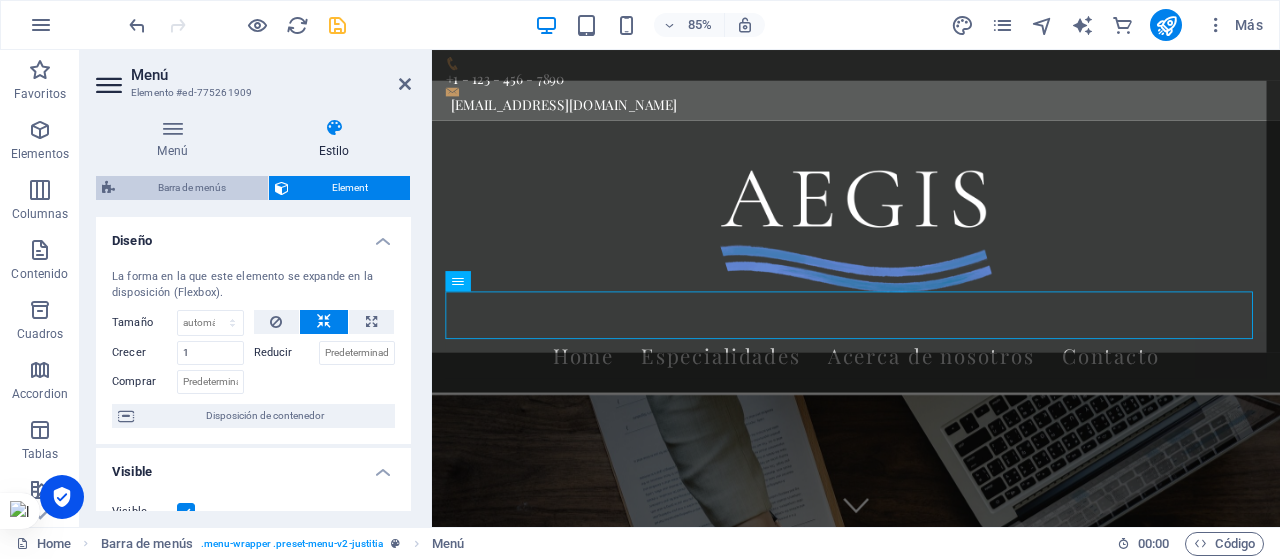 select on "rem" 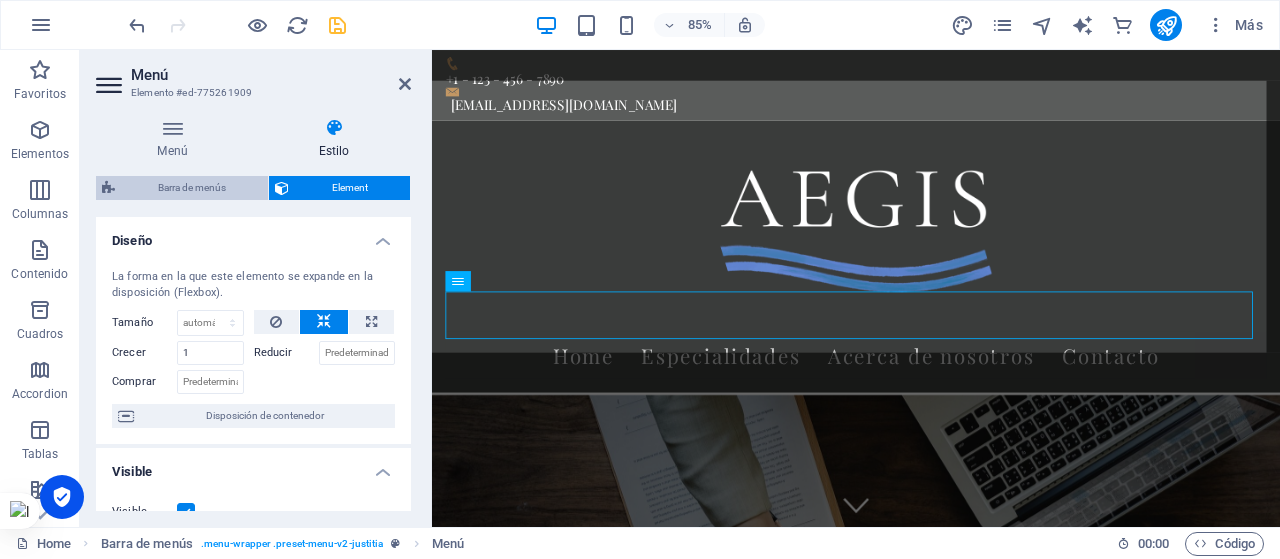 select on "rem" 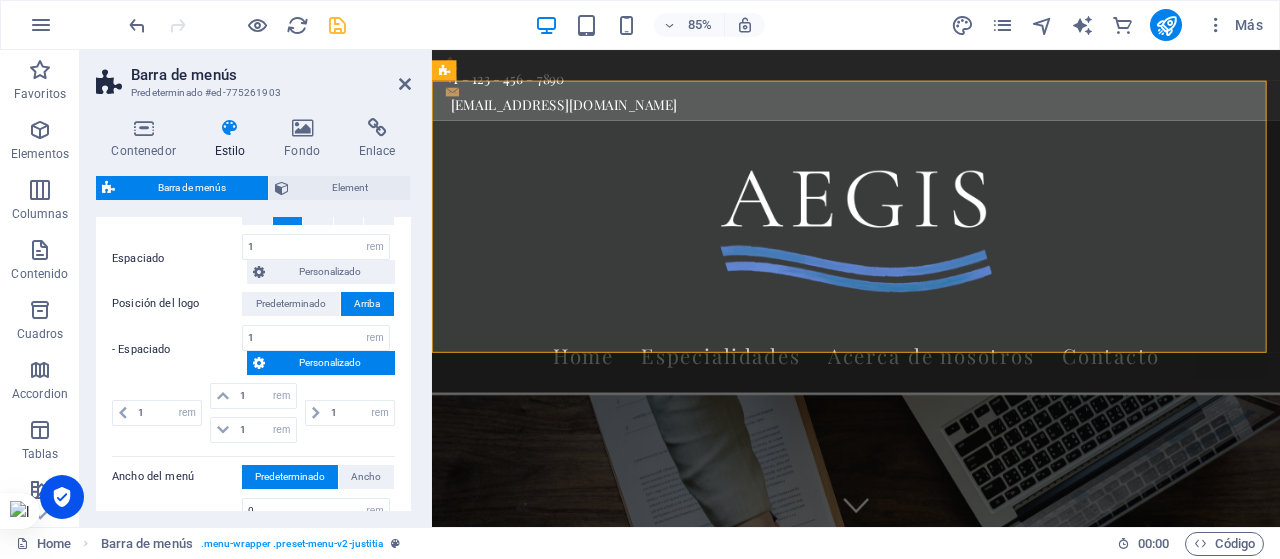 scroll, scrollTop: 0, scrollLeft: 0, axis: both 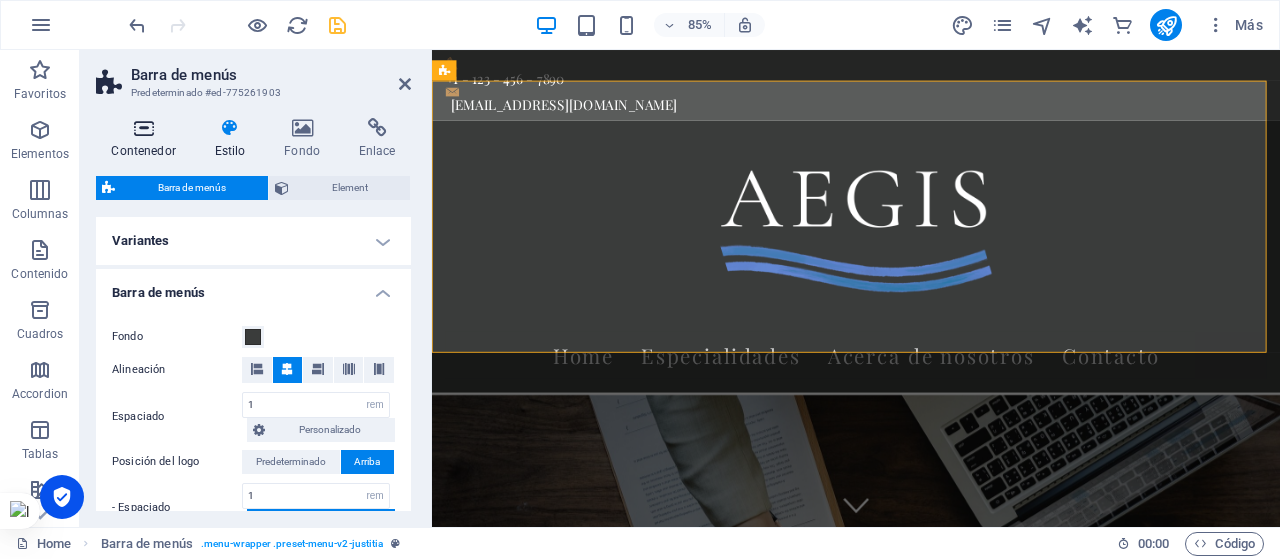 click at bounding box center [143, 128] 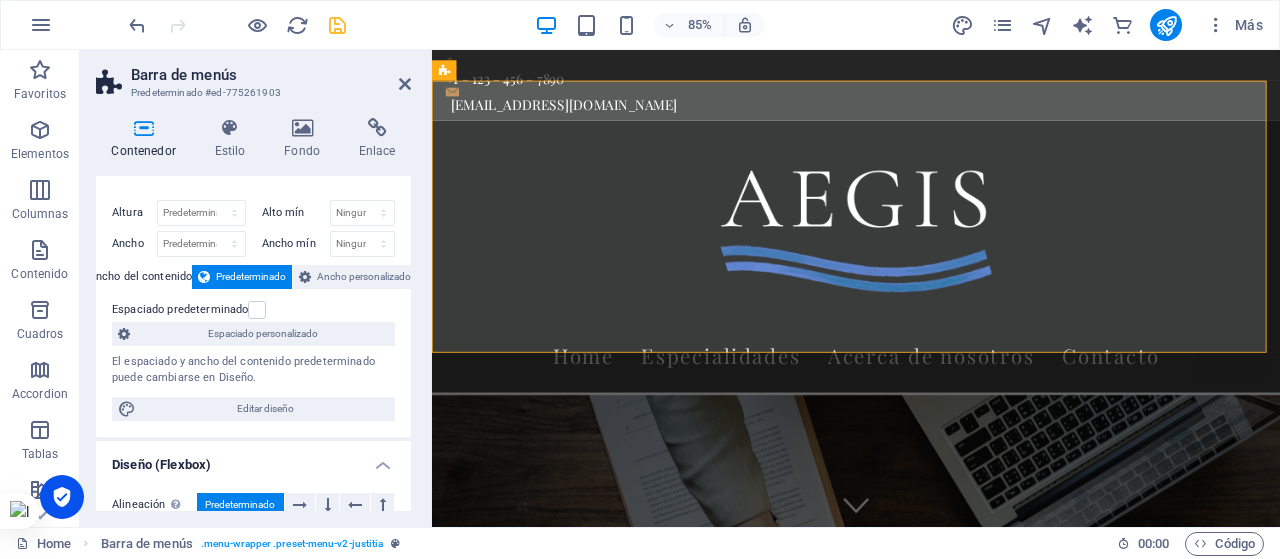 scroll, scrollTop: 0, scrollLeft: 0, axis: both 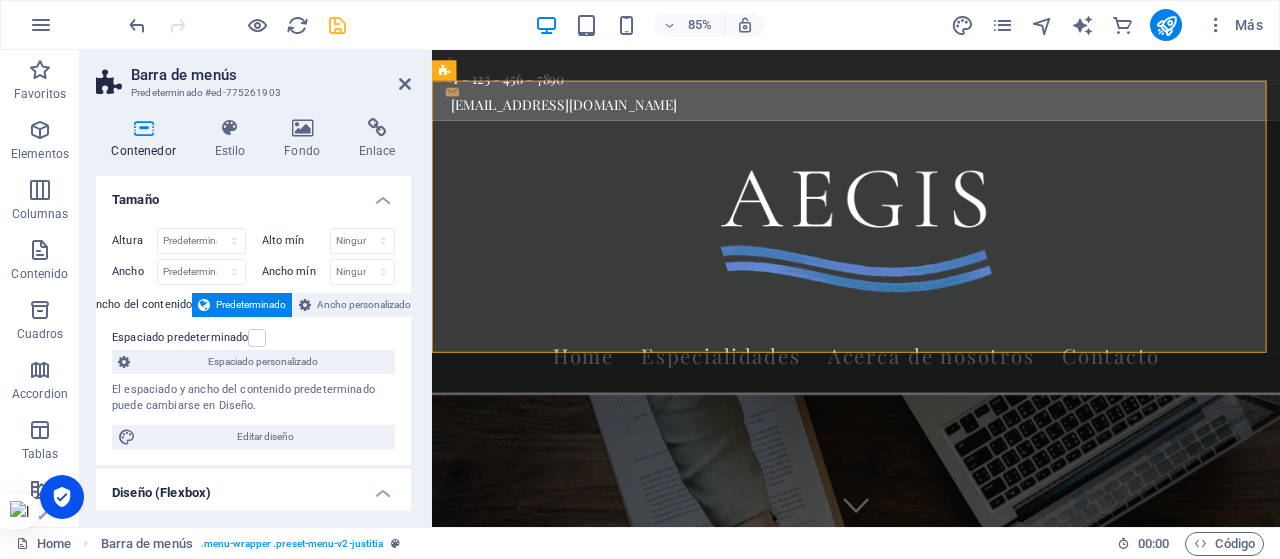 click on "Contenedor Estilo Fondo Enlace Tamaño Altura Predeterminado px rem % vh vw Alto mín Ninguno px rem % vh vw Ancho Predeterminado px rem % em vh vw Ancho mín Ninguno px rem % vh vw Ancho del contenido Predeterminado Ancho personalizado Ancho Predeterminado px rem % em vh vw Ancho mín Ninguno px rem % vh vw Espaciado predeterminado Espaciado personalizado El espaciado y ancho del contenido predeterminado puede cambiarse en Diseño. Editar diseño Diseño (Flexbox) Alineación Determina flex-direction. Predeterminado Eje principal Determina la forma en la que los elementos deberían comportarse por el eje principal en este contenedor (contenido justificado). Predeterminado Eje lateral Controla la dirección vertical del elemento en el contenedor (alinear elementos). Predeterminado Ajuste Predeterminado Habilitado Deshabilitado Relleno Controla las distancias y la dirección de los elementos en el eje Y en varias líneas (alinear contenido). Predeterminado Accessibility Role Ninguno Alert Olas" at bounding box center [253, 314] 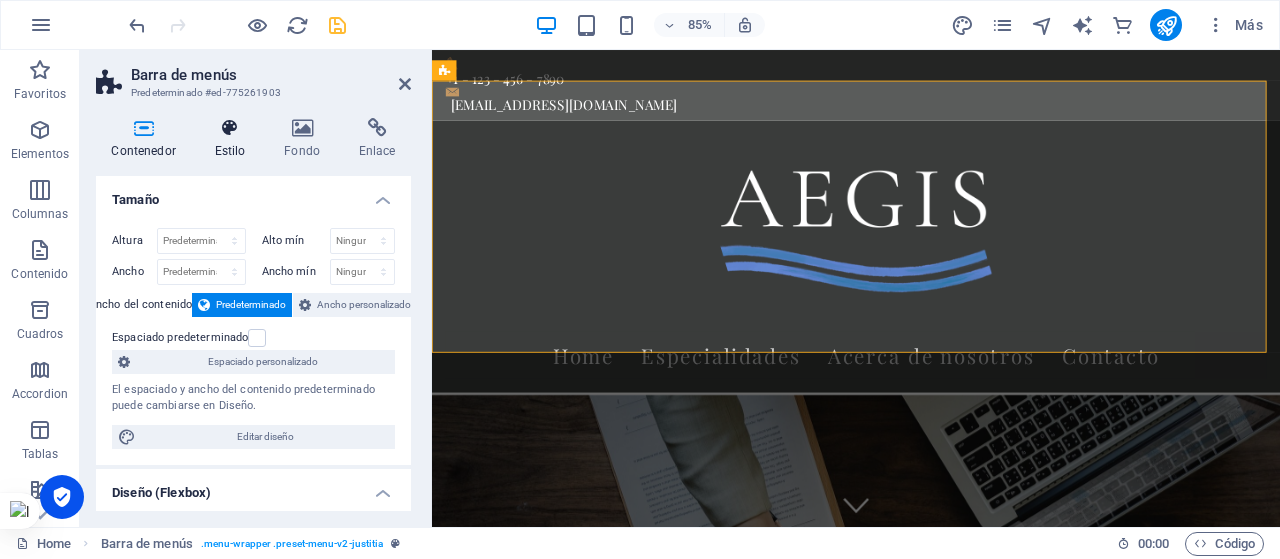click on "Estilo" at bounding box center [234, 139] 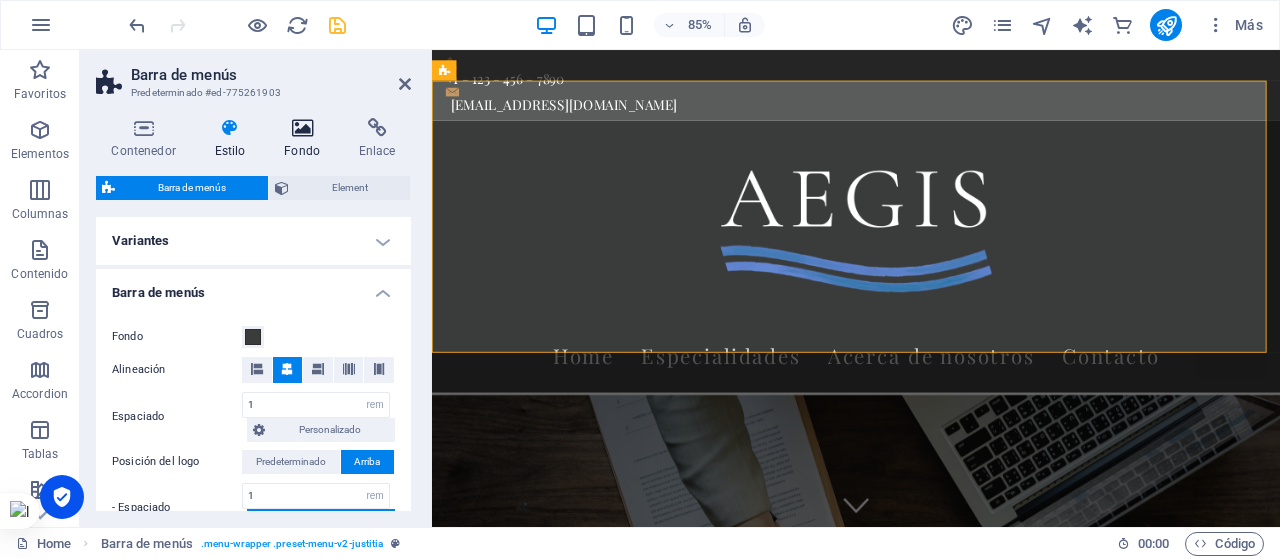 click at bounding box center (302, 128) 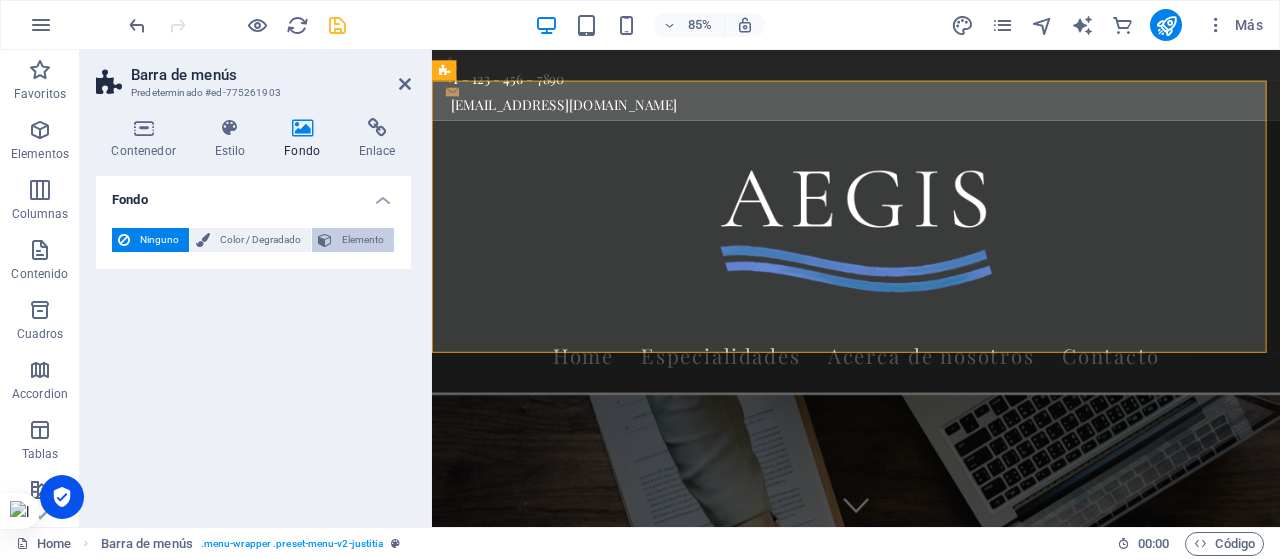 click on "Elemento" at bounding box center (363, 240) 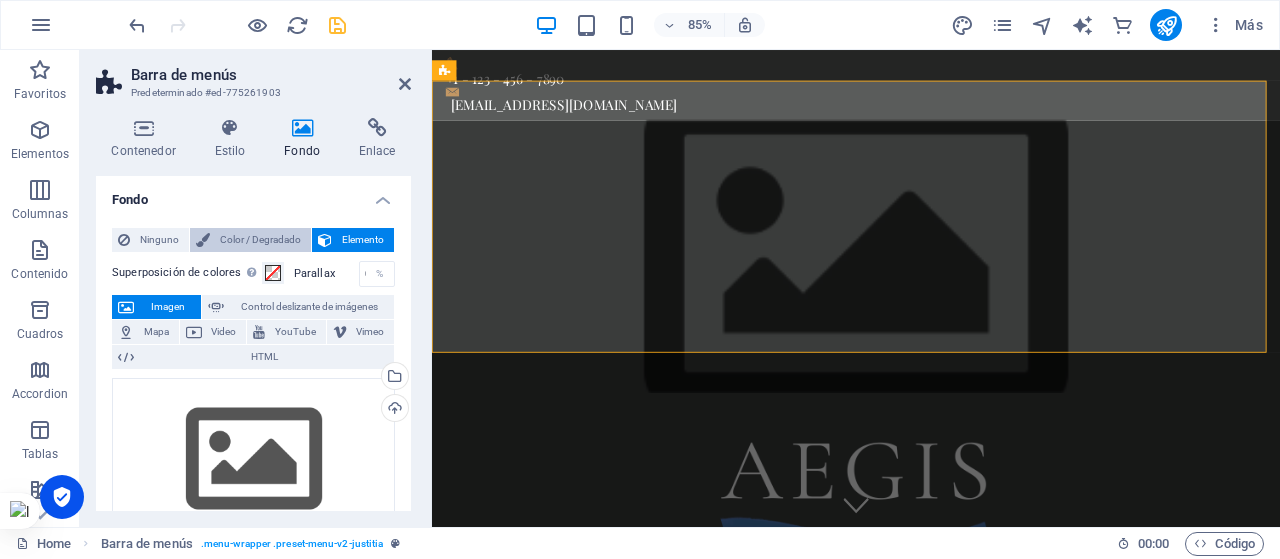 click on "Color / Degradado" at bounding box center [260, 240] 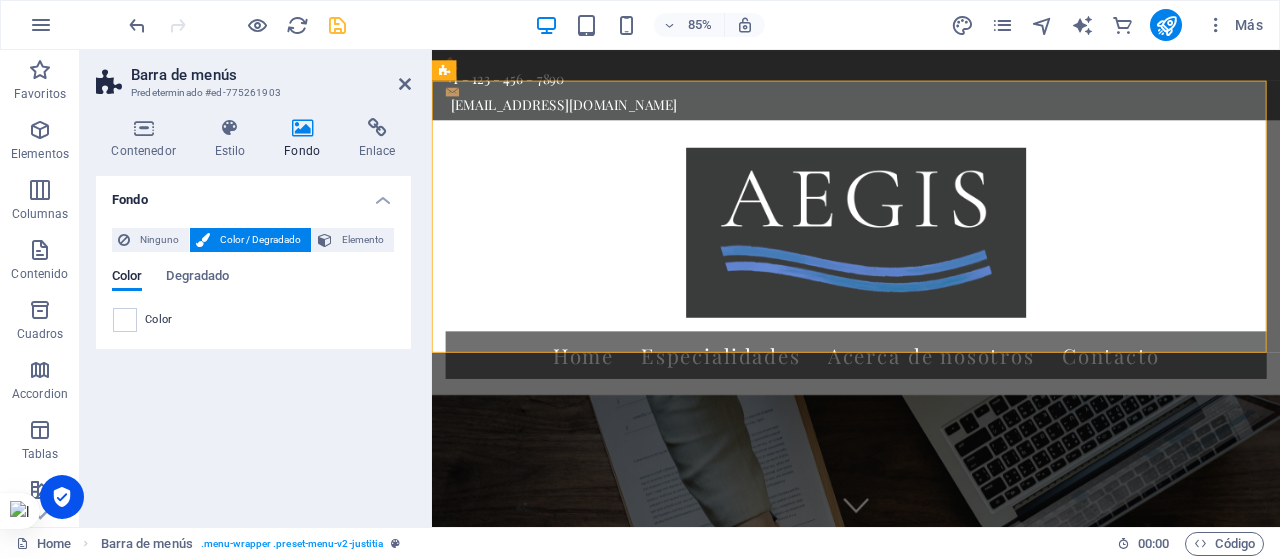 click on "Ninguno Color / Degradado Elemento Estirar fondo a ancho completo Superposición de colores Sitúa una superposición sobre el fondo para colorearla Parallax 0 % Imagen Control deslizante de imágenes Mapa Video YouTube Vimeo HTML Arrastra archivos aquí, haz clic para escoger archivos o  selecciona archivos de Archivos o de nuestra galería gratuita de fotos y vídeos Selecciona archivos del administrador de archivos, de la galería de fotos o carga archivo(s) Cargar Lazyload La carga de imágenes tras la carga de la página mejora la velocidad de la página. Receptivo Automáticamente cargar tamaños optimizados de smartphone e imagen retina. Optimizado Las imágenes se comprimen para así mejorar la velocidad de las páginas. Tamaño Predeterminado Portada Contiene Original Repetir Predeterminado Posición Dirección Personalizado X offset 50 px rem % vh vw Y offset 50 px rem % vh vw Texto alternativo Leyenda de la imagen Paragraph Format Normal Heading 1 Heading 2 Heading 3 Heading 4 Heading 5 Heading 6 8" at bounding box center [253, 280] 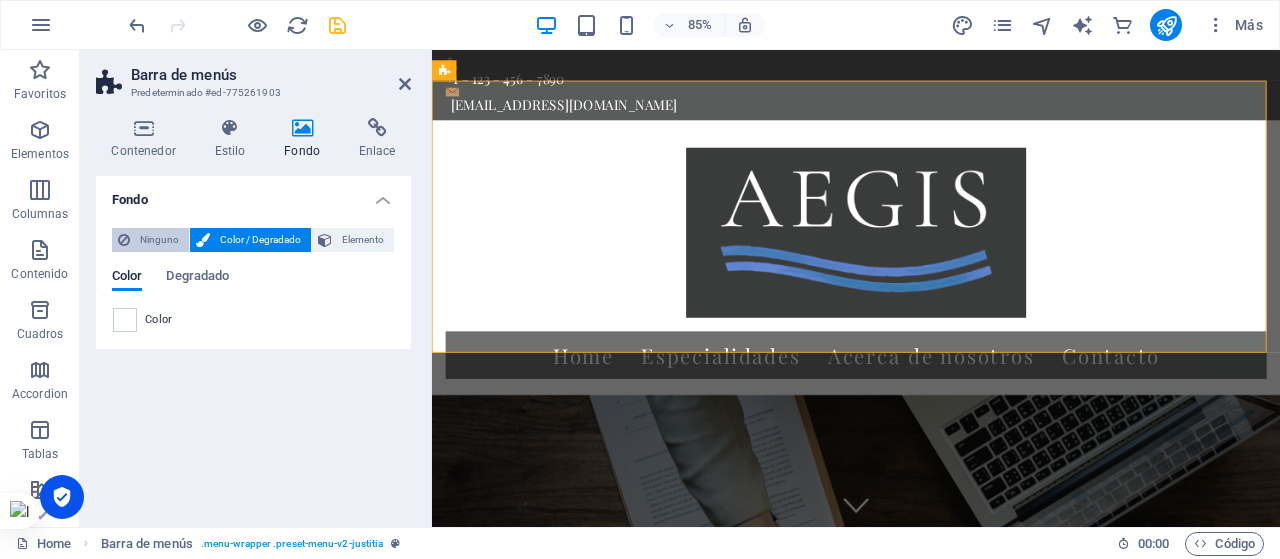 click on "Ninguno" at bounding box center (159, 240) 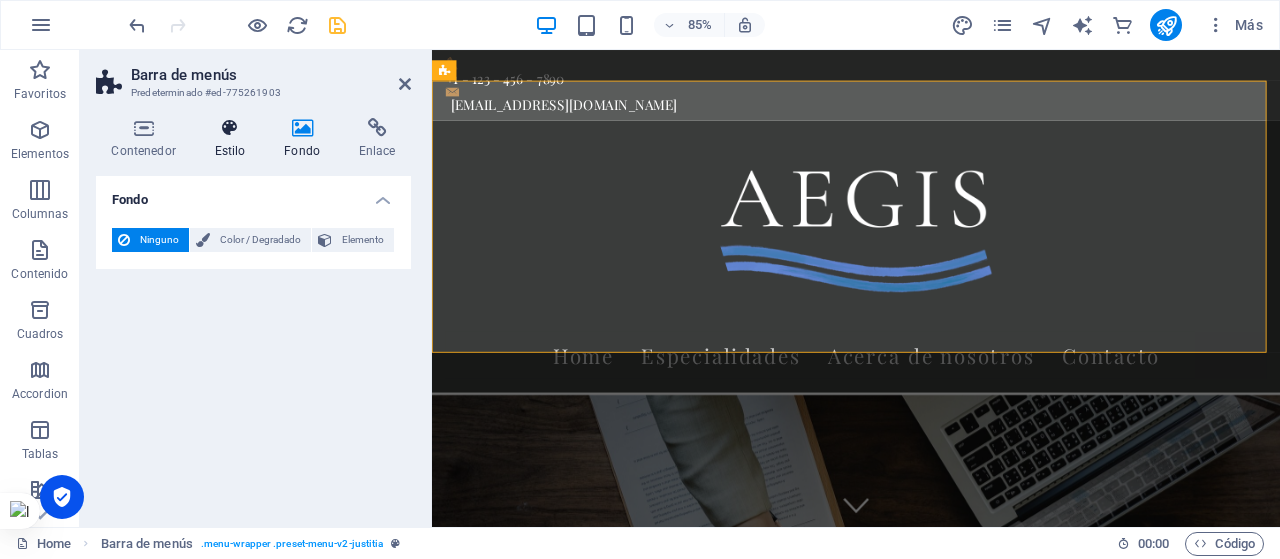 drag, startPoint x: 224, startPoint y: 162, endPoint x: 236, endPoint y: 129, distance: 35.1141 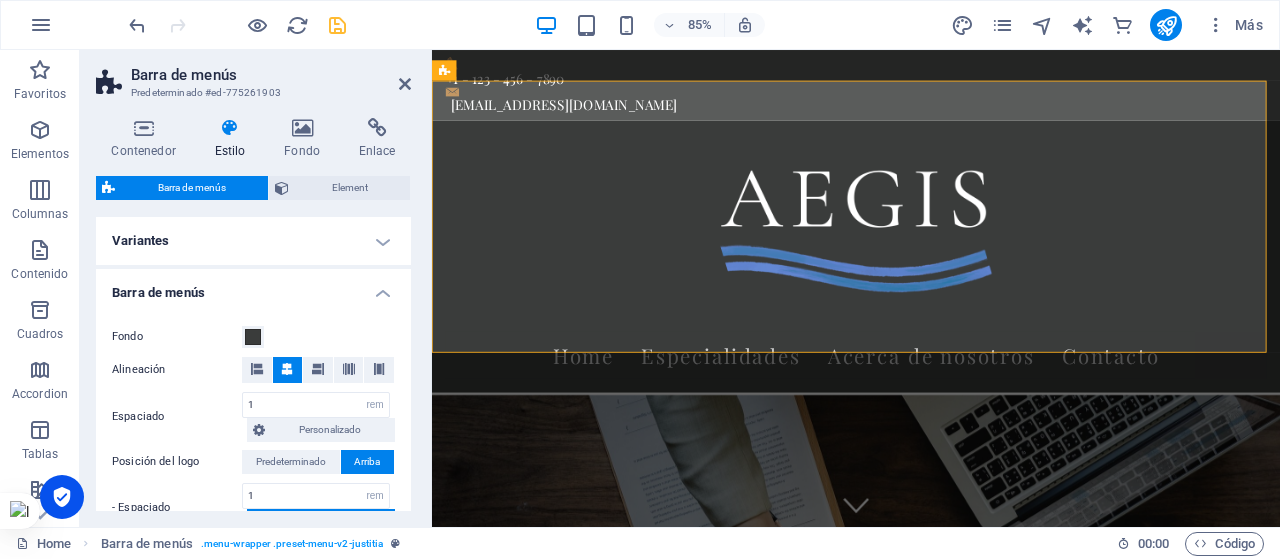 click on "Variantes" at bounding box center [253, 241] 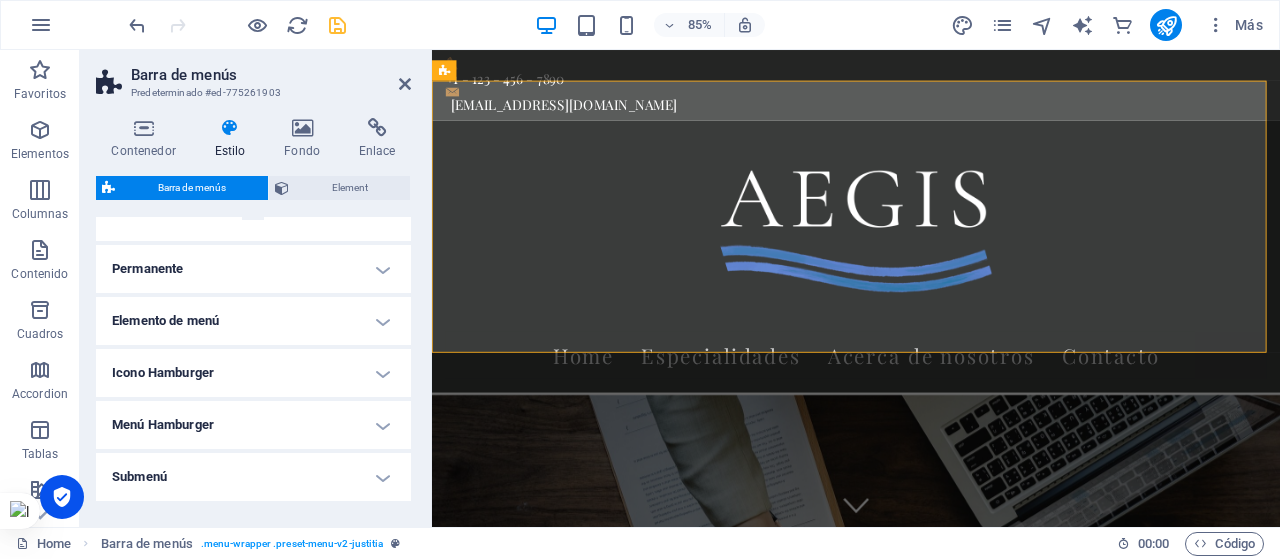scroll, scrollTop: 824, scrollLeft: 0, axis: vertical 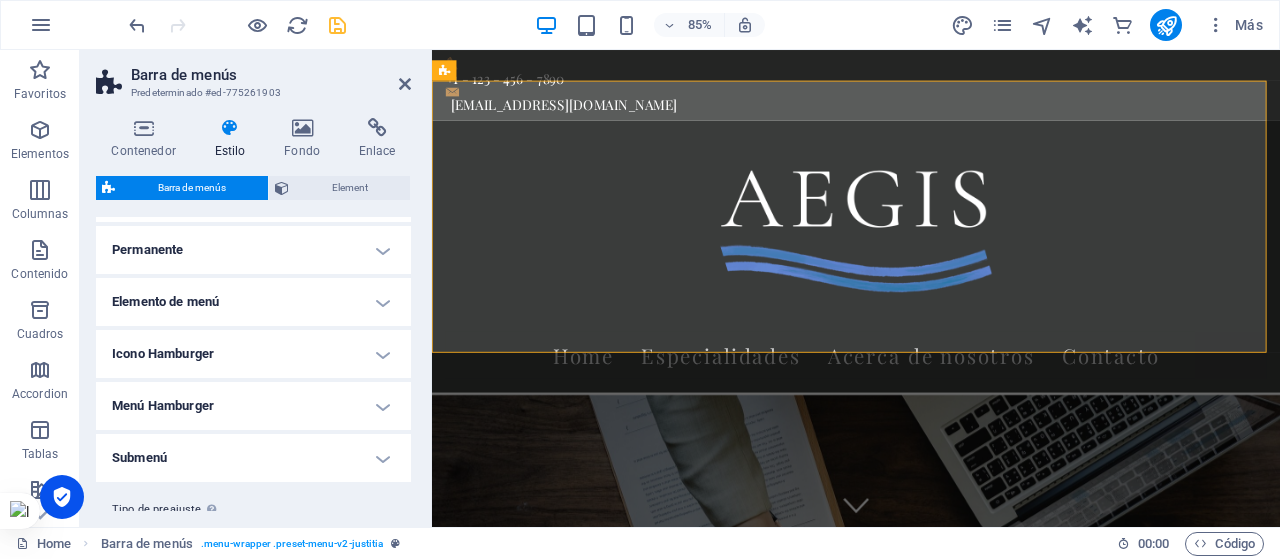 click on "Permanente" at bounding box center (253, 250) 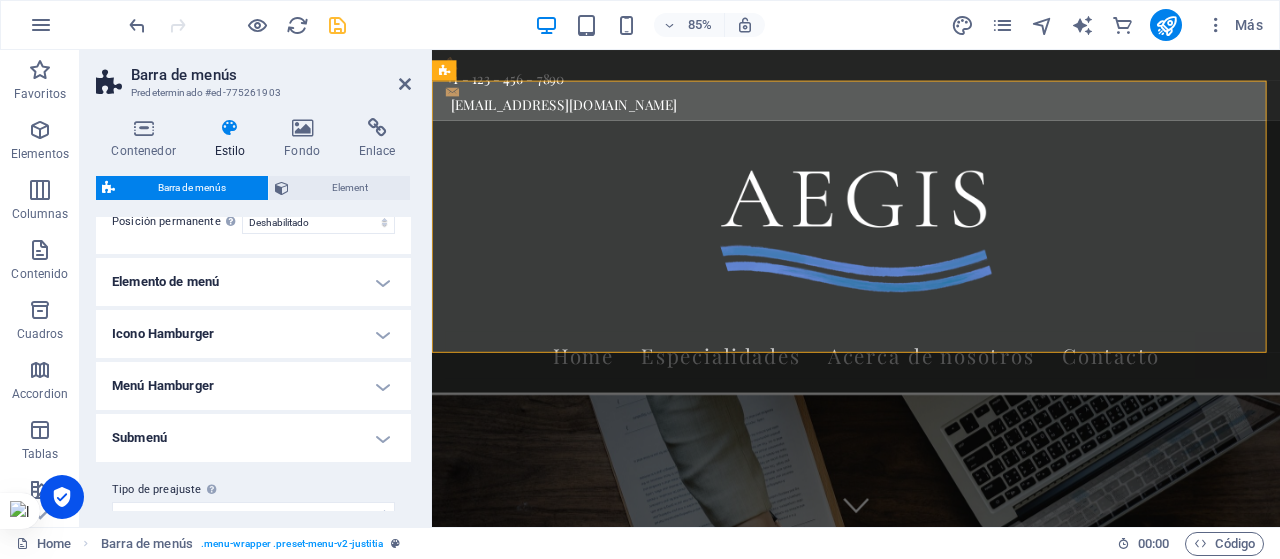 scroll, scrollTop: 963, scrollLeft: 0, axis: vertical 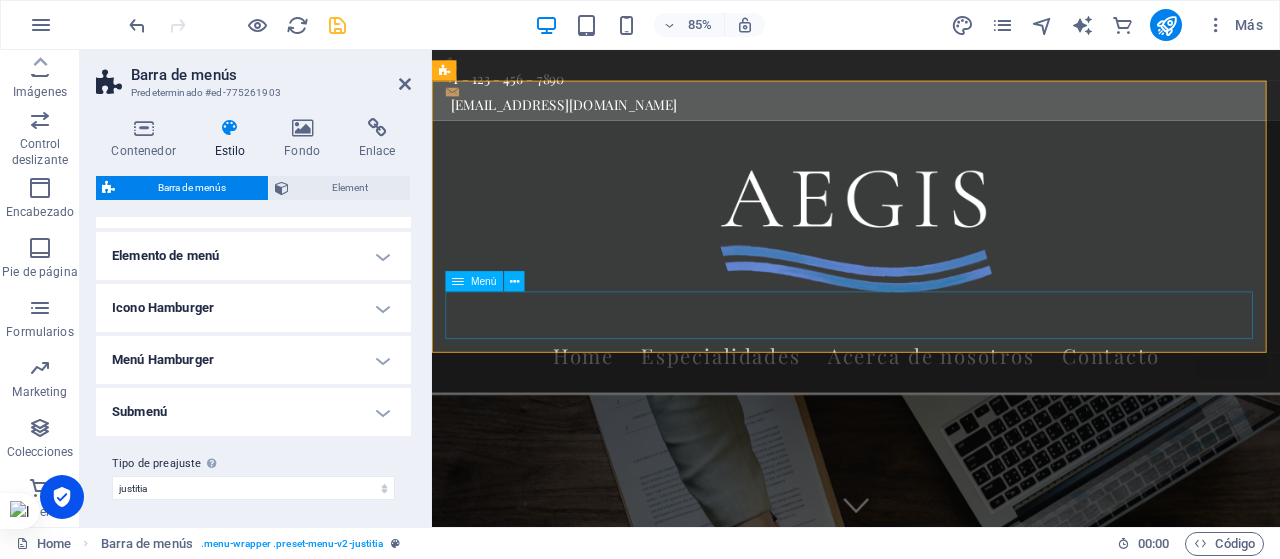 click on "Home Especialidades Acerca de nosotros Contacto" at bounding box center [931, 409] 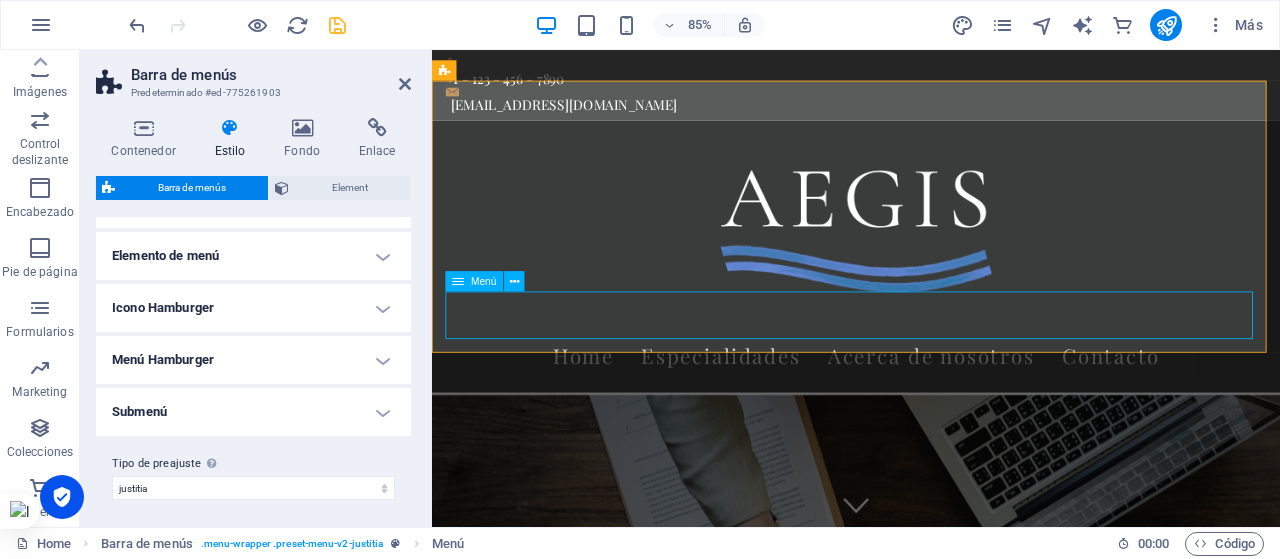 click on "Home Especialidades Acerca de nosotros Contacto" at bounding box center (931, 409) 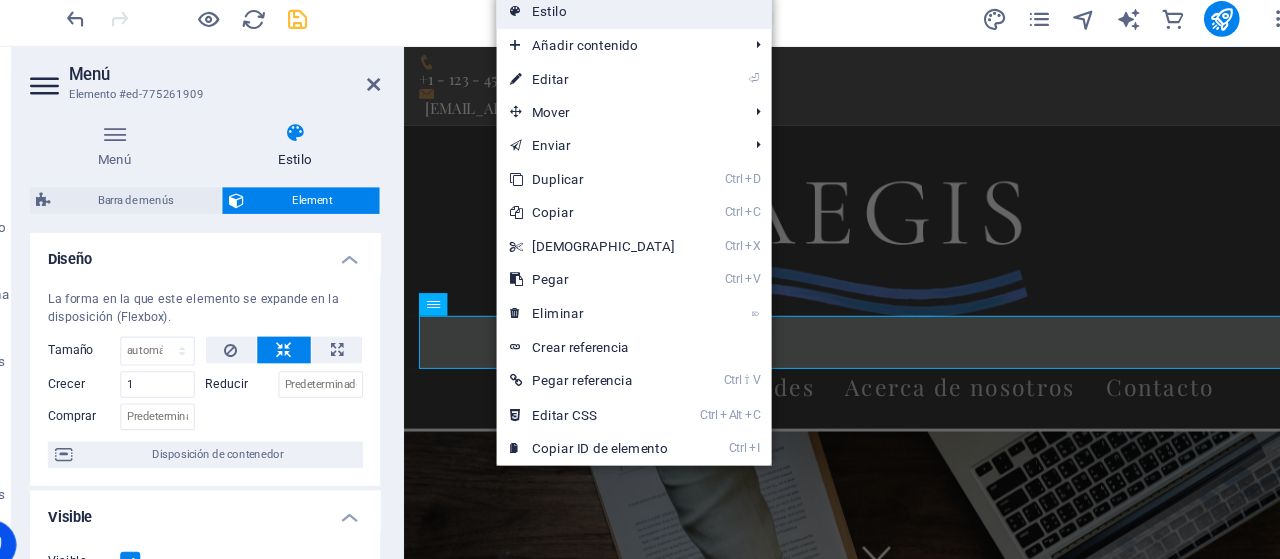 click on "Estilo" at bounding box center (638, 18) 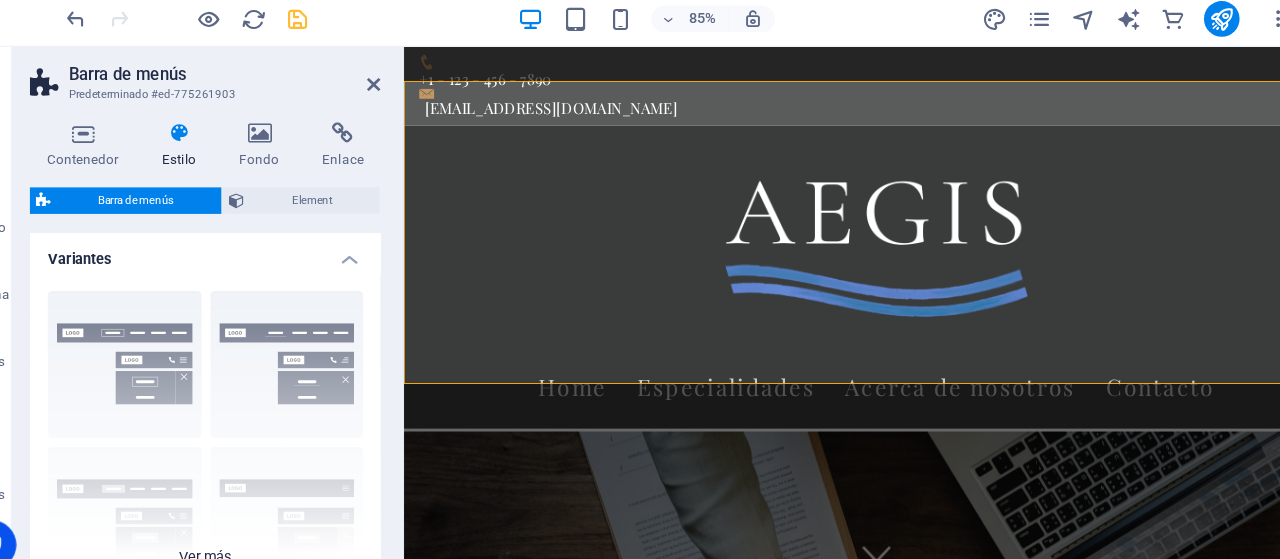drag, startPoint x: 58, startPoint y: 52, endPoint x: 311, endPoint y: 260, distance: 327.52557 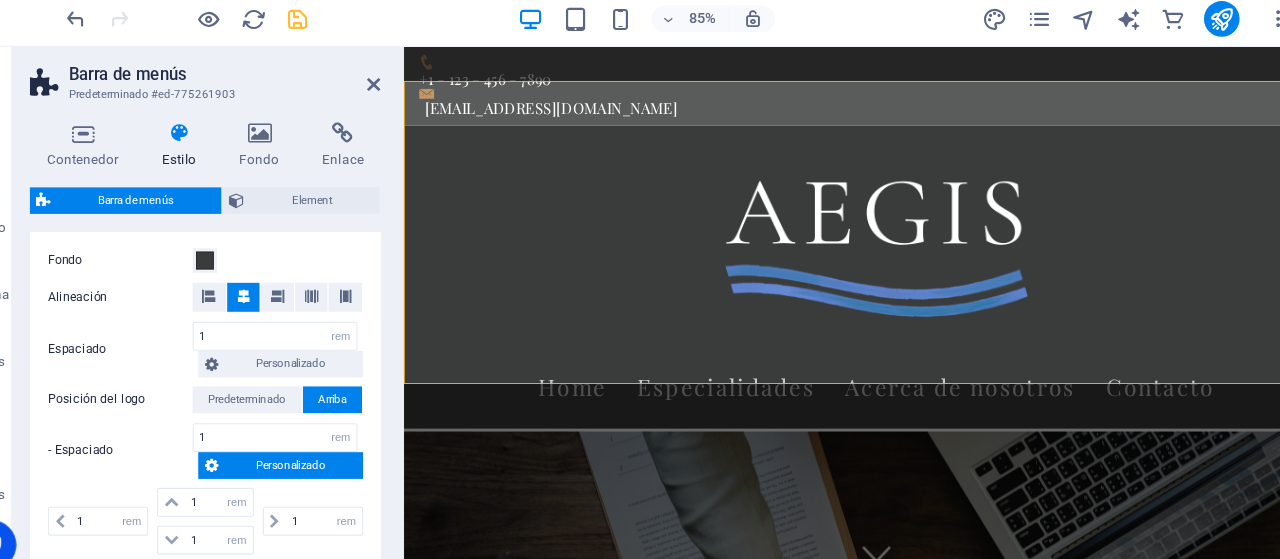 scroll, scrollTop: 384, scrollLeft: 0, axis: vertical 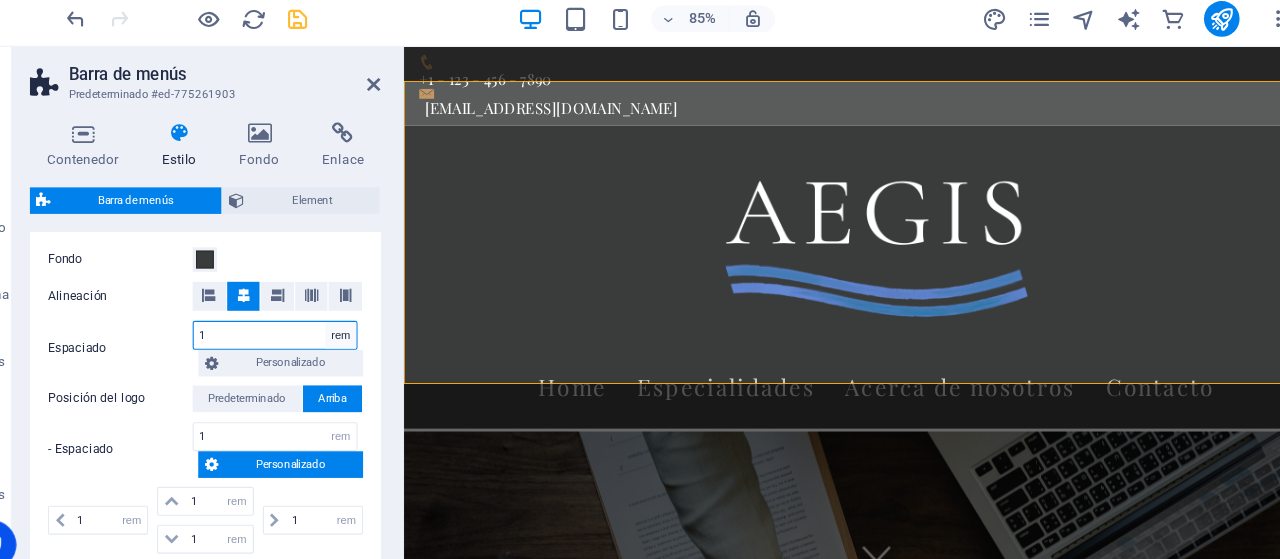 click on "px rem % vh vw Personalizado" at bounding box center (375, 309) 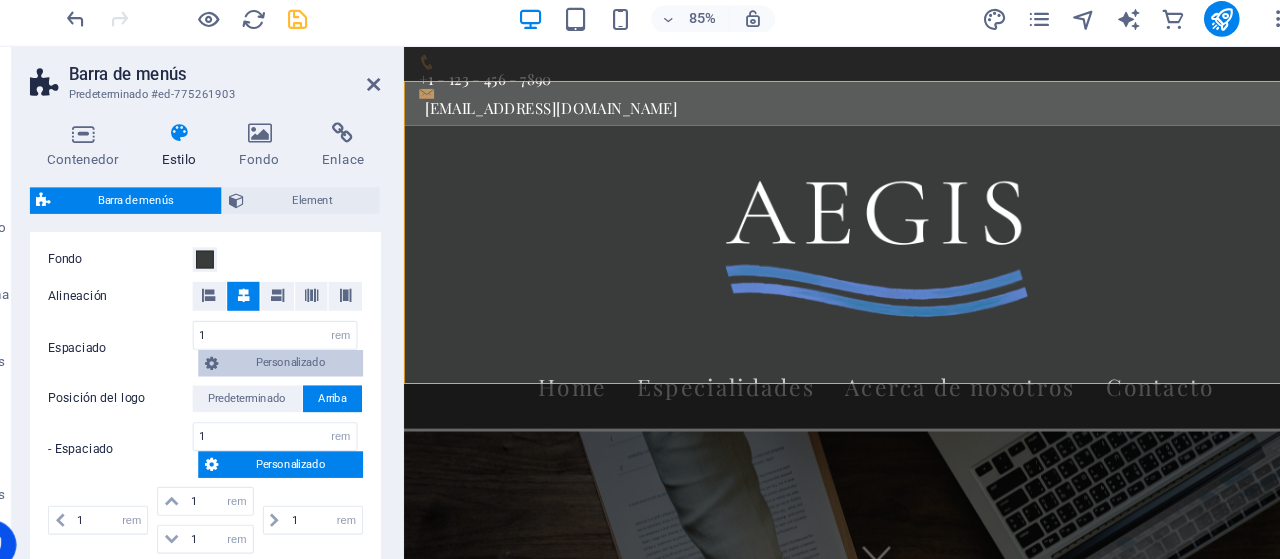 click on "Personalizado" at bounding box center (330, 334) 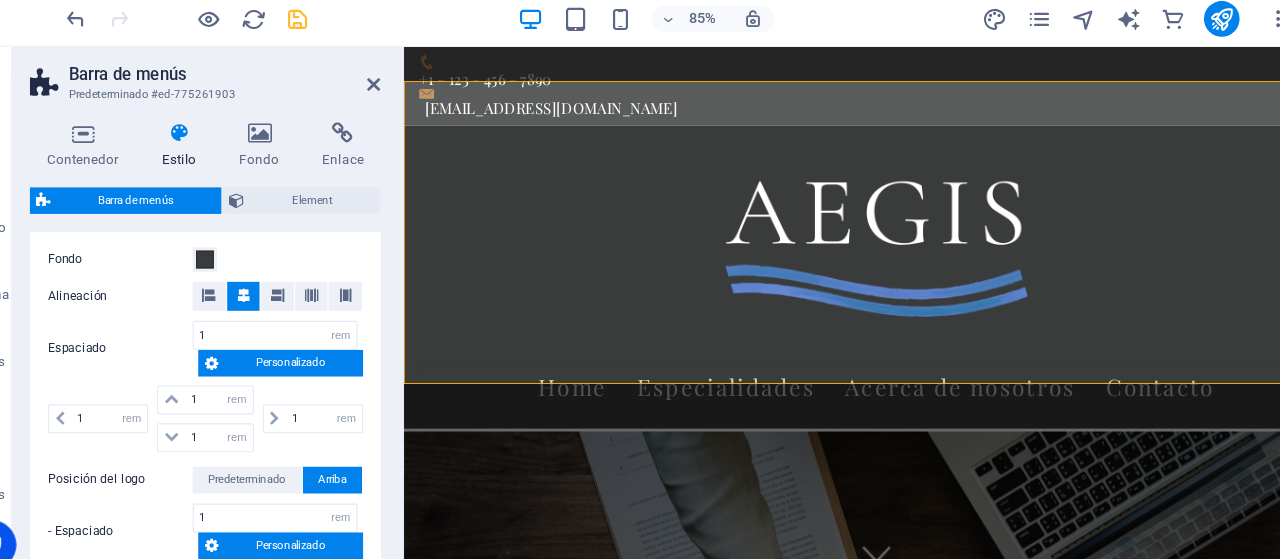 click on "Personalizado" at bounding box center [330, 334] 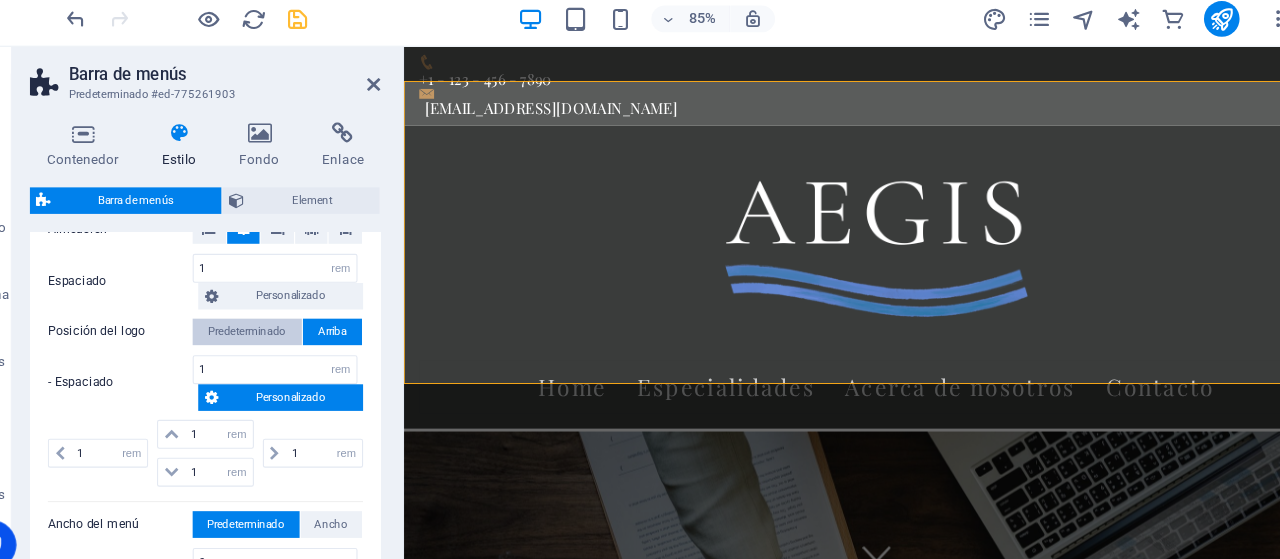 scroll, scrollTop: 450, scrollLeft: 0, axis: vertical 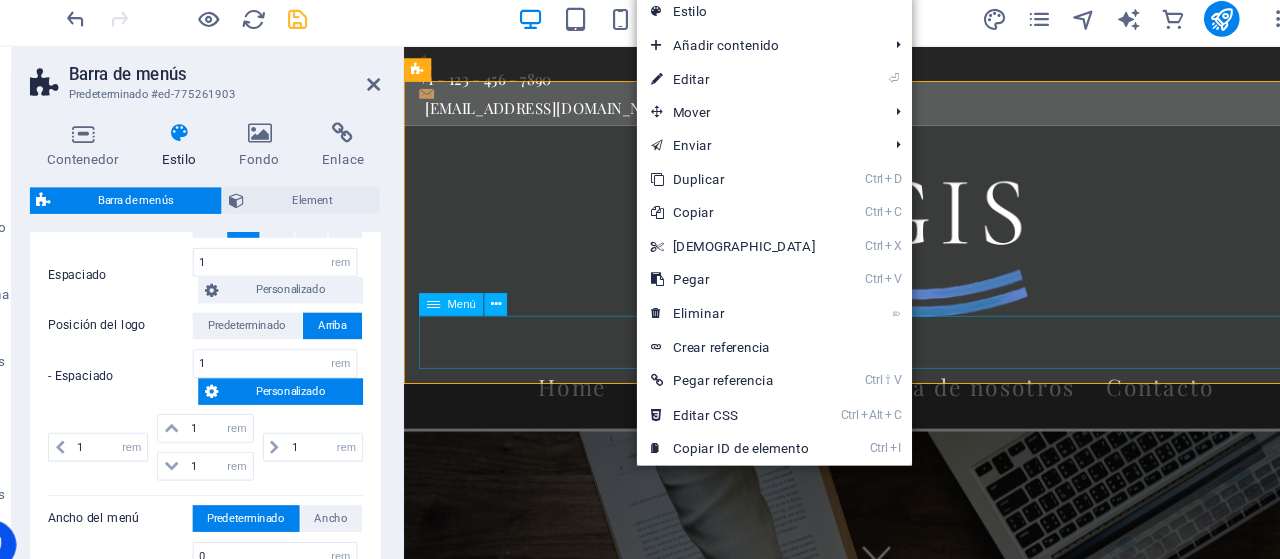 click on "Home Especialidades Acerca de nosotros Contacto" at bounding box center (903, 405) 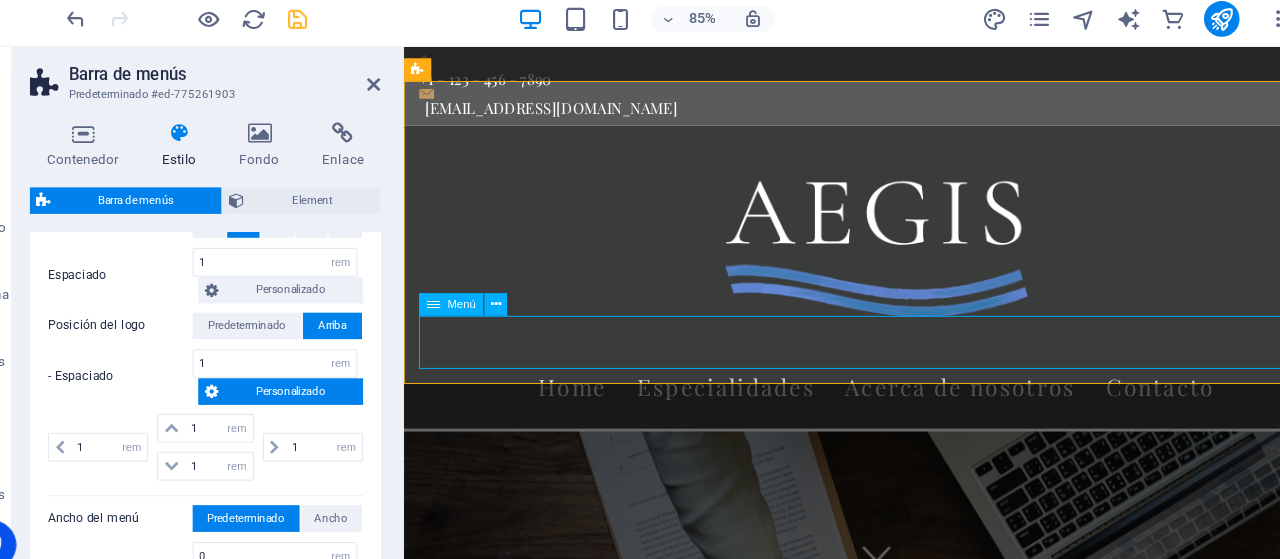 click on "Home Especialidades Acerca de nosotros Contacto" at bounding box center (903, 405) 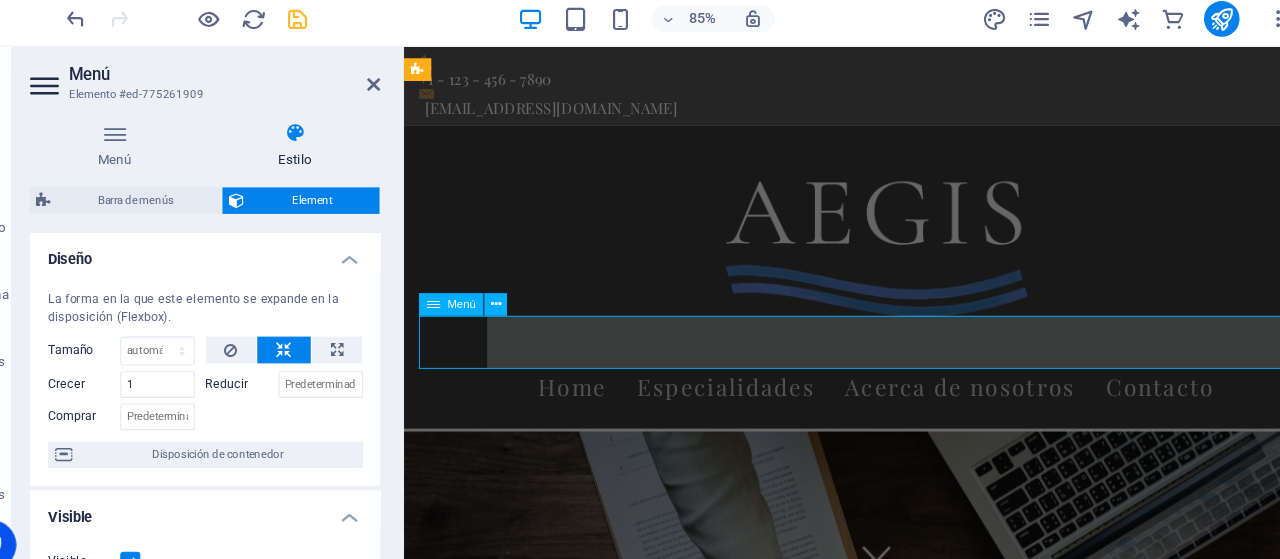 click on "Home Especialidades Acerca de nosotros Contacto" at bounding box center (903, 405) 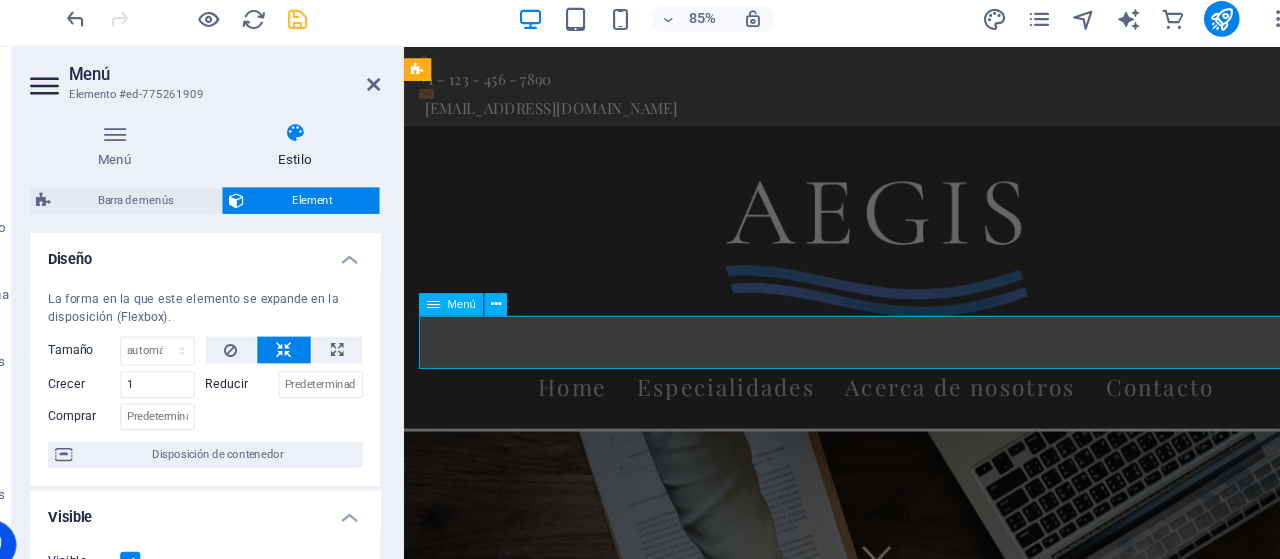 click on "Home Especialidades Acerca de nosotros Contacto" at bounding box center (903, 405) 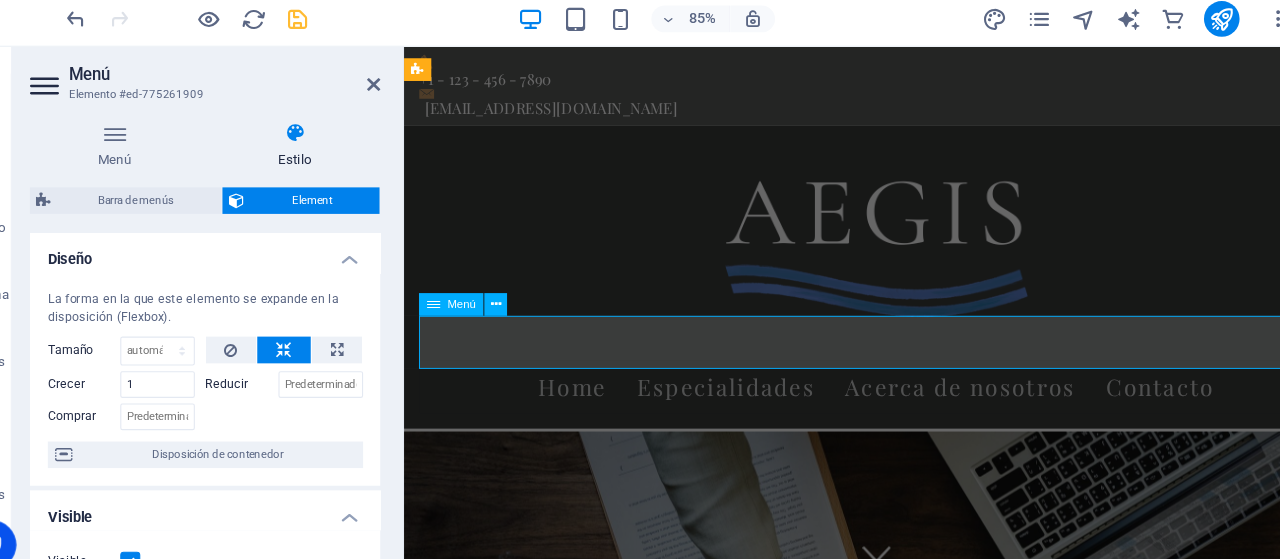click on "Home Especialidades Acerca de nosotros Contacto" at bounding box center (903, 405) 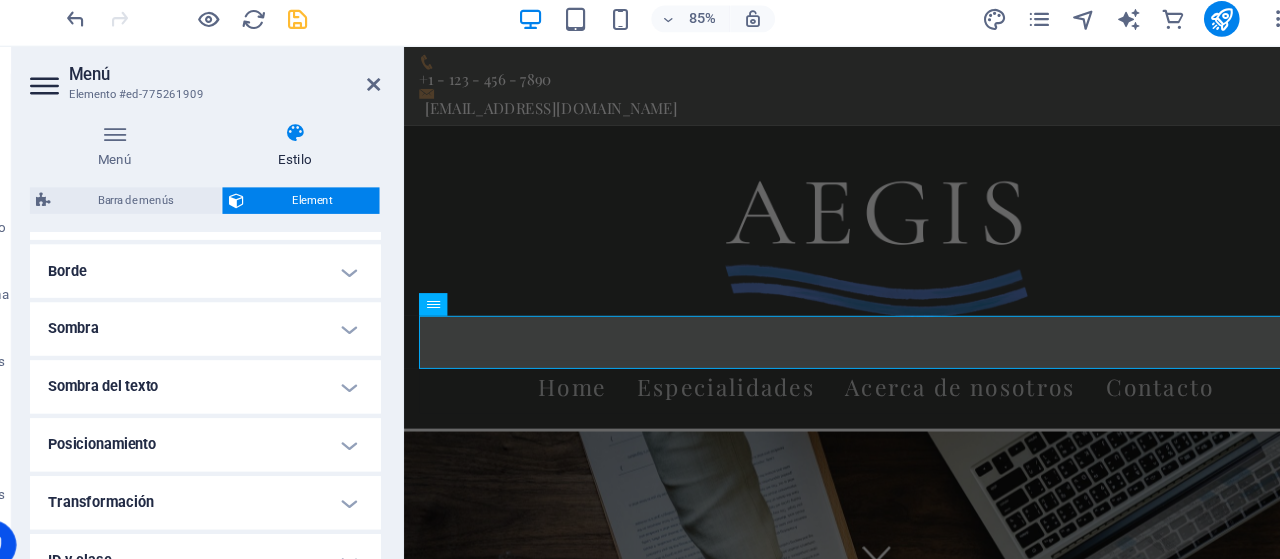 scroll, scrollTop: 566, scrollLeft: 0, axis: vertical 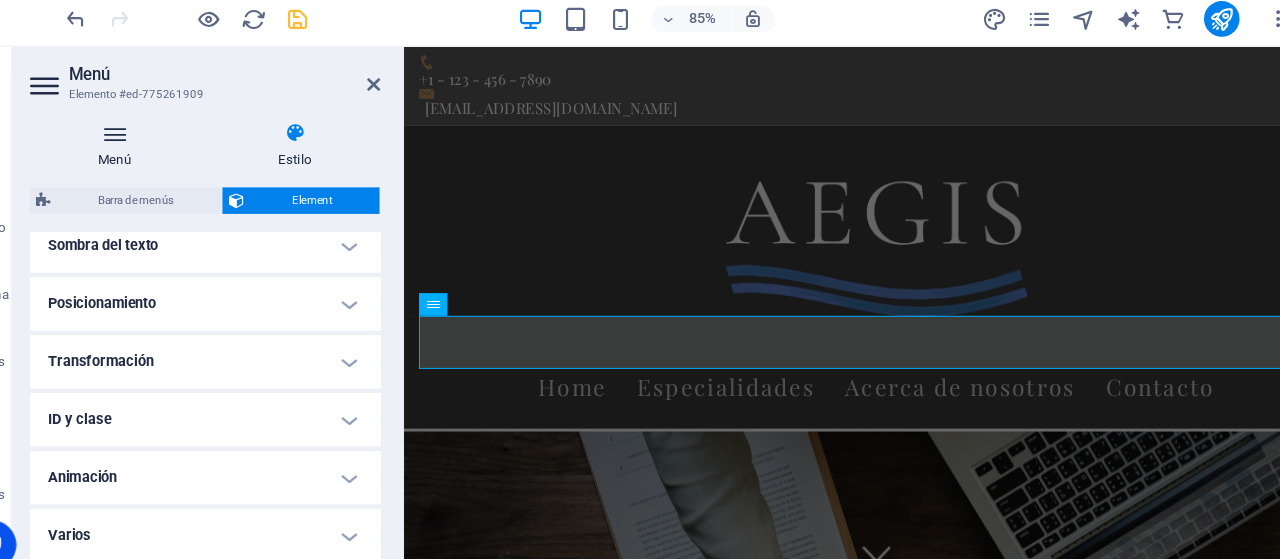 click at bounding box center (172, 128) 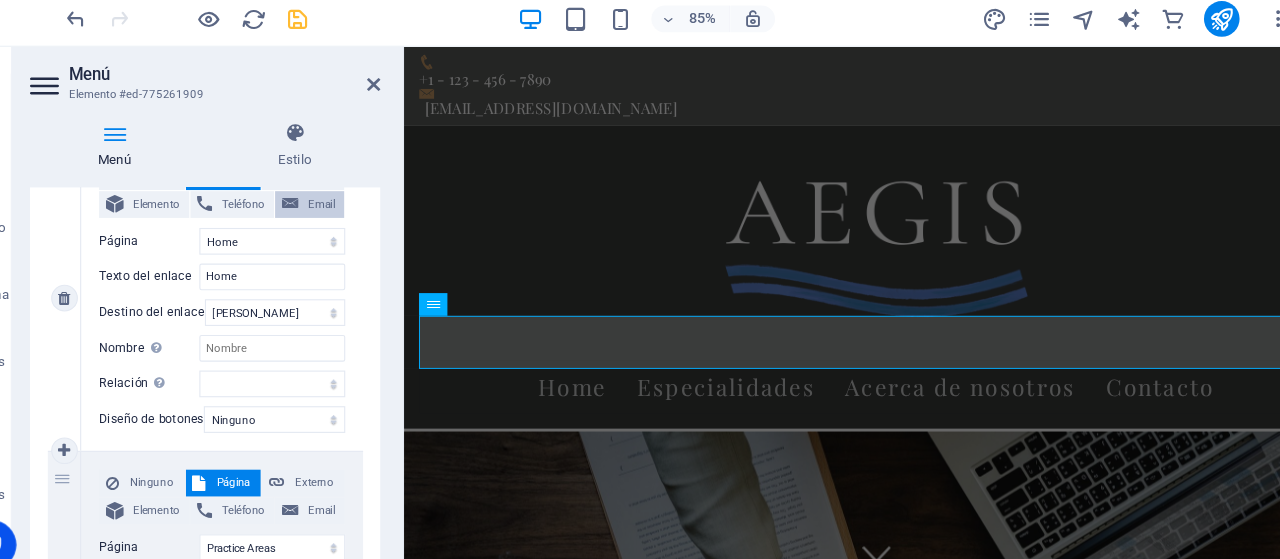 scroll, scrollTop: 244, scrollLeft: 0, axis: vertical 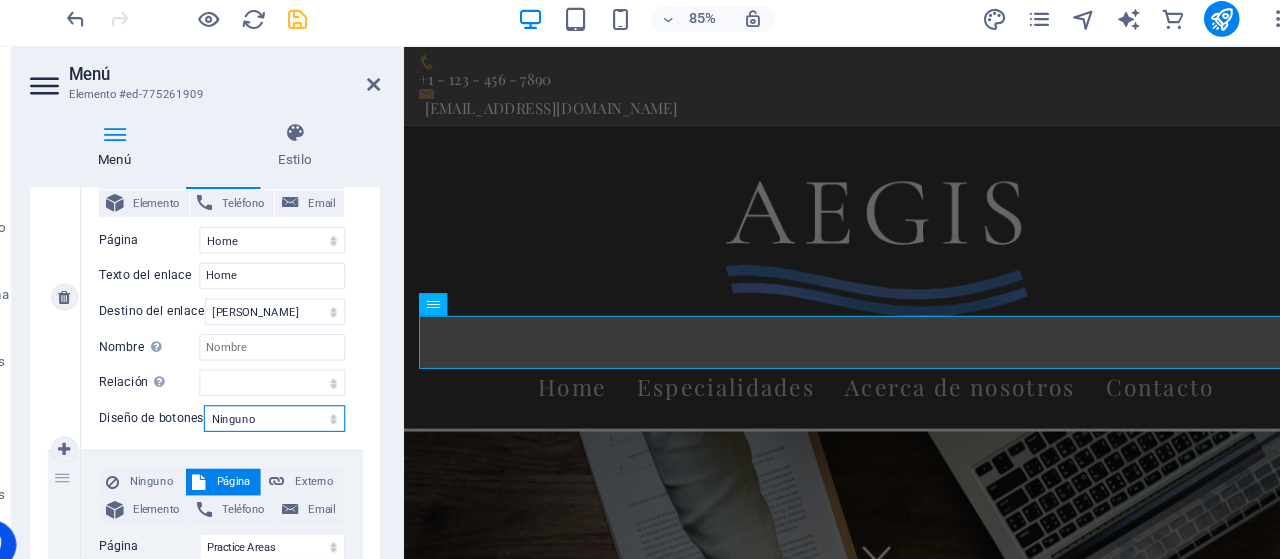 click on "Ninguno Predeterminado Principal Secundario" at bounding box center (315, 384) 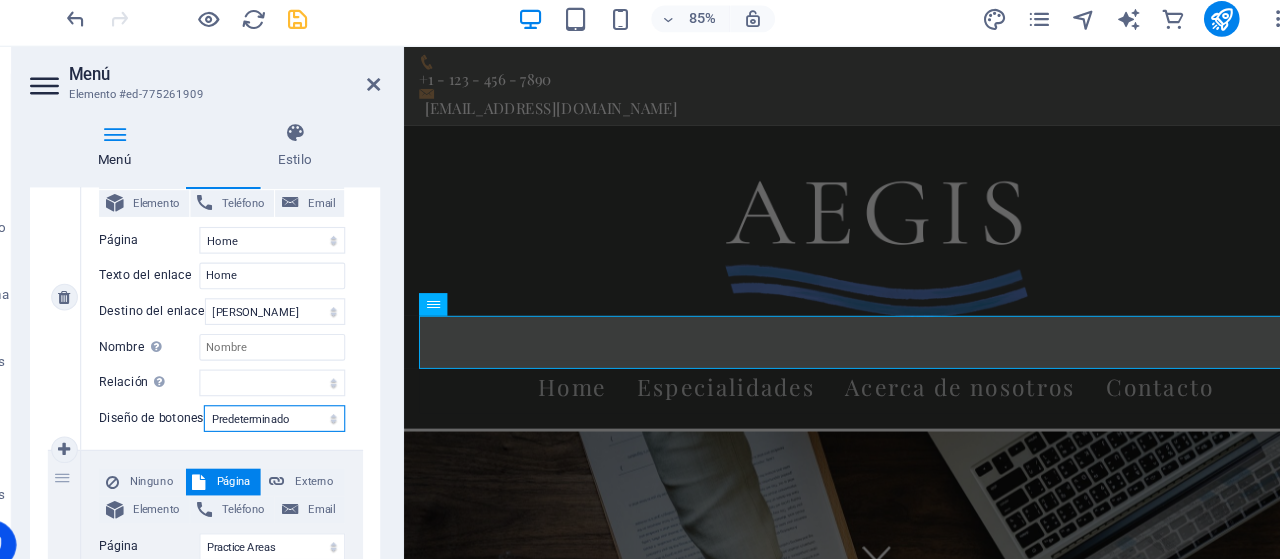 click on "Ninguno Predeterminado Principal Secundario" at bounding box center [315, 384] 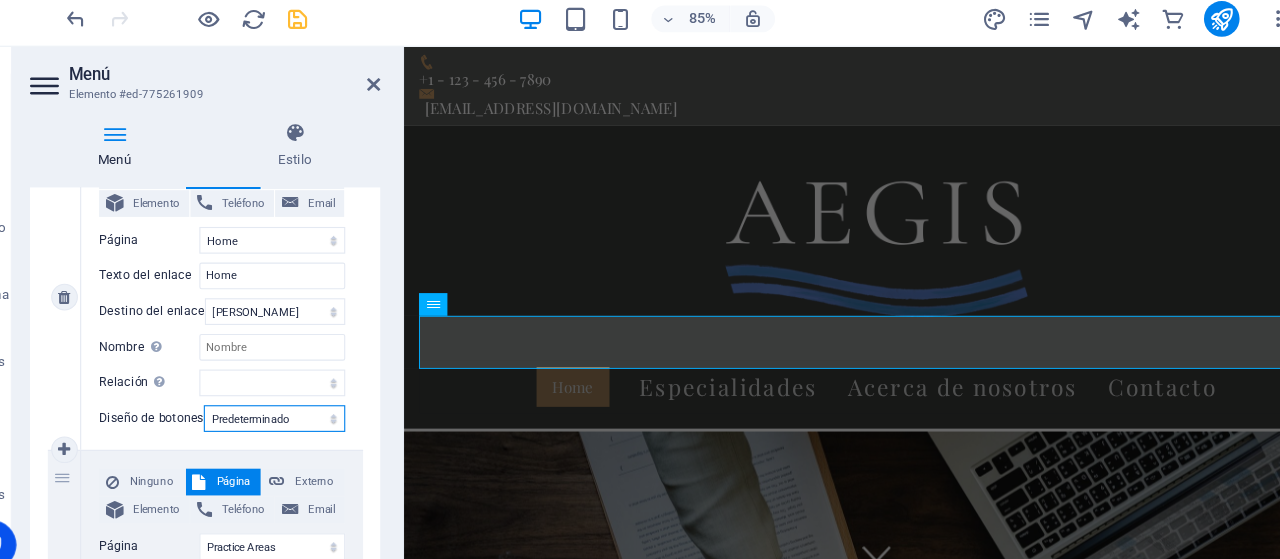 click on "Ninguno Predeterminado Principal Secundario" at bounding box center [315, 384] 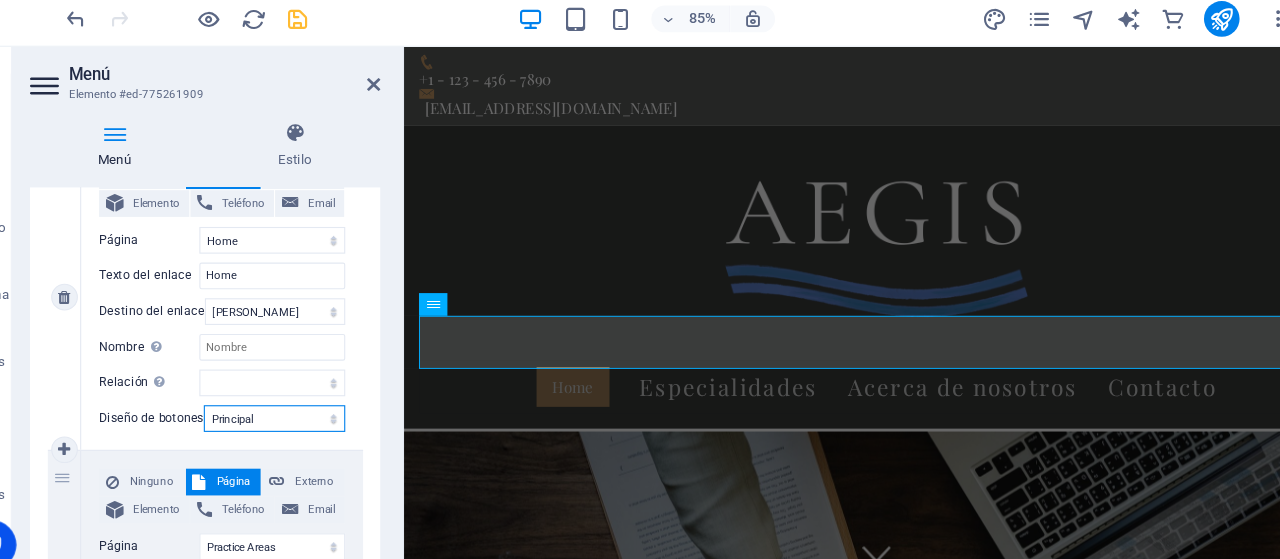 click on "Ninguno Predeterminado Principal Secundario" at bounding box center [315, 384] 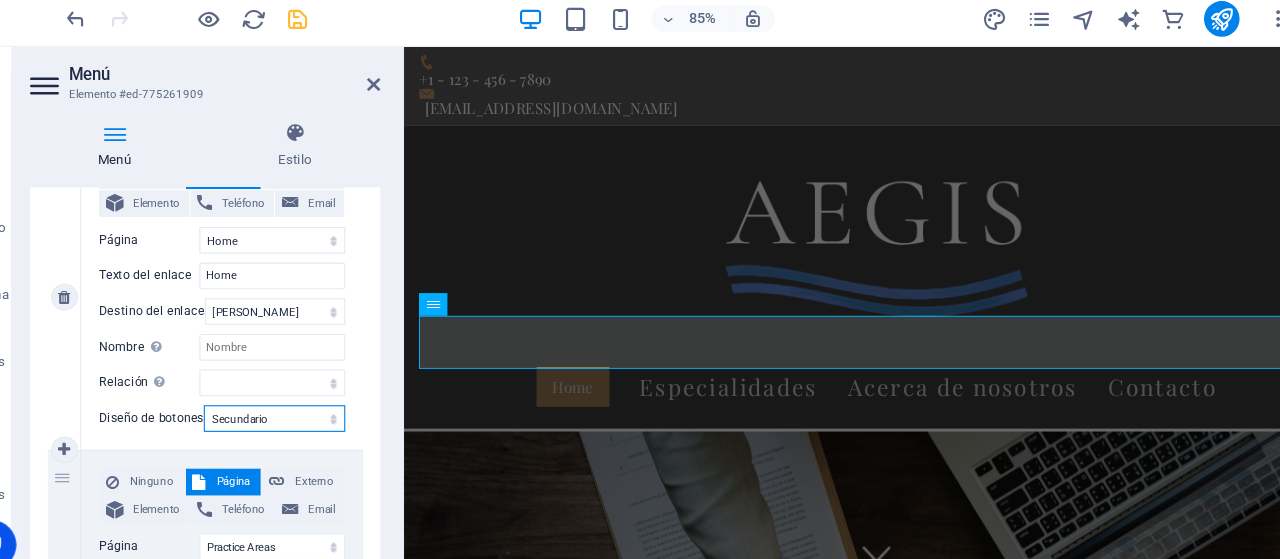 click on "Ninguno Predeterminado Principal Secundario" at bounding box center [315, 384] 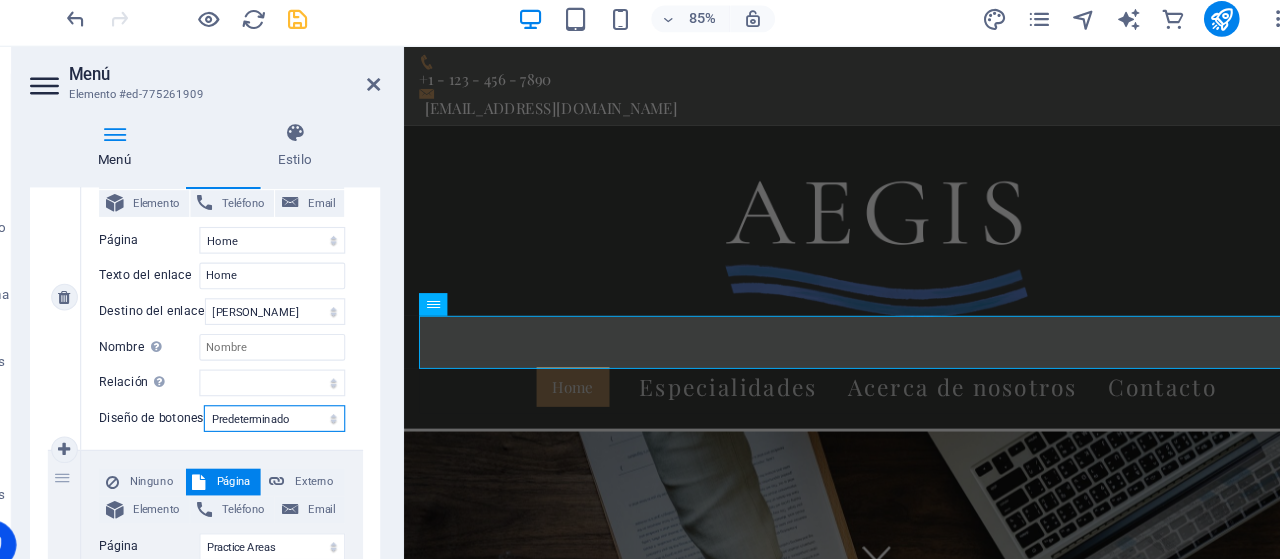 click on "Ninguno Predeterminado Principal Secundario" at bounding box center (315, 384) 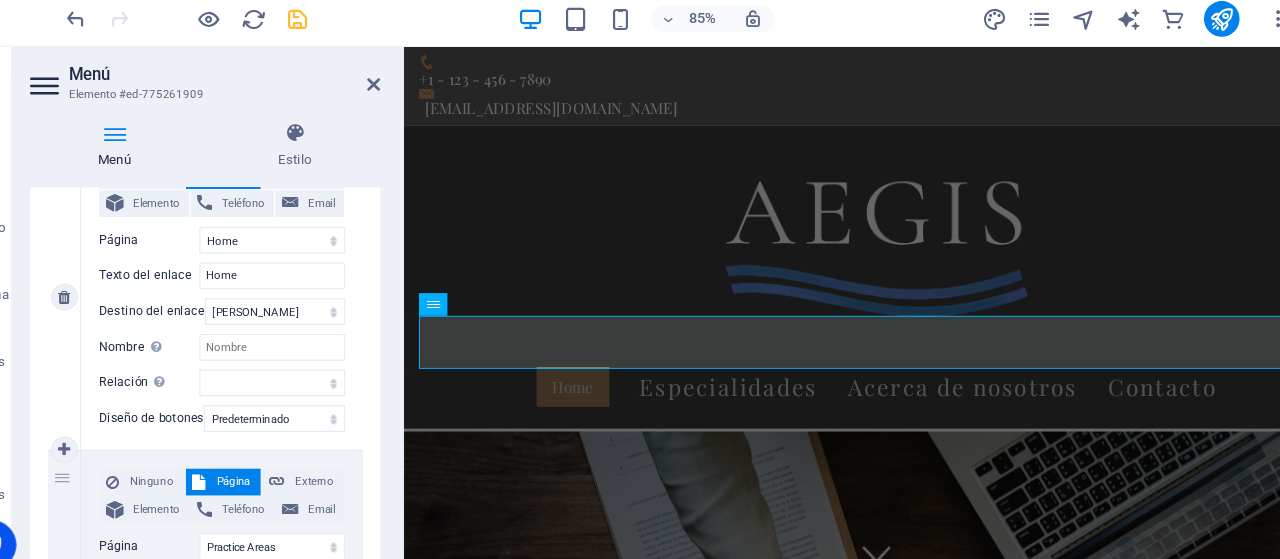 click on "Ninguno Página Externo Elemento Teléfono Email Página Home Practice Areas About us Contact Legal Notice Privacy Elemento
URL /15036886 Teléfono Email Texto del enlace Home Destino del enlace Nueva pestaña Misma pestaña Superposición Nombre Una descripción adicional del enlace no debería ser igual al texto del enlace. El título suele mostrarse como un texto de información cuando se mueve el ratón por encima del elemento. Déjalo en blanco en caso de dudas. Relación Define la  relación de este enlace con el destino del enlace . Por ejemplo, el valor "nofollow" indica a los buscadores que no sigan al enlace. Puede dejarse vacío. alternativo autor marcador externo ayuda licencia siguiente nofollow noreferrer noopener ant buscar etiqueta Diseño de botones Ninguno Predeterminado Principal Secundario" at bounding box center (268, 275) 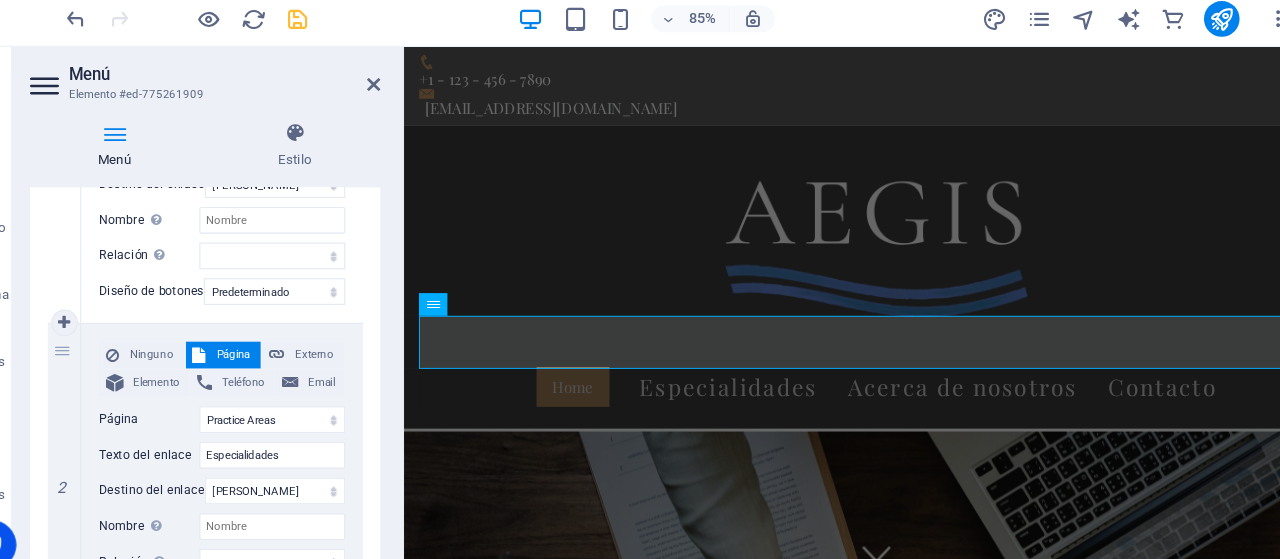 scroll, scrollTop: 359, scrollLeft: 0, axis: vertical 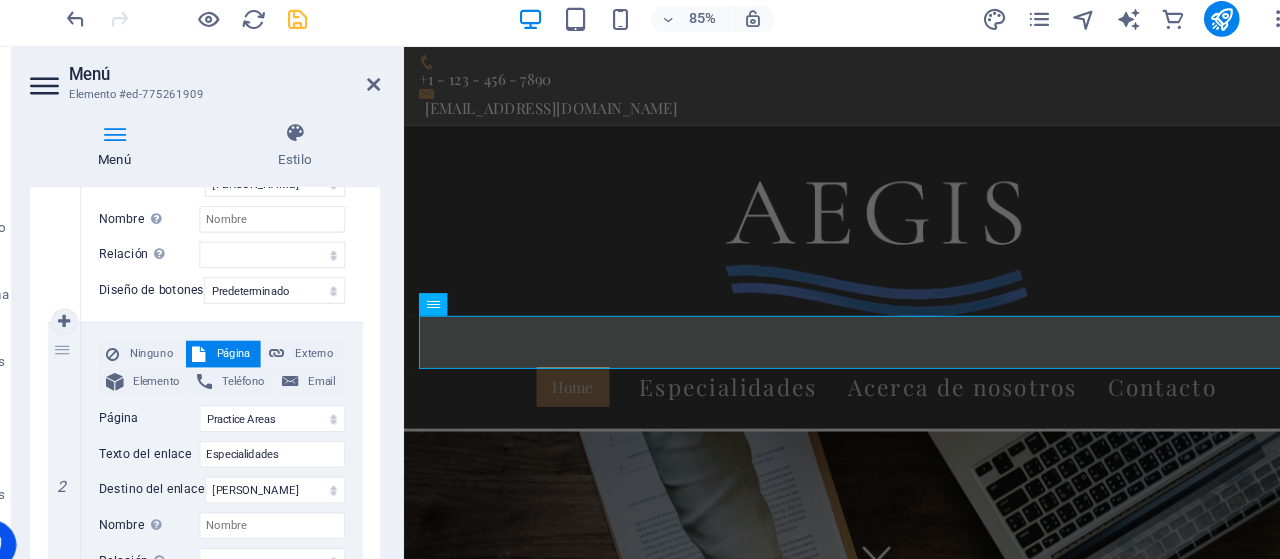 click on "Ninguno Página Externo Elemento Teléfono Email Página Home Practice Areas About us Contact Legal Notice Privacy Elemento
URL /15036886 Teléfono Email Texto del enlace Home Destino del enlace Nueva pestaña Misma pestaña Superposición Nombre Una descripción adicional del enlace no debería ser igual al texto del enlace. El título suele mostrarse como un texto de información cuando se mueve el ratón por encima del elemento. Déjalo en blanco en caso de dudas. Relación Define la  relación de este enlace con el destino del enlace . Por ejemplo, el valor "nofollow" indica a los buscadores que no sigan al enlace. Puede dejarse vacío. alternativo autor marcador externo ayuda licencia siguiente nofollow noreferrer noopener ant buscar etiqueta Diseño de botones Ninguno Predeterminado Principal Secundario" at bounding box center (268, 160) 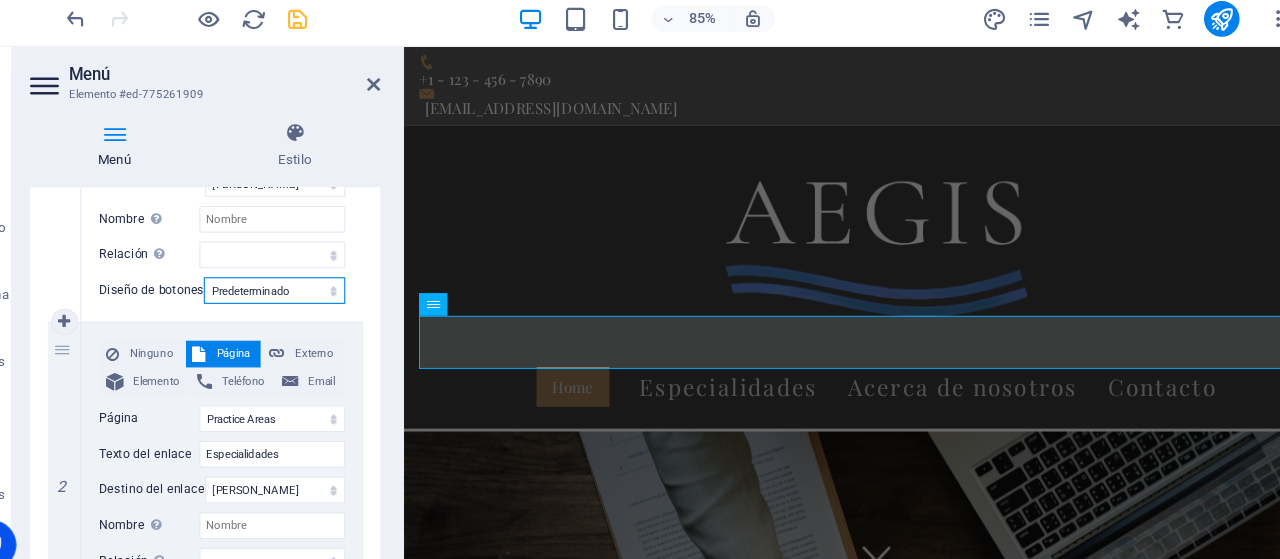 click on "Ninguno Predeterminado Principal Secundario" at bounding box center (315, 269) 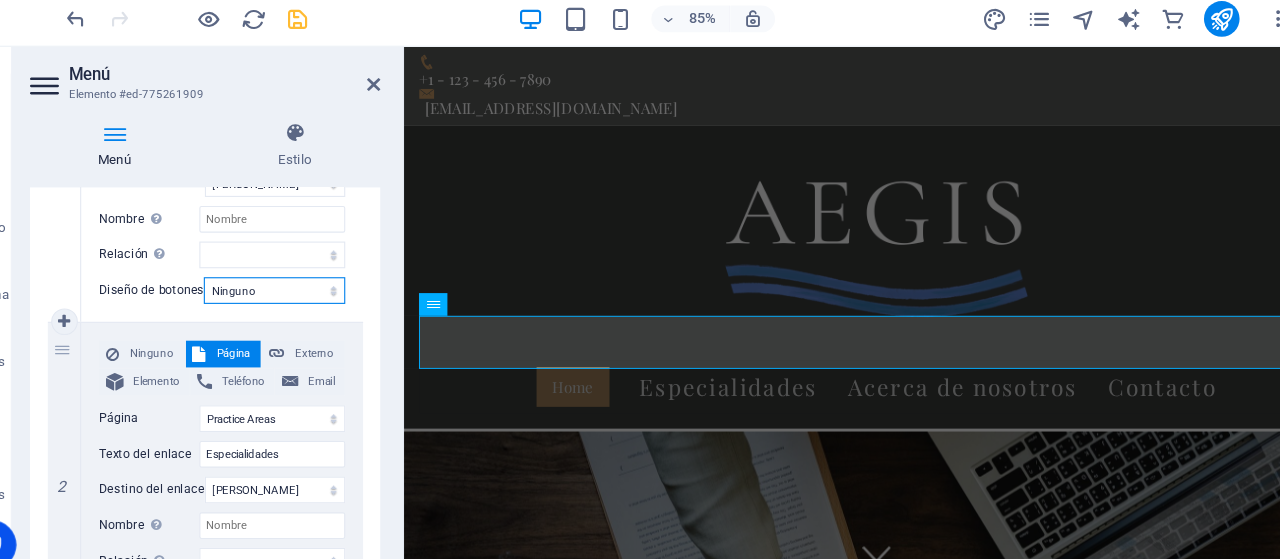 click on "Ninguno Predeterminado Principal Secundario" at bounding box center [315, 269] 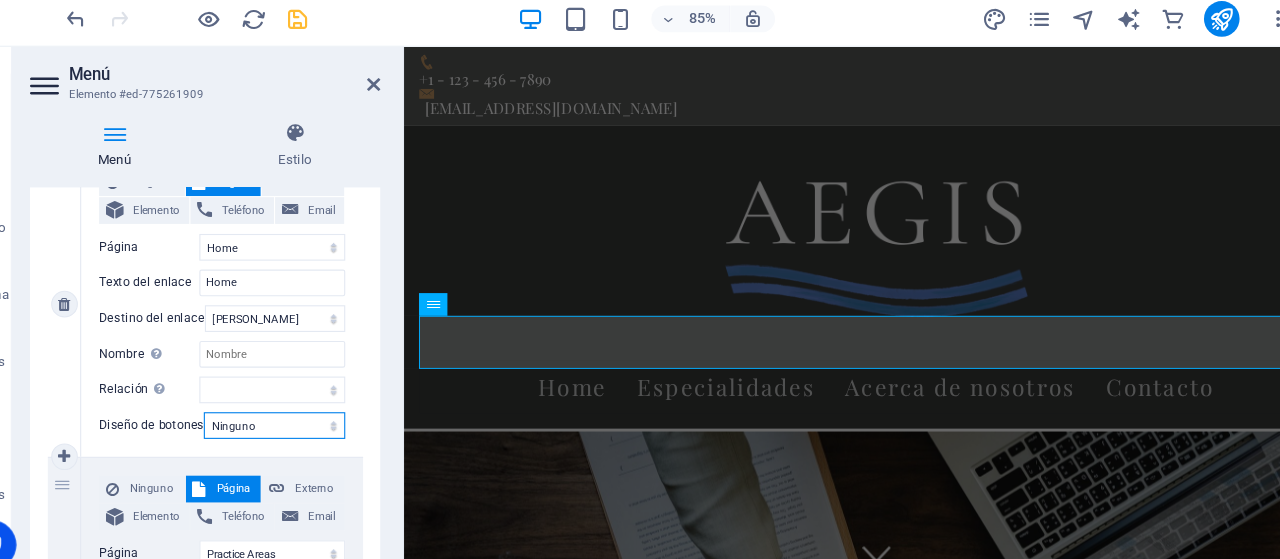 scroll, scrollTop: 236, scrollLeft: 0, axis: vertical 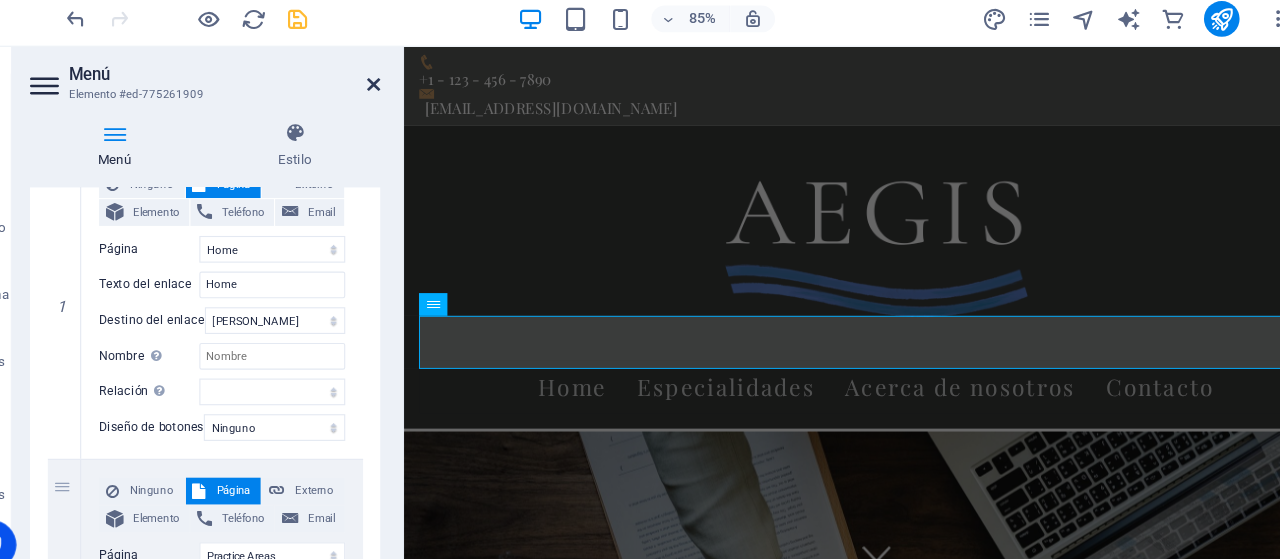 click at bounding box center [405, 84] 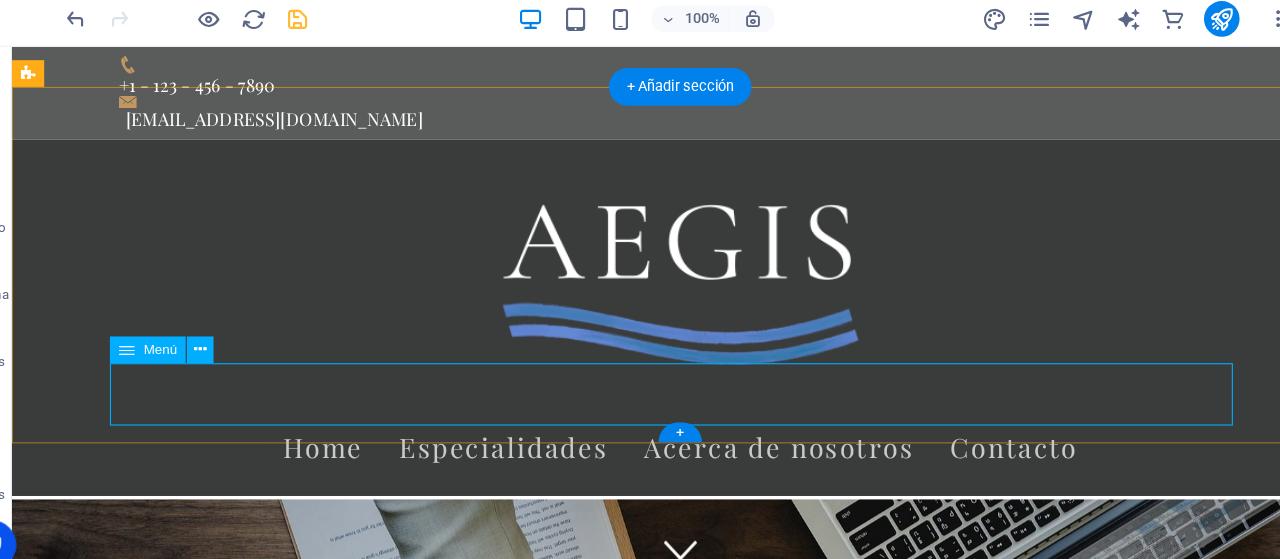 click on "Home Especialidades Acerca de nosotros Contacto" at bounding box center (611, 405) 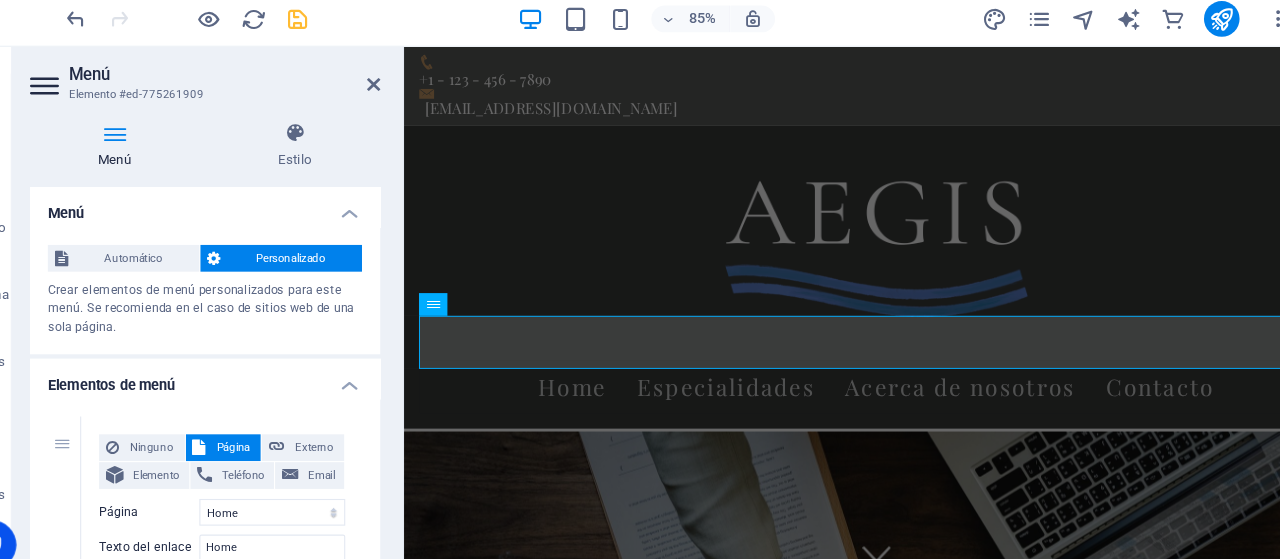 click at bounding box center [111, 85] 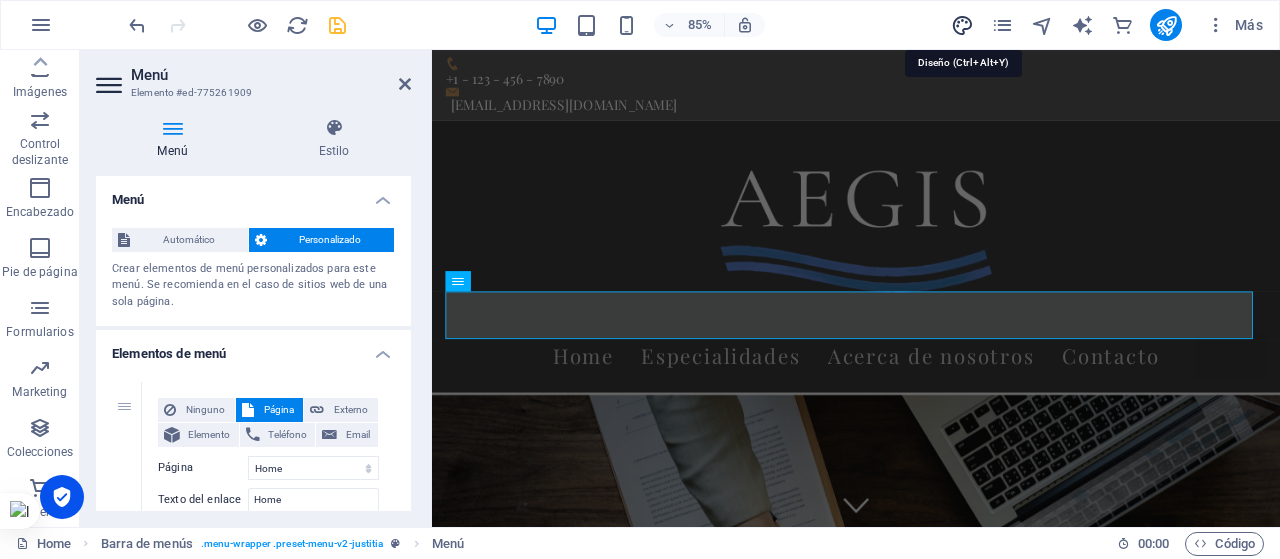 click at bounding box center (962, 25) 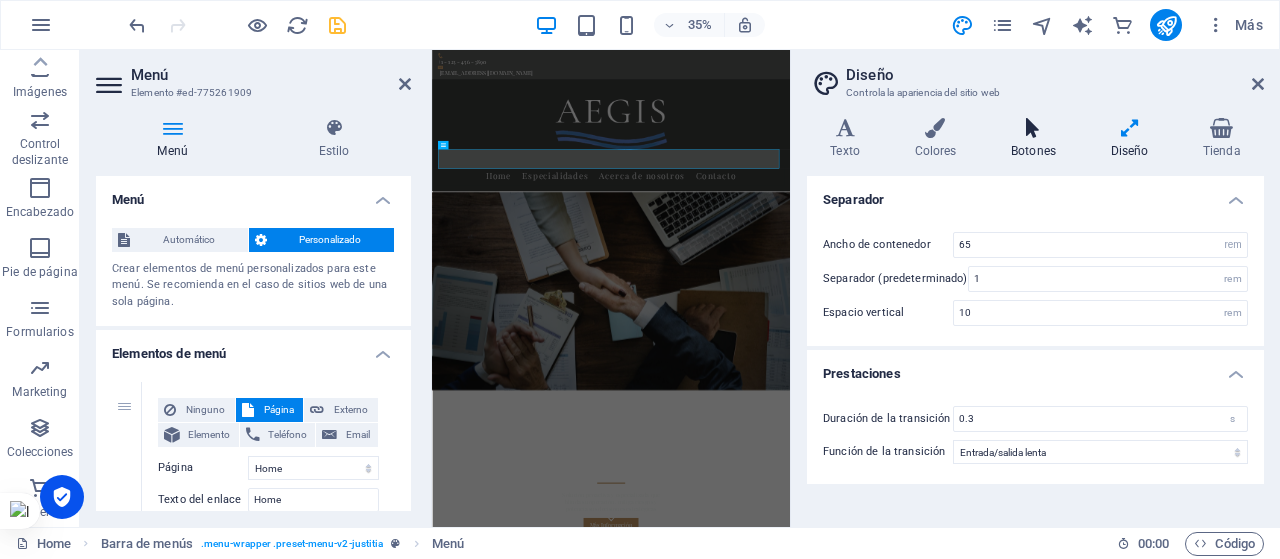 click at bounding box center [1034, 128] 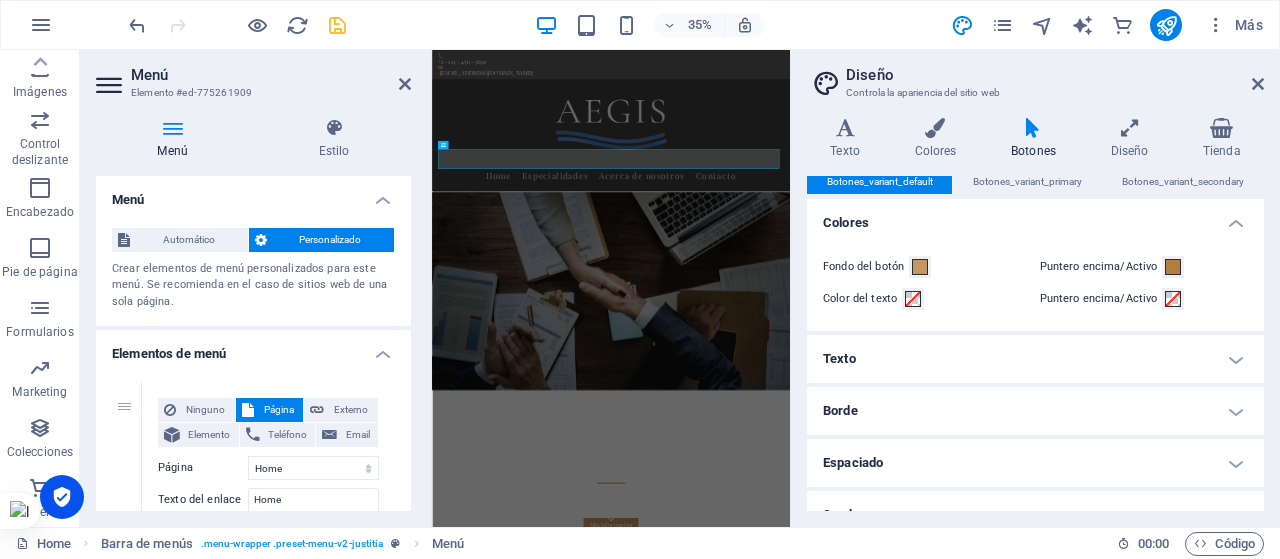 scroll, scrollTop: 5, scrollLeft: 0, axis: vertical 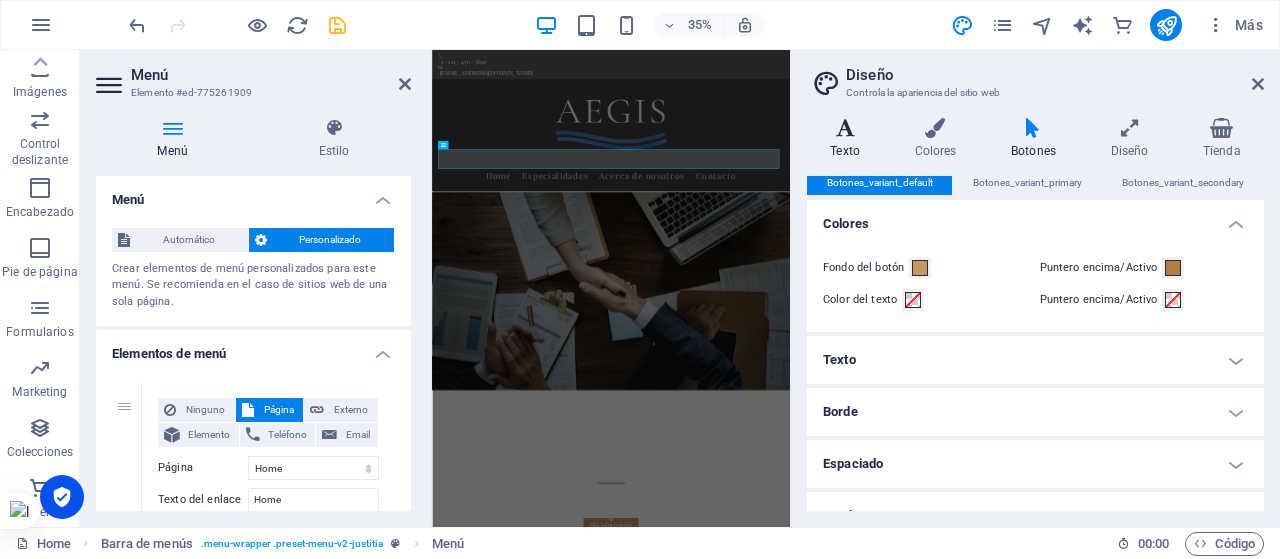 click at bounding box center (845, 128) 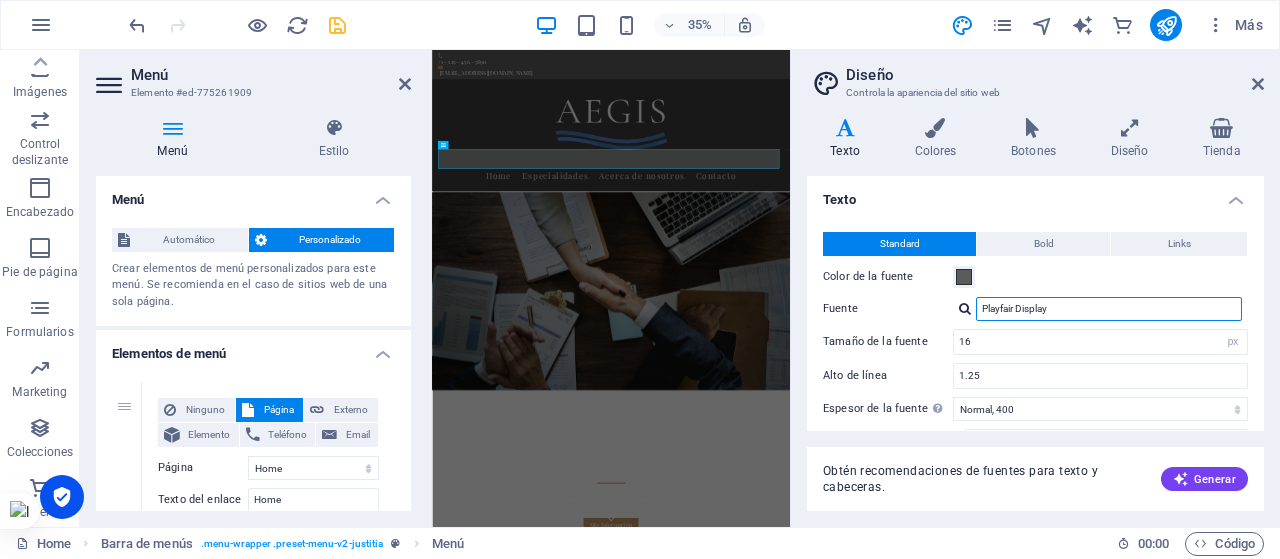 click on "Playfair Display" at bounding box center [1109, 309] 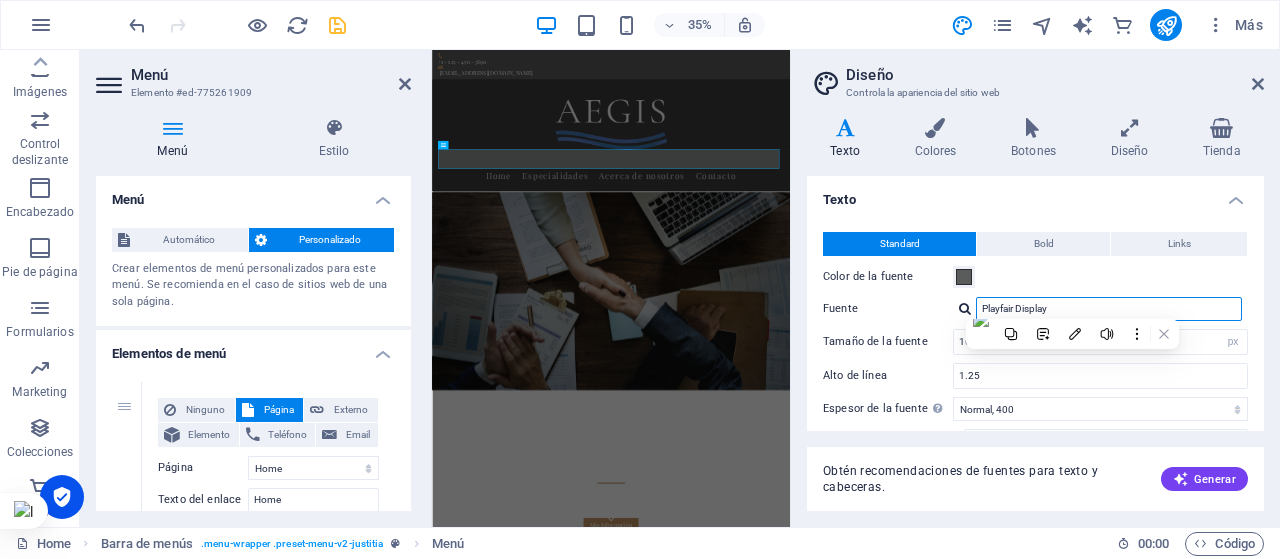 click on "Playfair Display" at bounding box center (1109, 309) 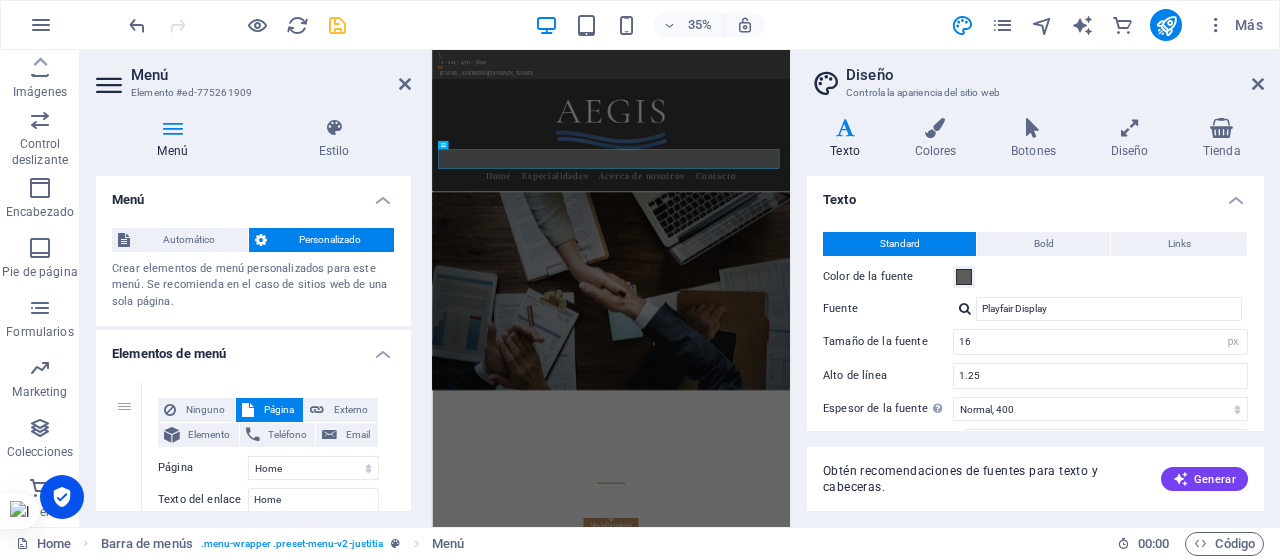 click at bounding box center [965, 308] 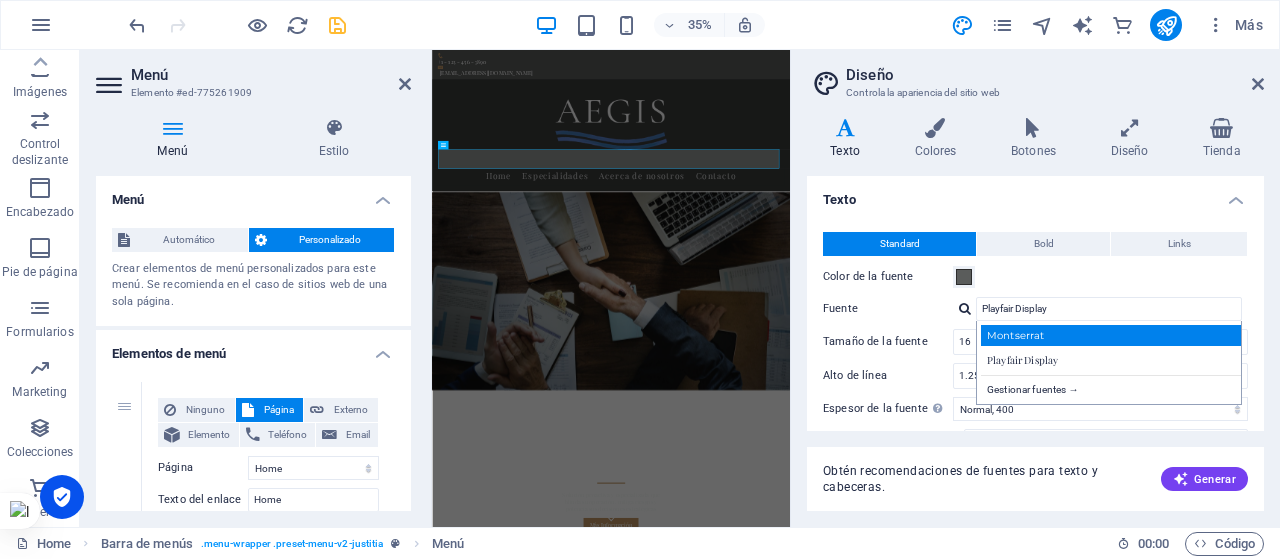 click on "Montserrat" at bounding box center (1113, 335) 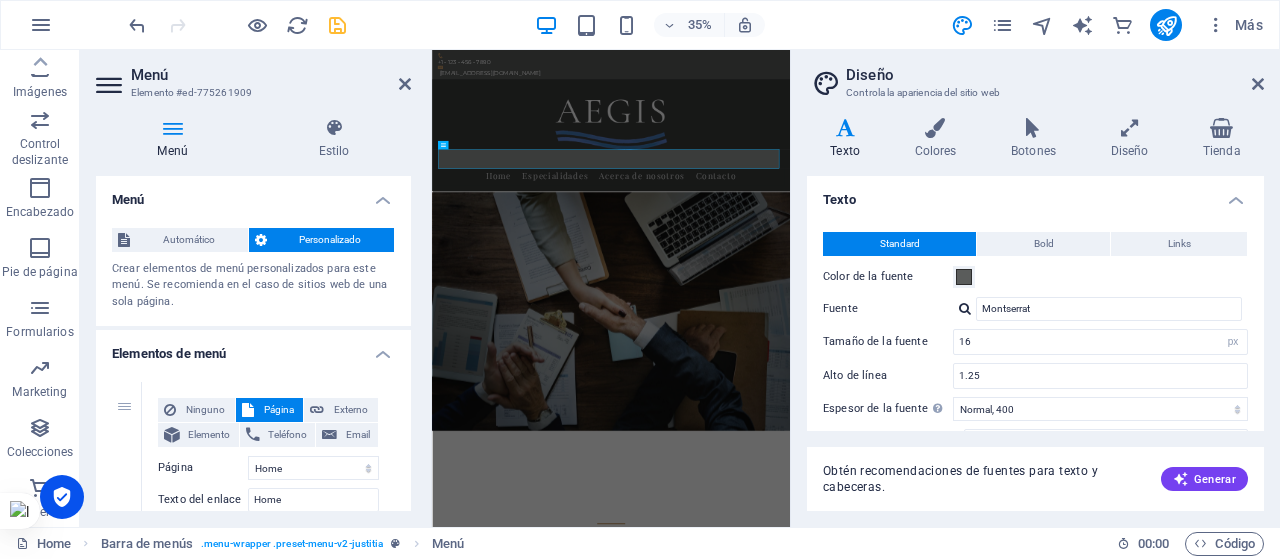 click at bounding box center (965, 308) 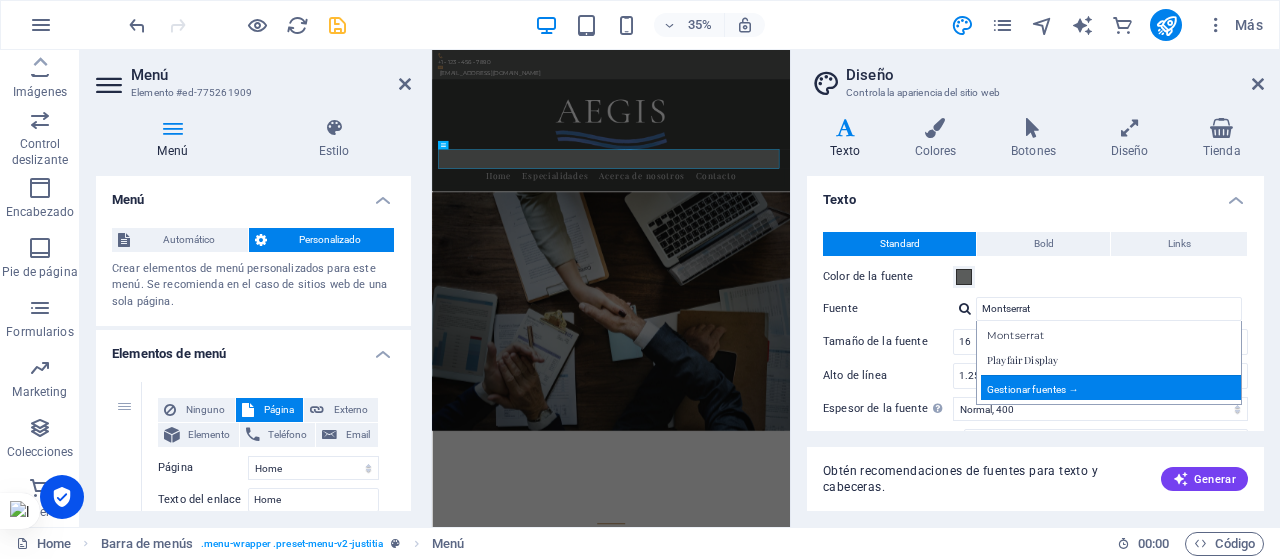 click on "Gestionar fuentes →" at bounding box center [1113, 387] 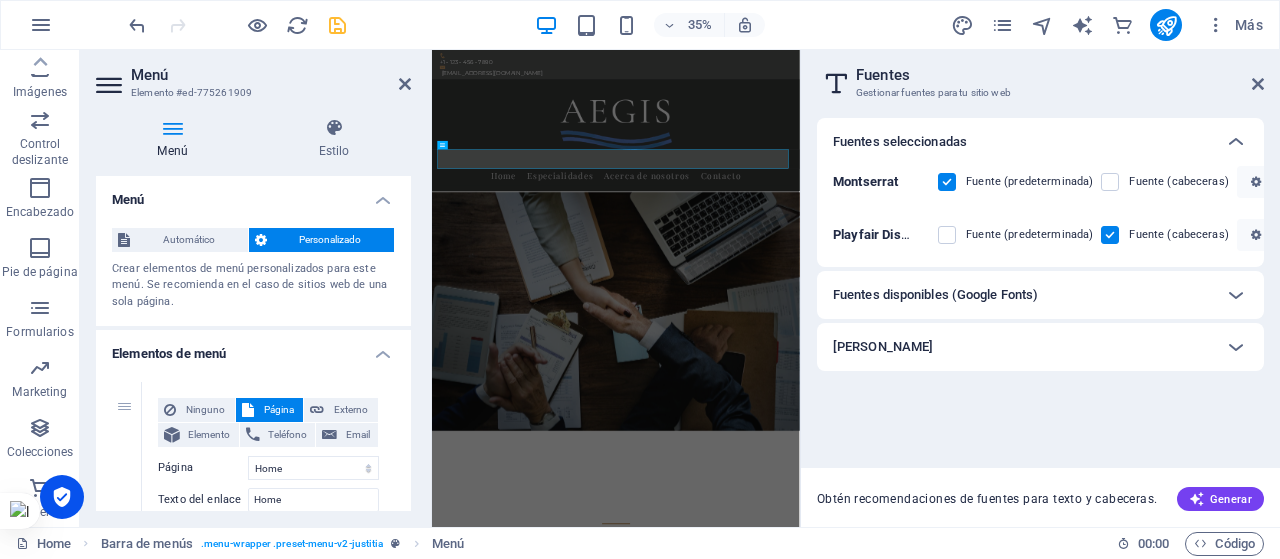 click on "Montserrat" at bounding box center [865, 181] 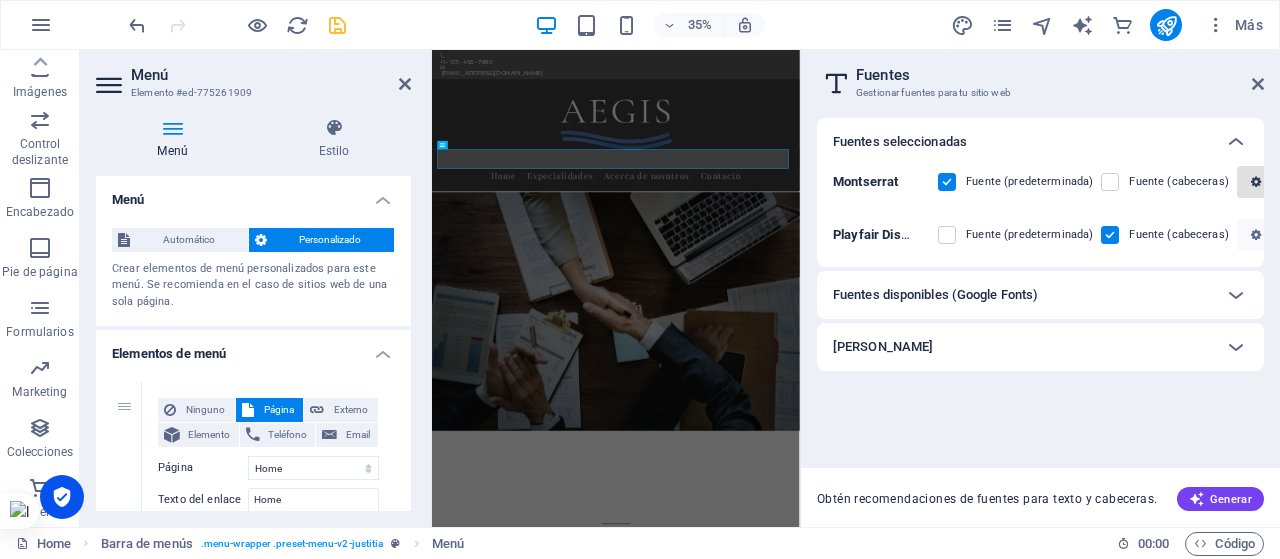 click at bounding box center (1256, 182) 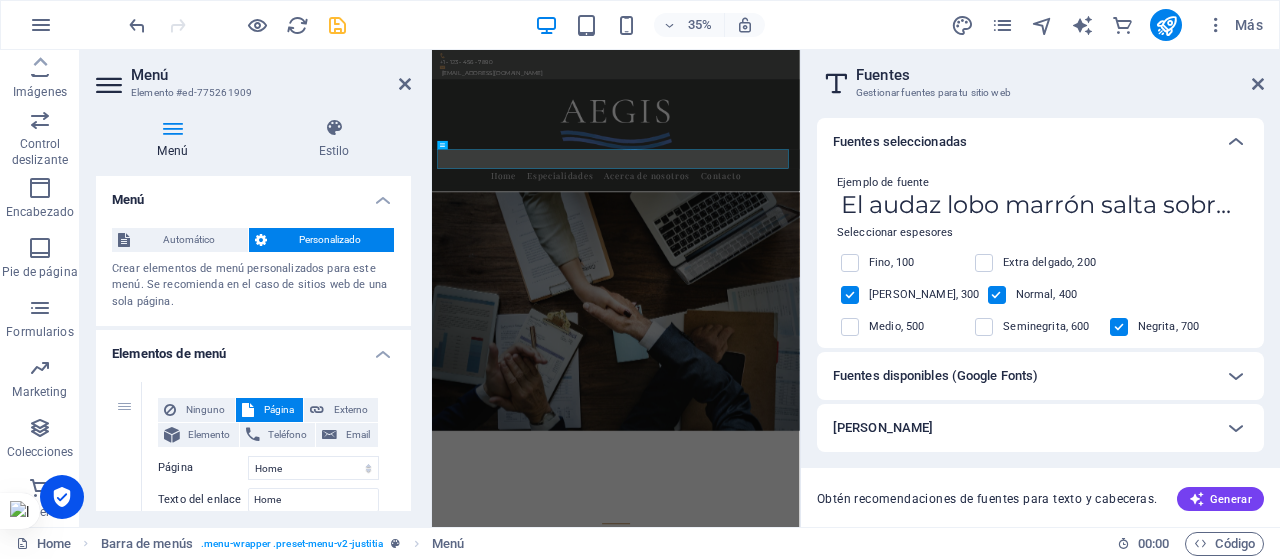 scroll, scrollTop: 50, scrollLeft: 0, axis: vertical 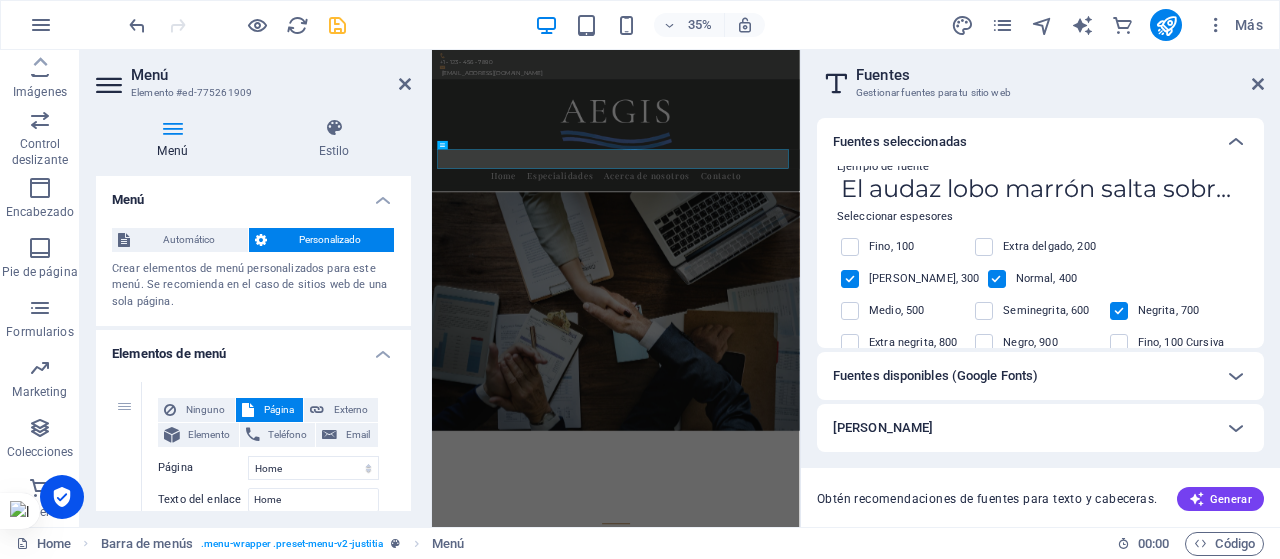click on "Fuentes disponibles (Google Fonts)" at bounding box center (935, 376) 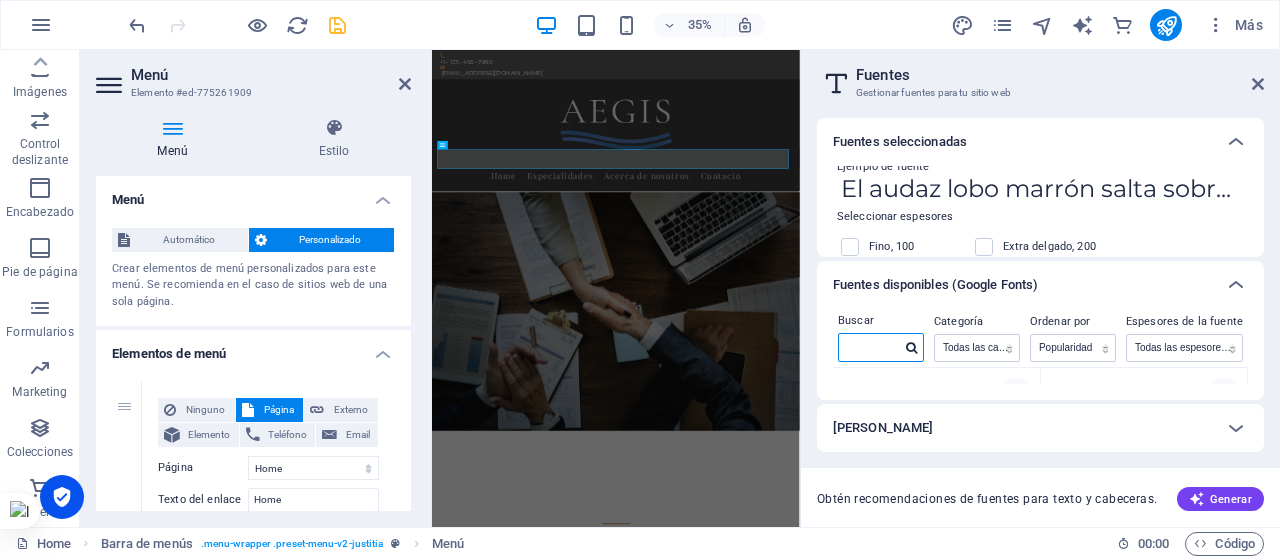 click at bounding box center [870, 347] 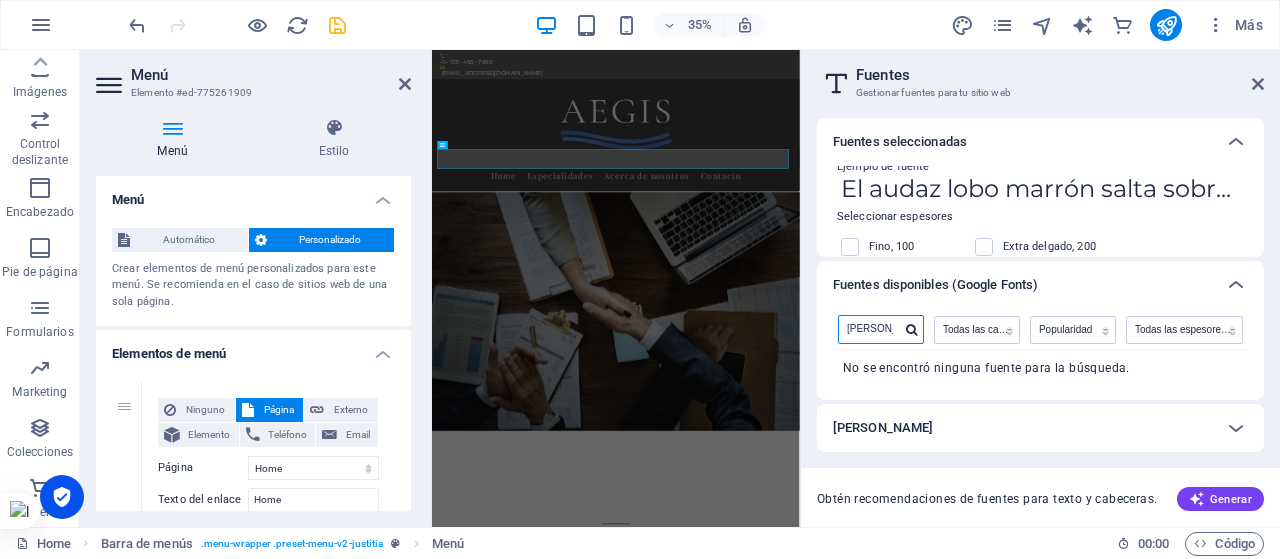 scroll, scrollTop: 0, scrollLeft: 0, axis: both 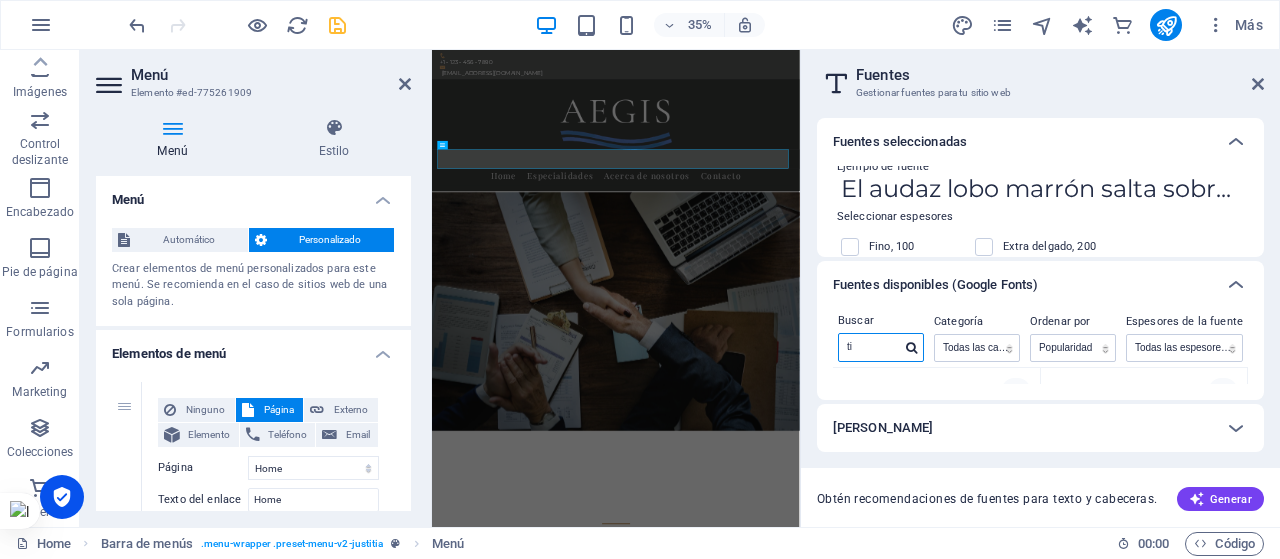 type on "t" 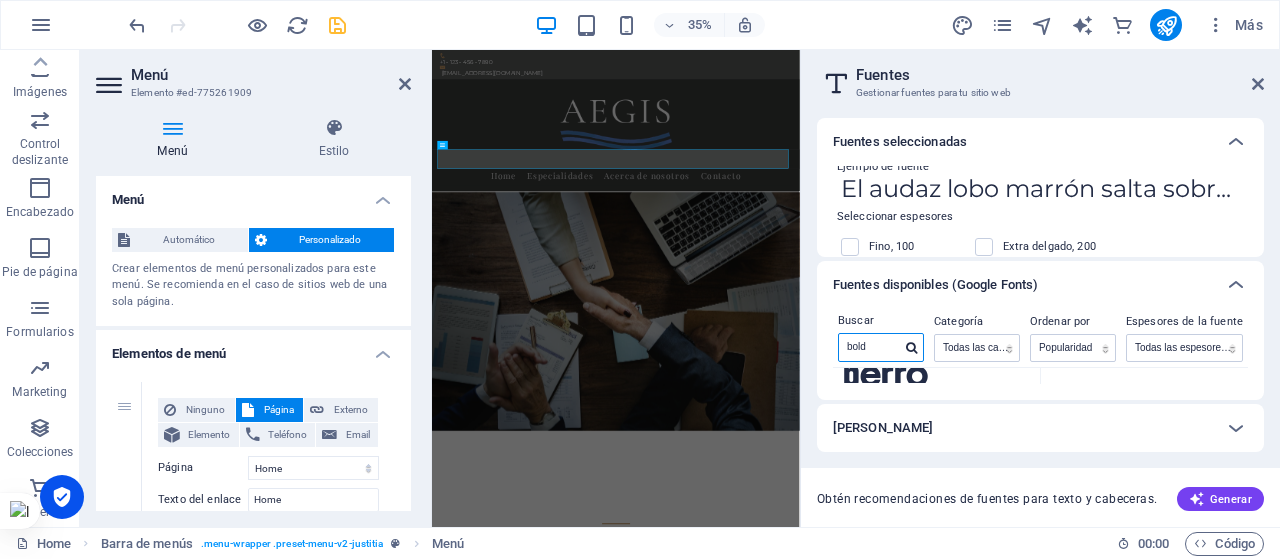 scroll, scrollTop: 136, scrollLeft: 0, axis: vertical 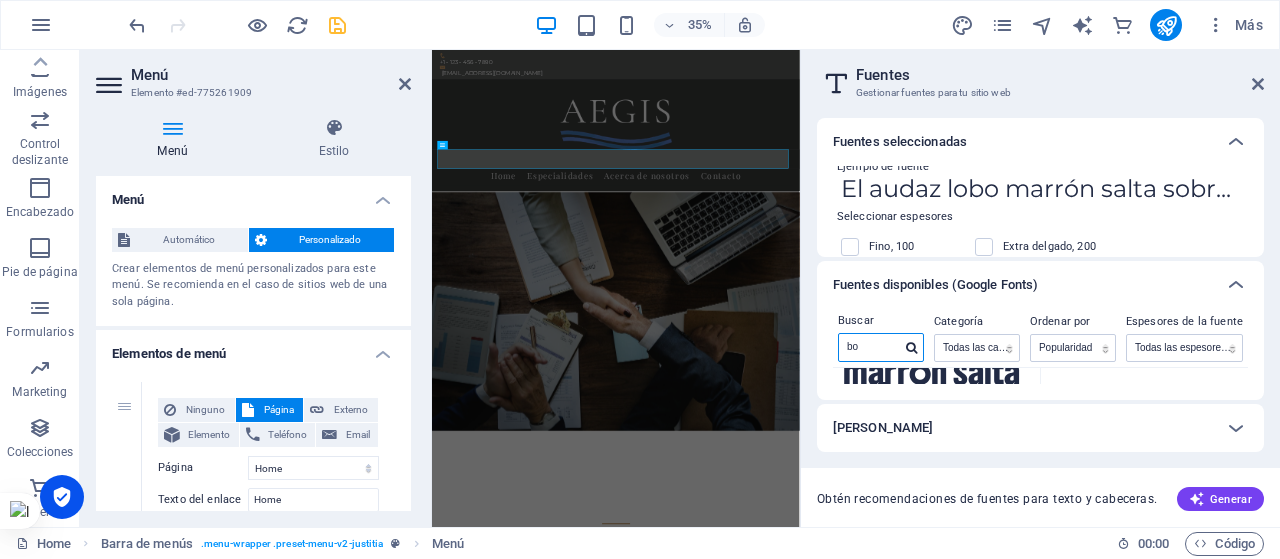 type on "b" 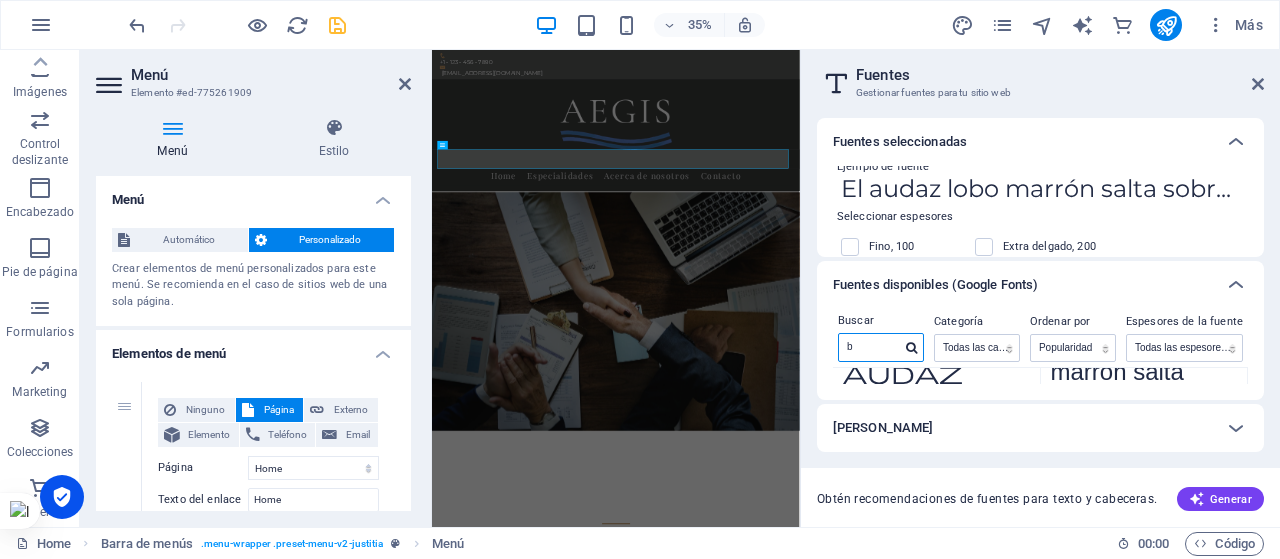 type 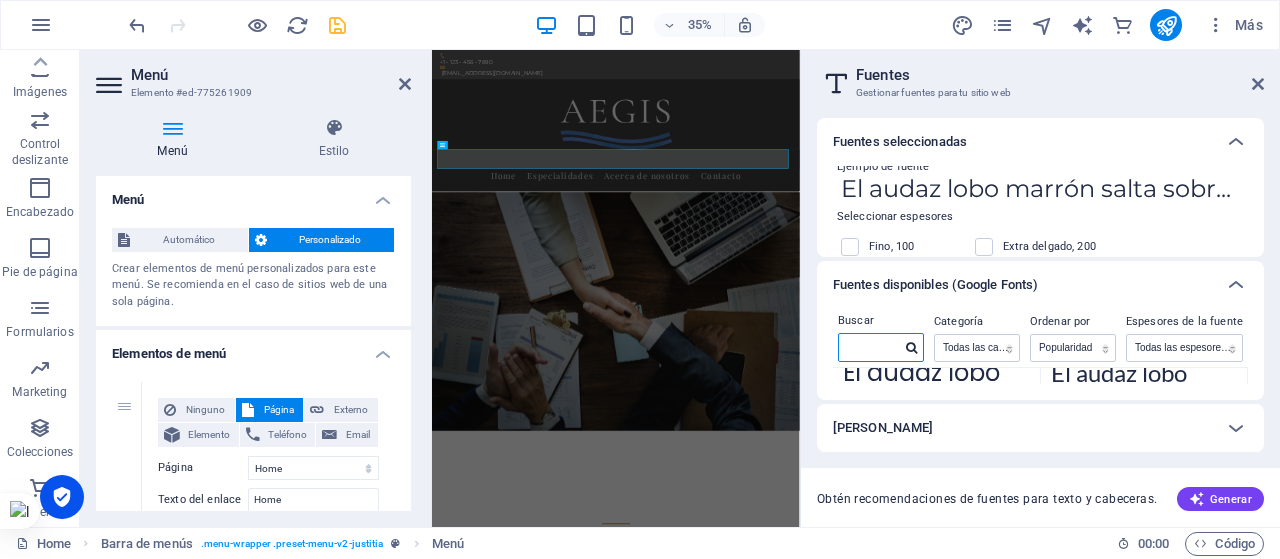 scroll, scrollTop: 358, scrollLeft: 0, axis: vertical 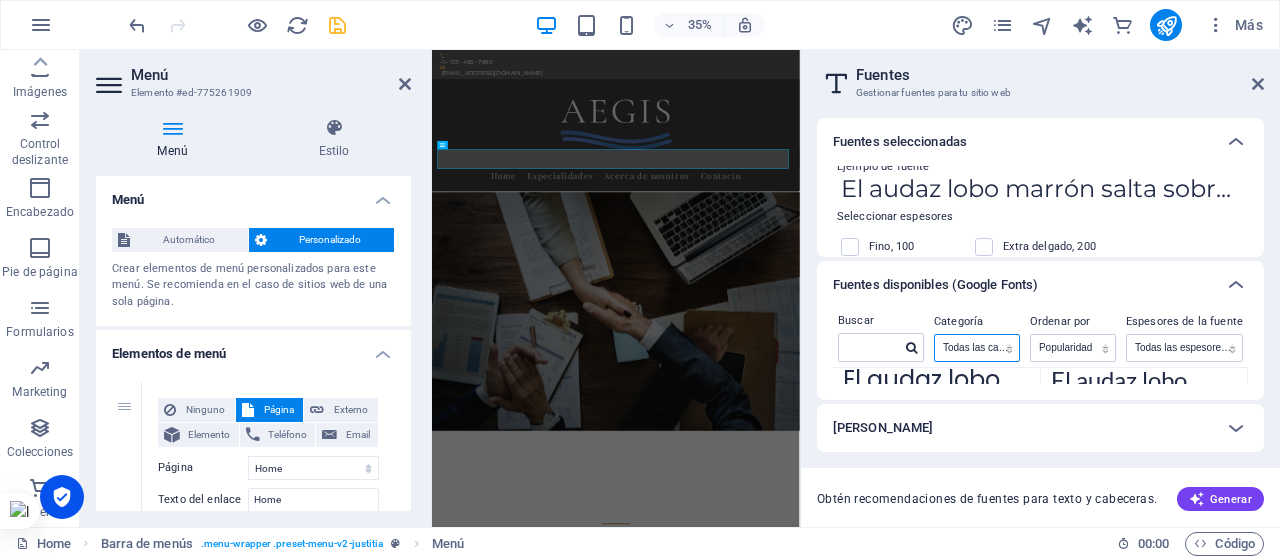 click on "Todas las categorías serif display monospace sans-serif handwriting" at bounding box center [977, 348] 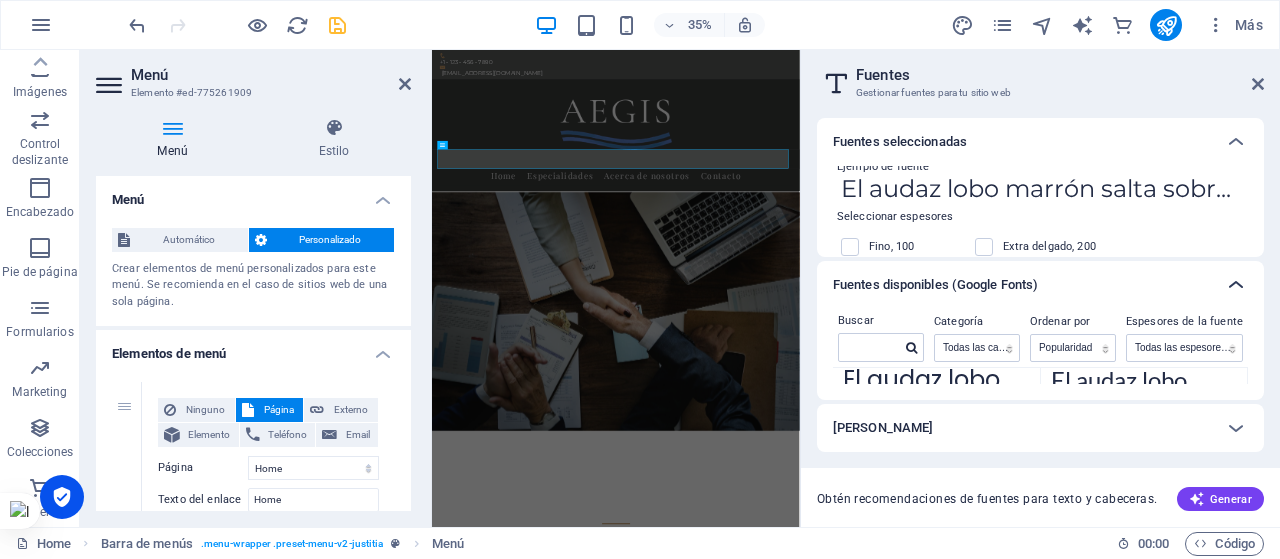 click at bounding box center [1236, 285] 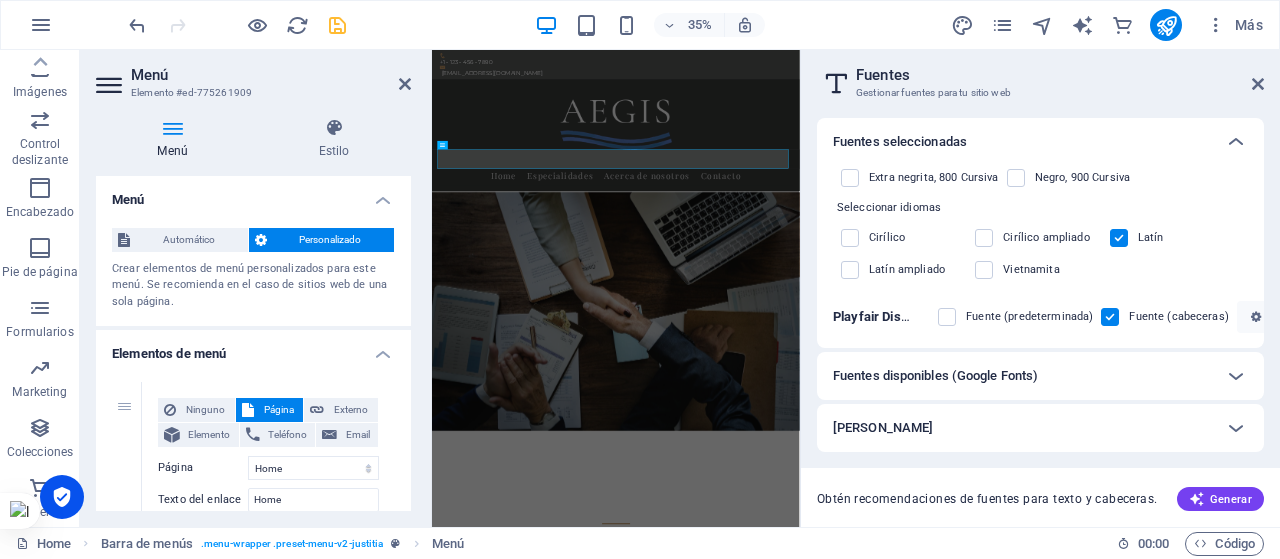 scroll, scrollTop: 0, scrollLeft: 0, axis: both 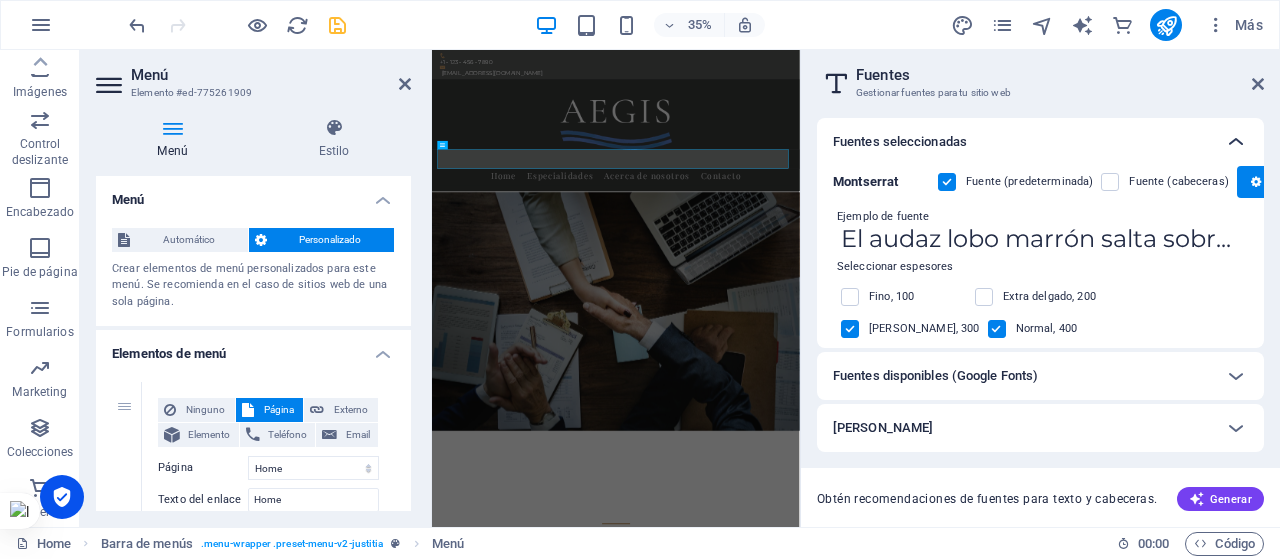 click at bounding box center [1236, 142] 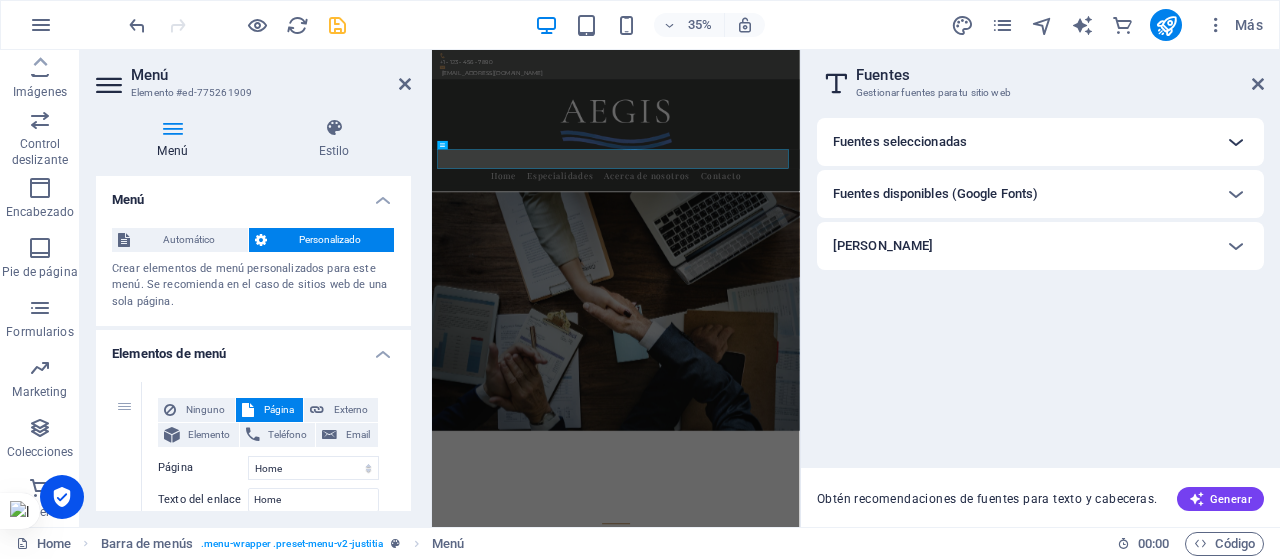 click at bounding box center [1236, 142] 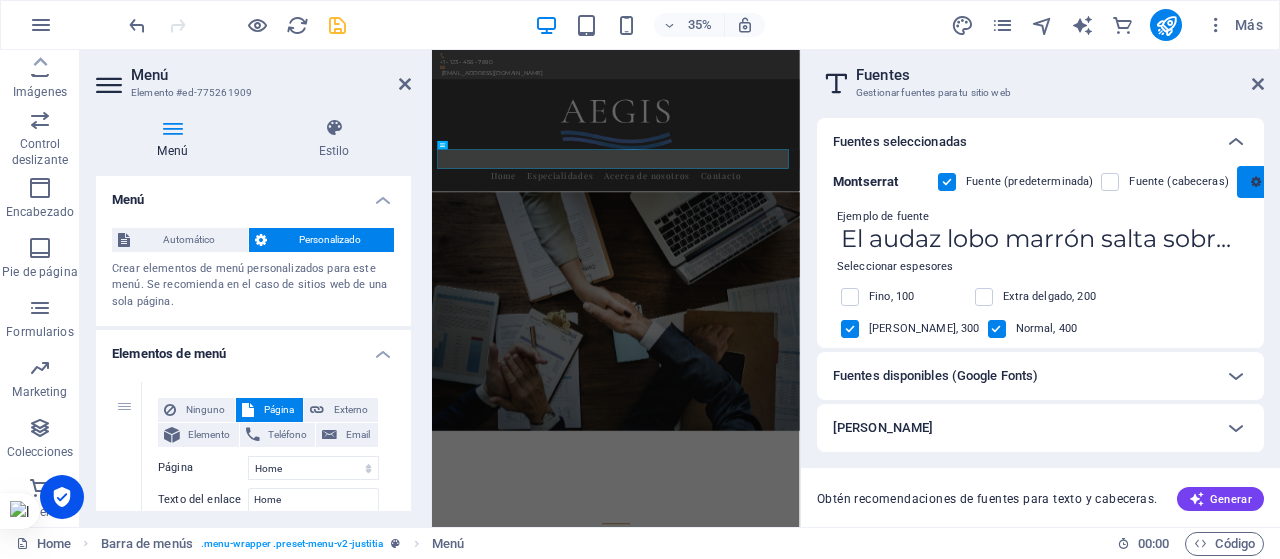 click at bounding box center (1256, 182) 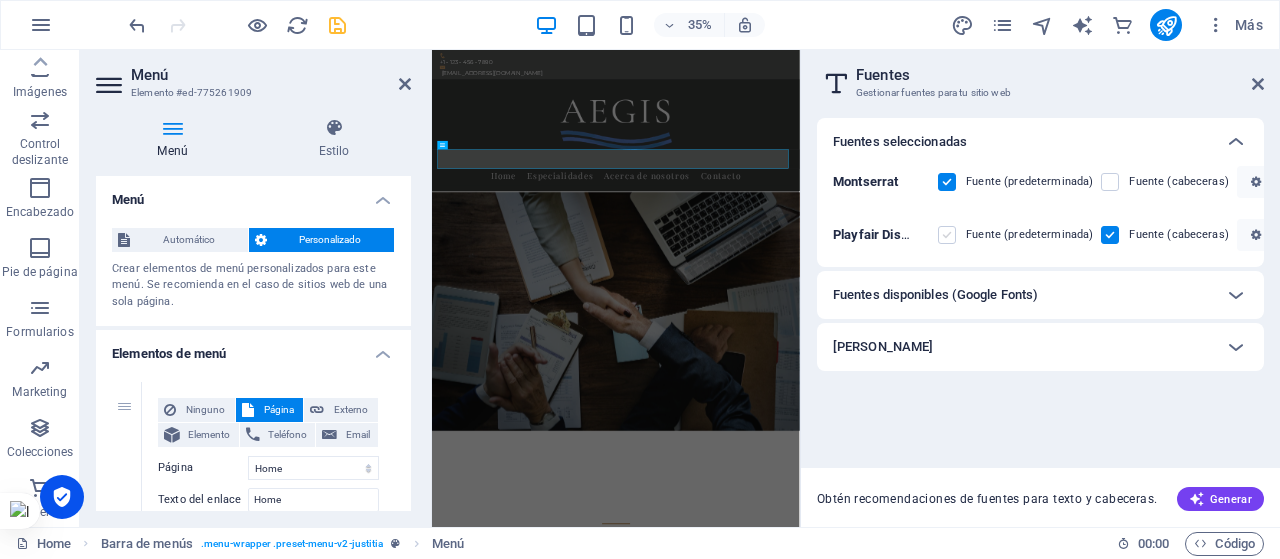 click at bounding box center (947, 235) 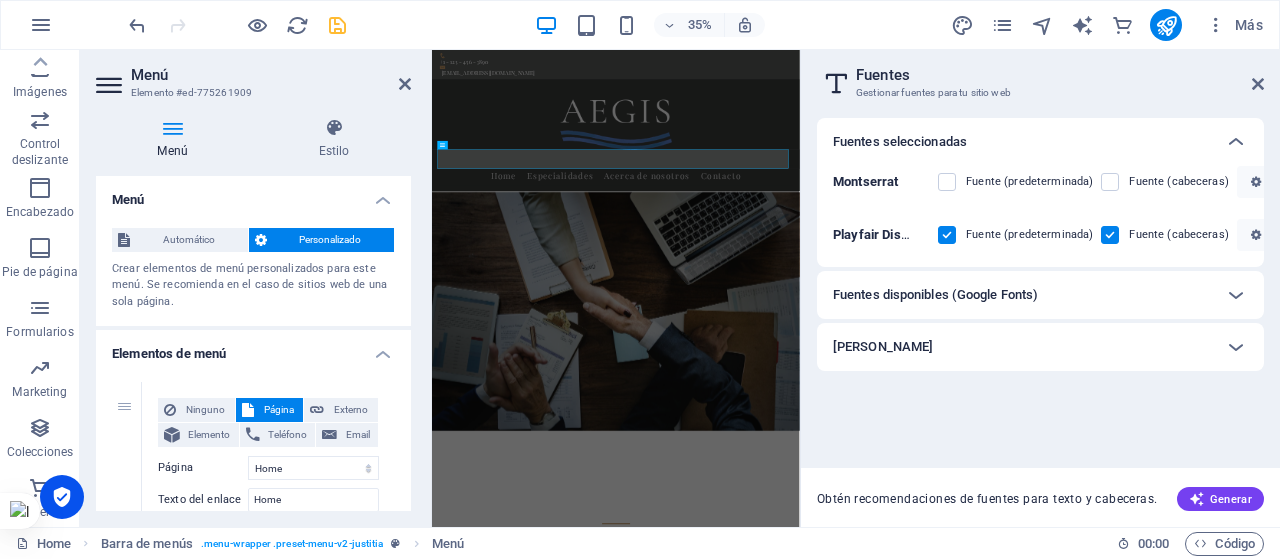 click at bounding box center [961, 182] 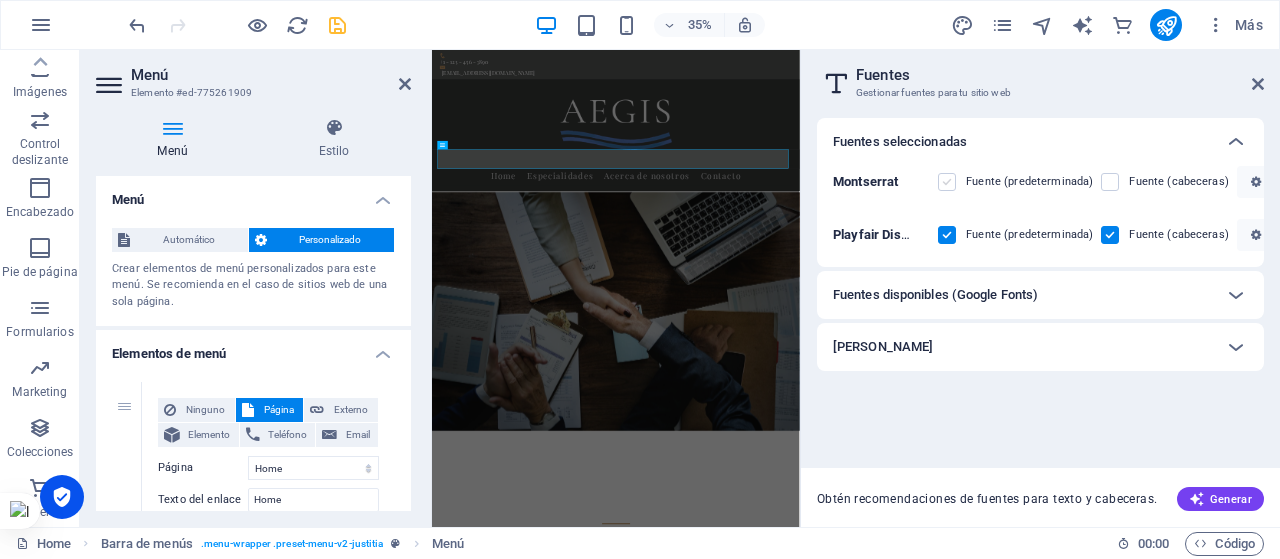 click at bounding box center [947, 182] 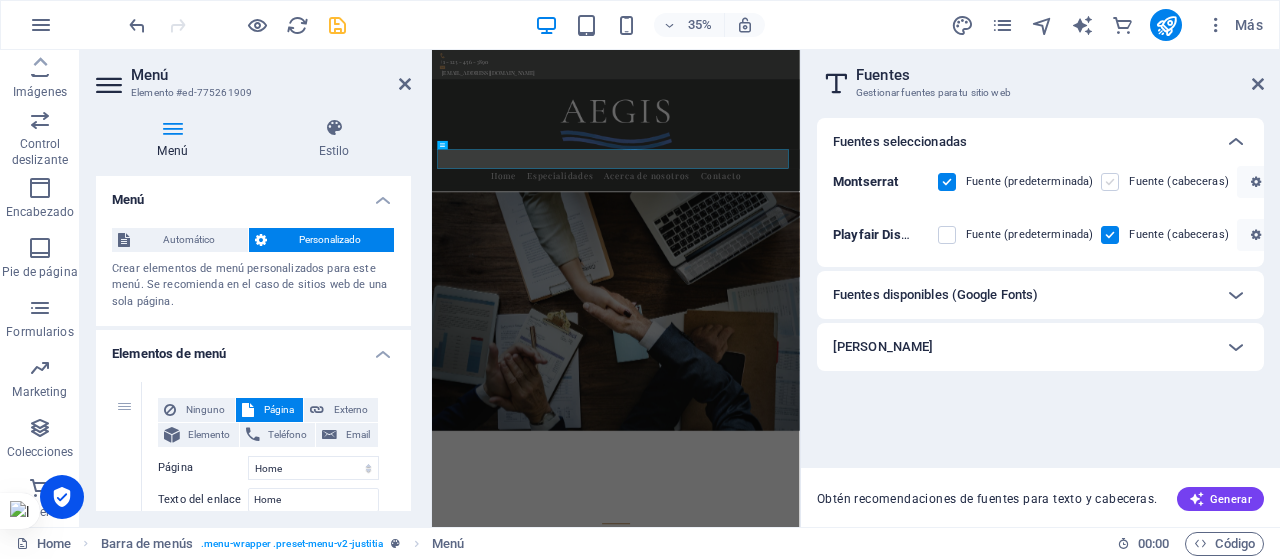 click at bounding box center [1110, 182] 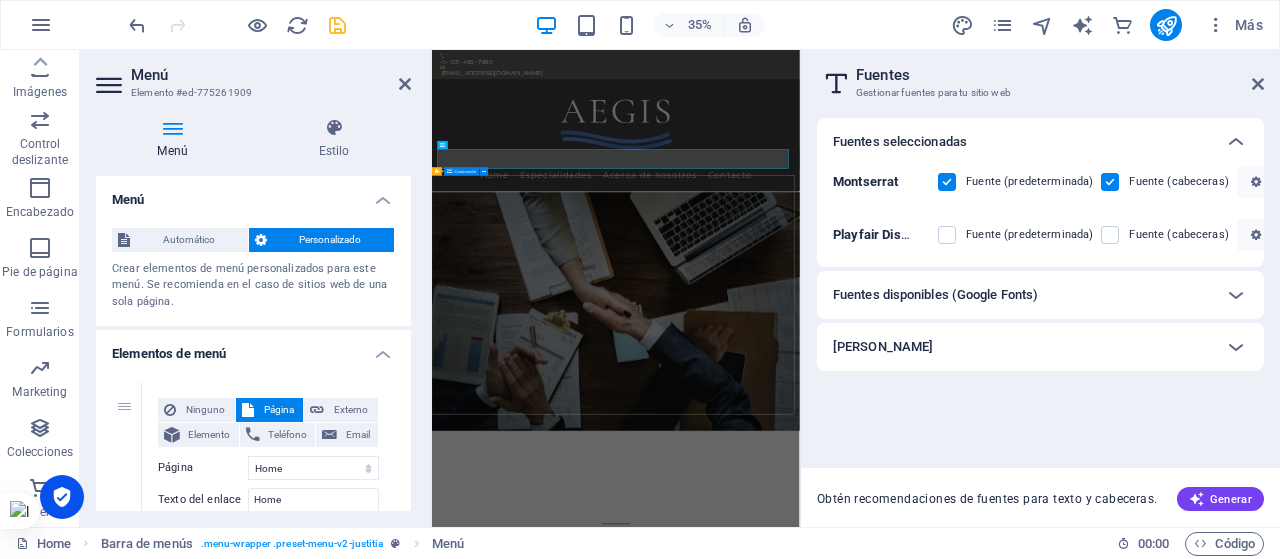 click on "Protegemos a tu empresa Solución proactiva y especializada que blinda su operación, mitiga riesgos y potencia sus decisiones estratégicas Más Información" at bounding box center [957, 1421] 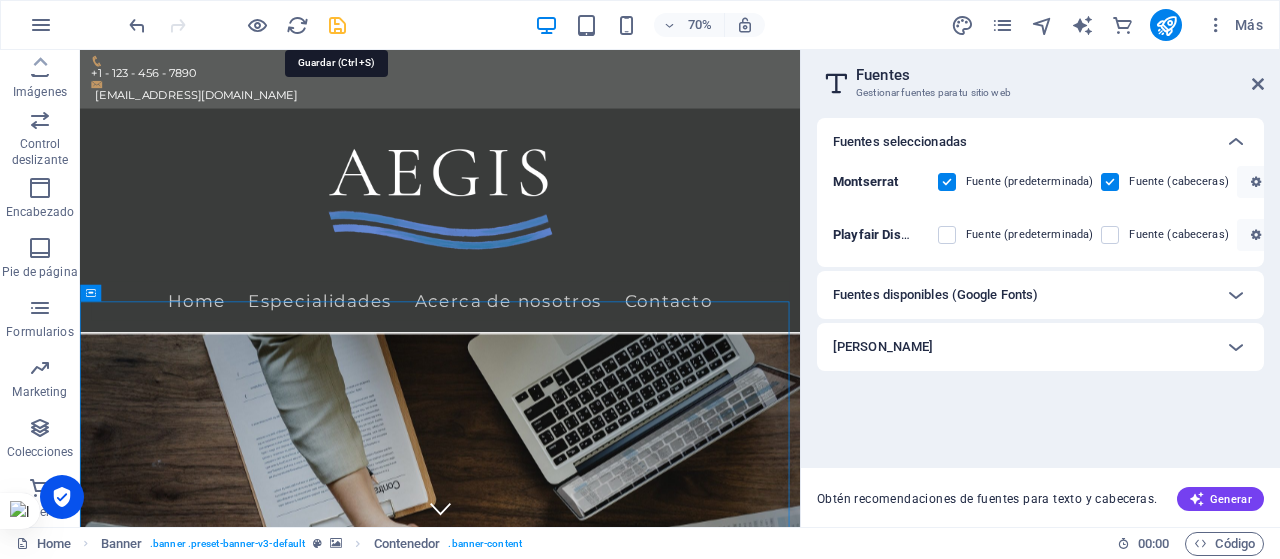 click at bounding box center (337, 25) 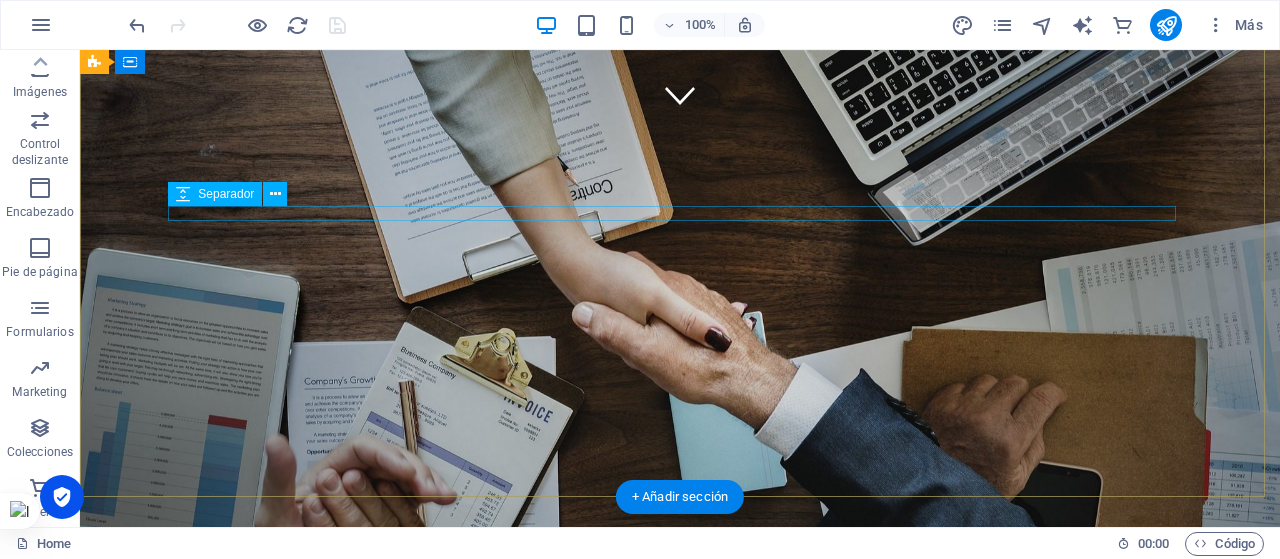 scroll, scrollTop: 0, scrollLeft: 0, axis: both 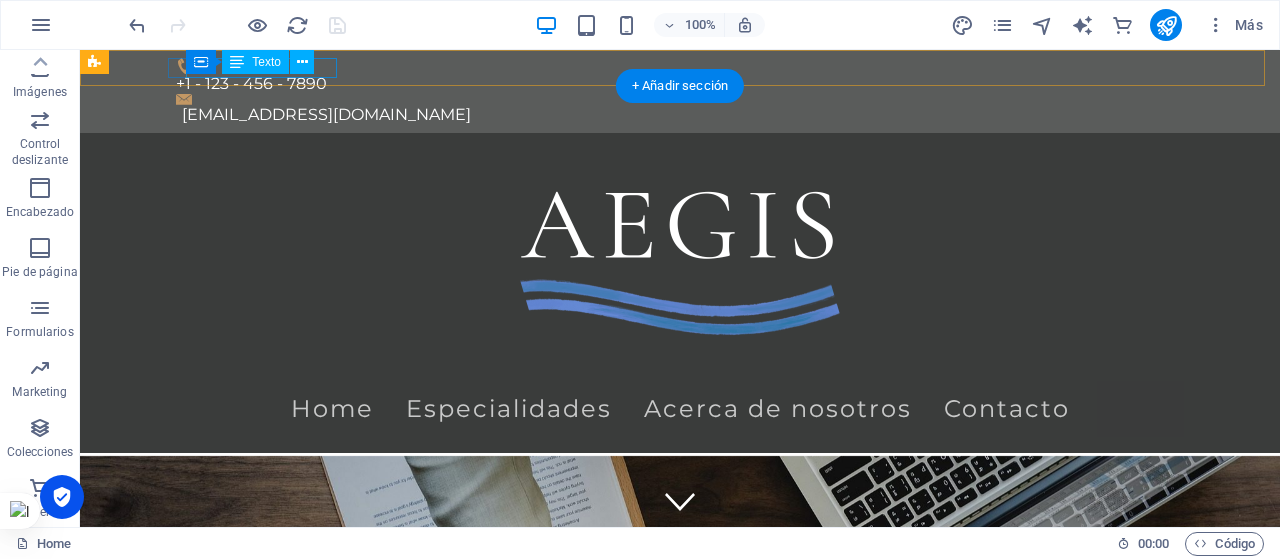click on "+1 - 123 - 456 - 7890" at bounding box center [672, 84] 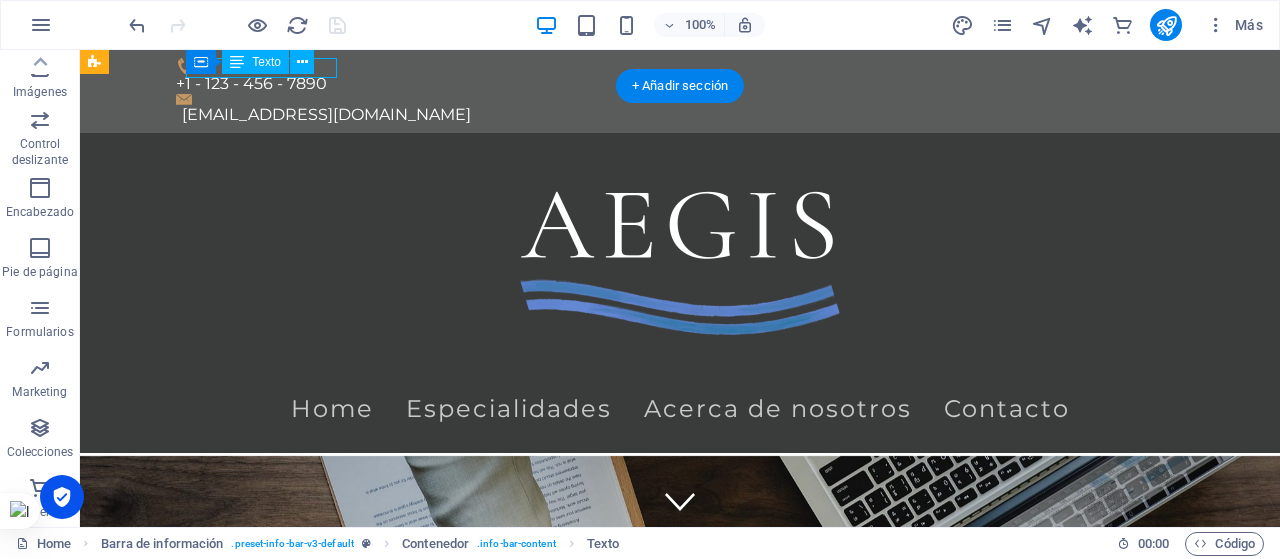 click on "+1 - 123 - 456 - 7890" at bounding box center [672, 84] 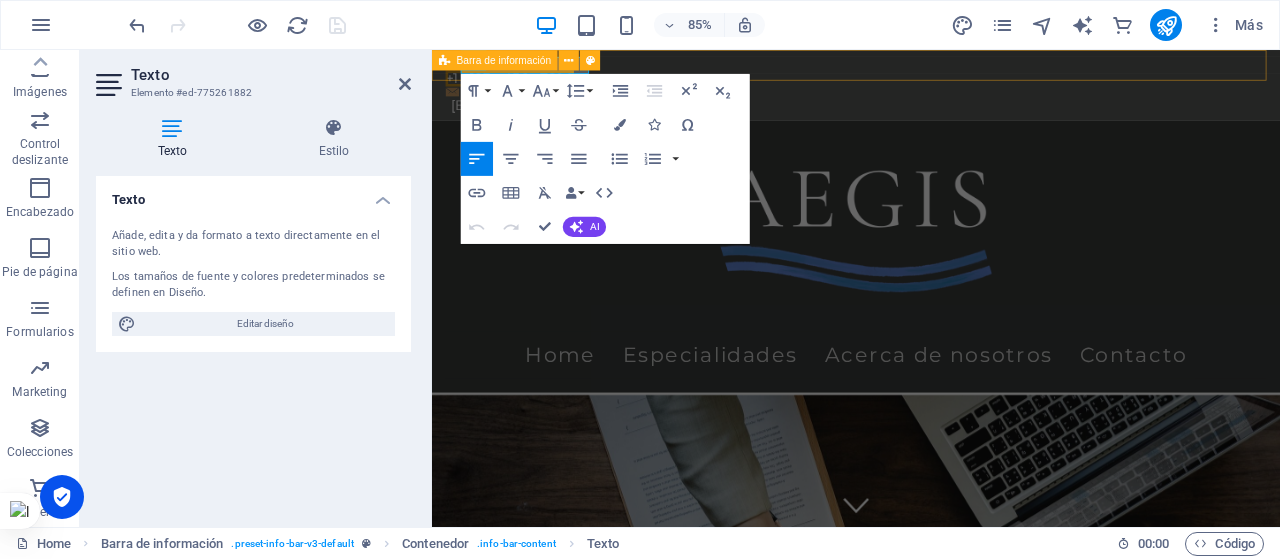 click on "+1 - 123 - 456 - 7890 [EMAIL_ADDRESS][DOMAIN_NAME]" at bounding box center [931, 91] 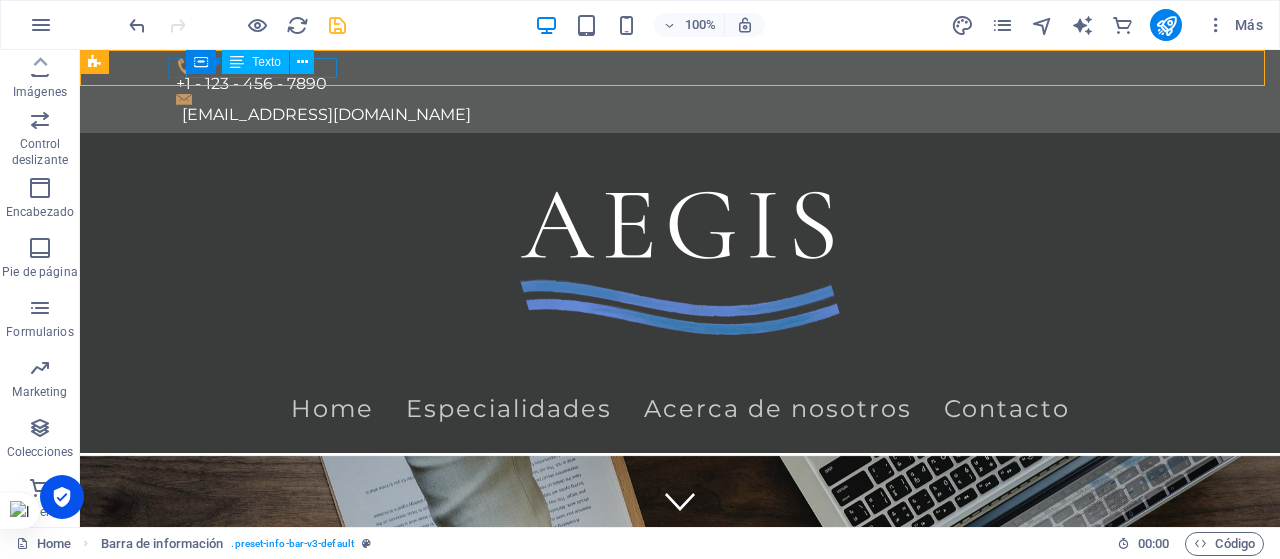 click on "Contenedor   Texto" at bounding box center [256, 62] 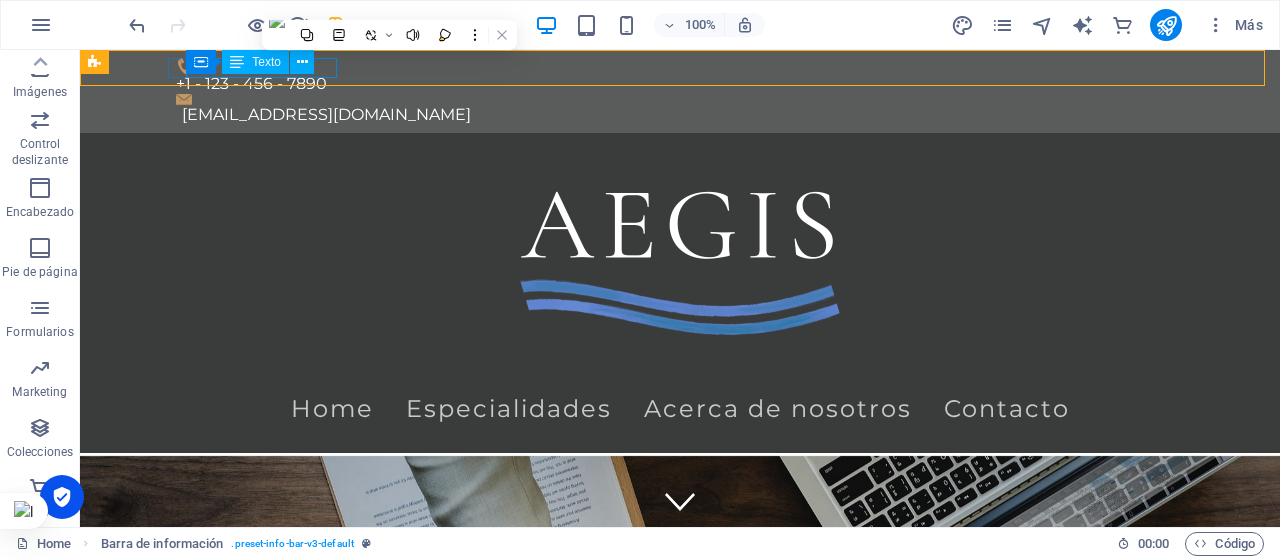 click on "Texto" at bounding box center (266, 62) 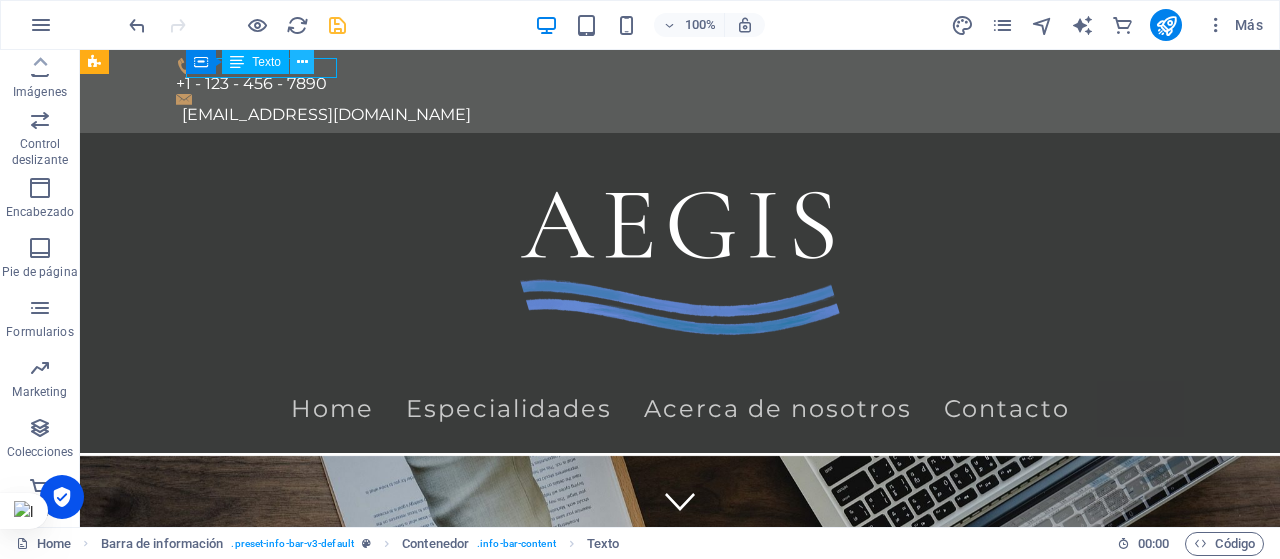 click at bounding box center (302, 62) 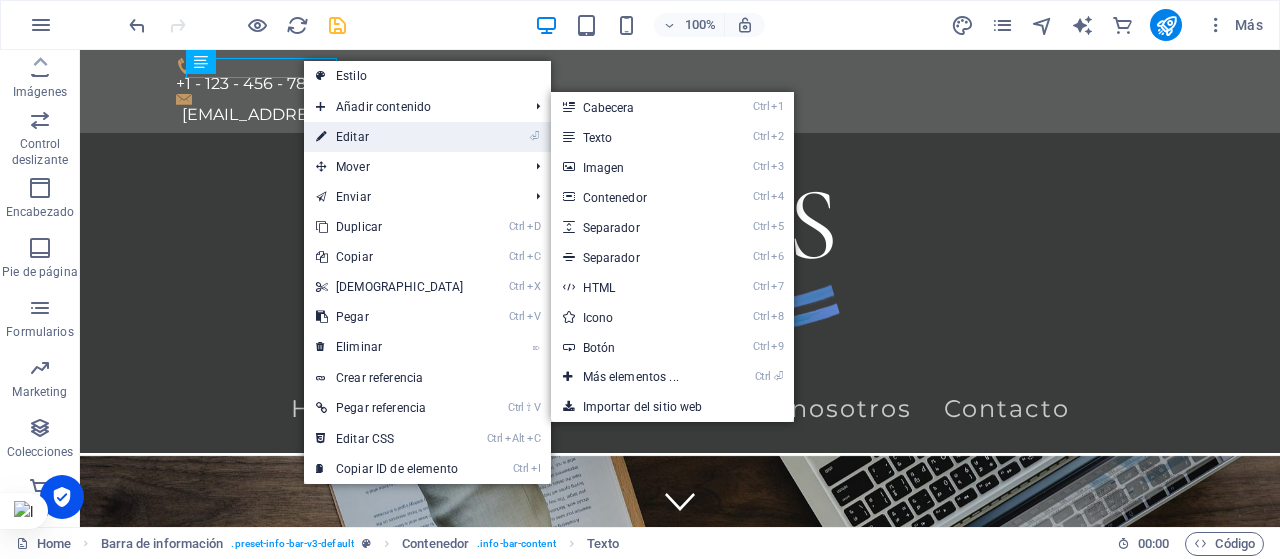 click on "⏎  Editar" at bounding box center (390, 137) 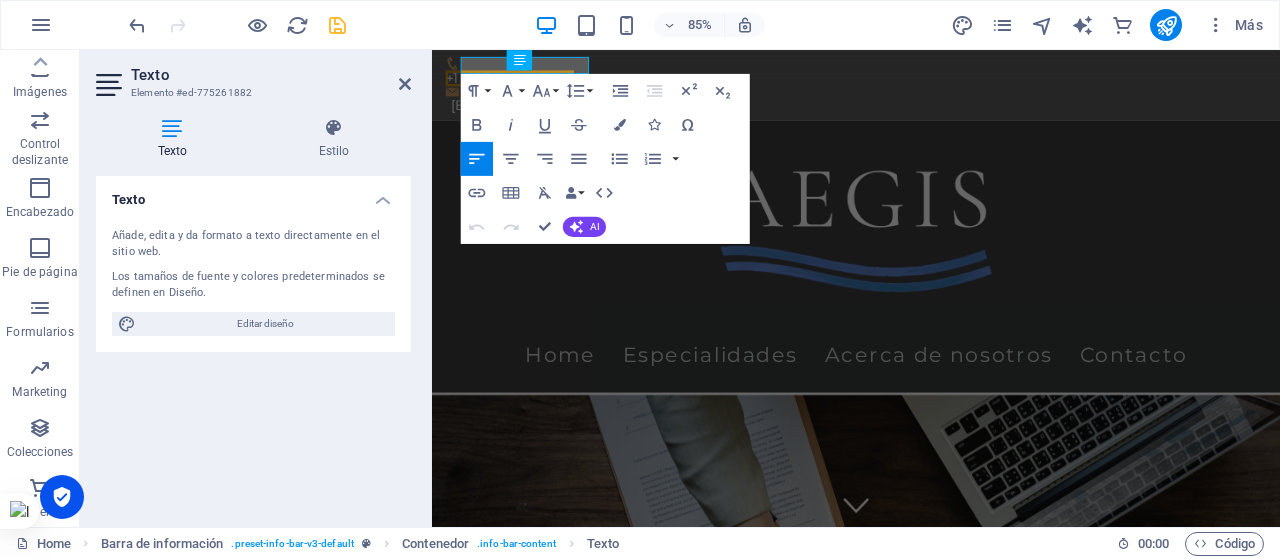 type 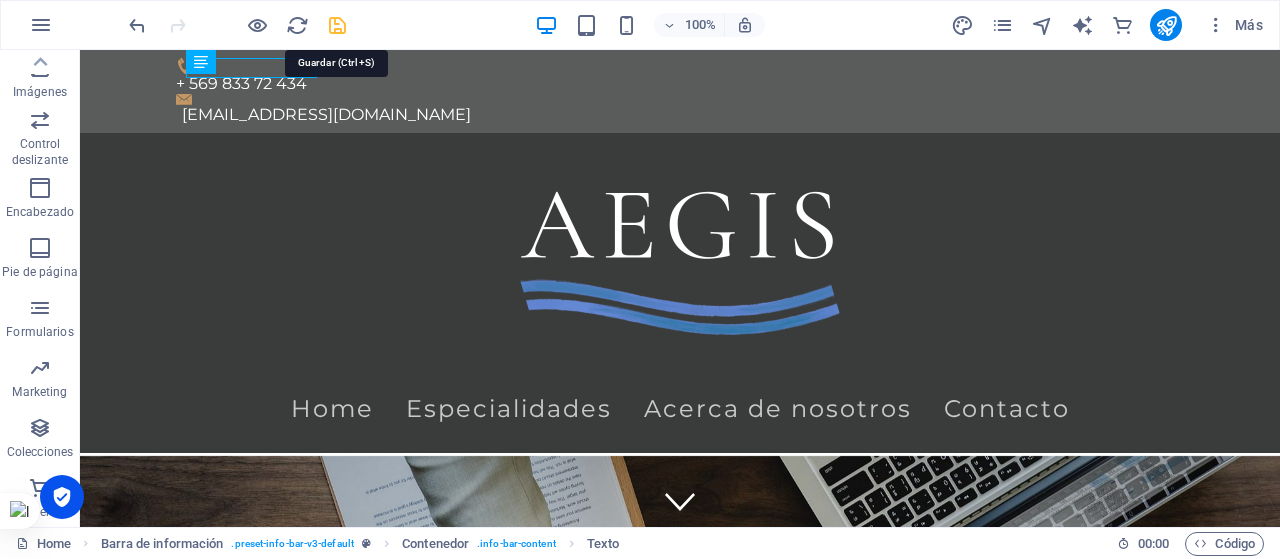 click at bounding box center [337, 25] 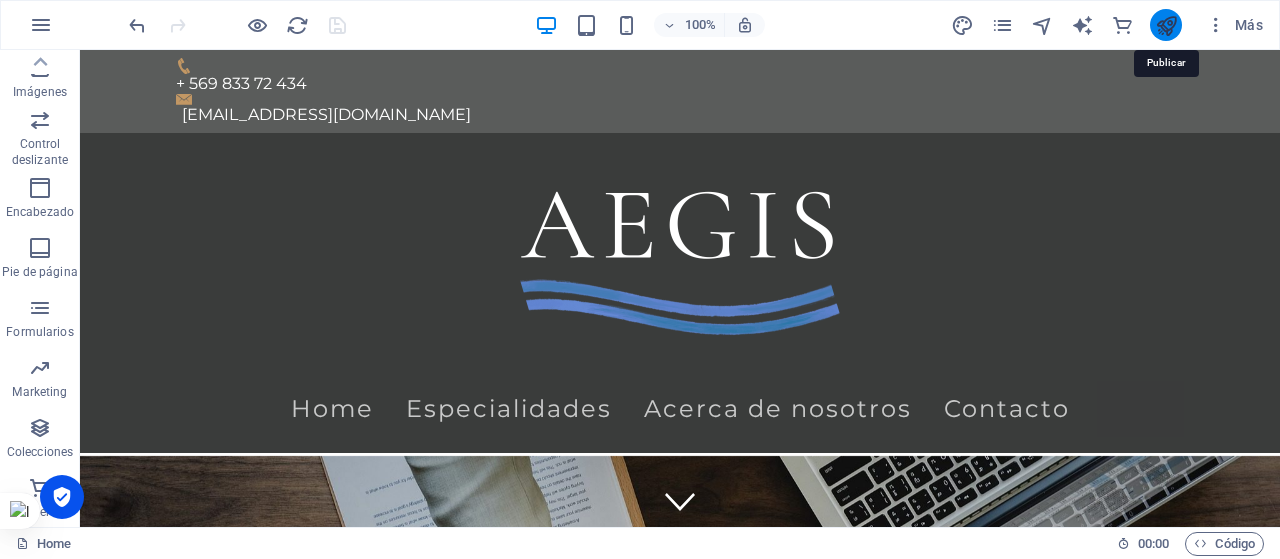 click at bounding box center (1166, 25) 